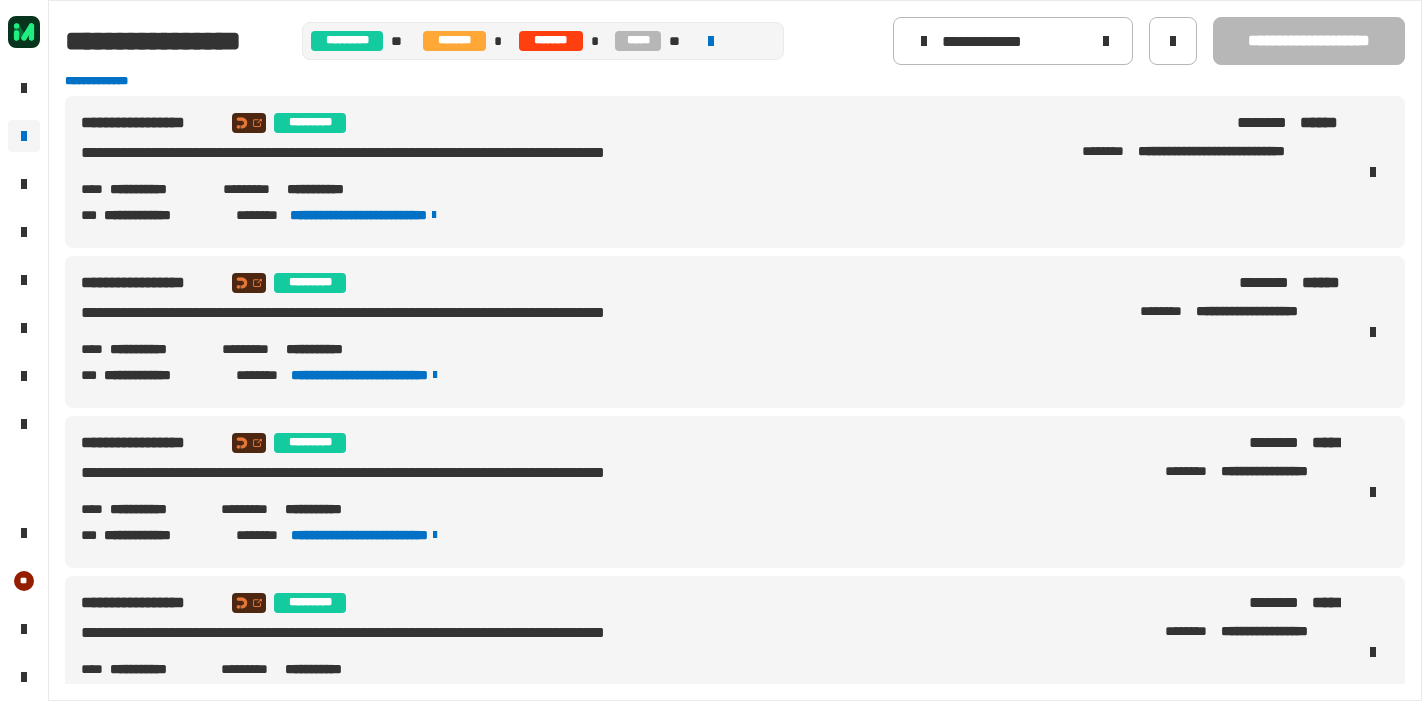 scroll, scrollTop: 0, scrollLeft: 0, axis: both 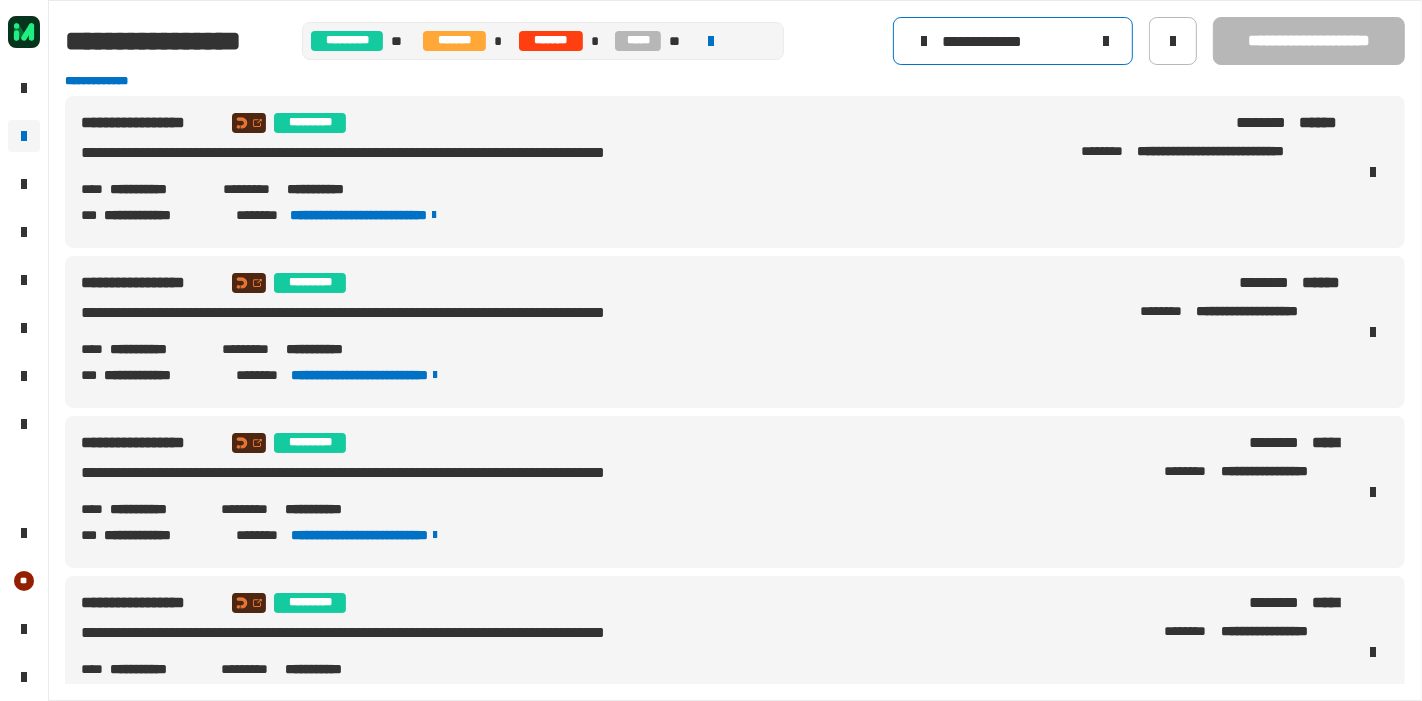 click 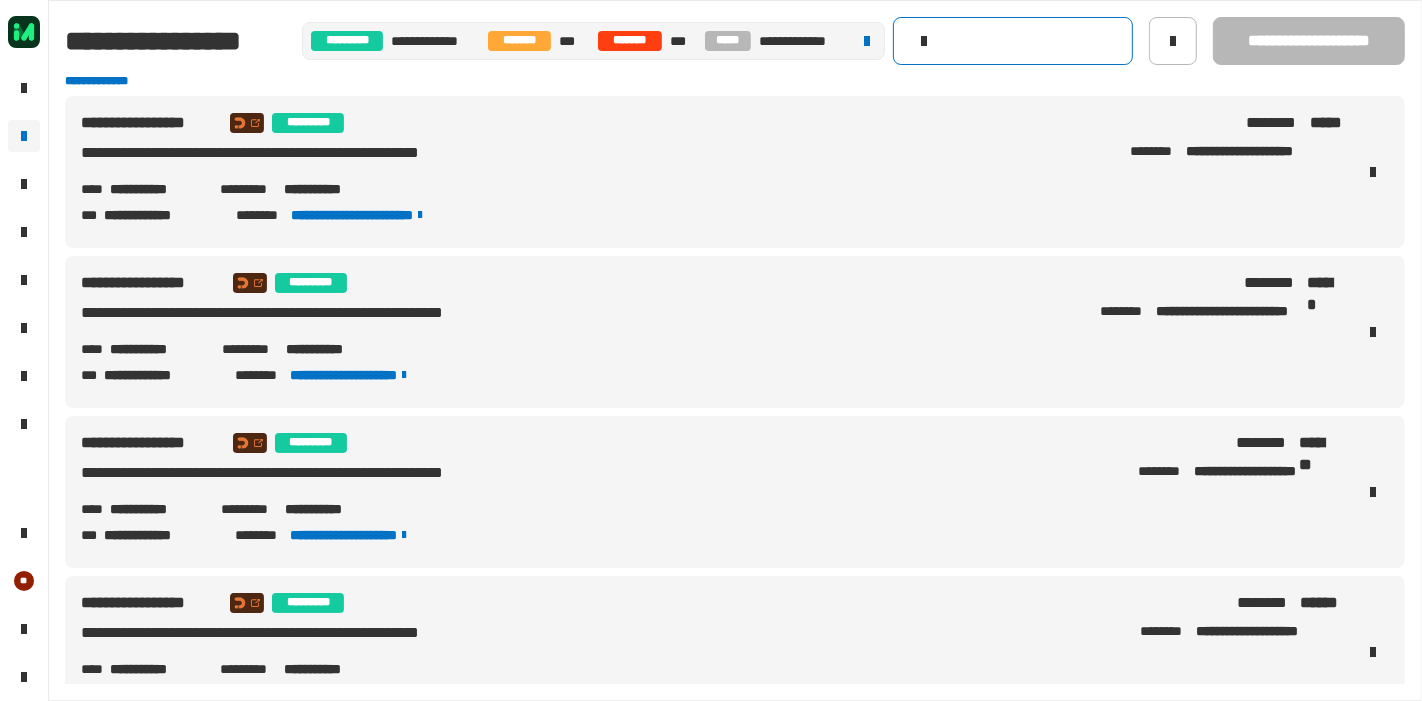 click 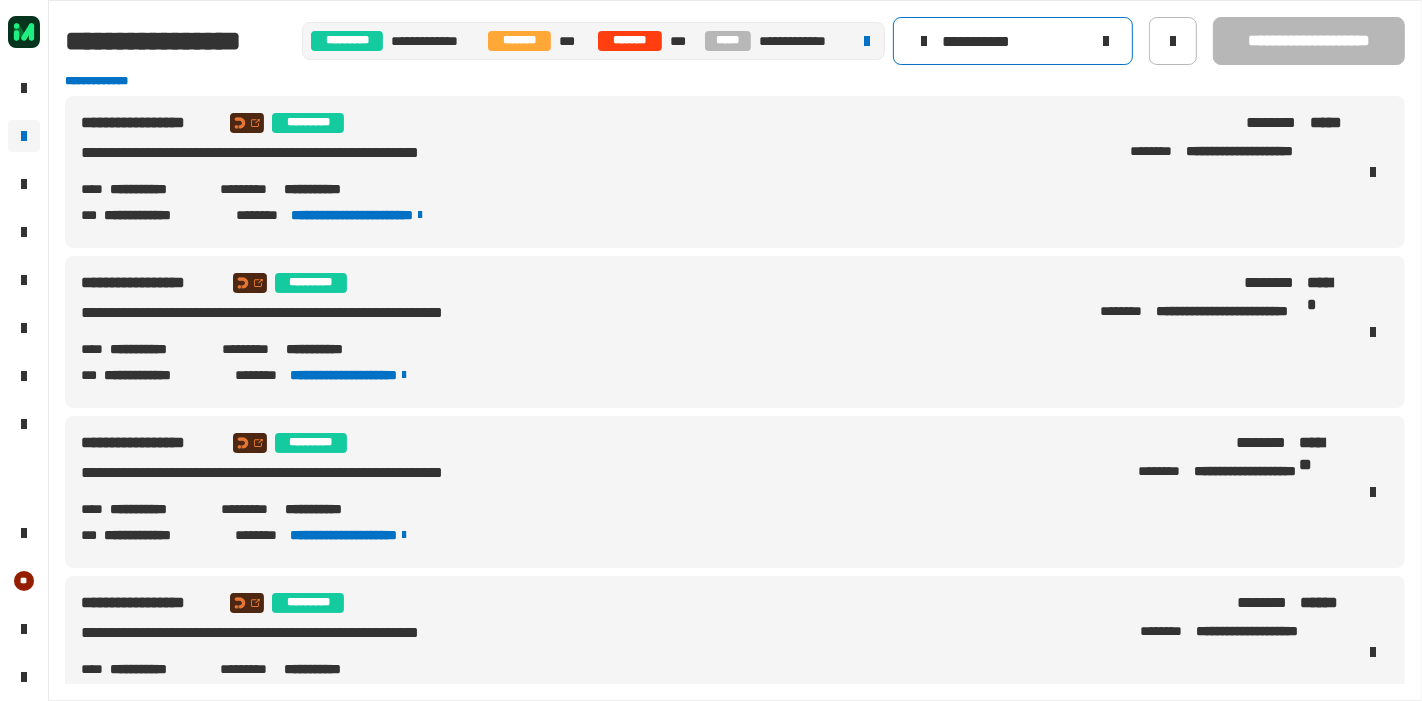 type on "**********" 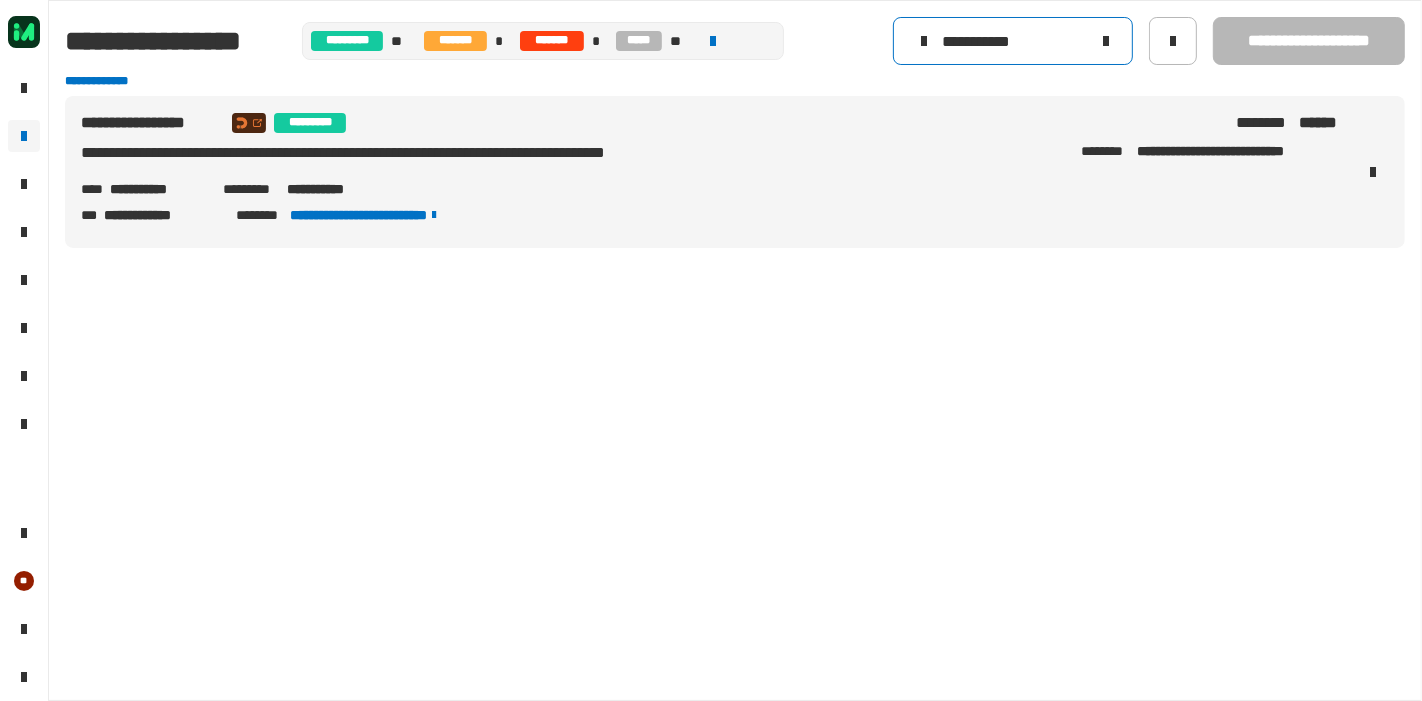 click 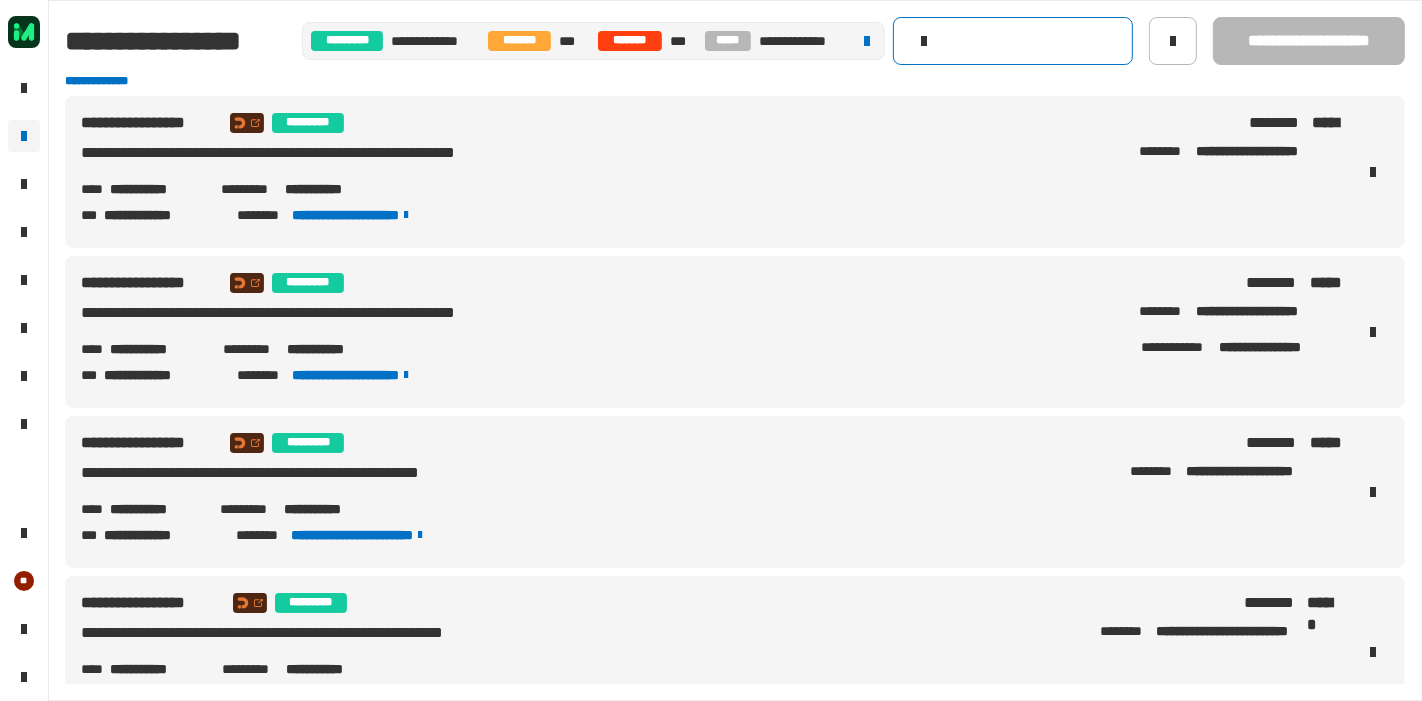 click 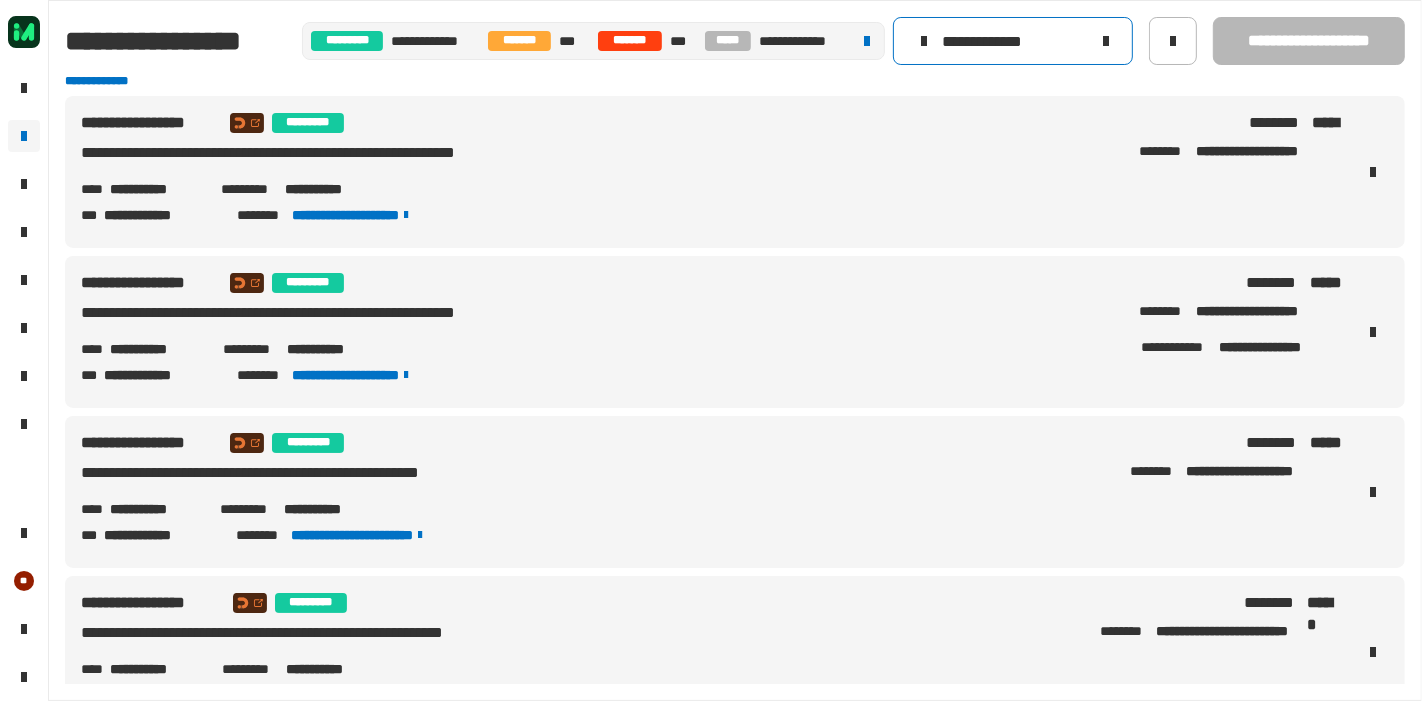 type on "**********" 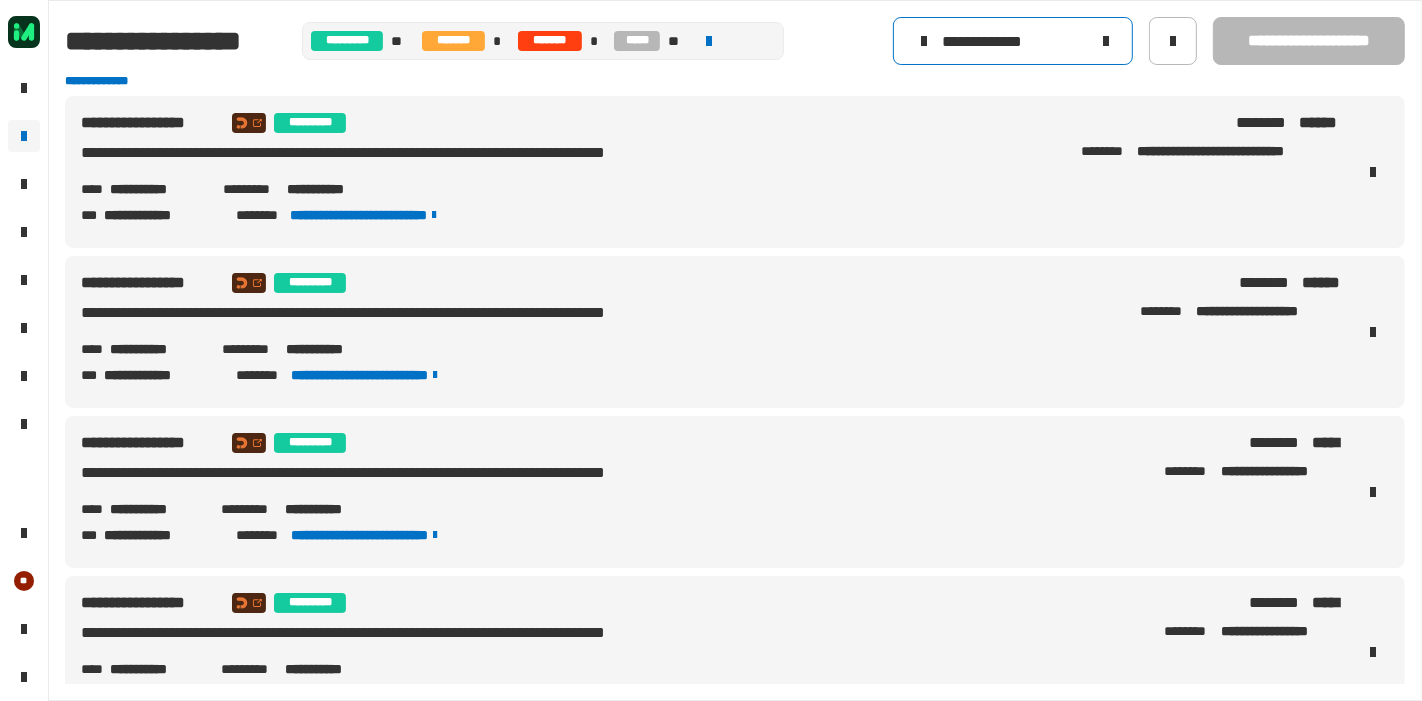 click 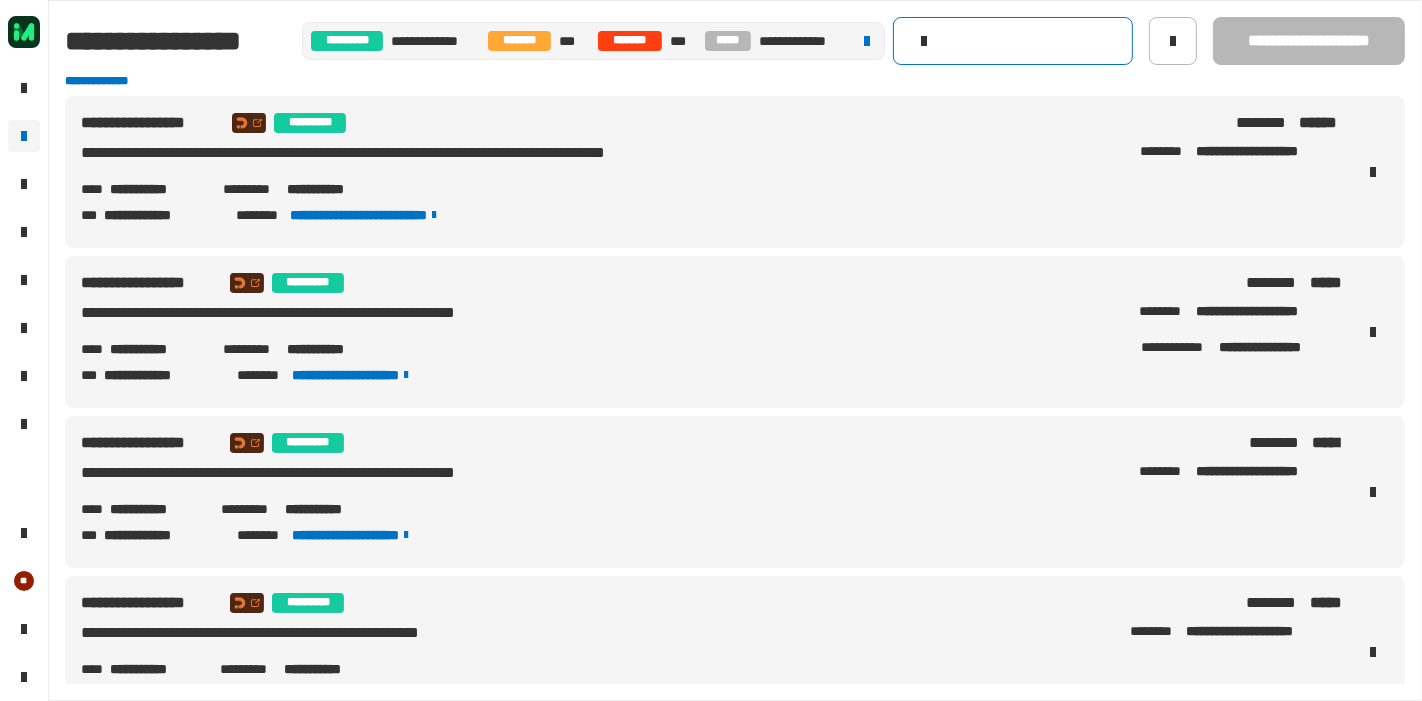 click 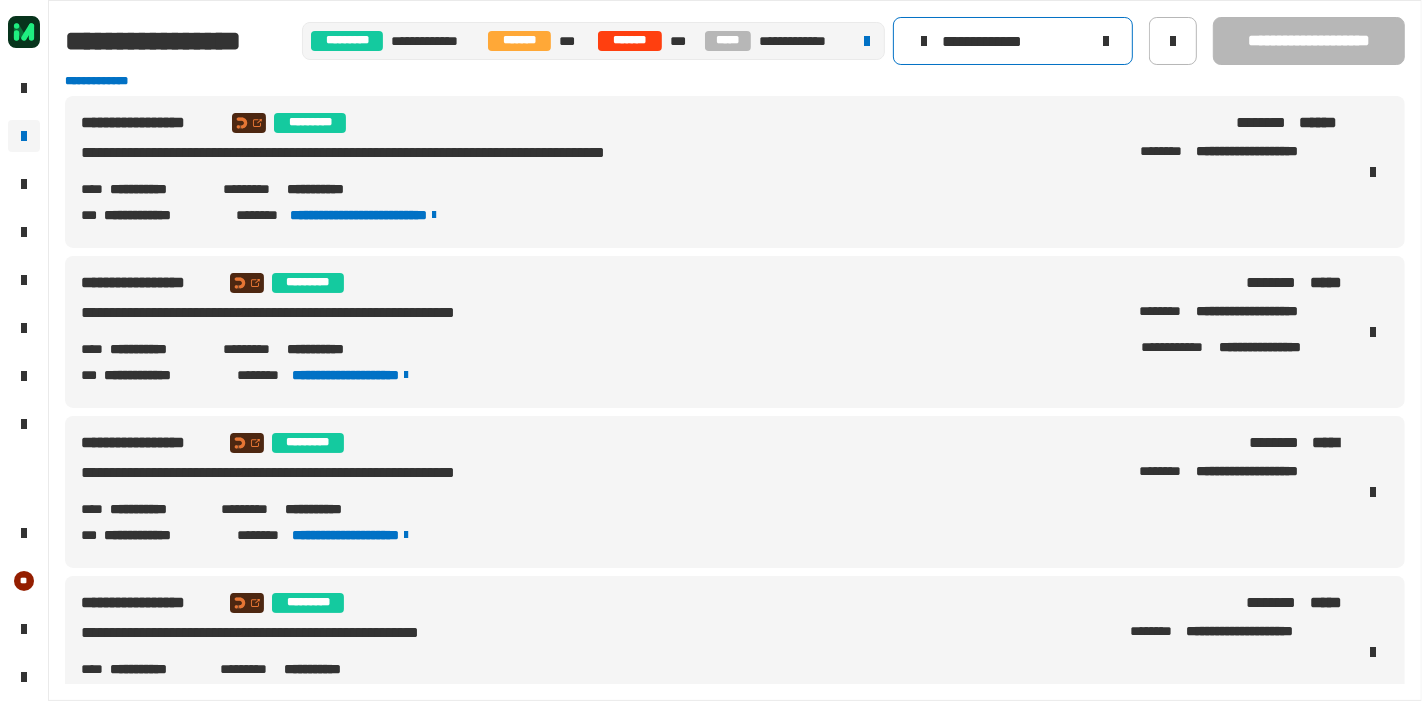 type on "**********" 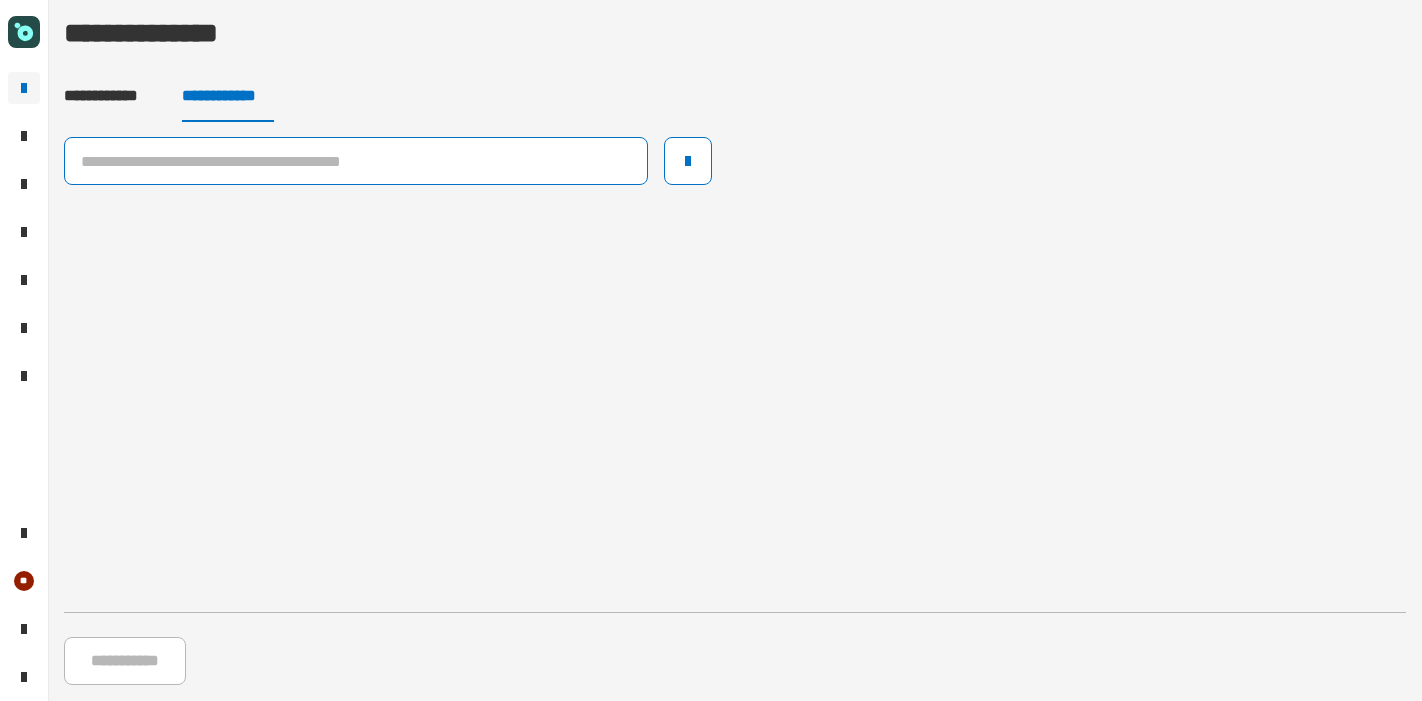 scroll, scrollTop: 0, scrollLeft: 0, axis: both 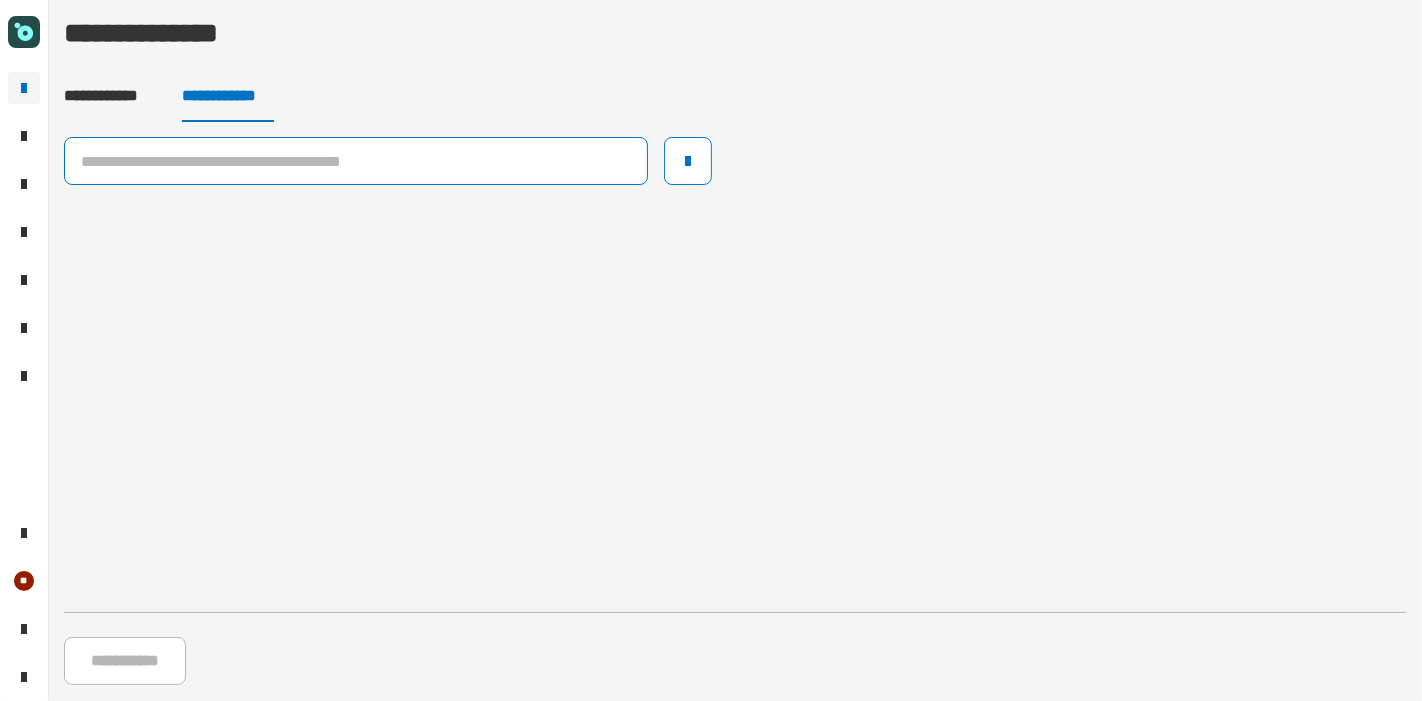 click 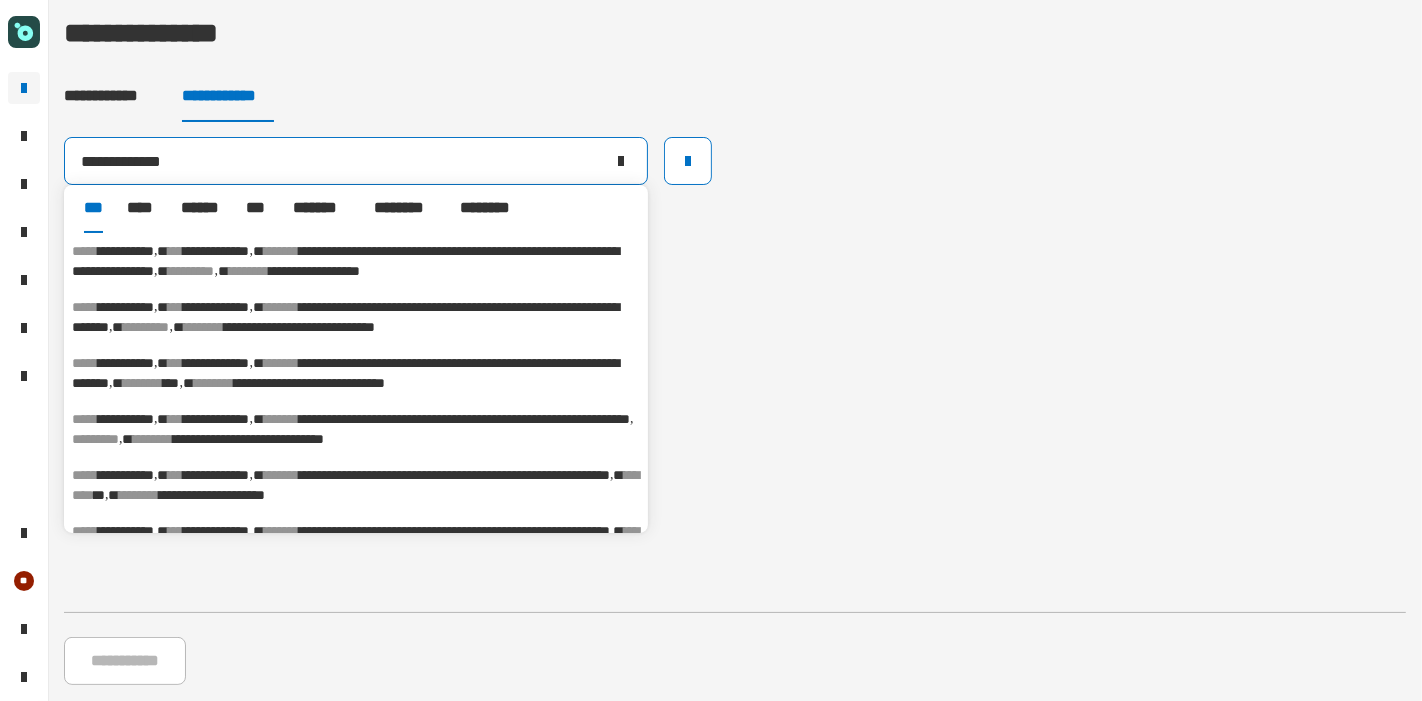 type on "**********" 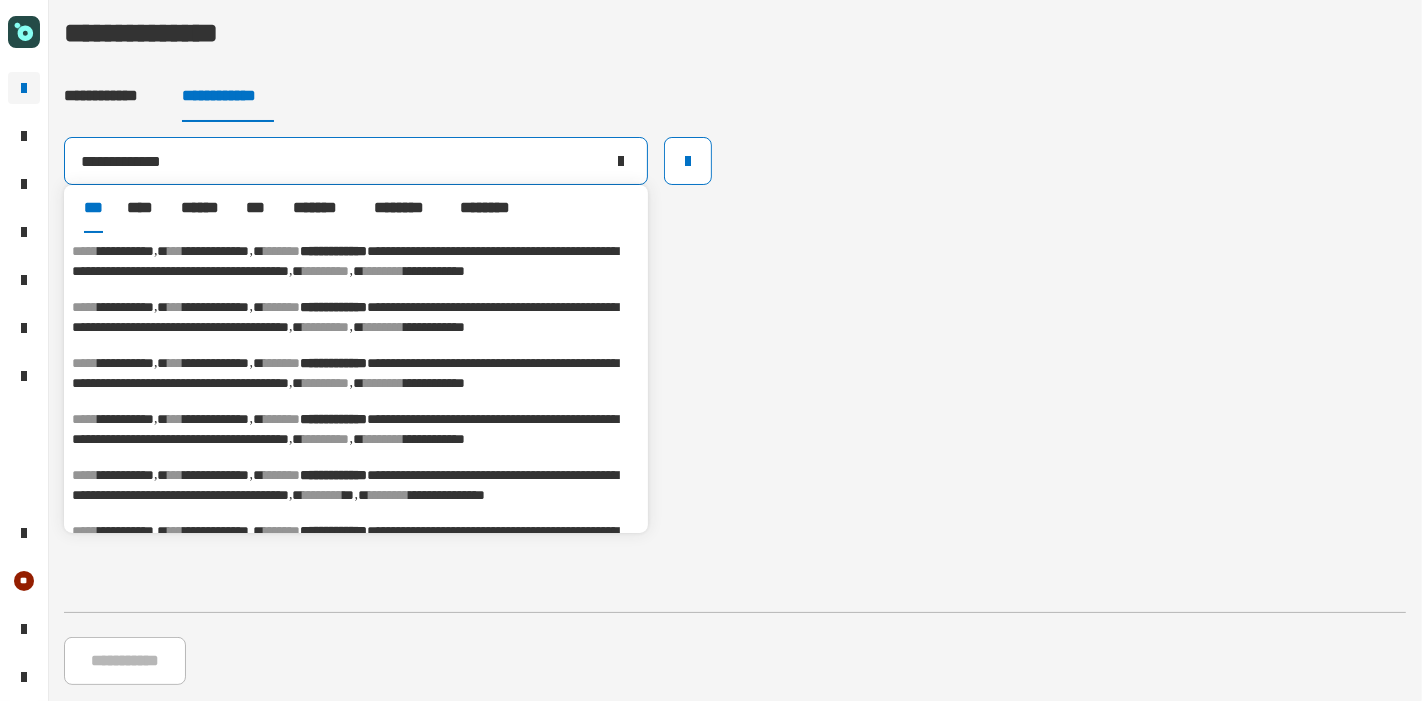 scroll, scrollTop: 155, scrollLeft: 0, axis: vertical 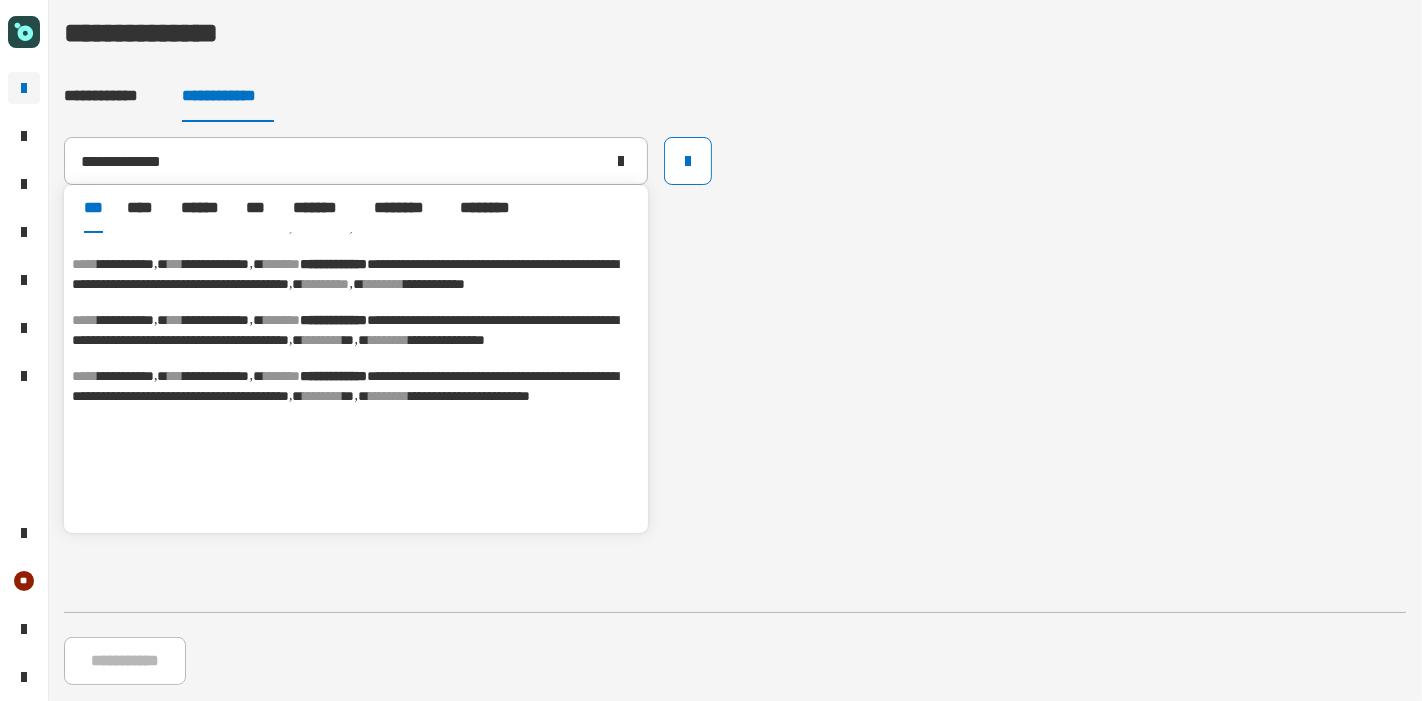 click on "**********" at bounding box center [345, 386] 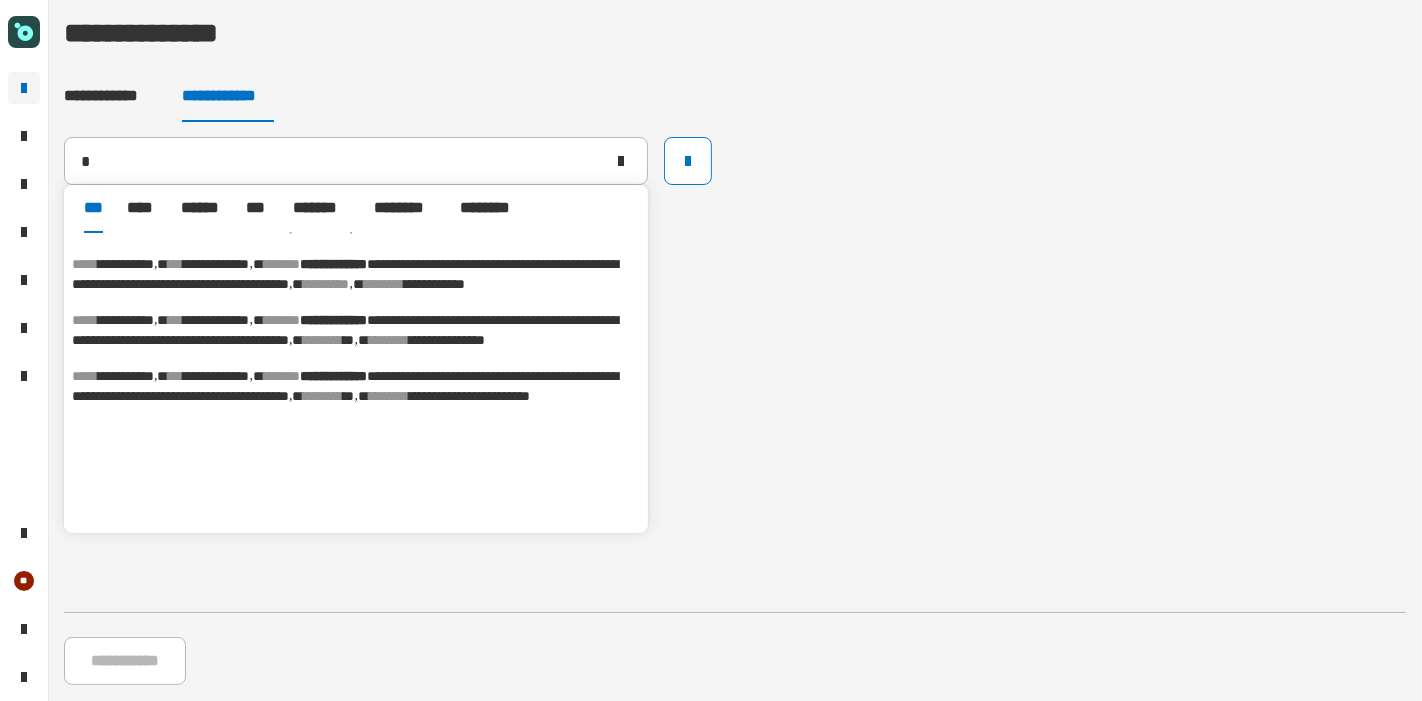 type on "**********" 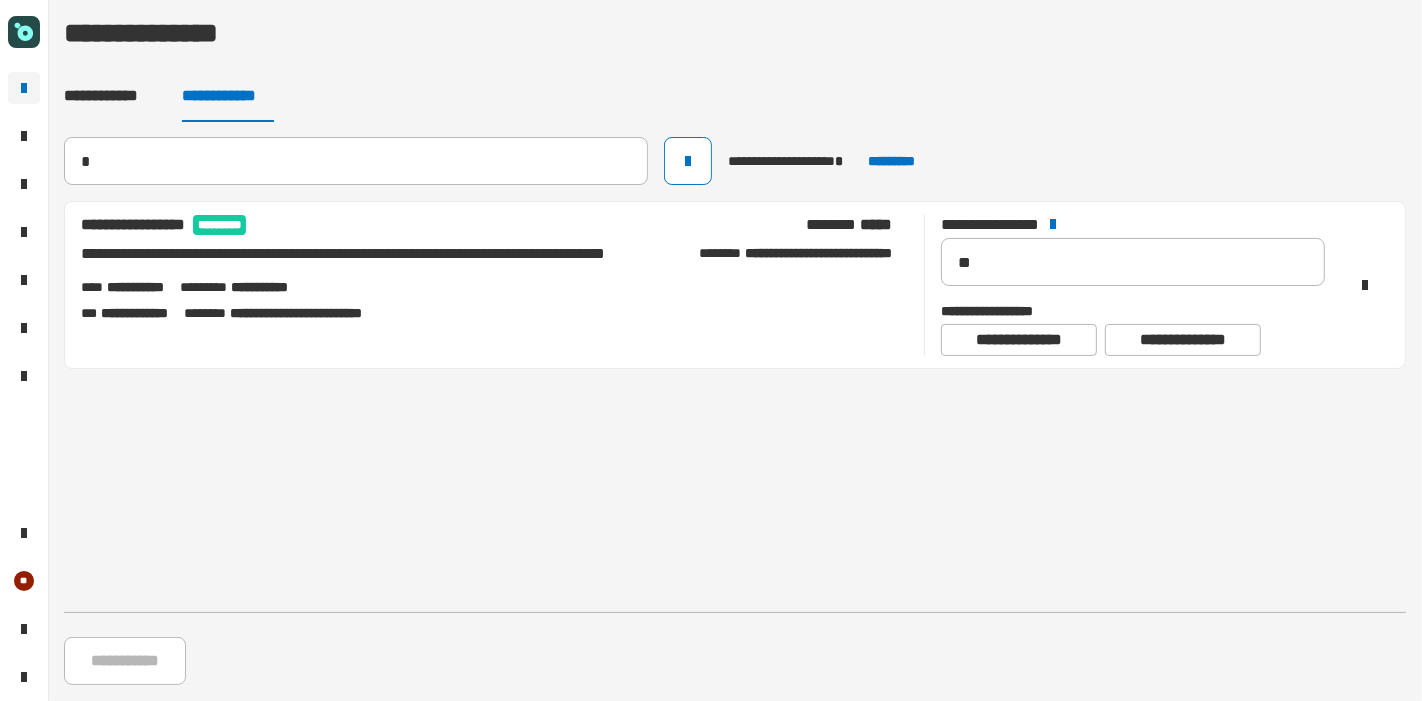 type 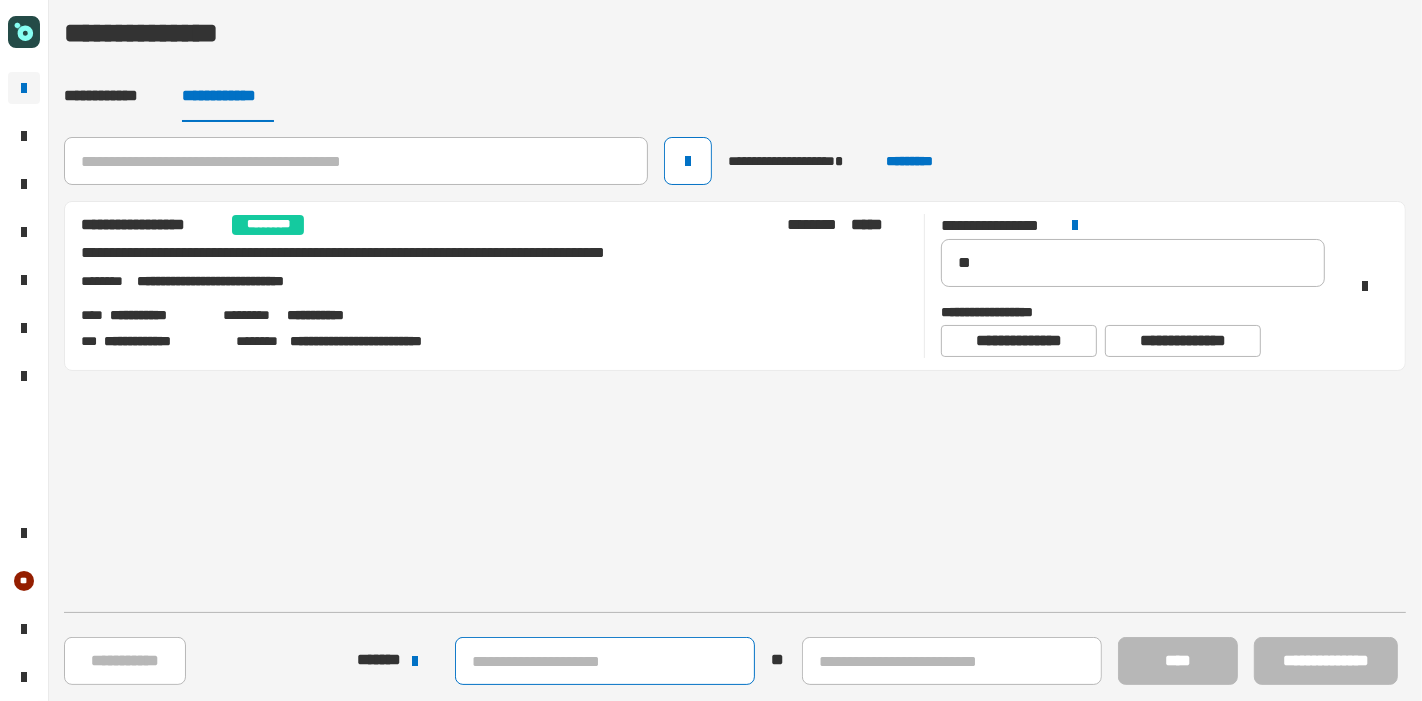 click 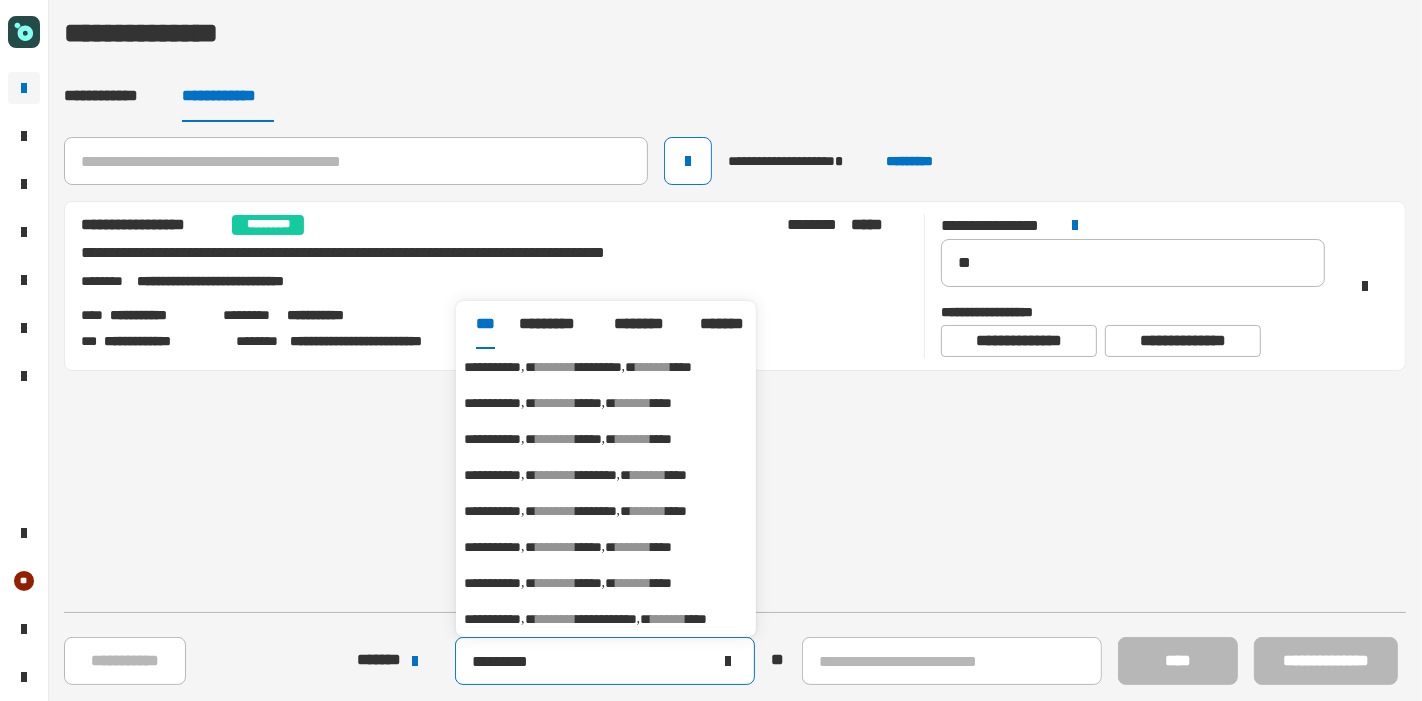 type on "*********" 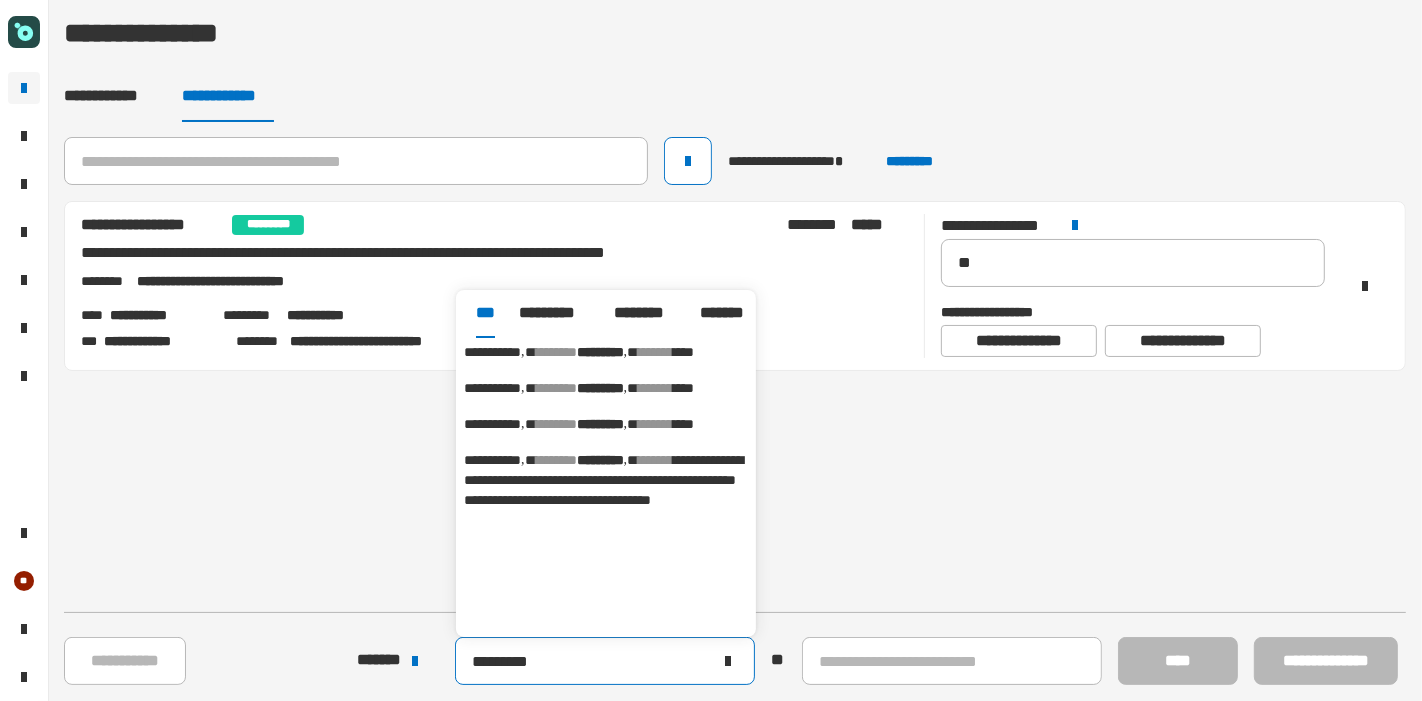 scroll, scrollTop: 37, scrollLeft: 0, axis: vertical 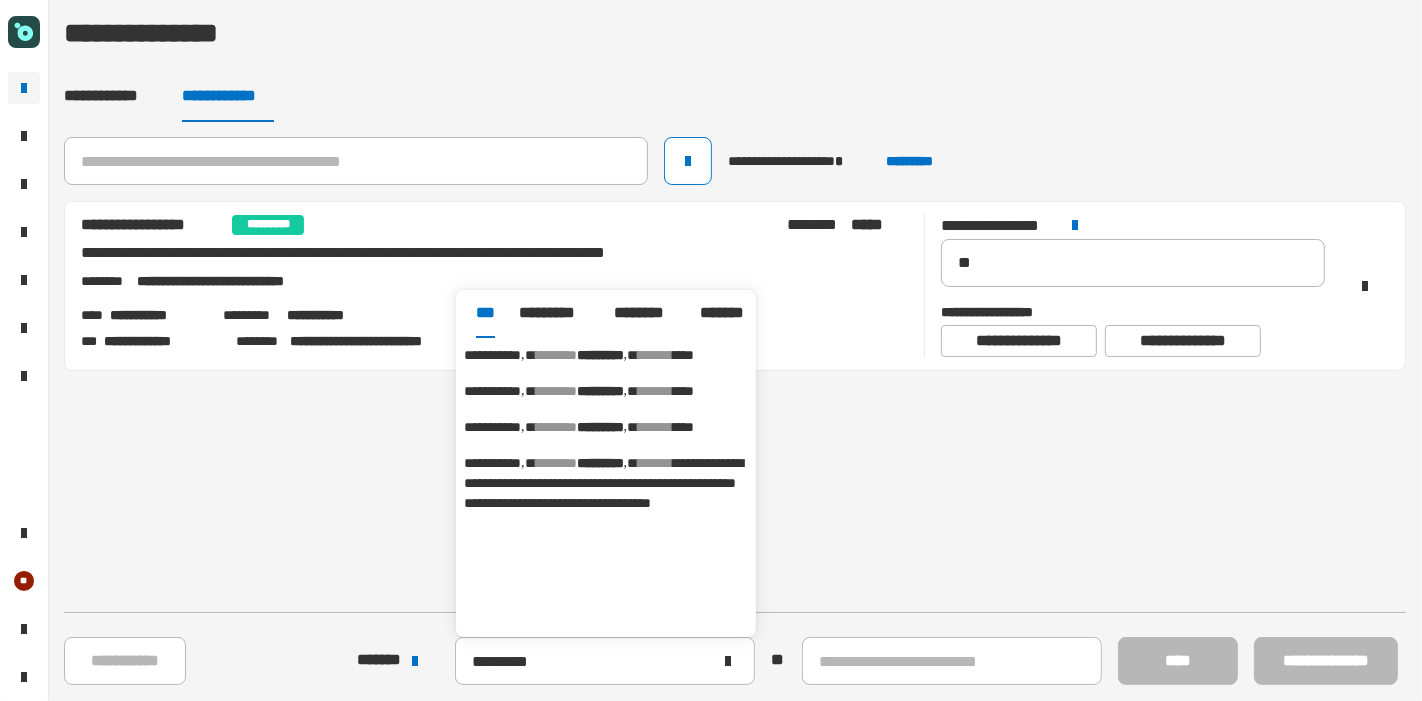 click on "**********" at bounding box center (603, 483) 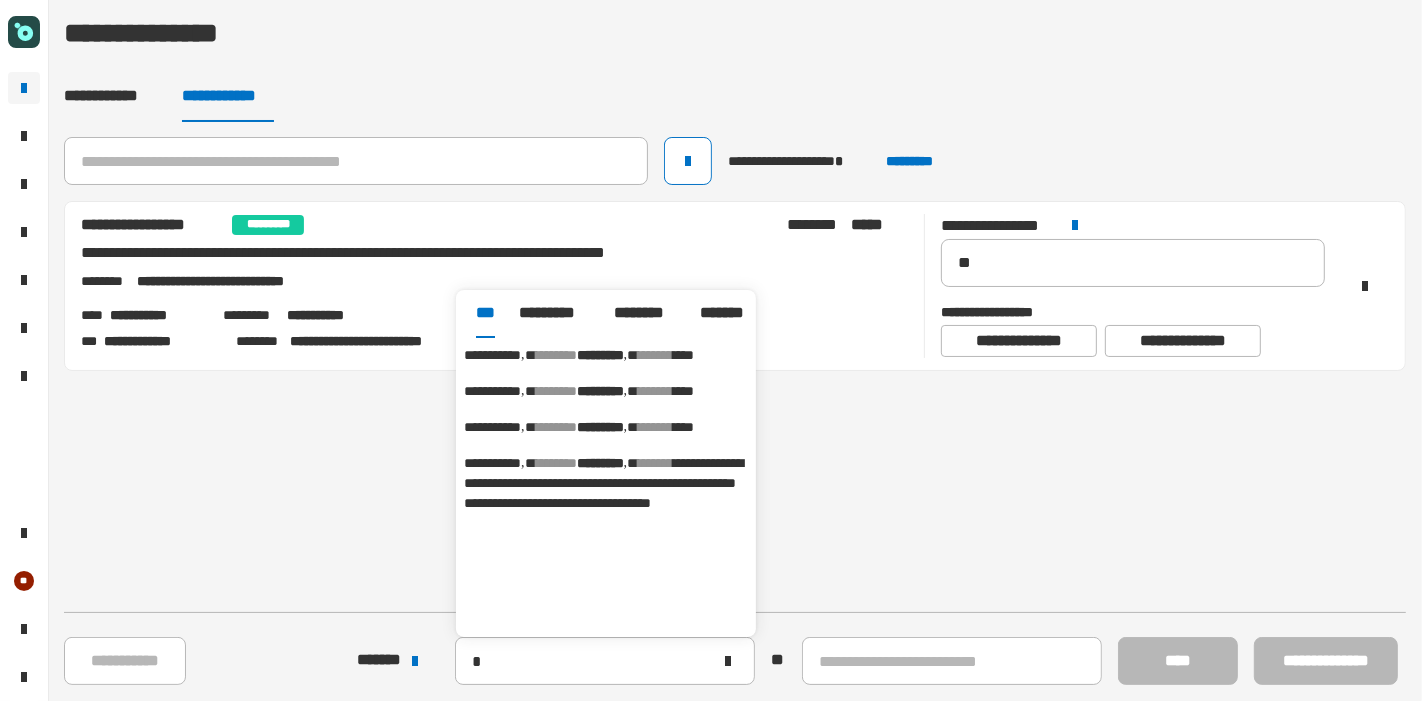 type on "**********" 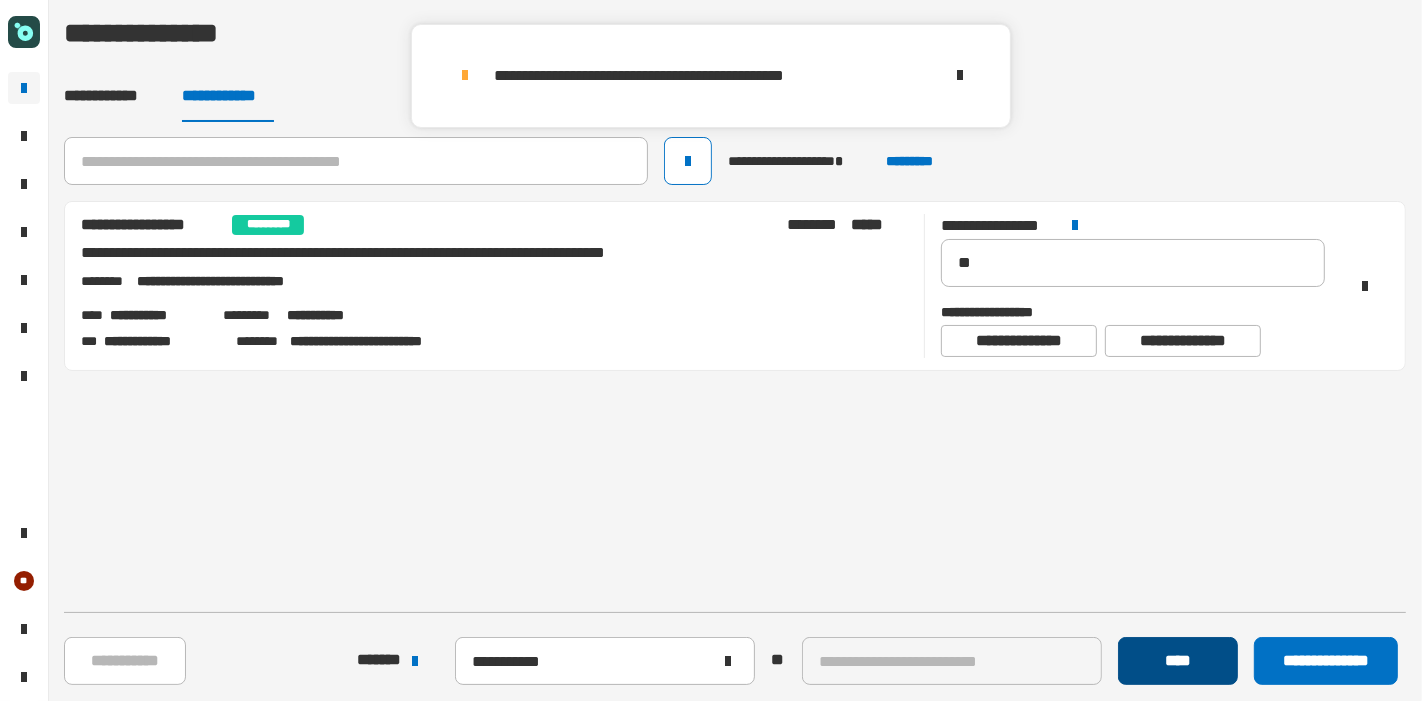 click on "****" 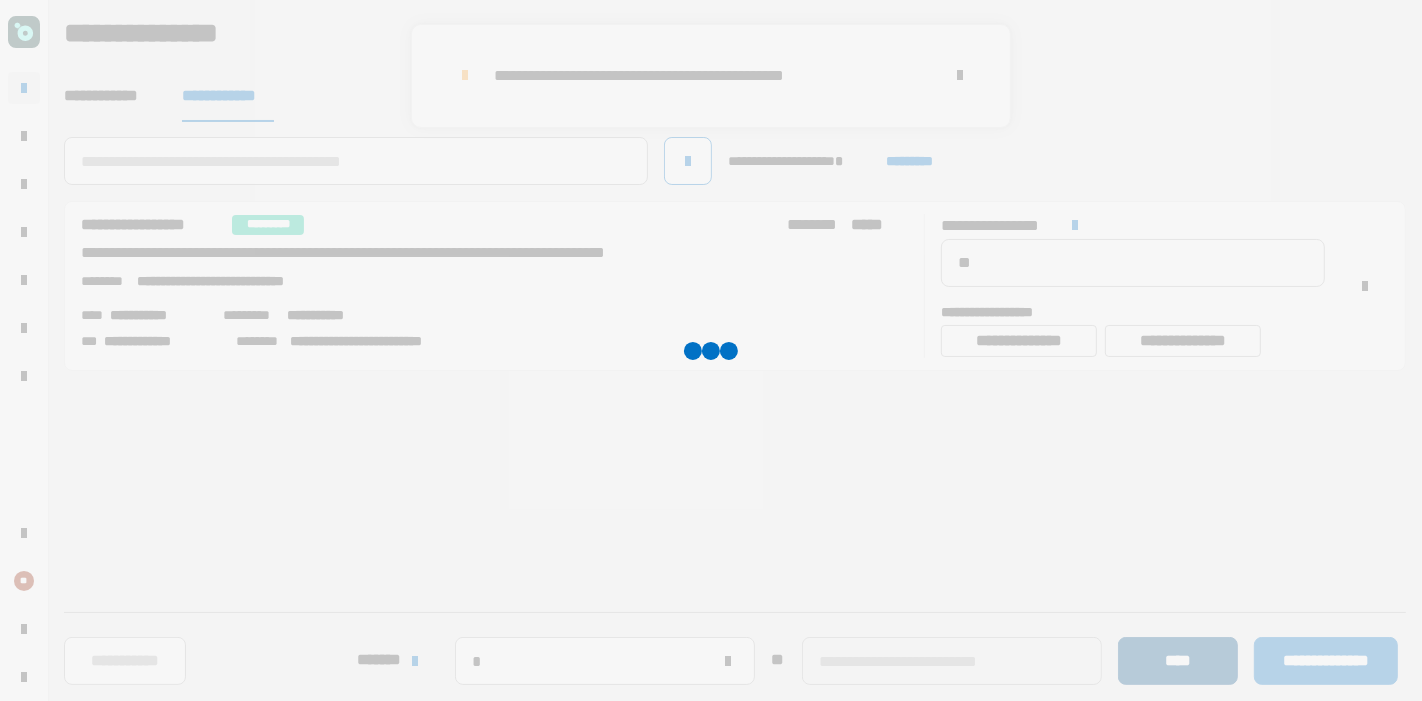 type 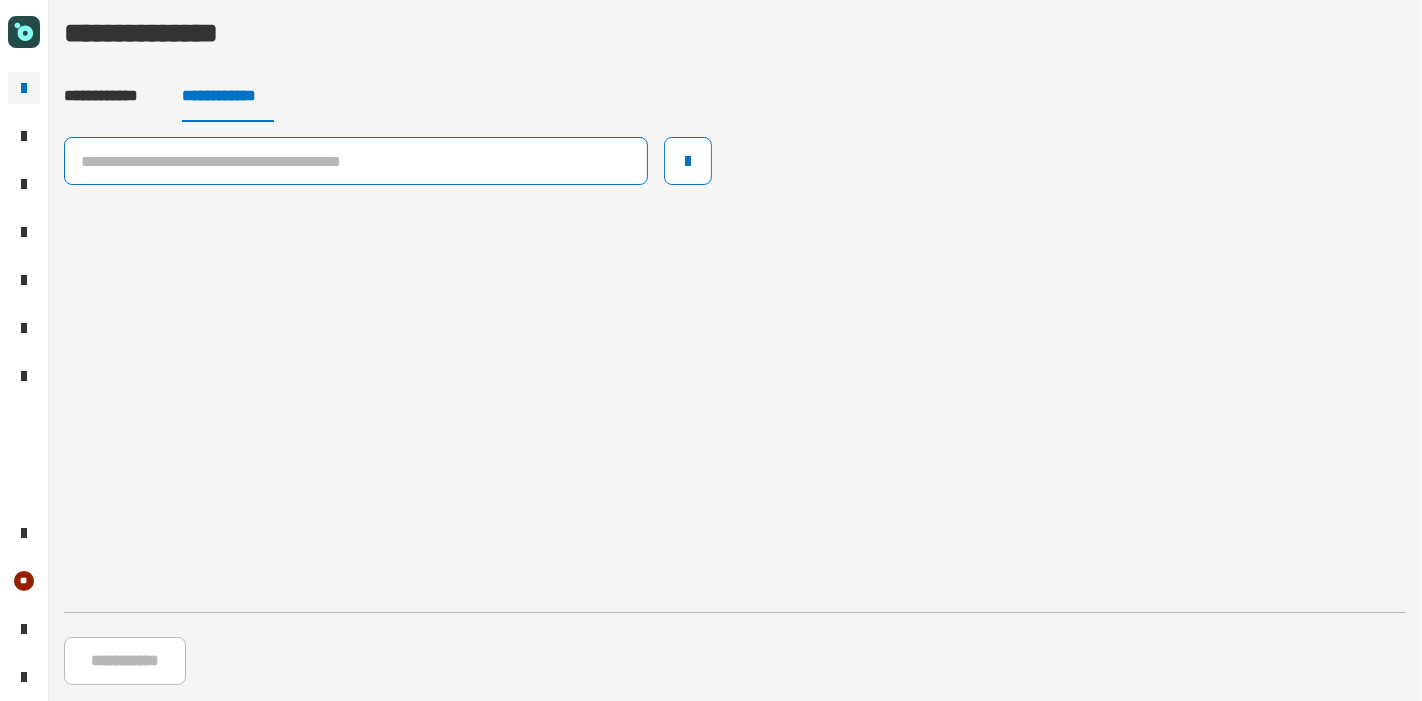 click 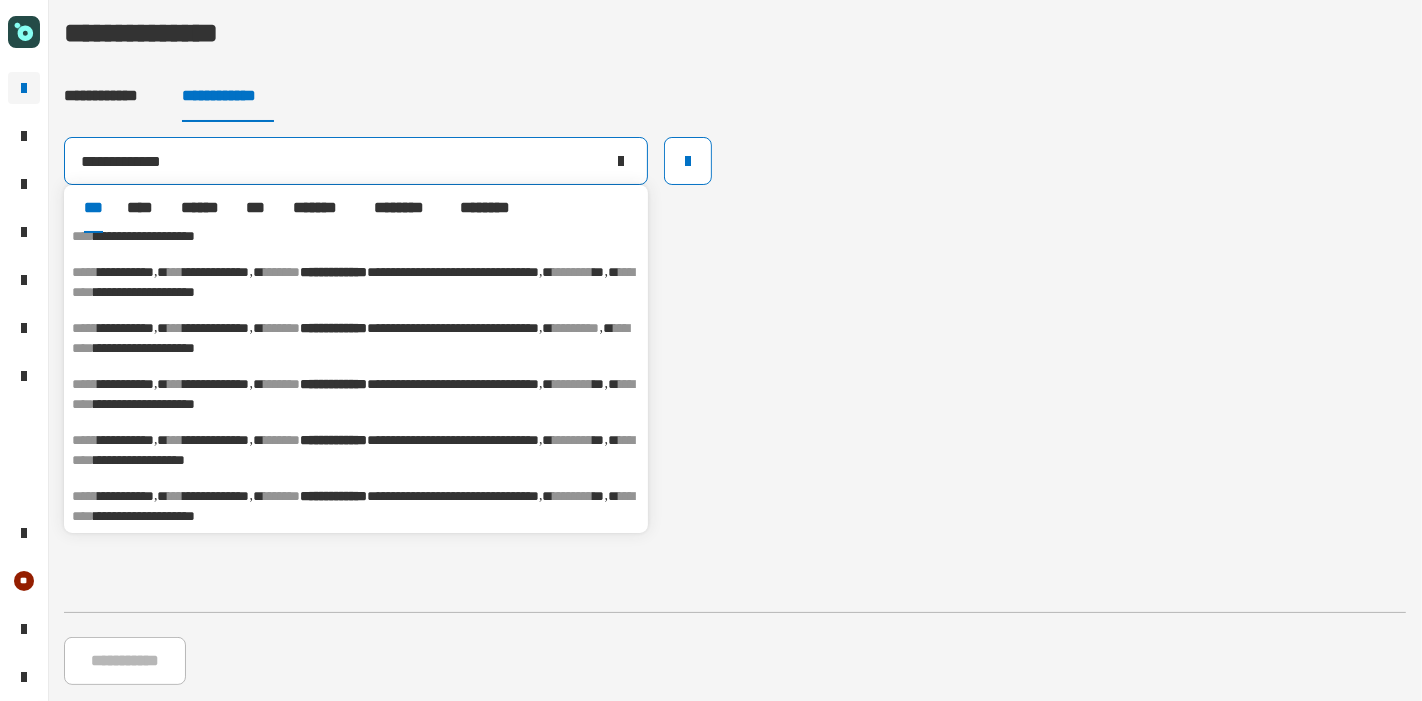 scroll, scrollTop: 0, scrollLeft: 0, axis: both 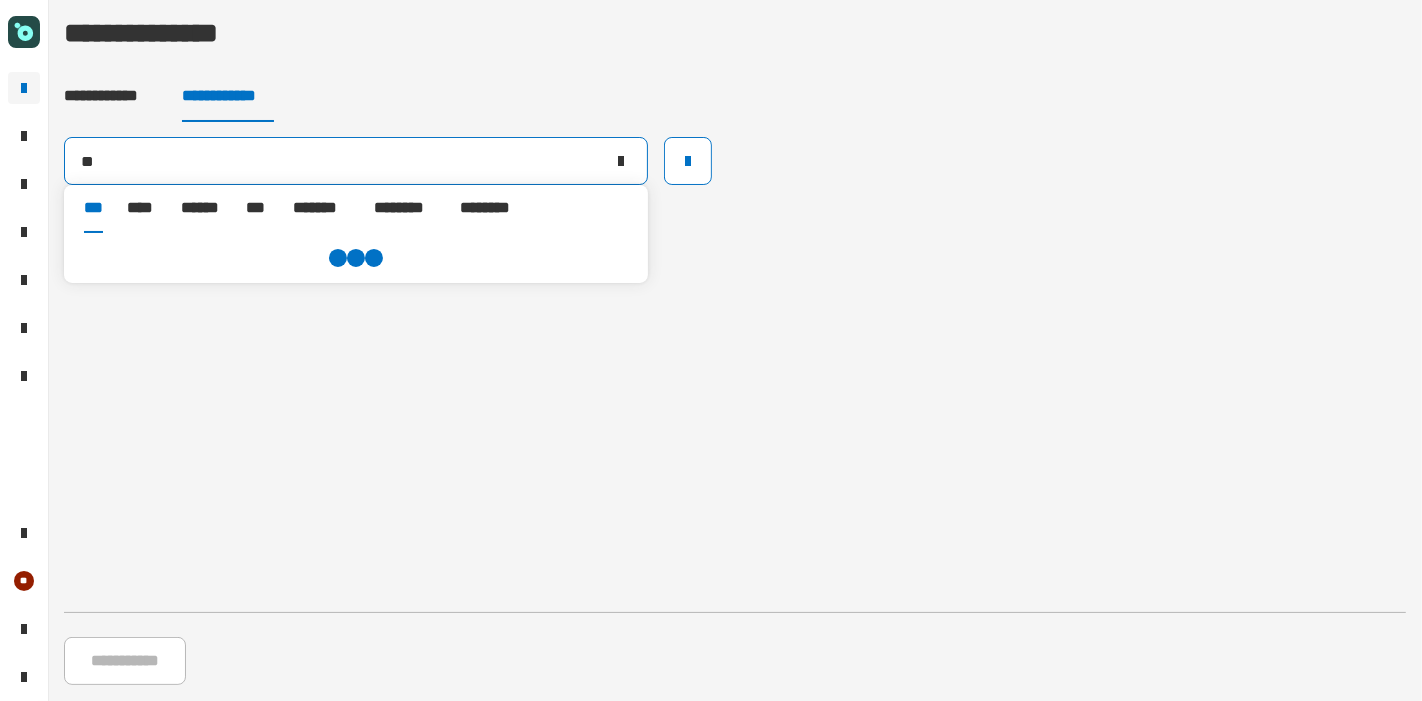 type on "*" 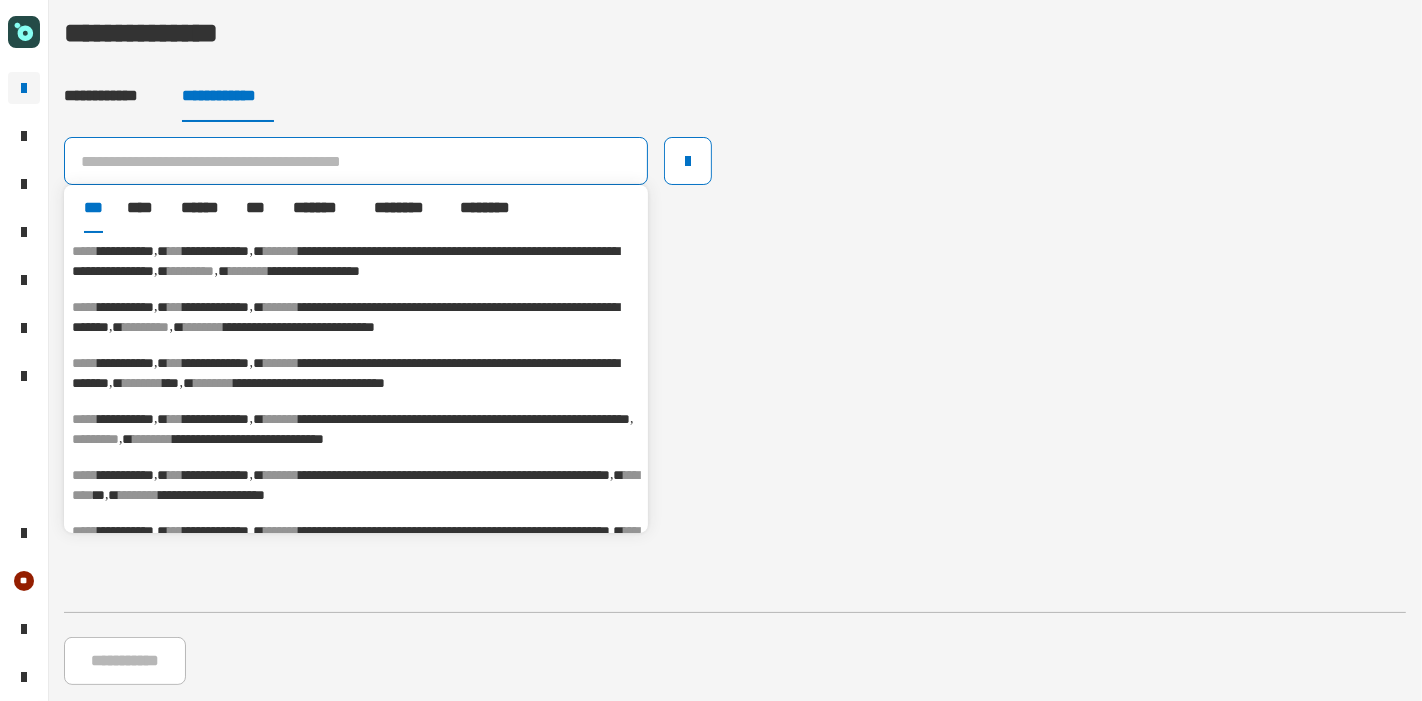 type 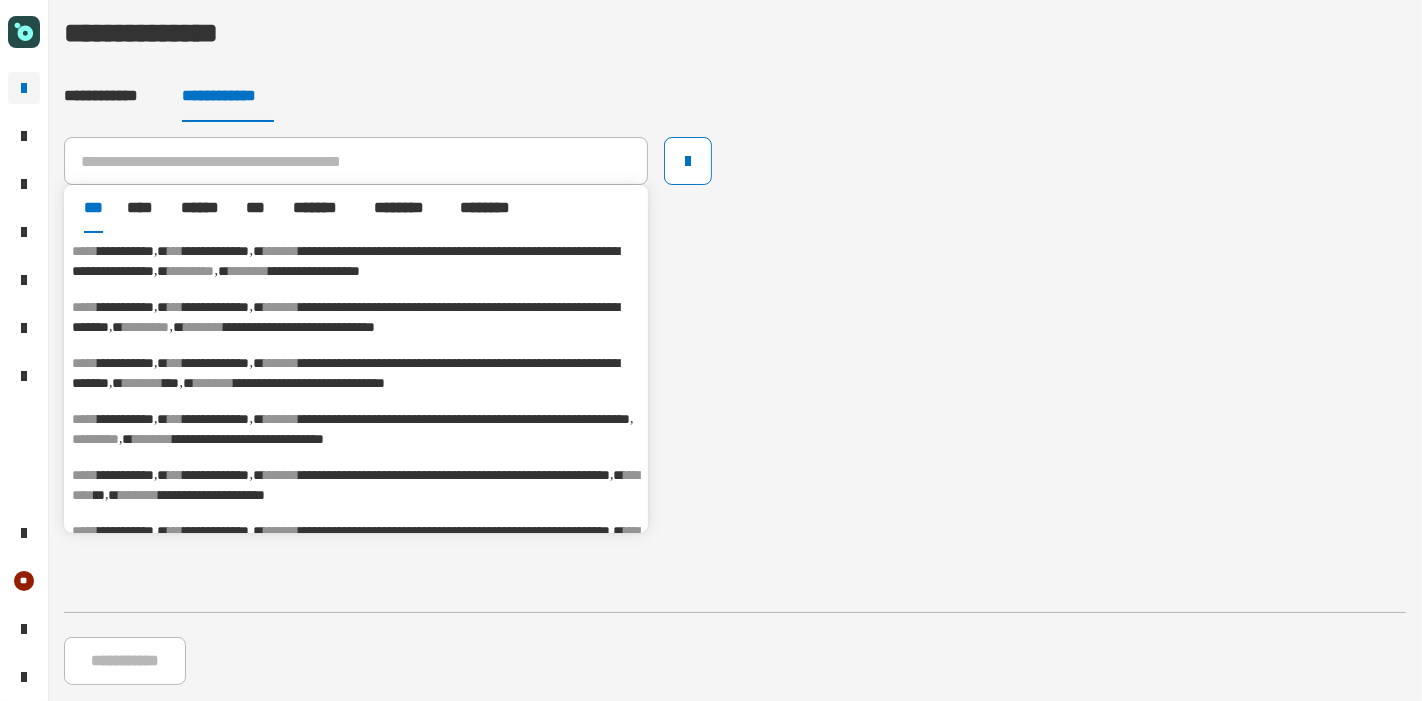 click on "**********" 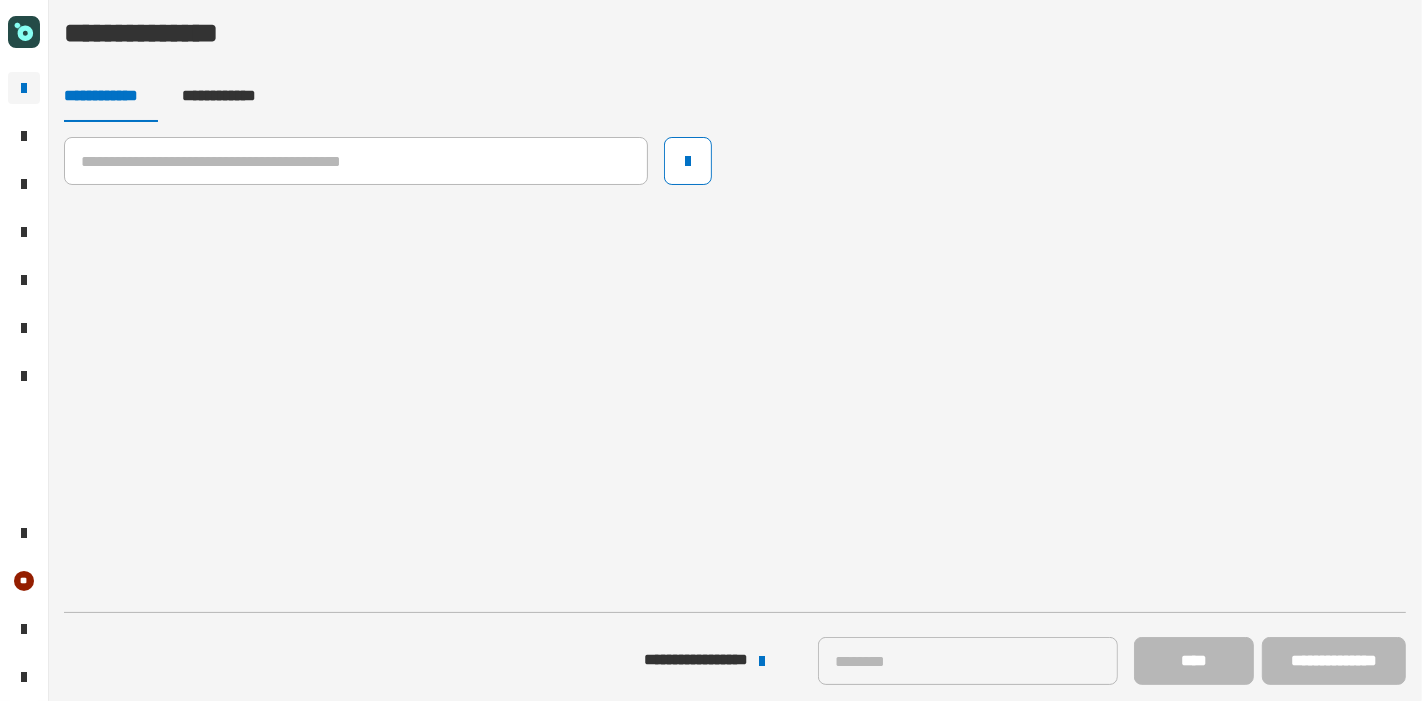click on "**********" 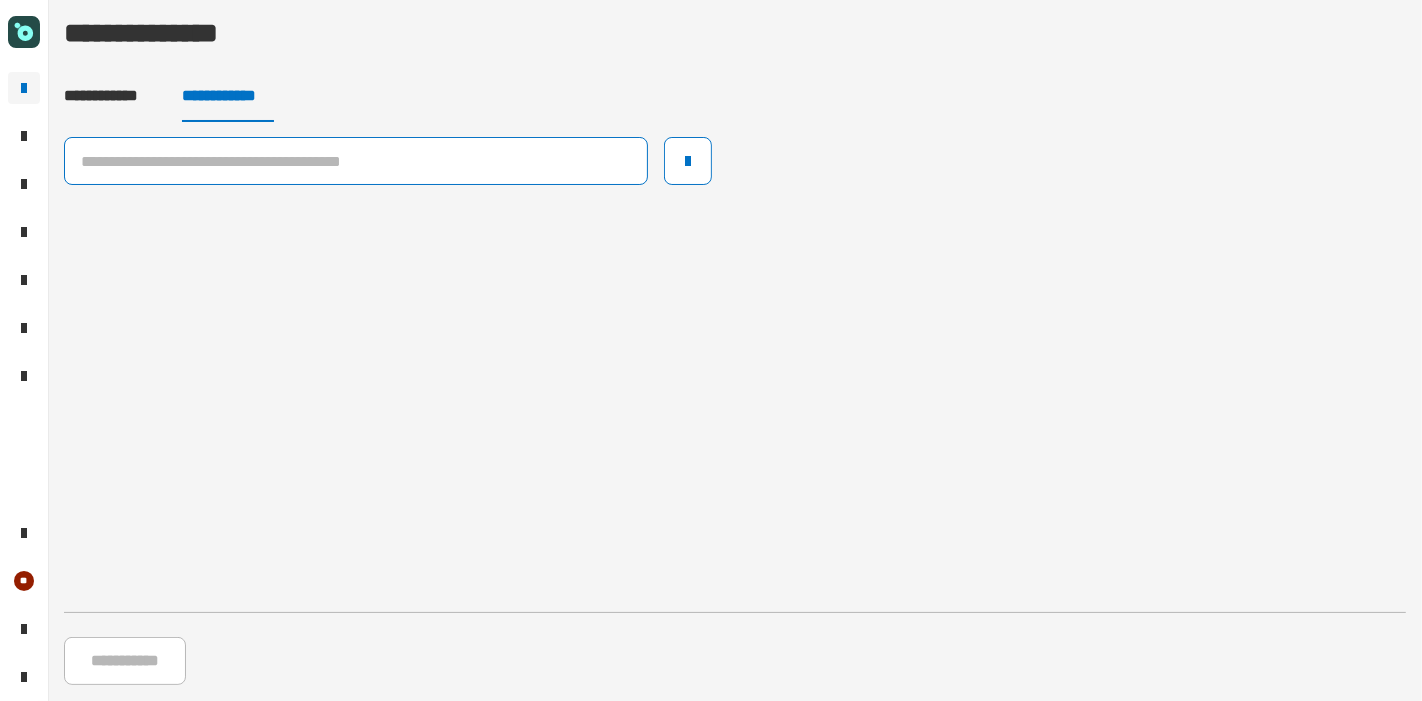 click 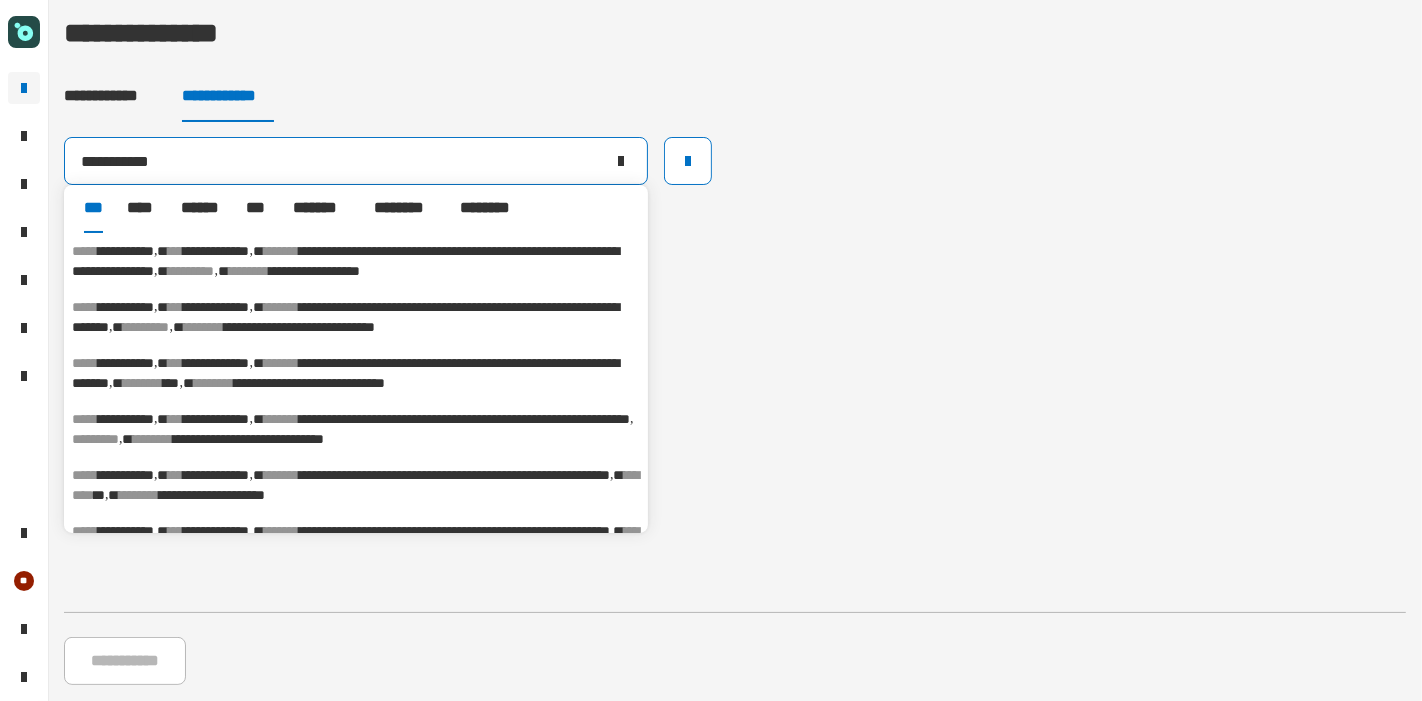 type on "**********" 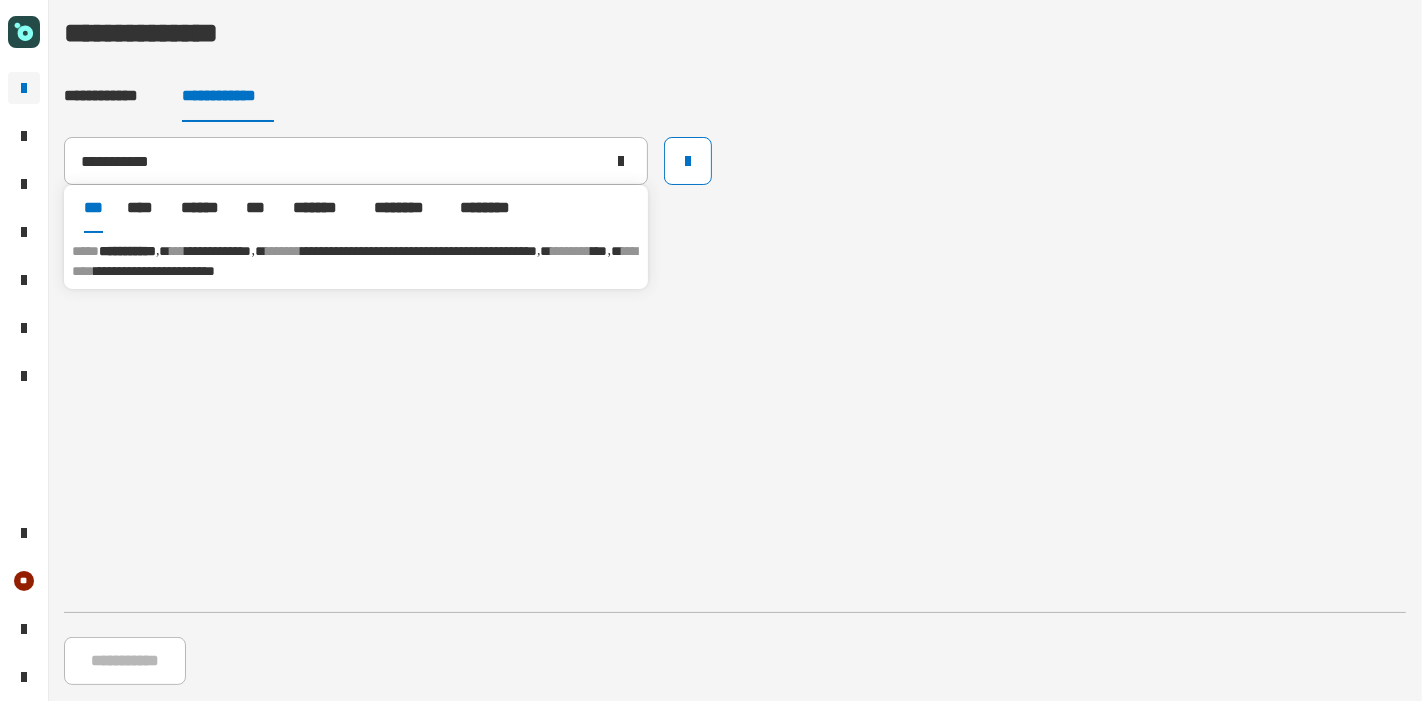 click on "**********" at bounding box center [219, 251] 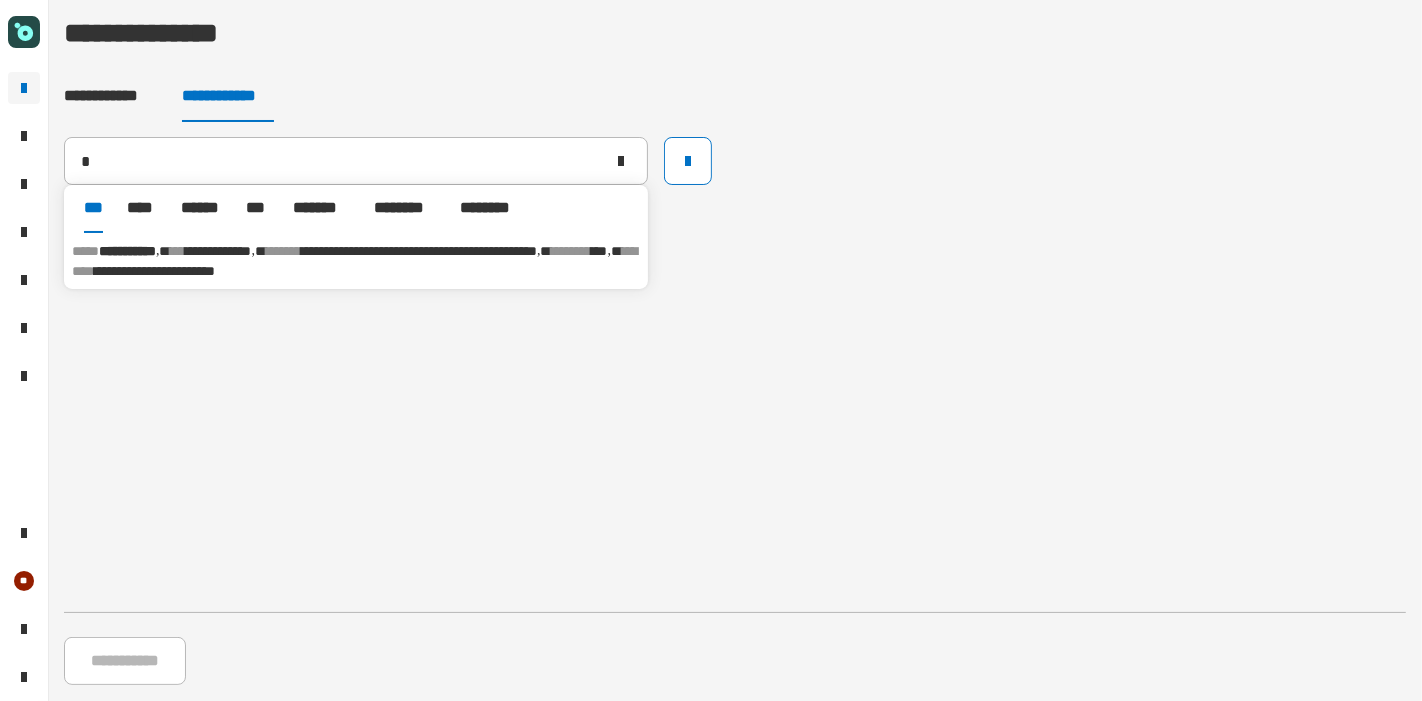 type 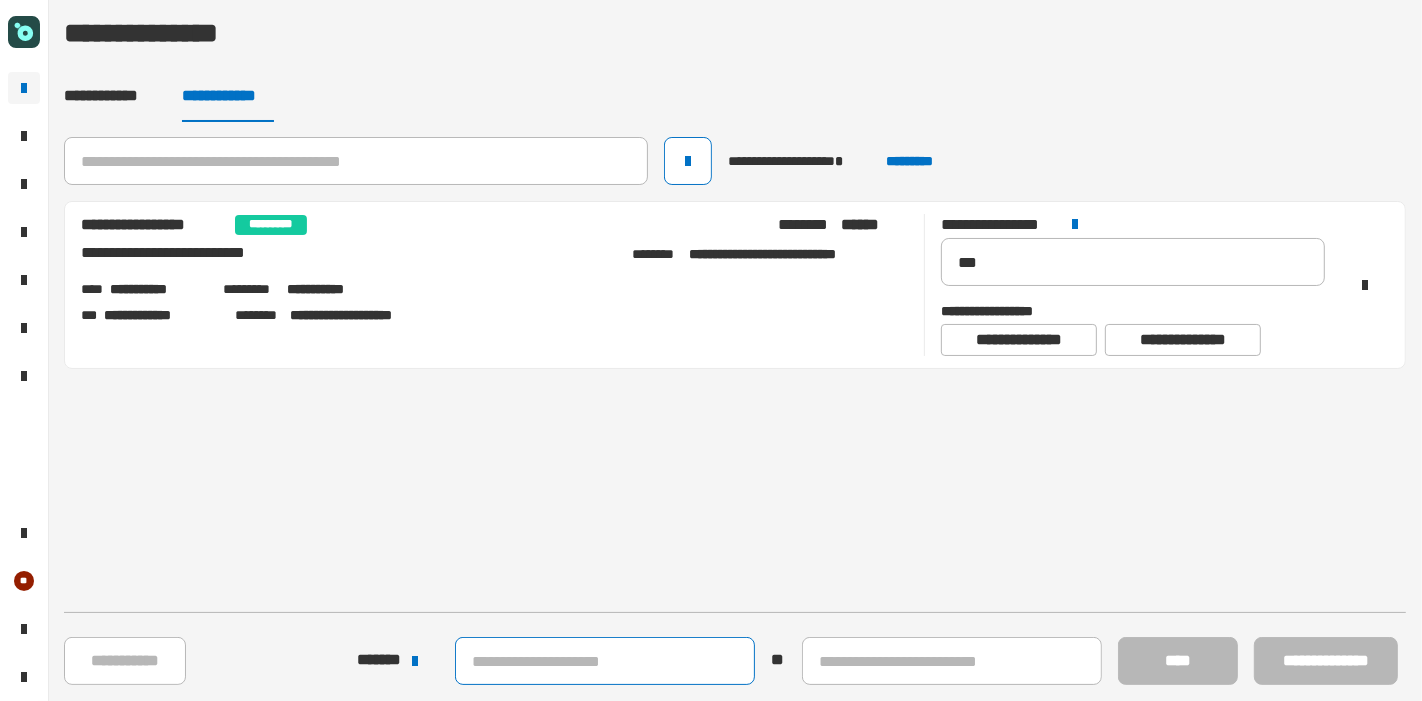 click 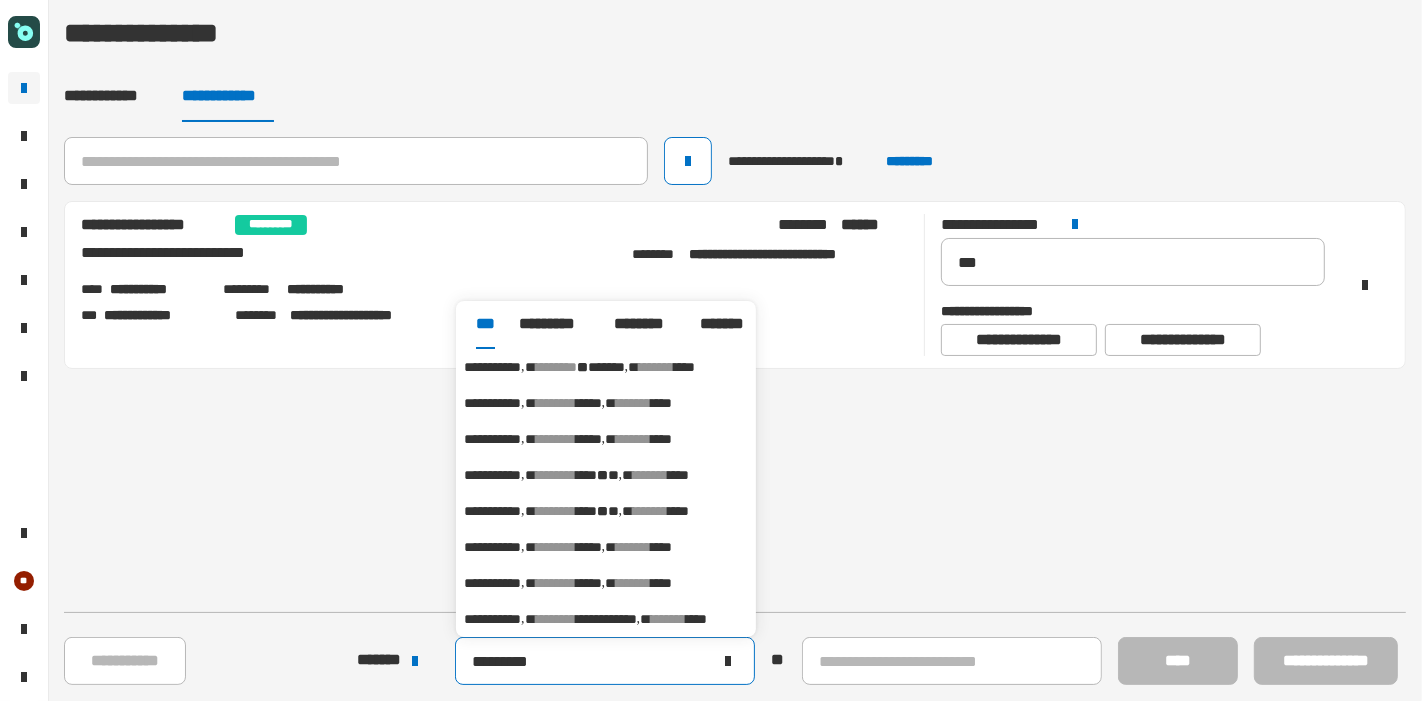 type on "*********" 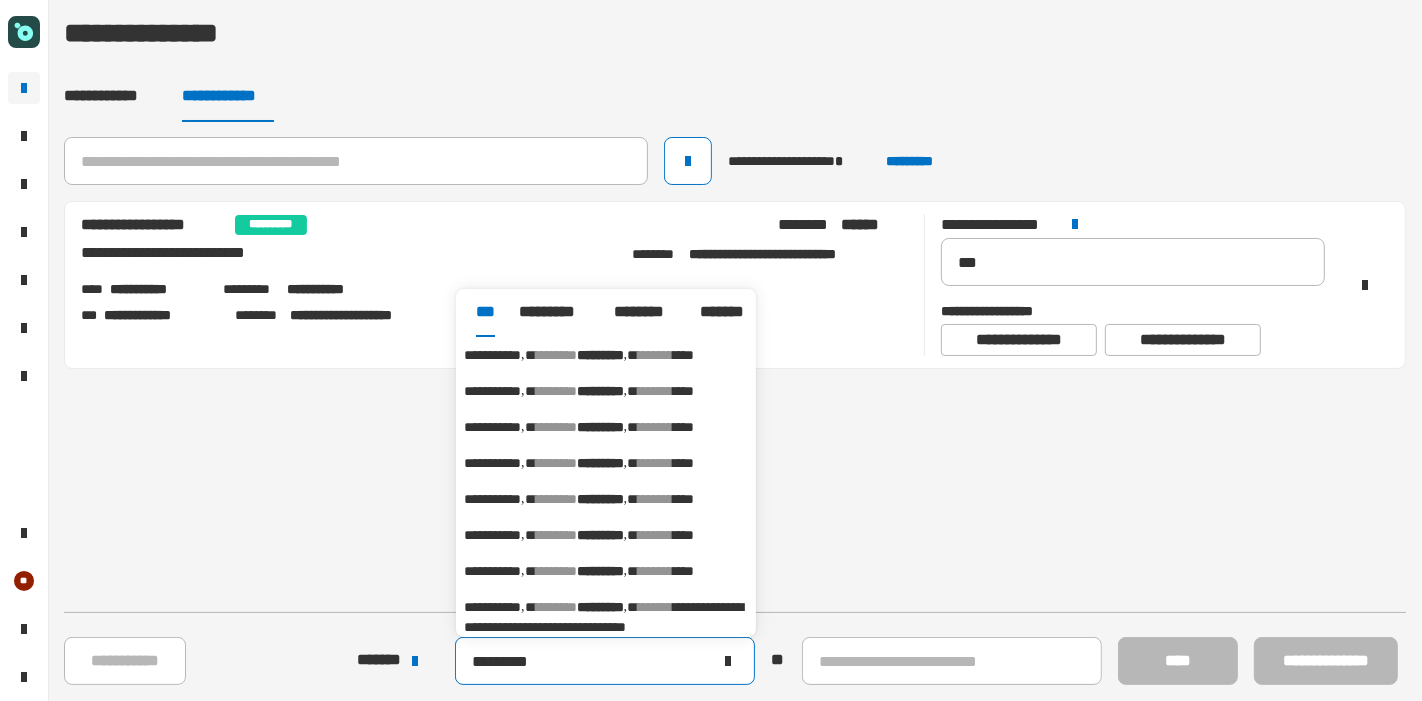scroll, scrollTop: 168, scrollLeft: 0, axis: vertical 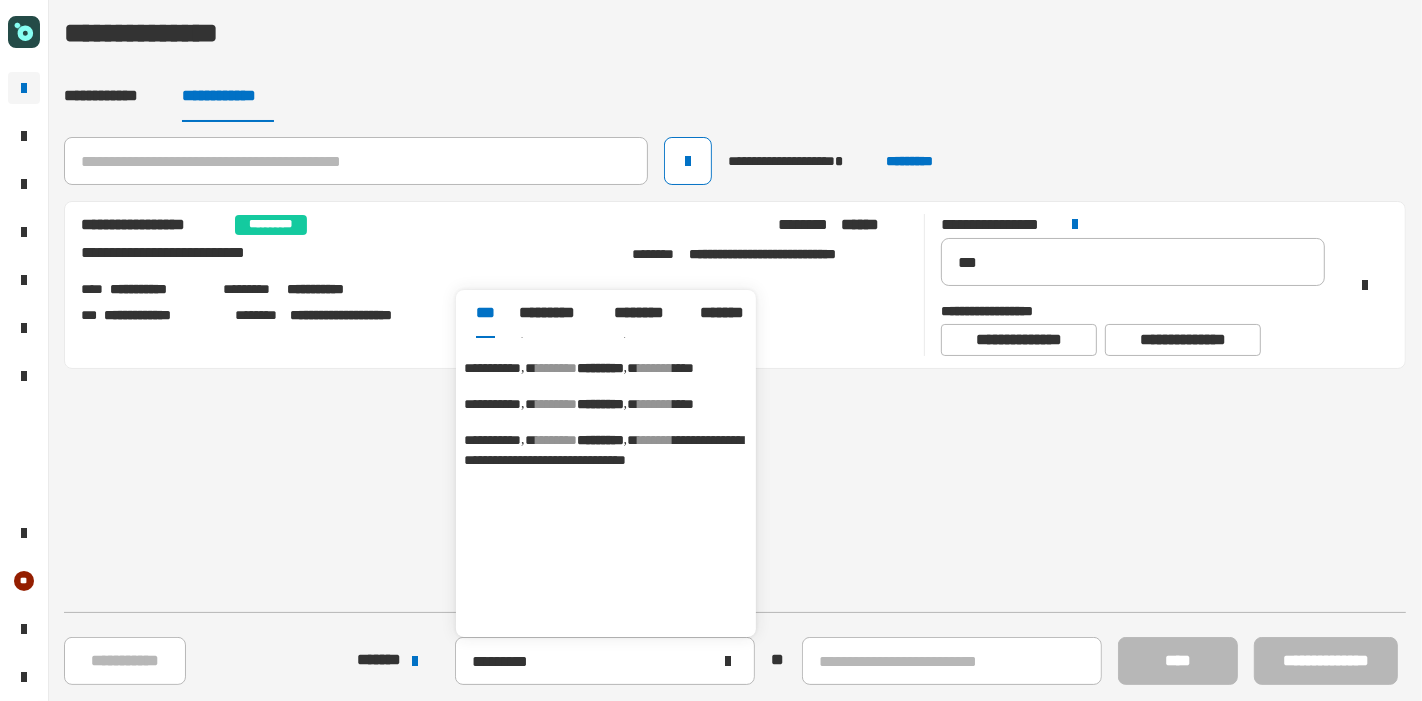 click on "**********" at bounding box center [603, 450] 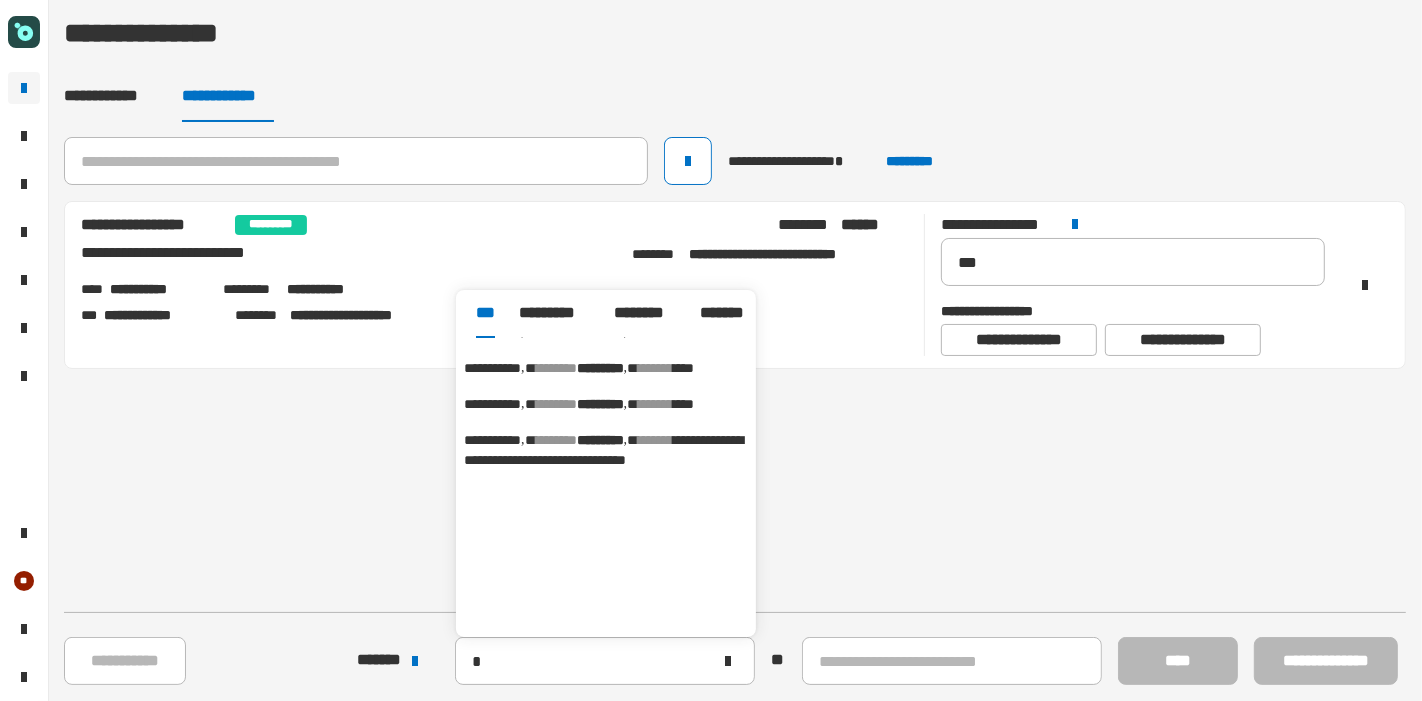type on "**********" 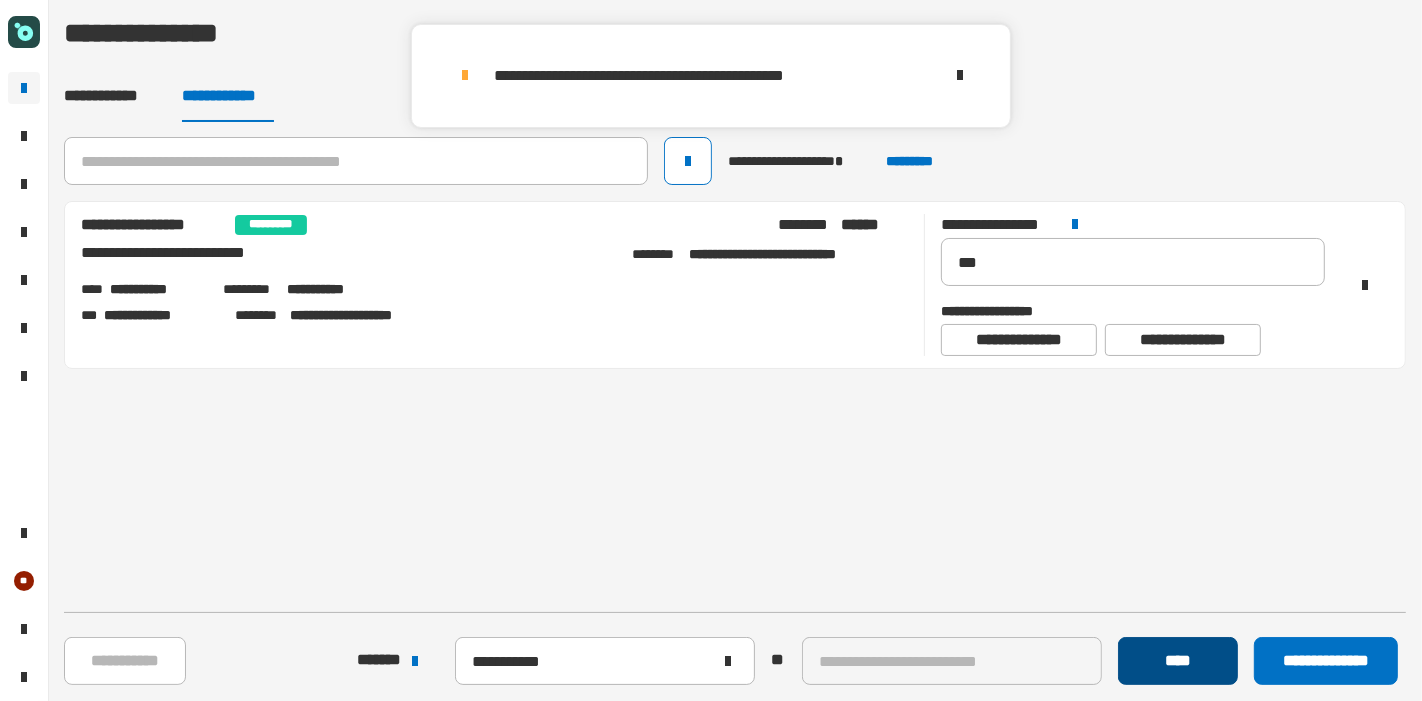 click on "****" 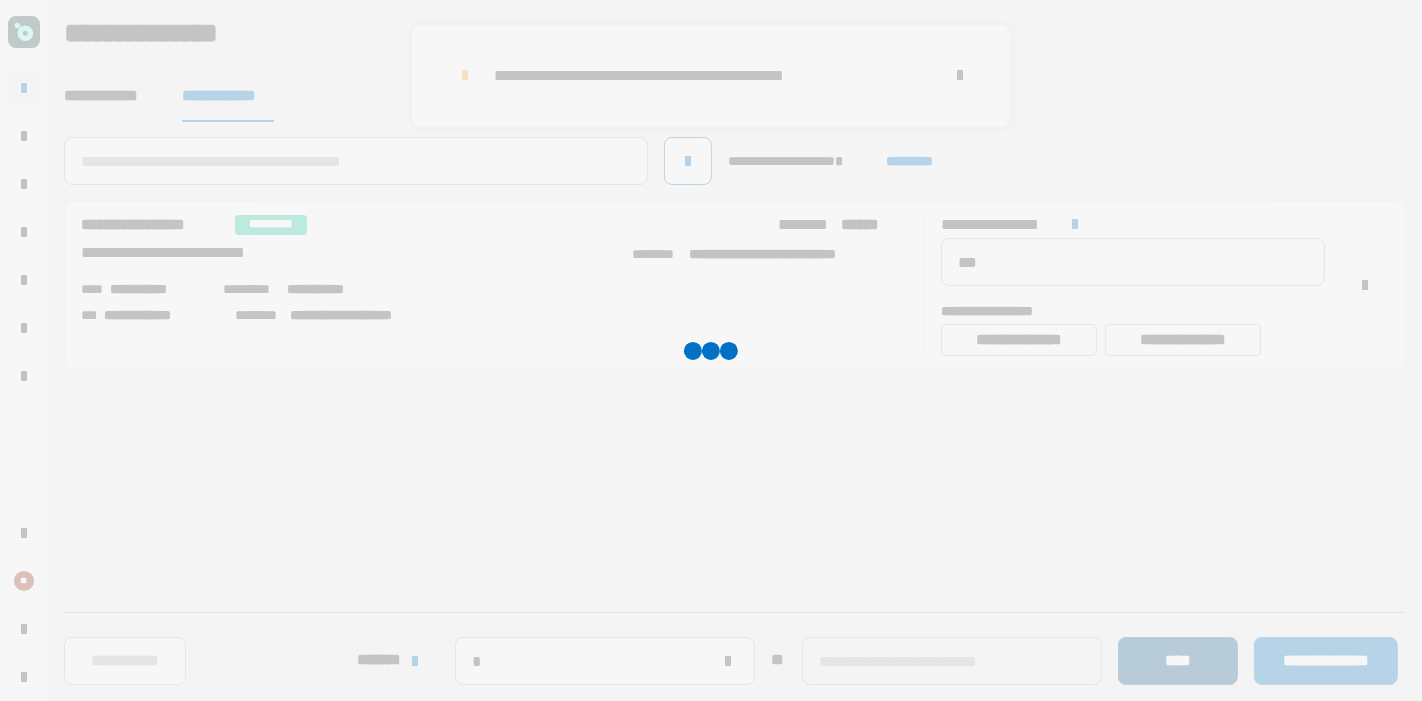 type 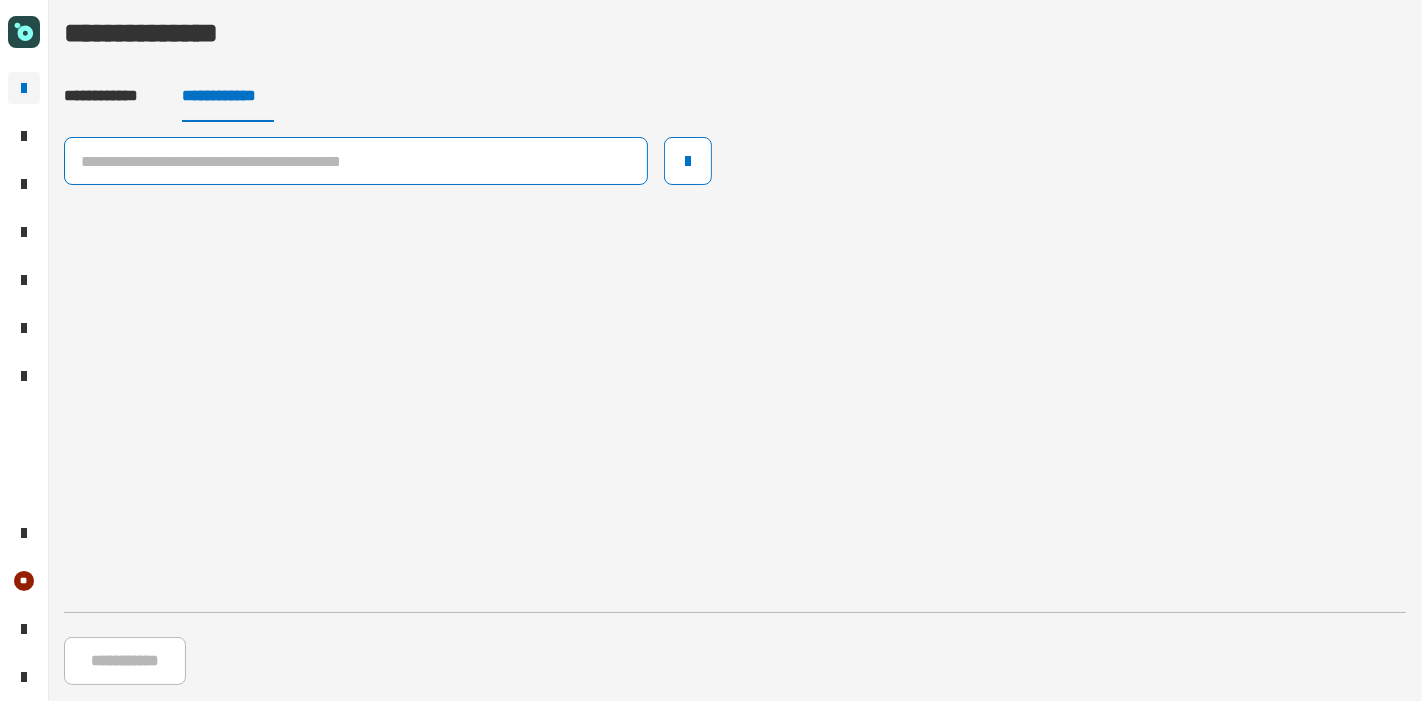 click 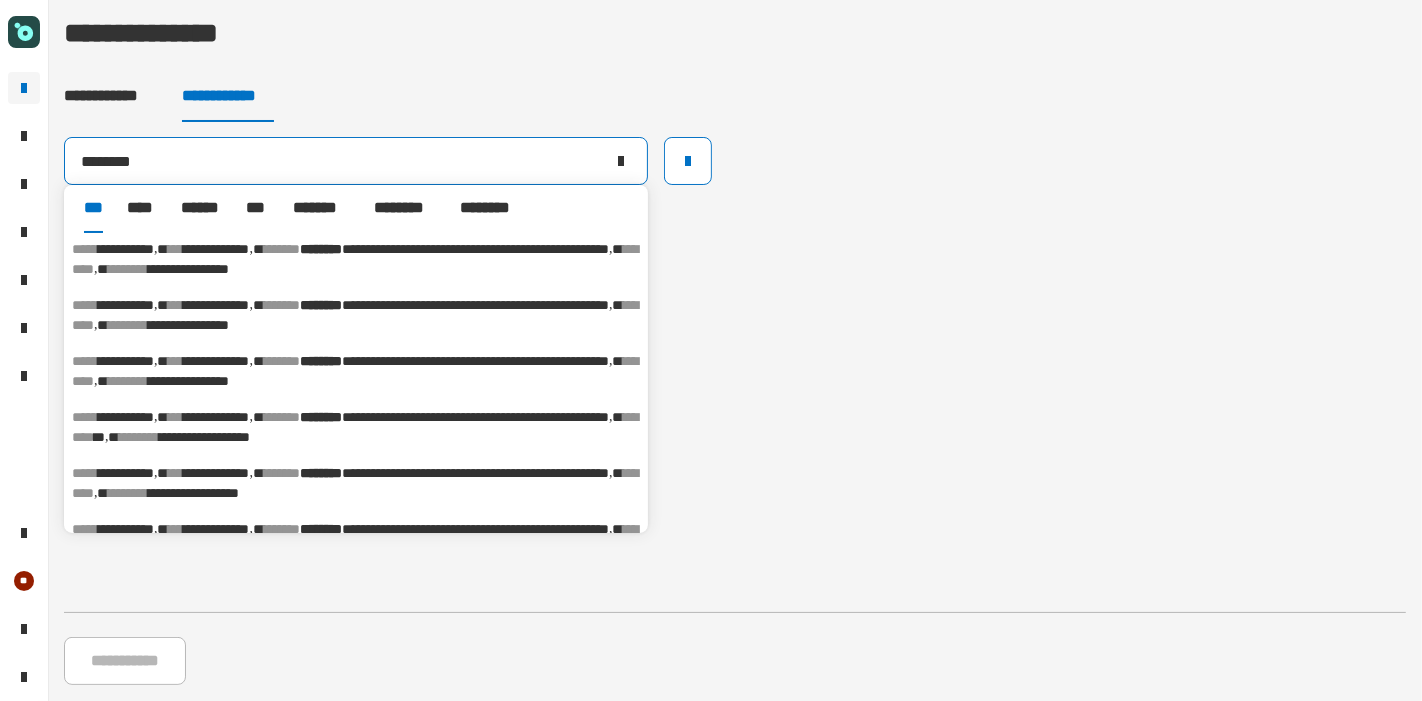 scroll, scrollTop: 0, scrollLeft: 0, axis: both 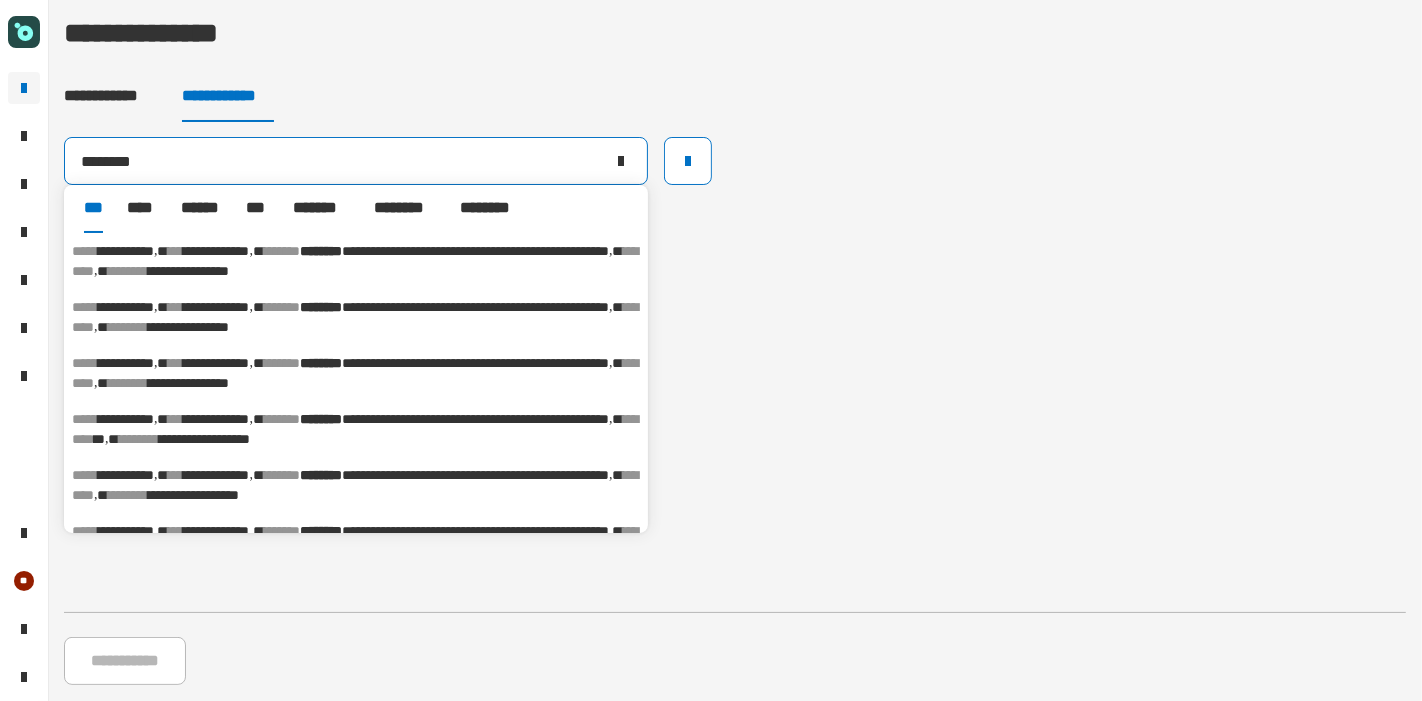 type on "********" 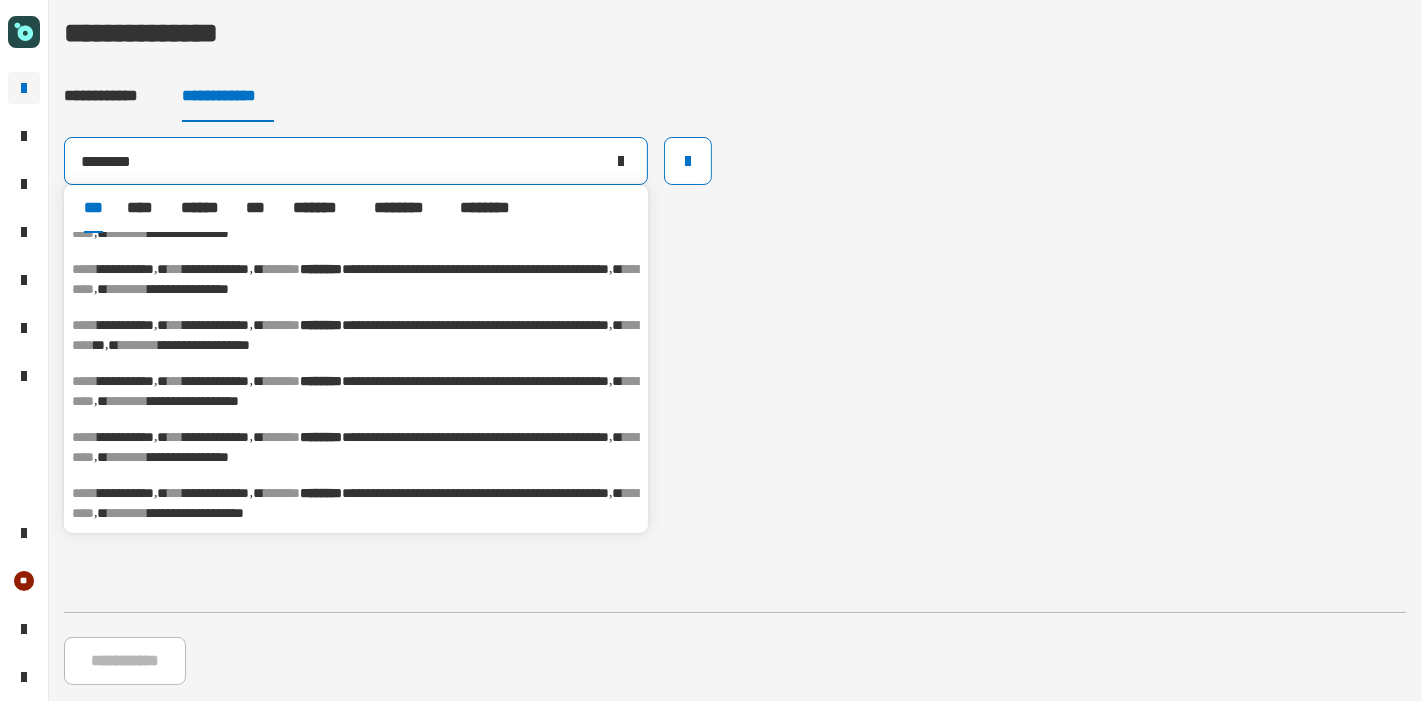 scroll, scrollTop: 95, scrollLeft: 0, axis: vertical 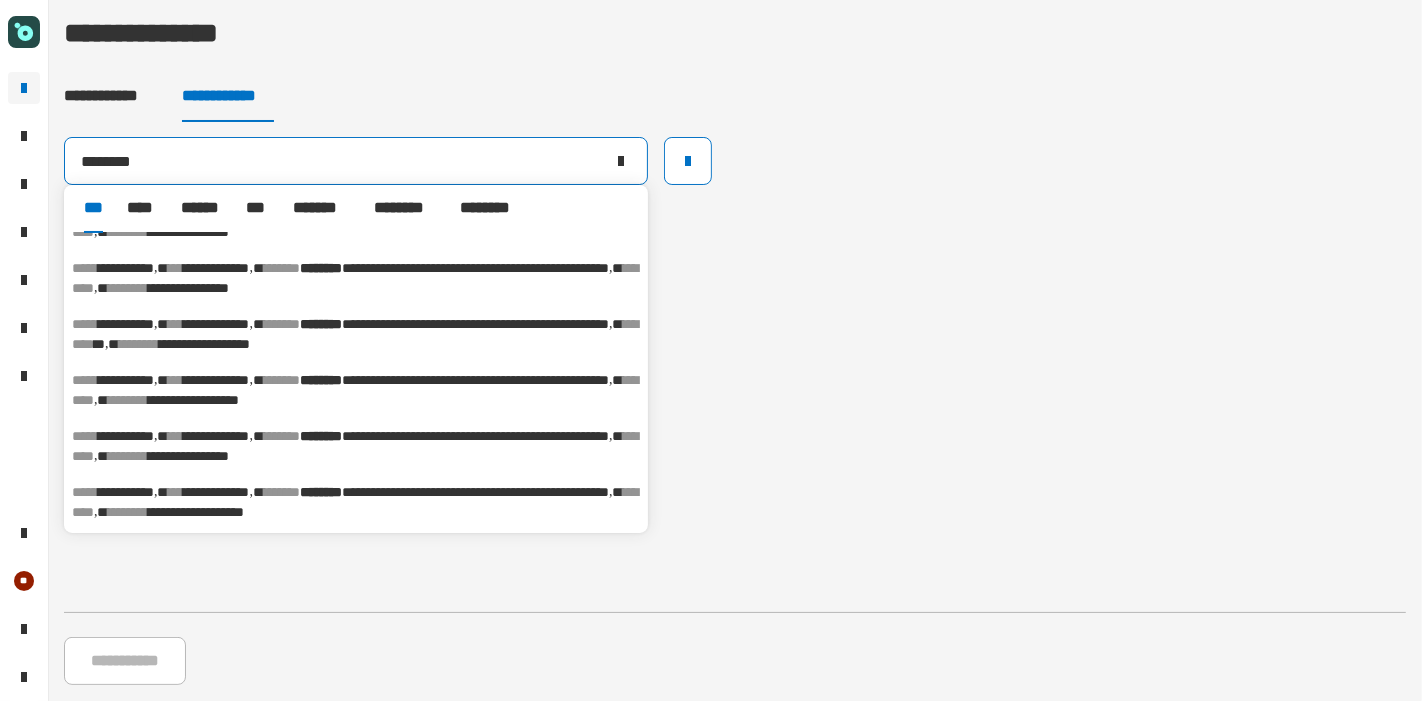 click 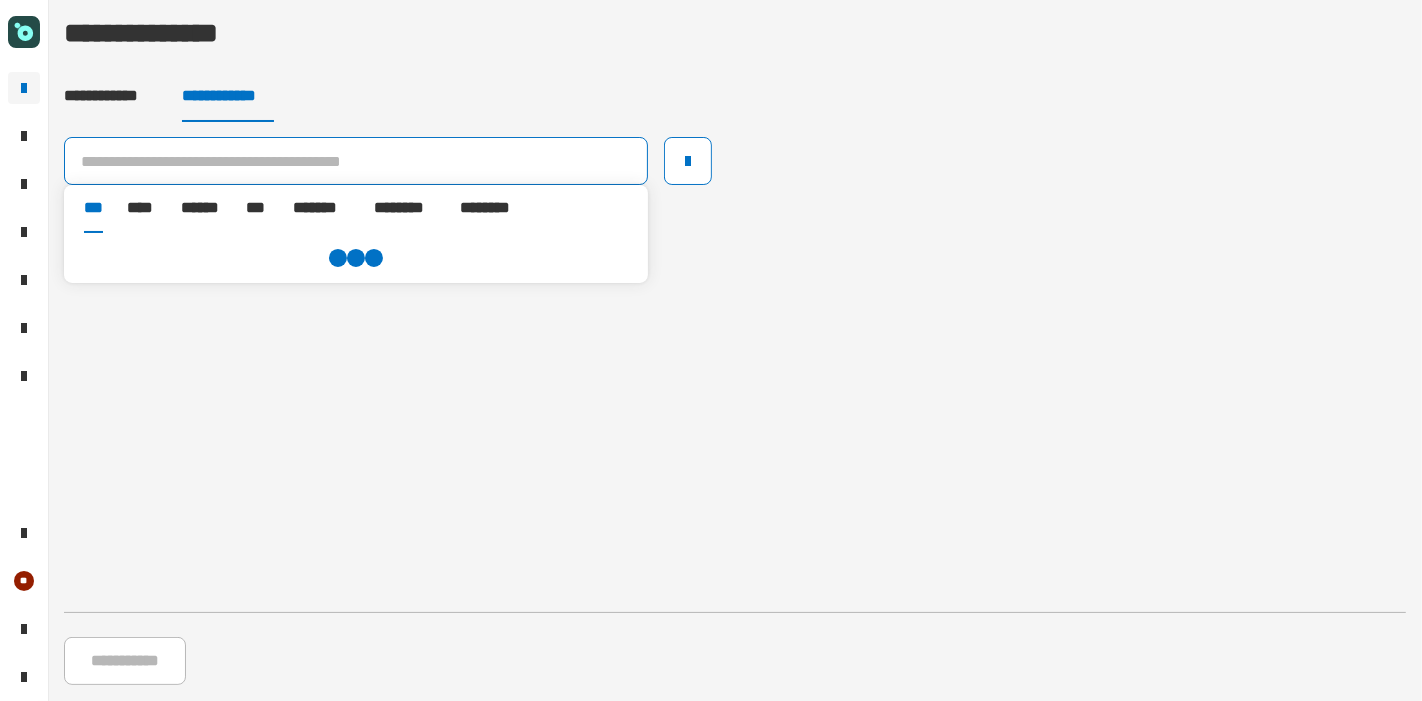 scroll, scrollTop: 0, scrollLeft: 0, axis: both 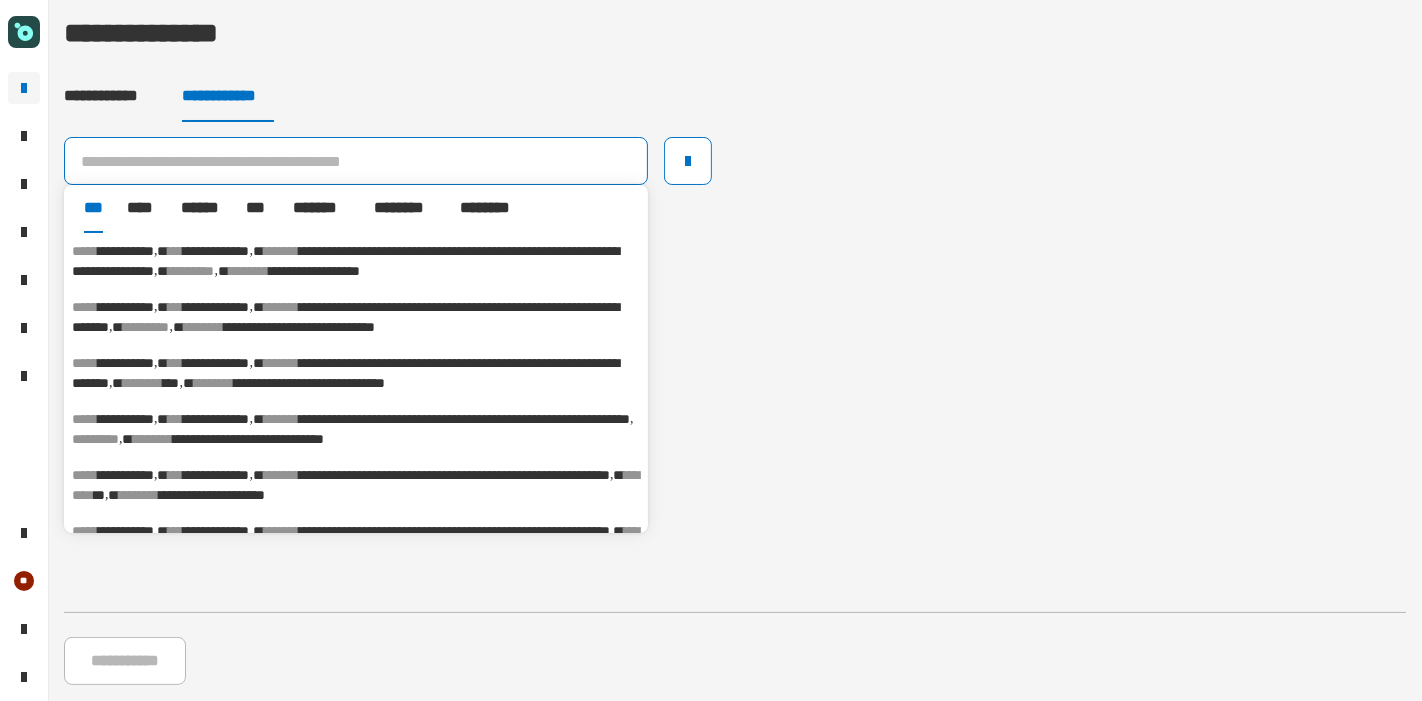 paste on "**********" 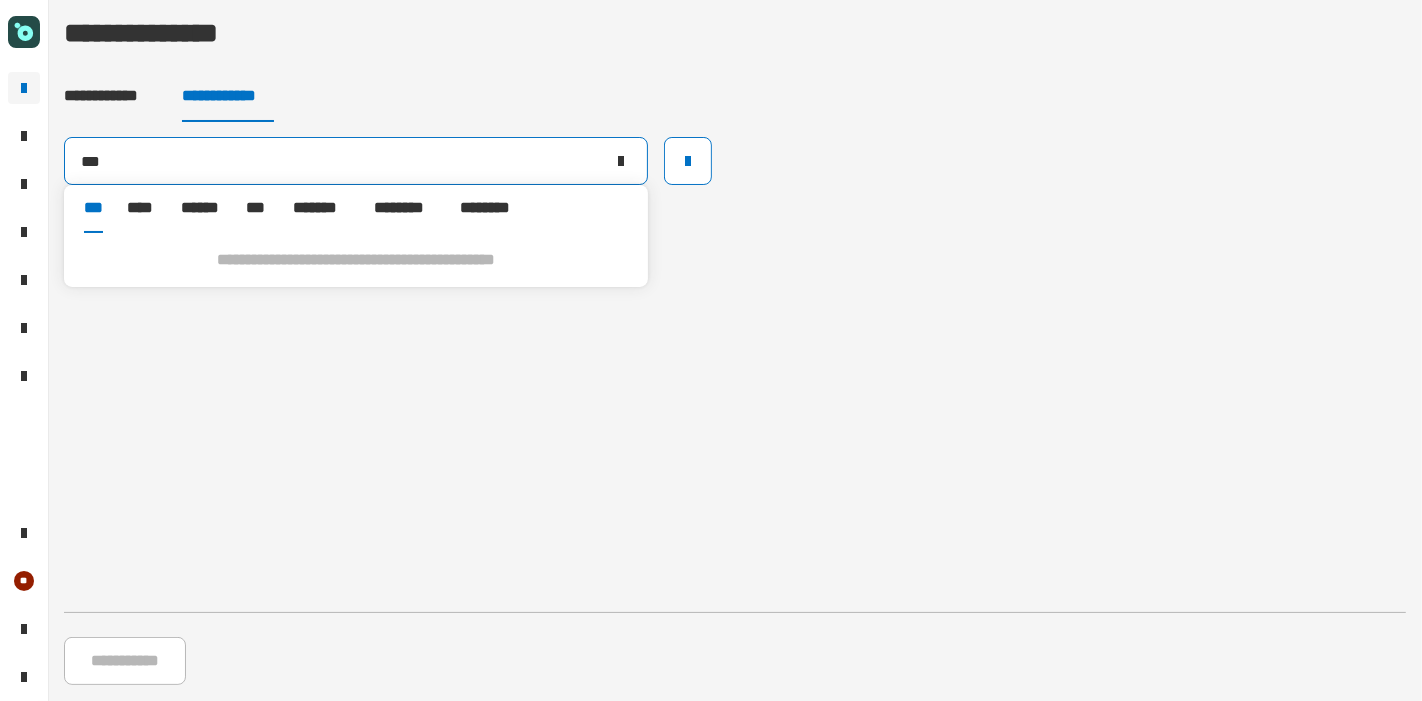 type on "*" 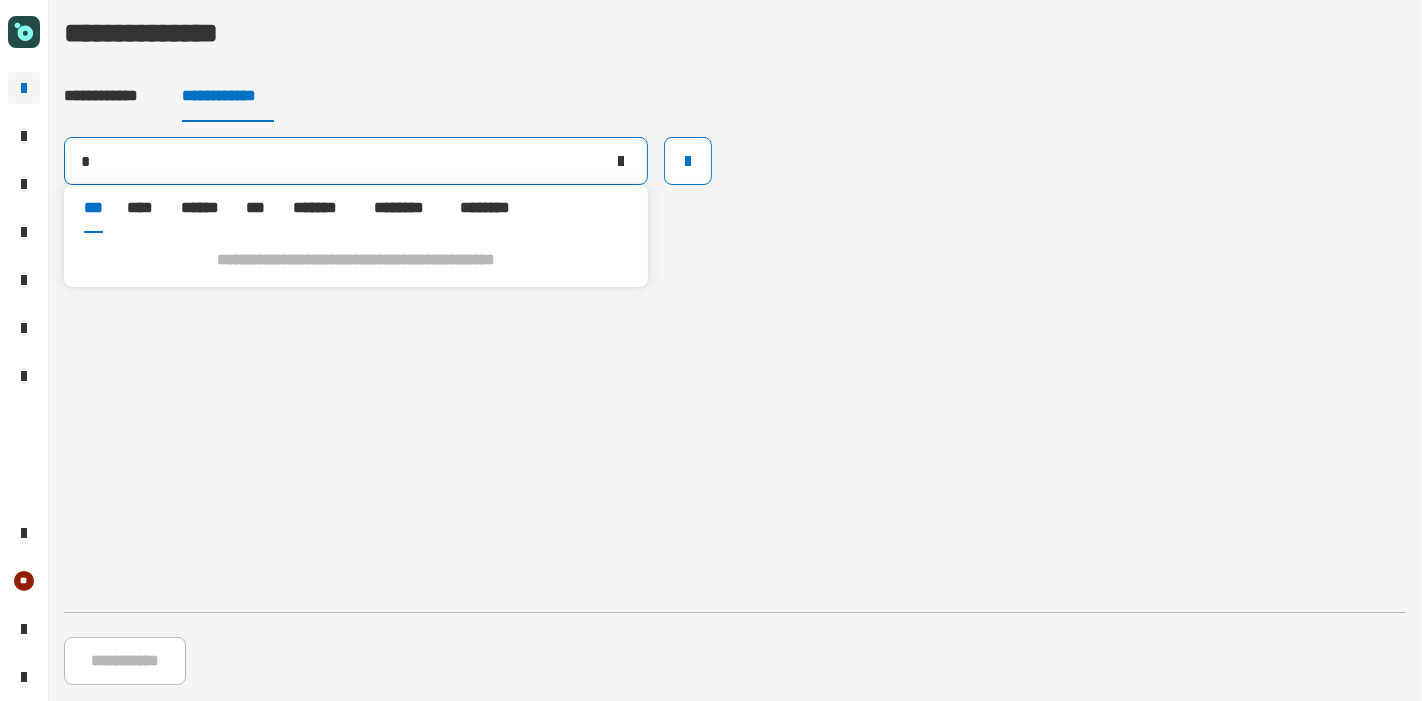 type 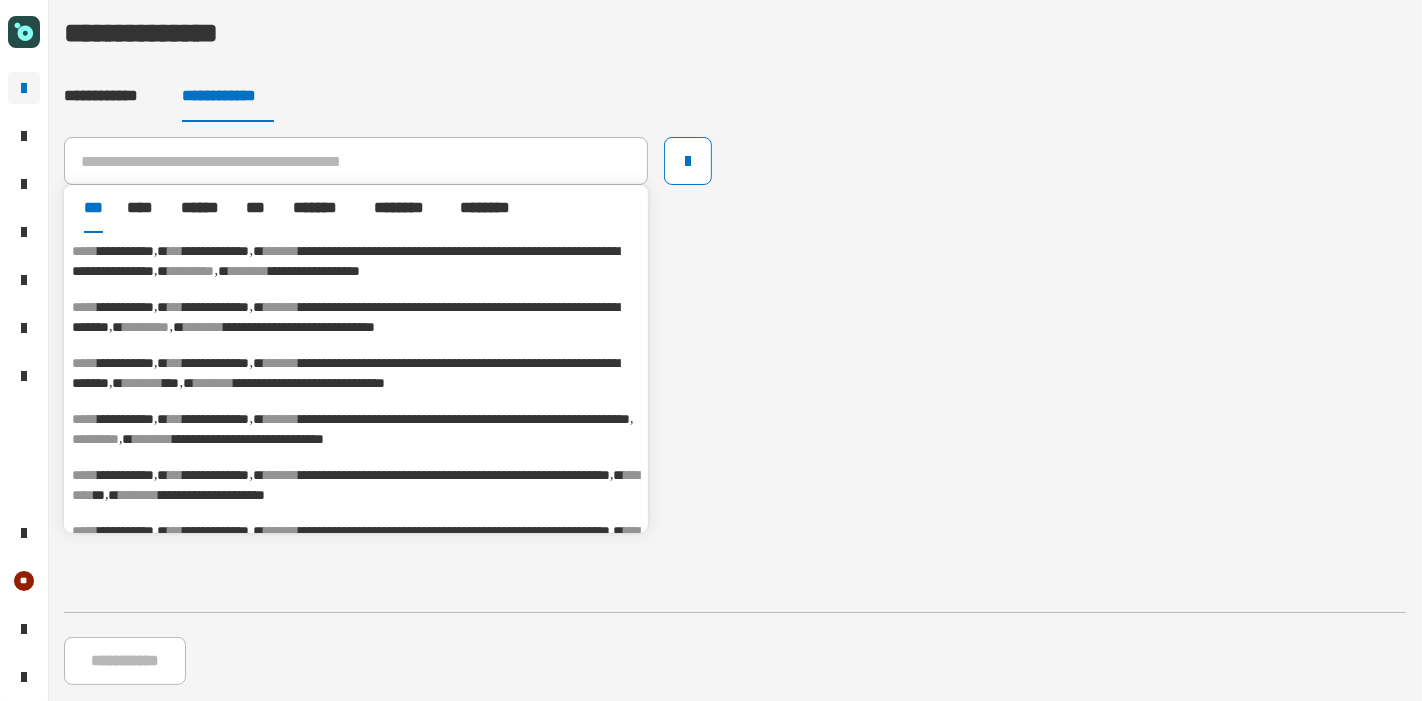 click on "**********" 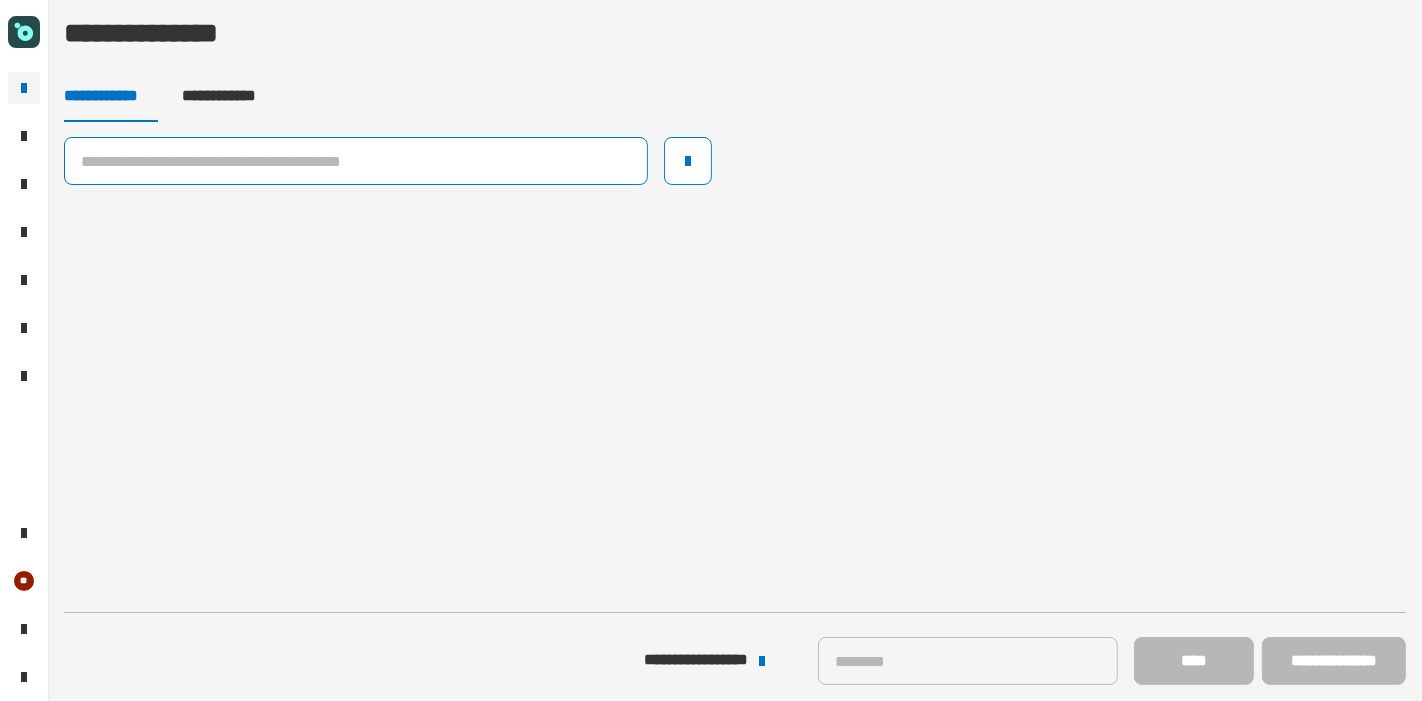 click 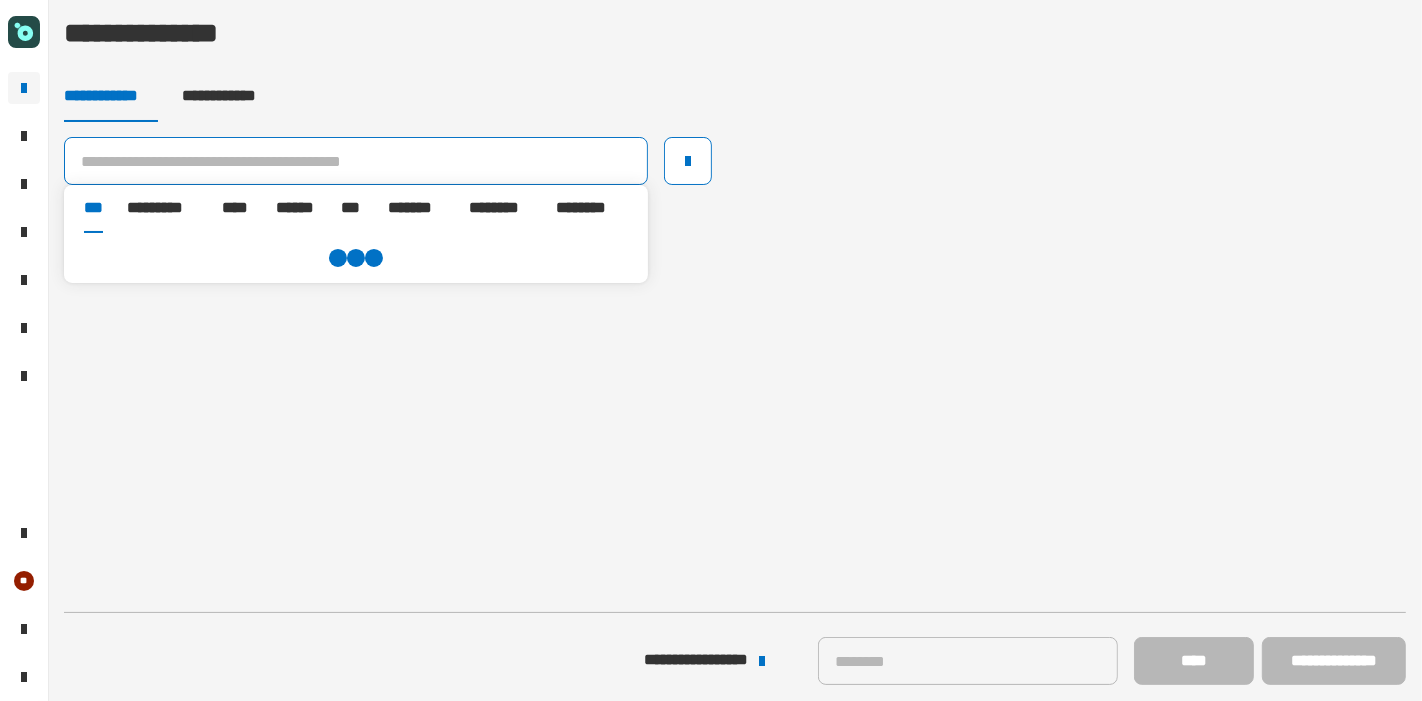paste on "**********" 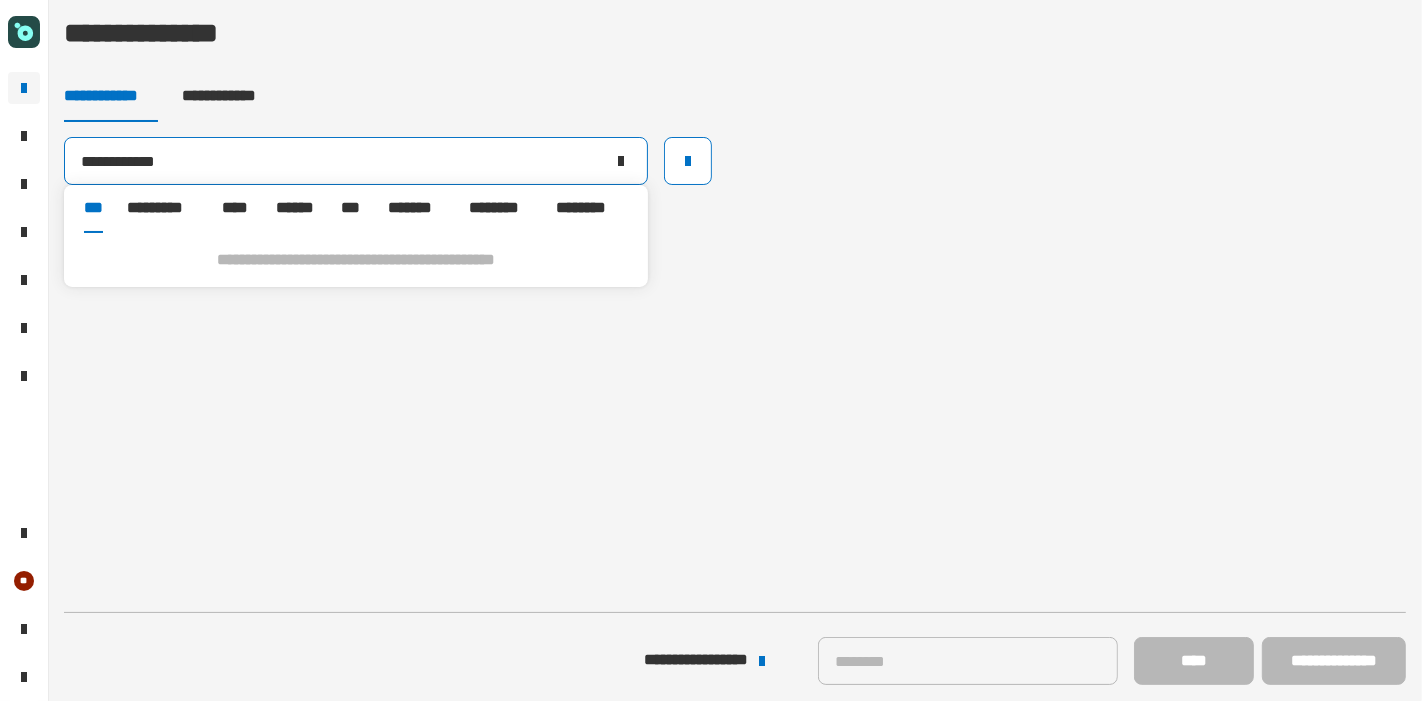 click on "**********" 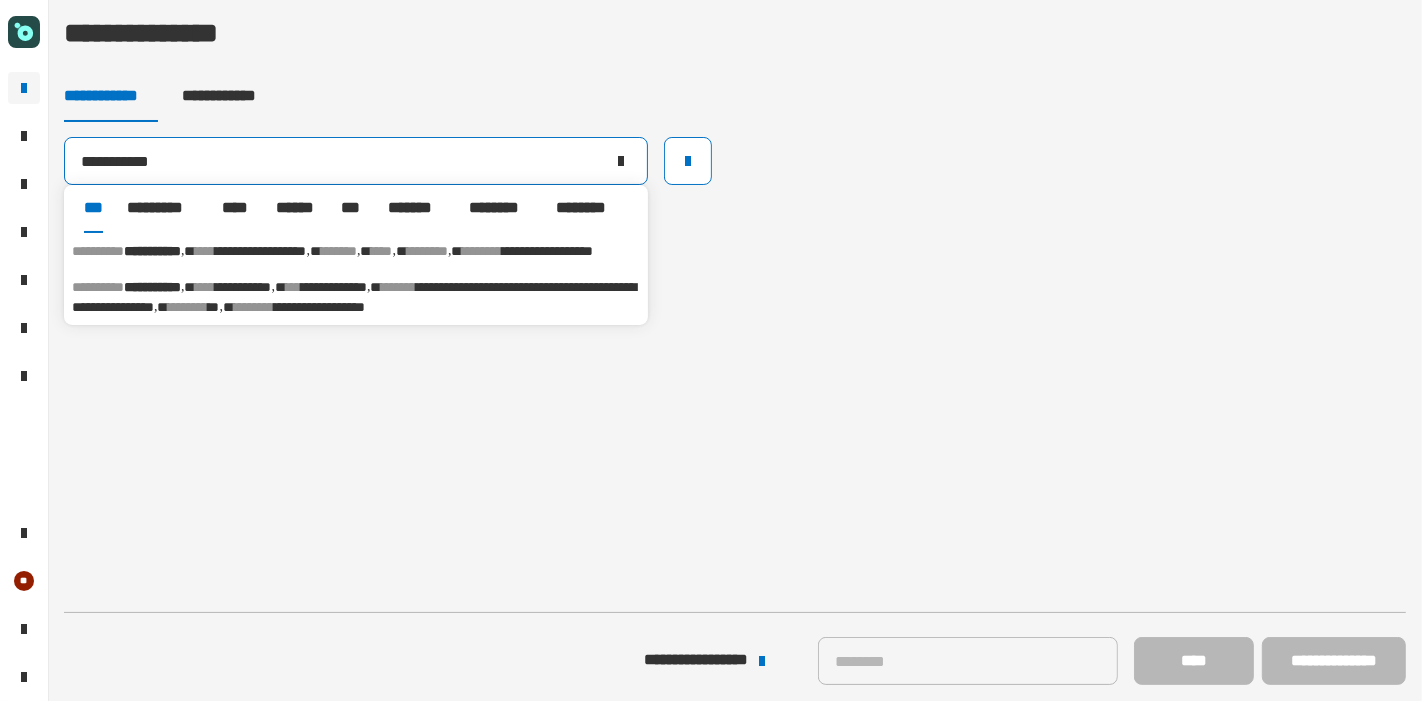 type on "**********" 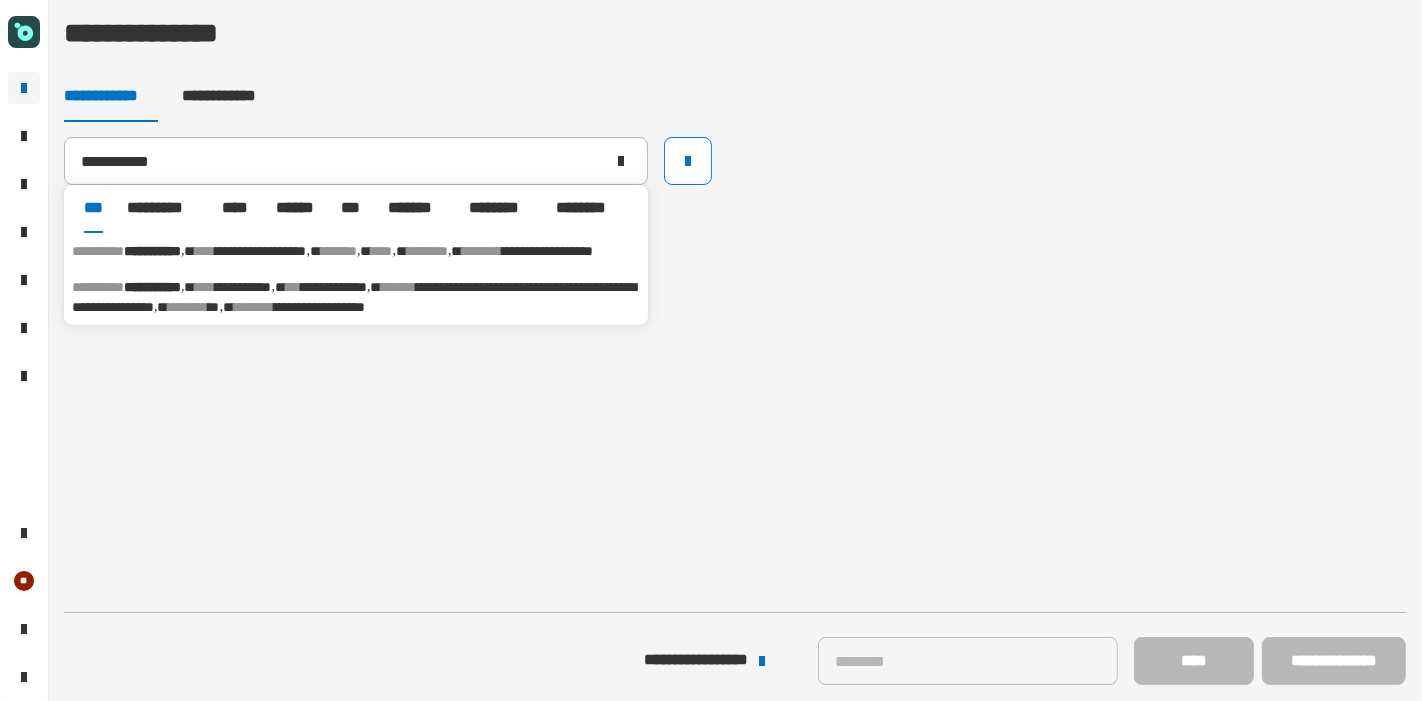 click on "****" at bounding box center (206, 251) 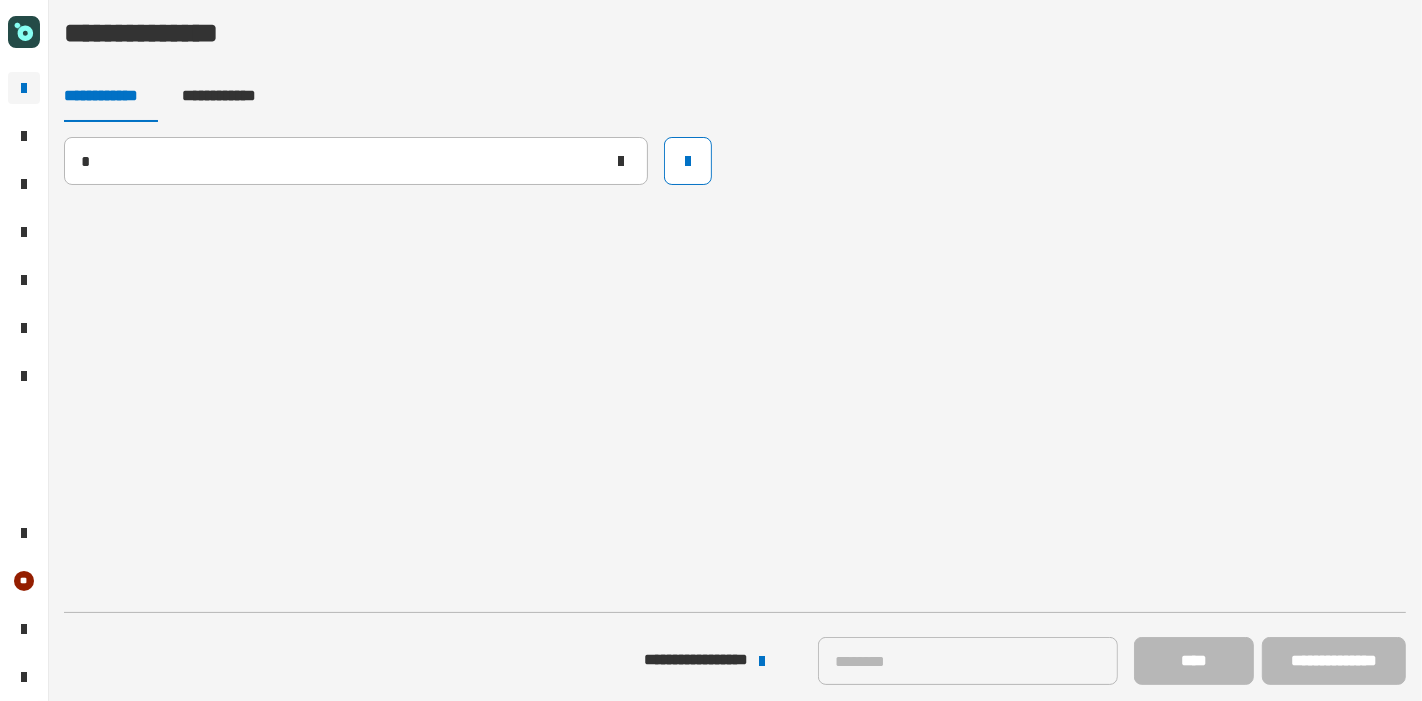type 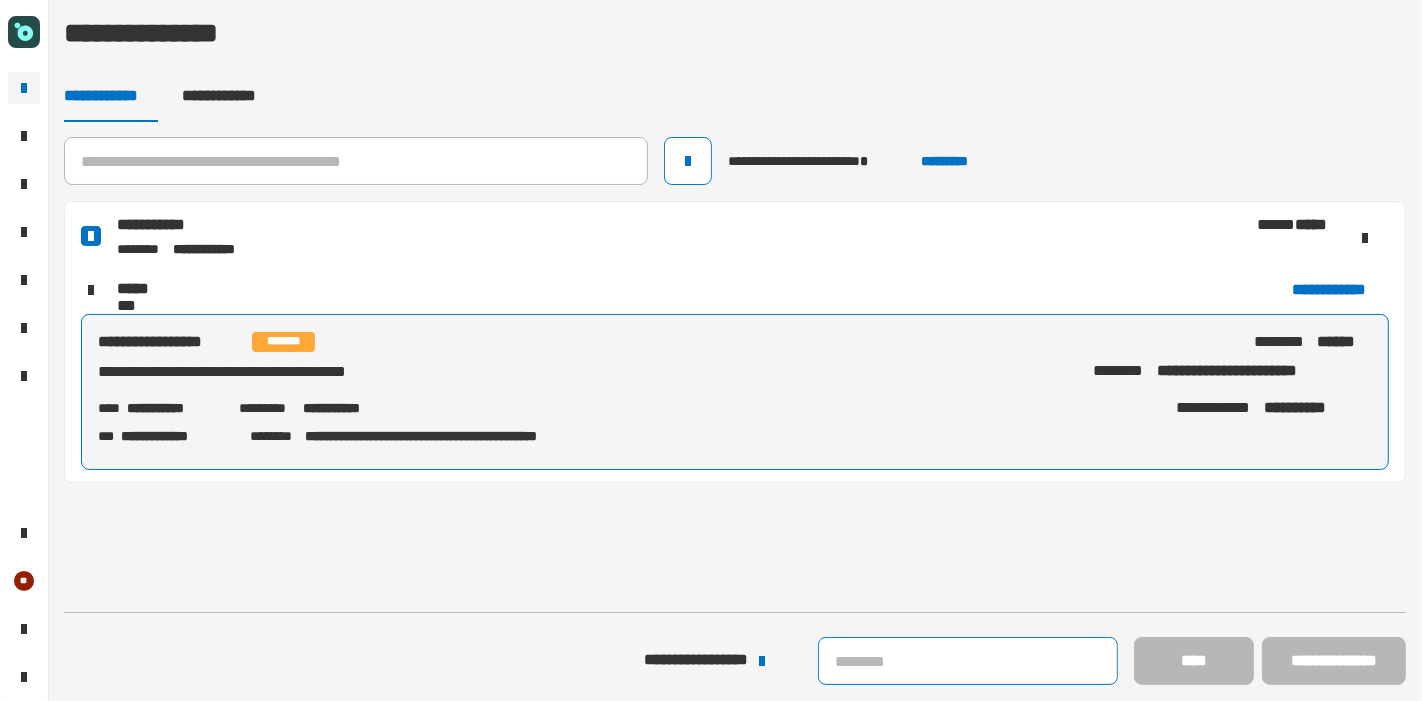 click 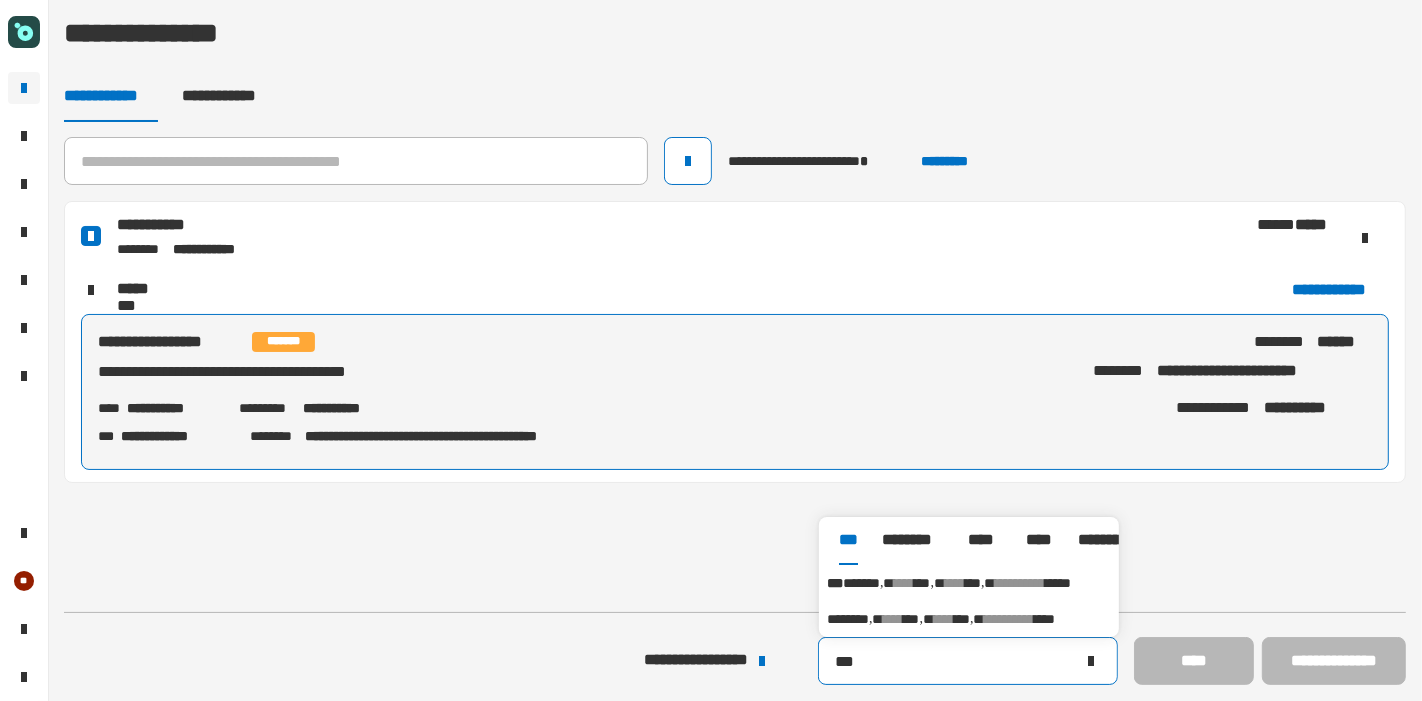 type on "***" 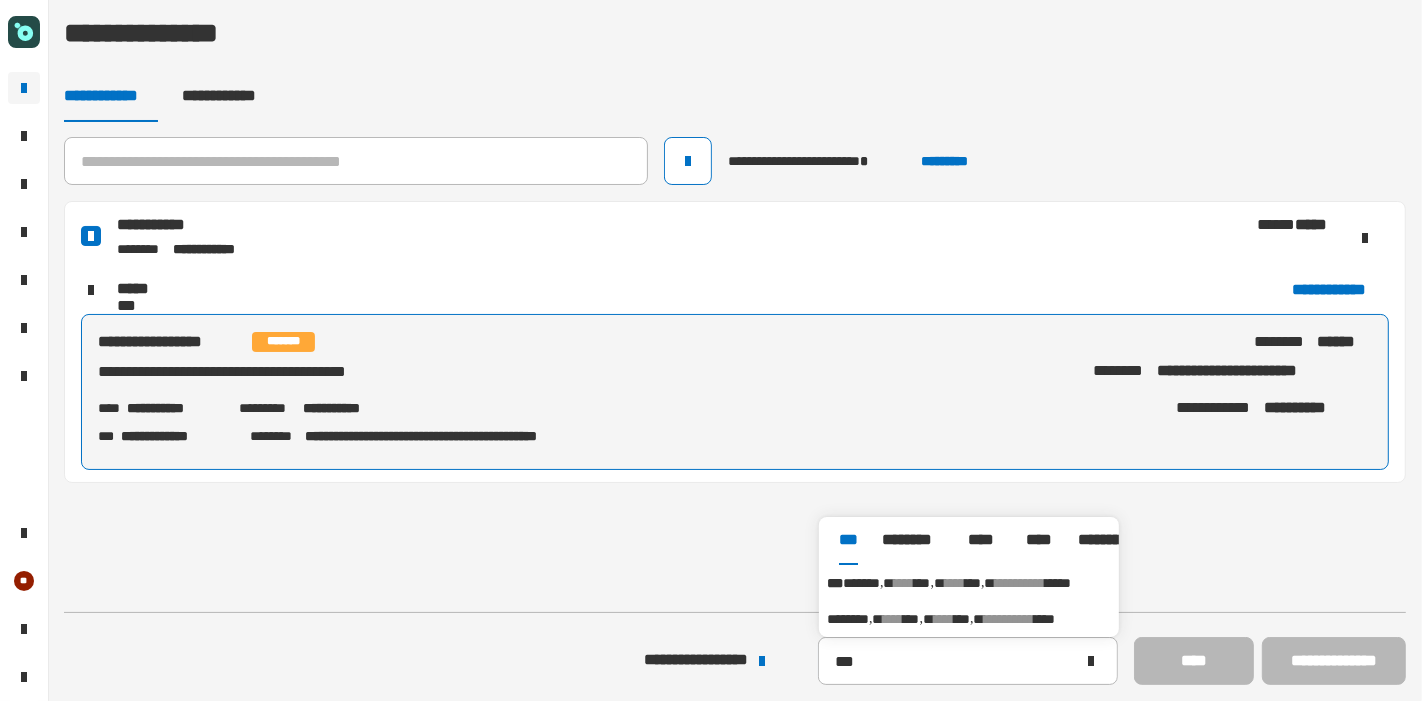 click on "*****" at bounding box center [1058, 583] 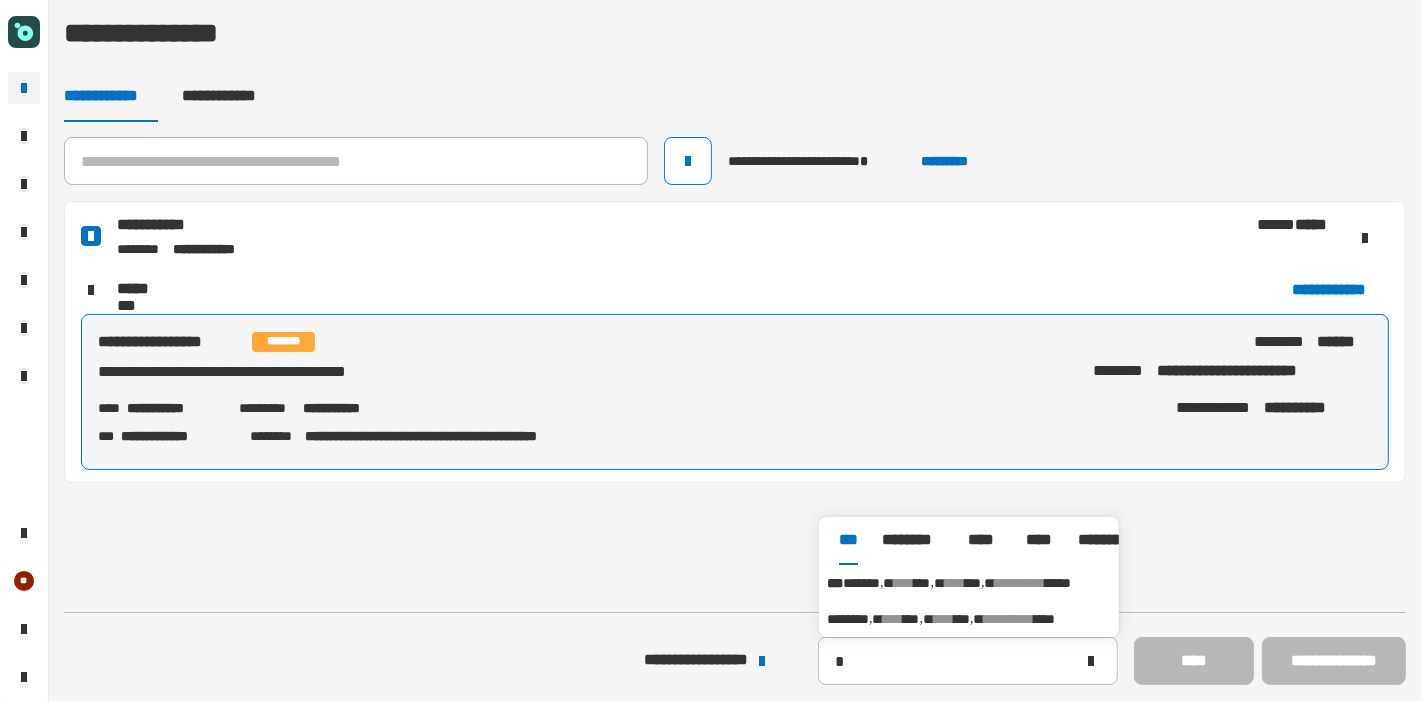 type on "**********" 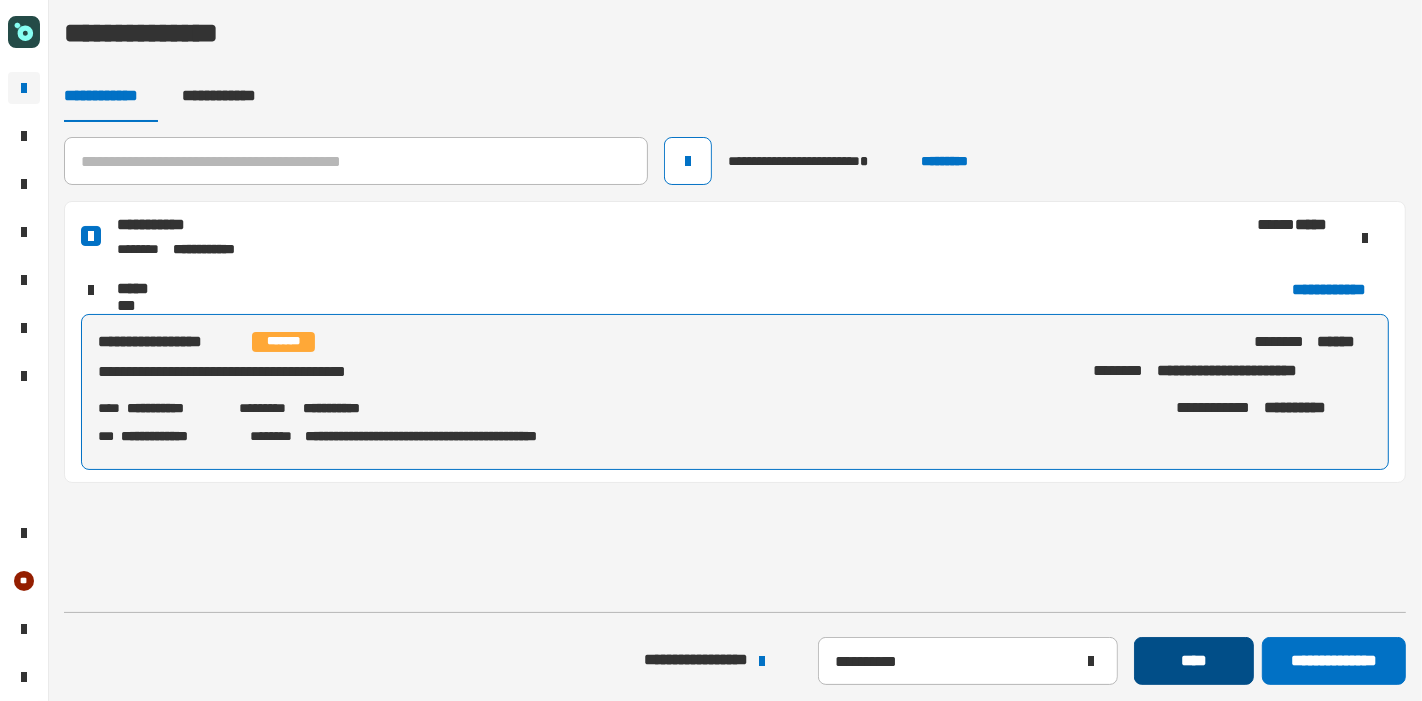 click on "****" 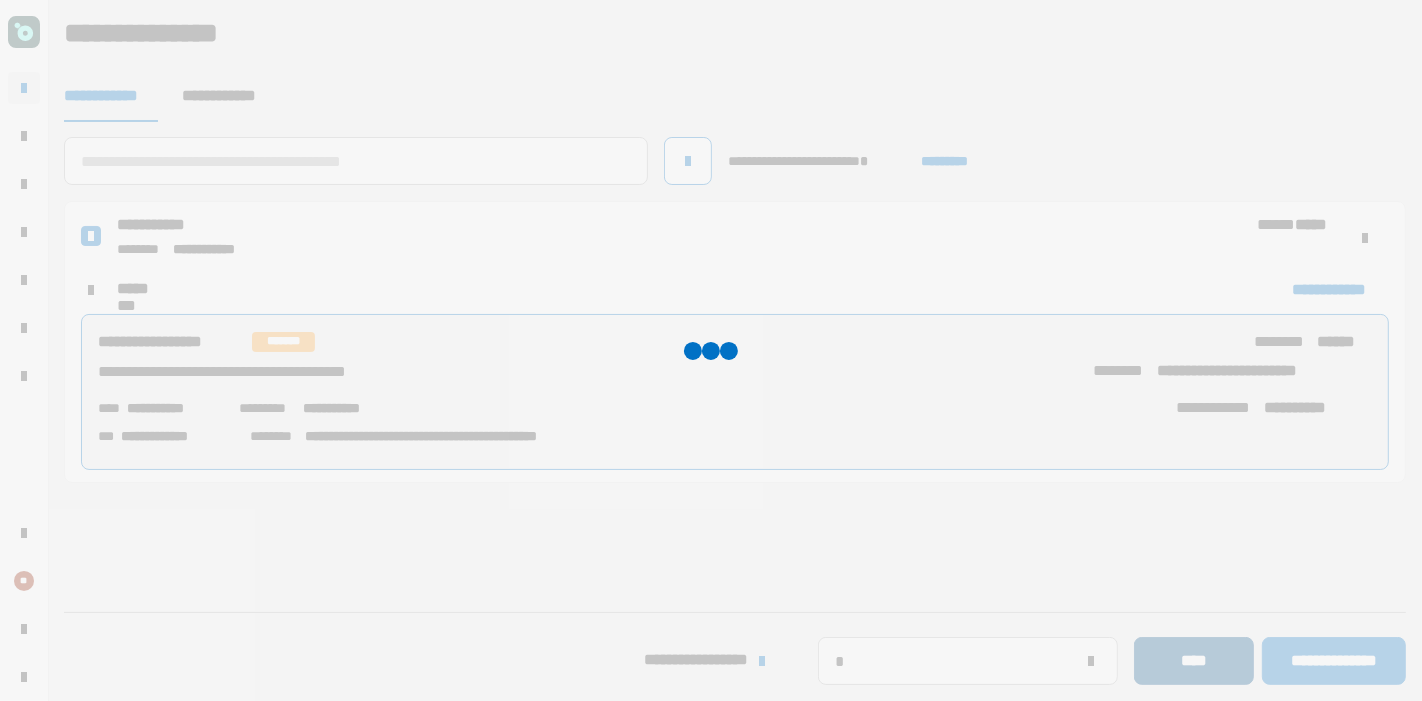 type 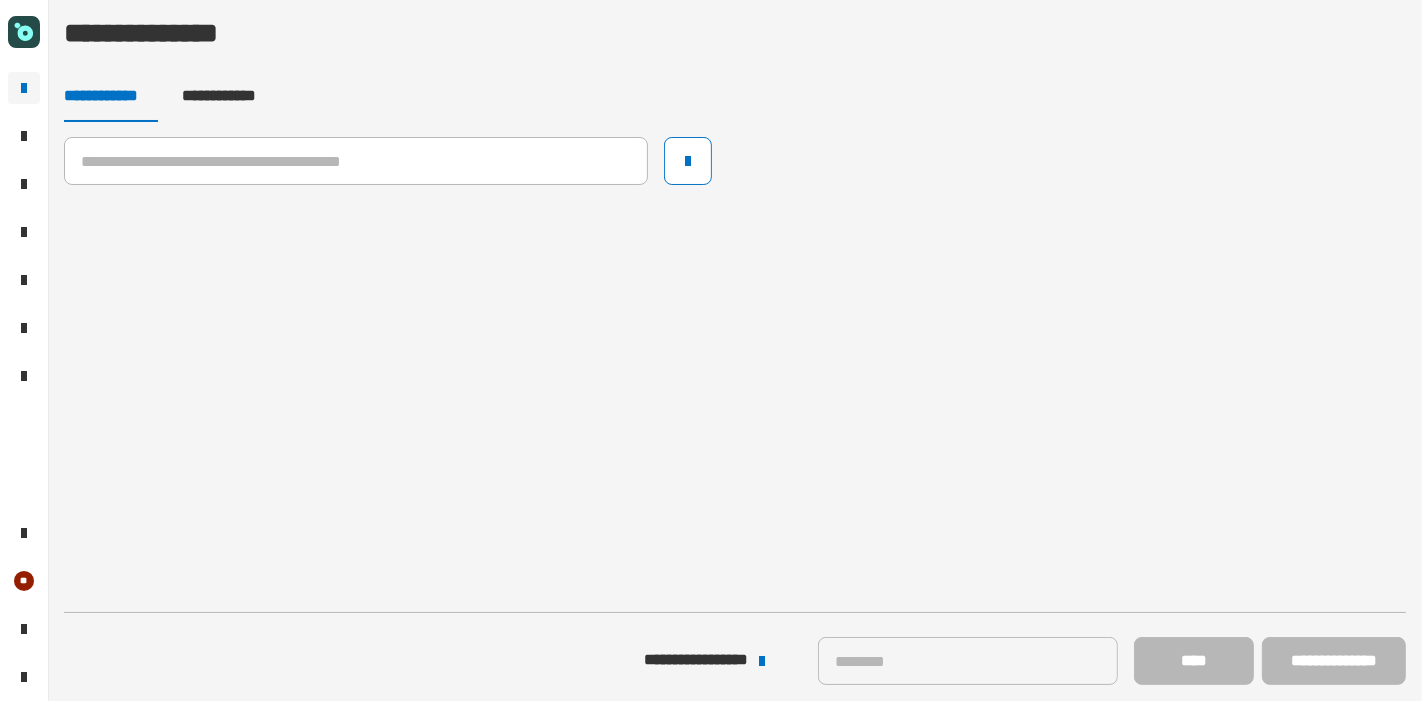 click on "**********" 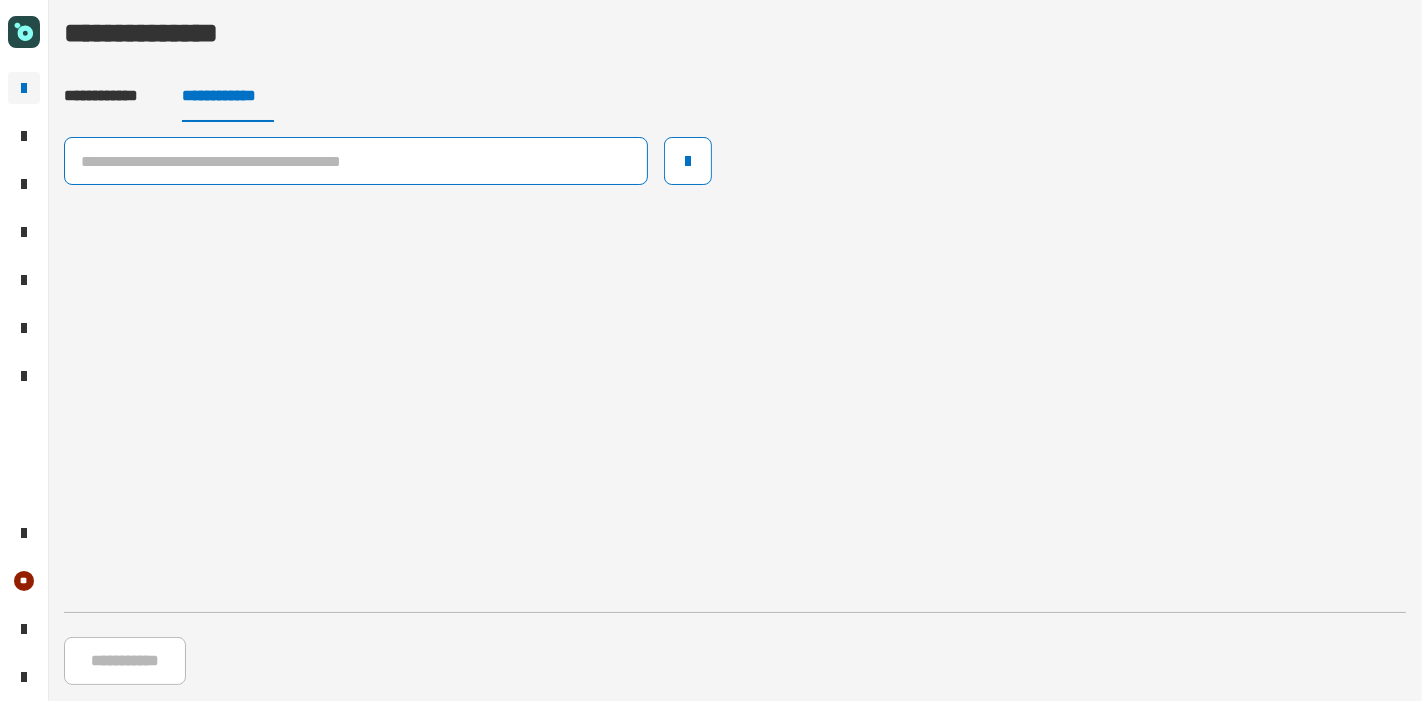 click 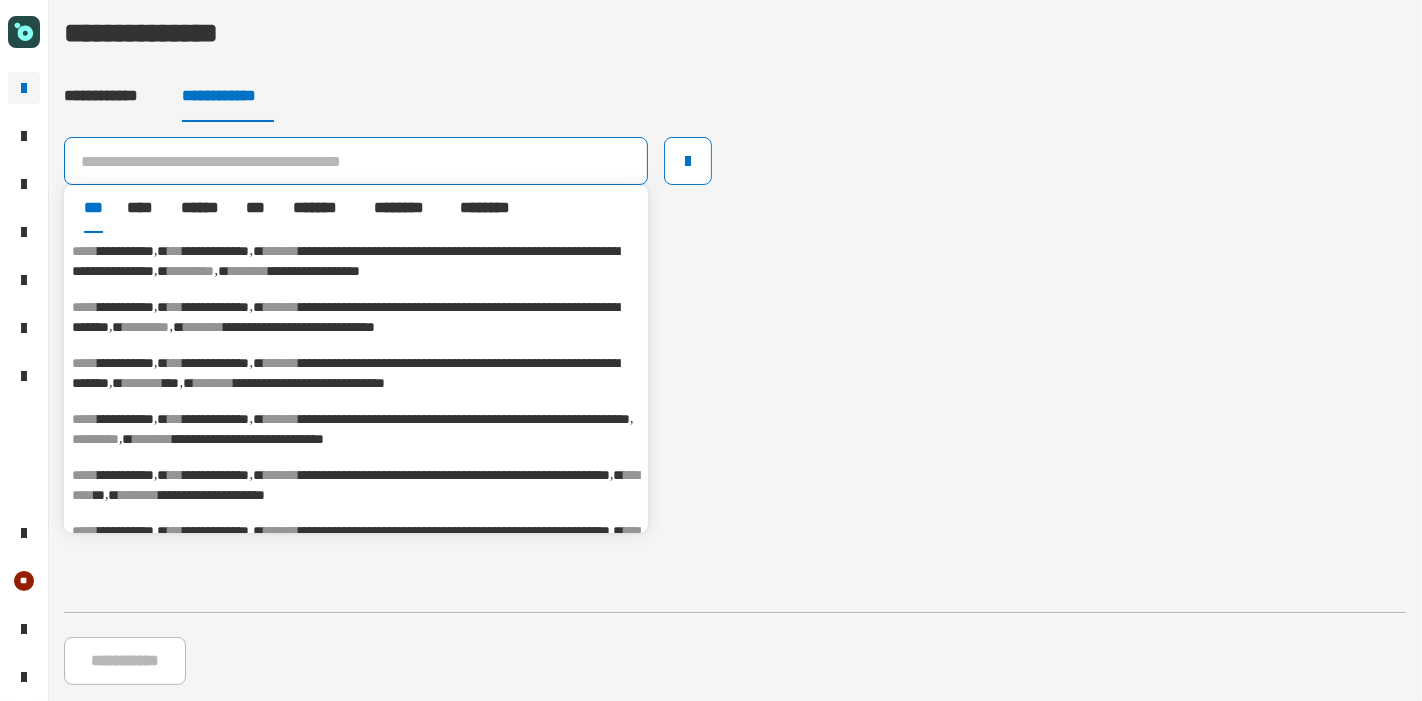 paste on "**********" 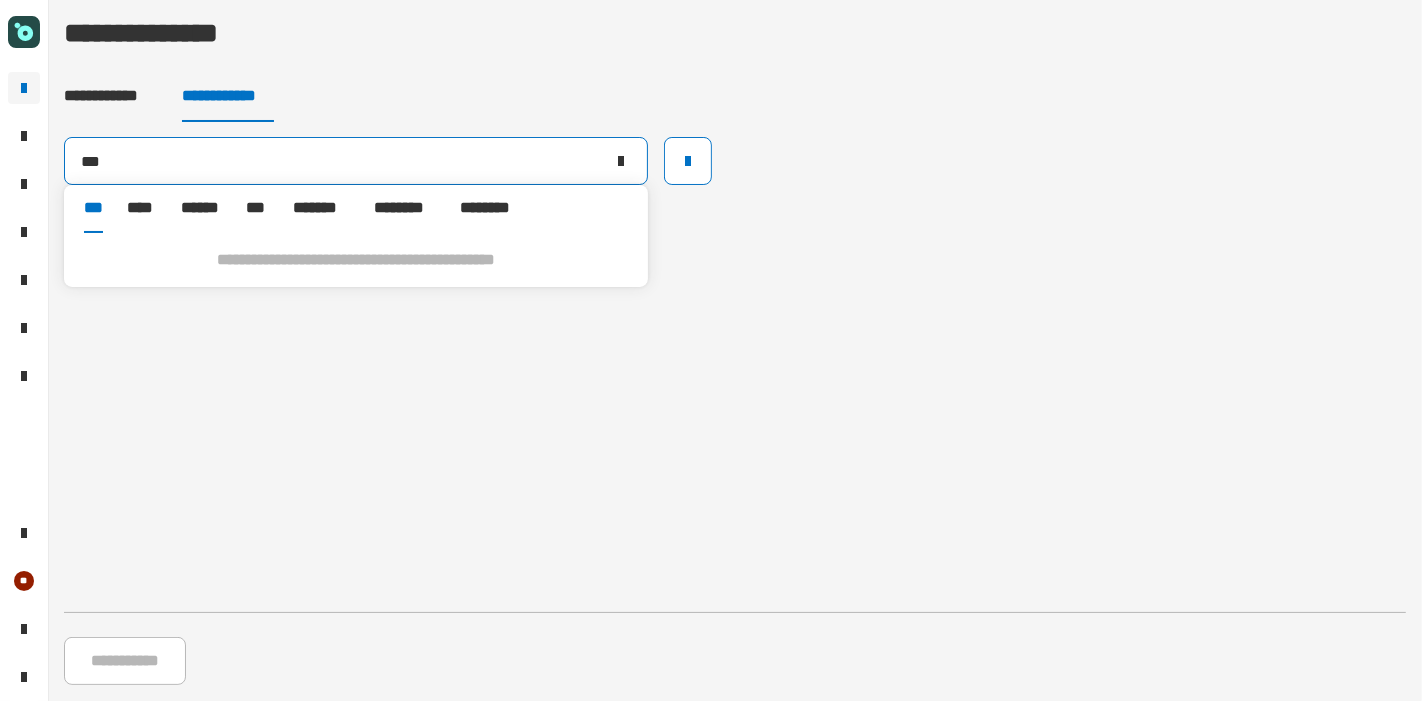 type on "*" 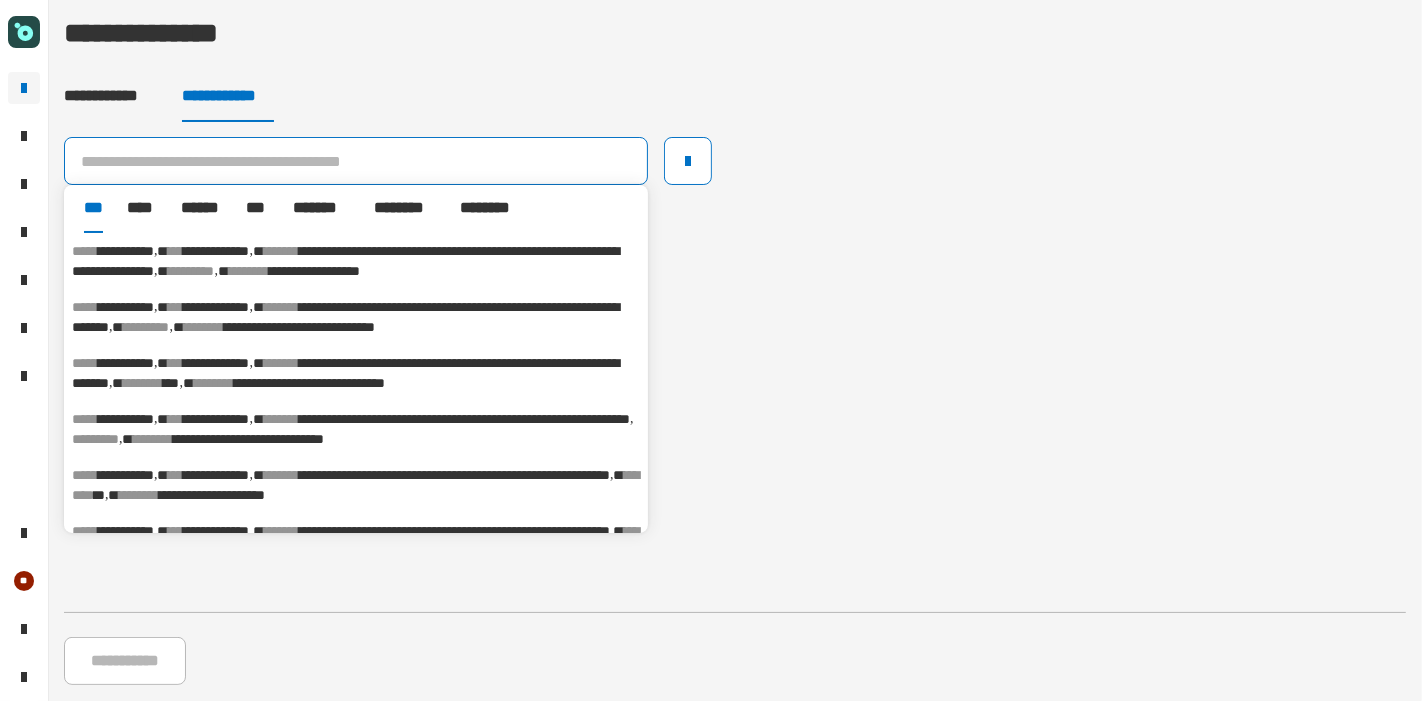 click 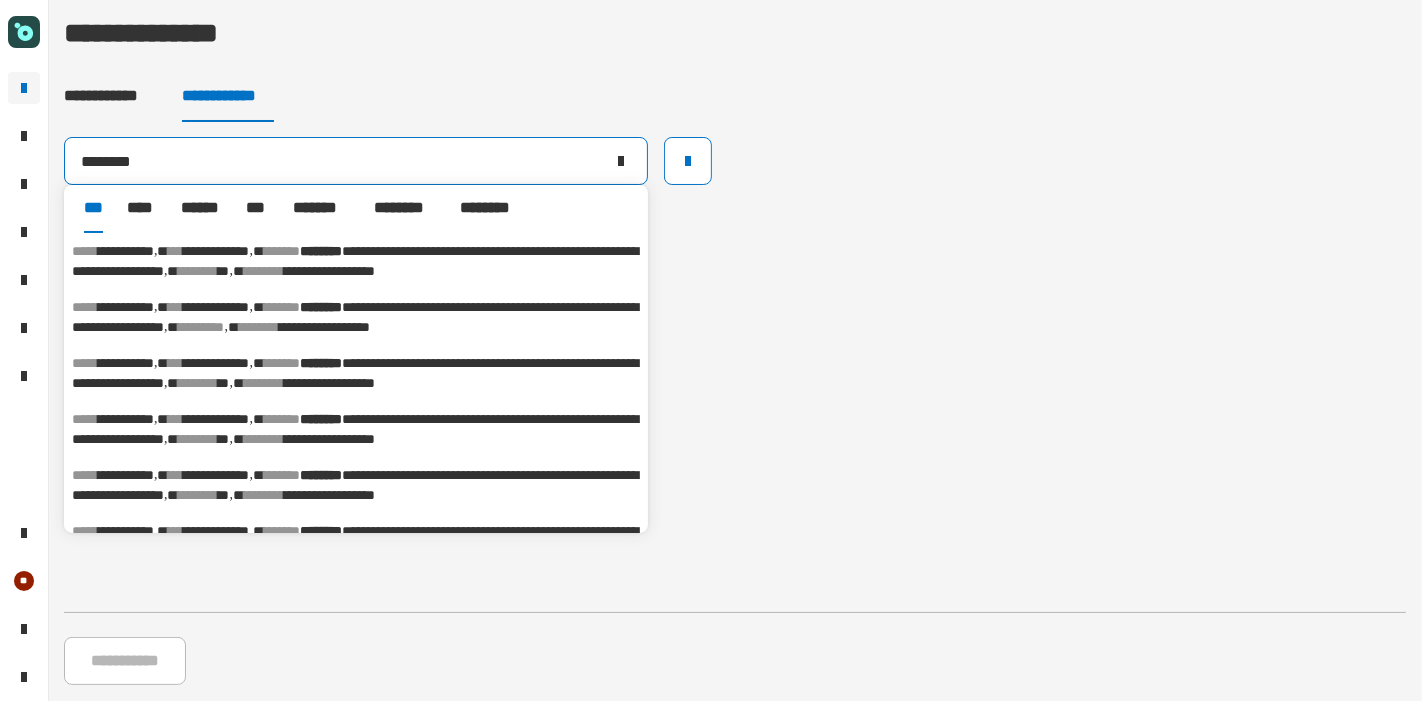 type on "********" 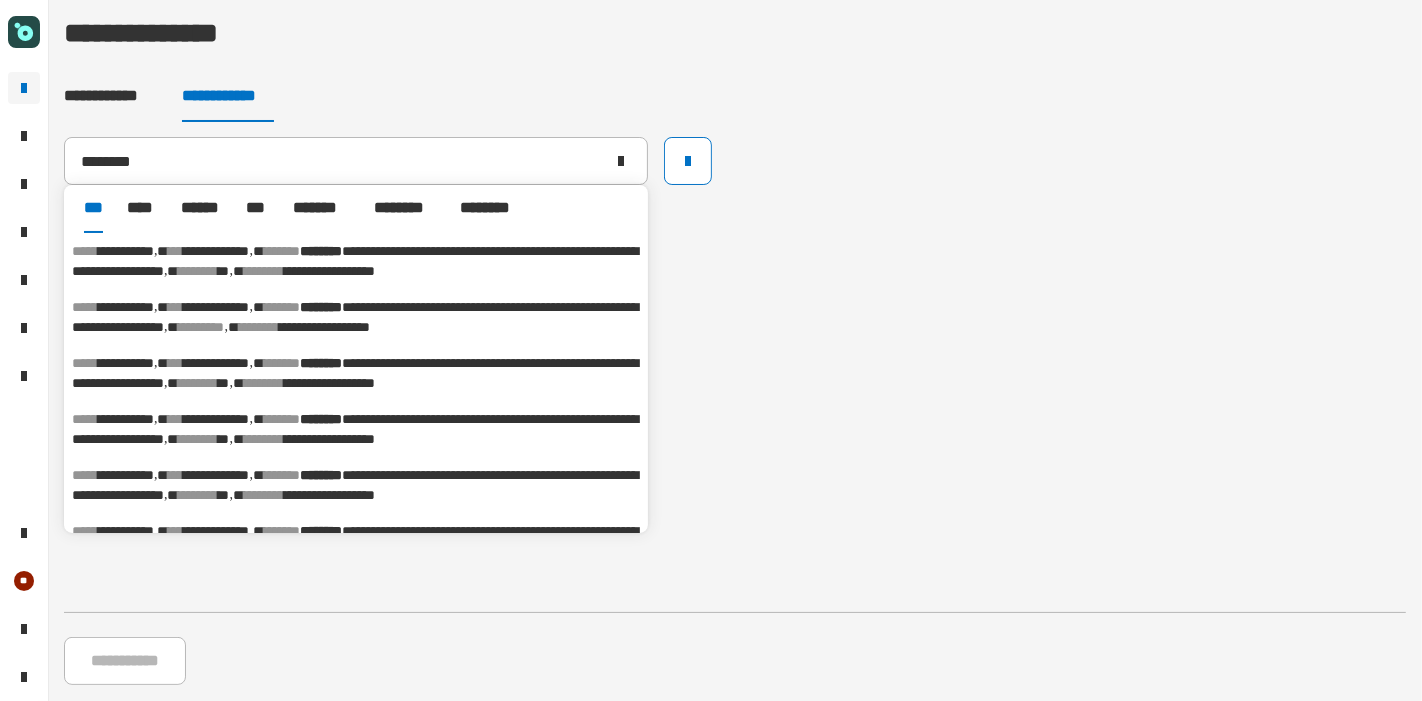 click on "**********" at bounding box center (355, 429) 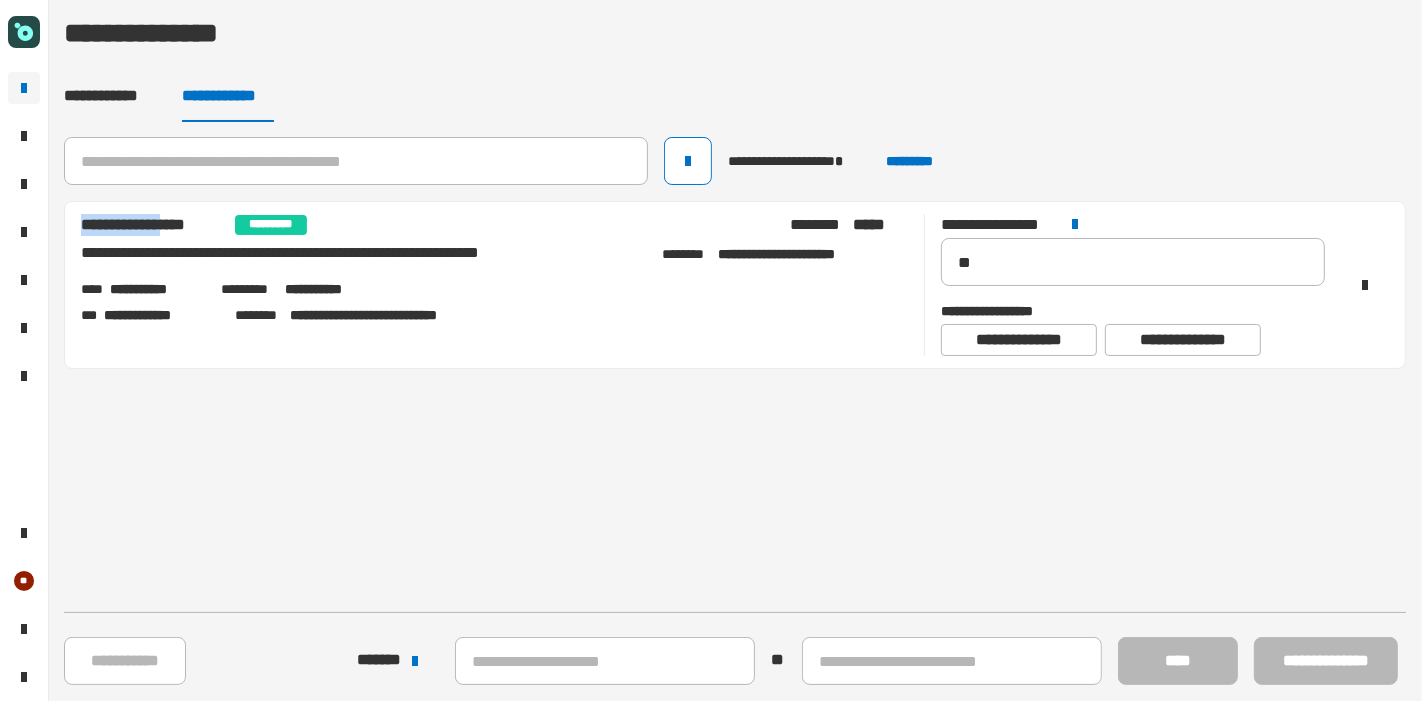 drag, startPoint x: 80, startPoint y: 227, endPoint x: 199, endPoint y: 232, distance: 119.104996 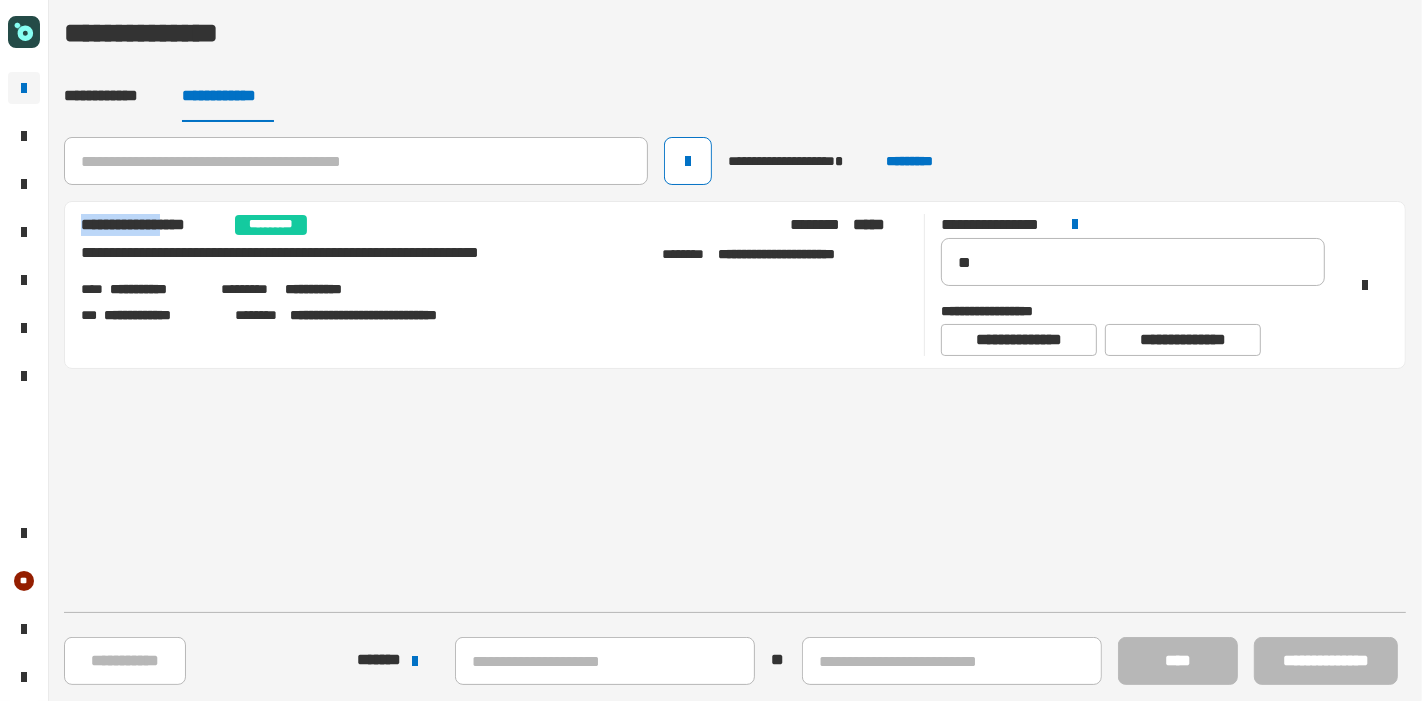 copy on "**********" 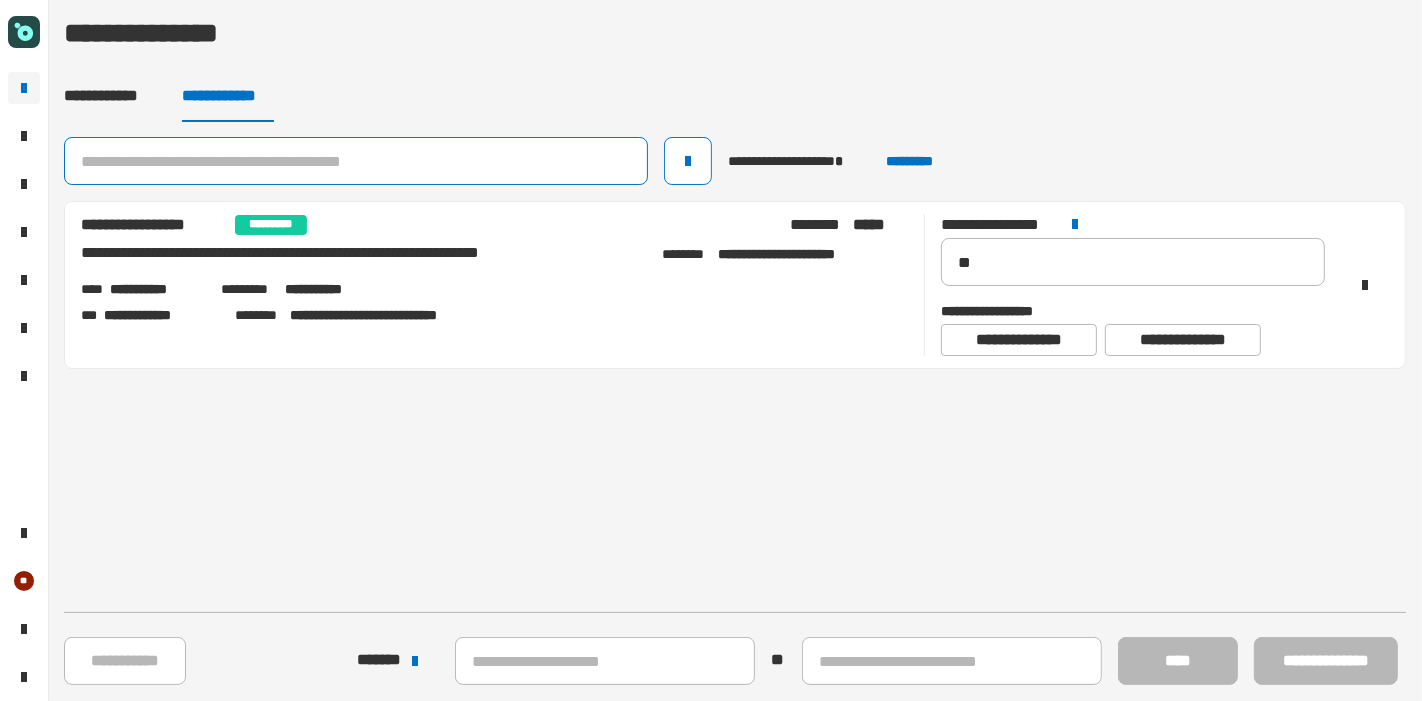 click 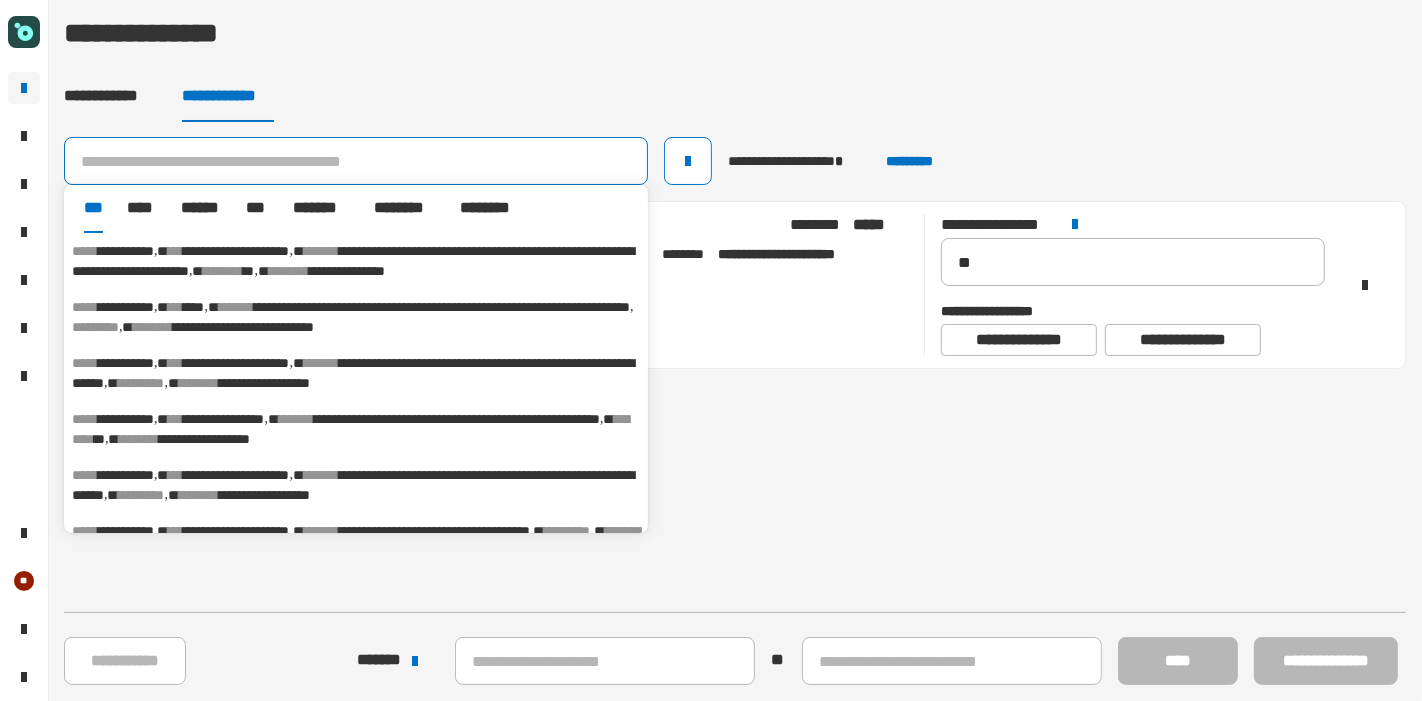 paste on "**********" 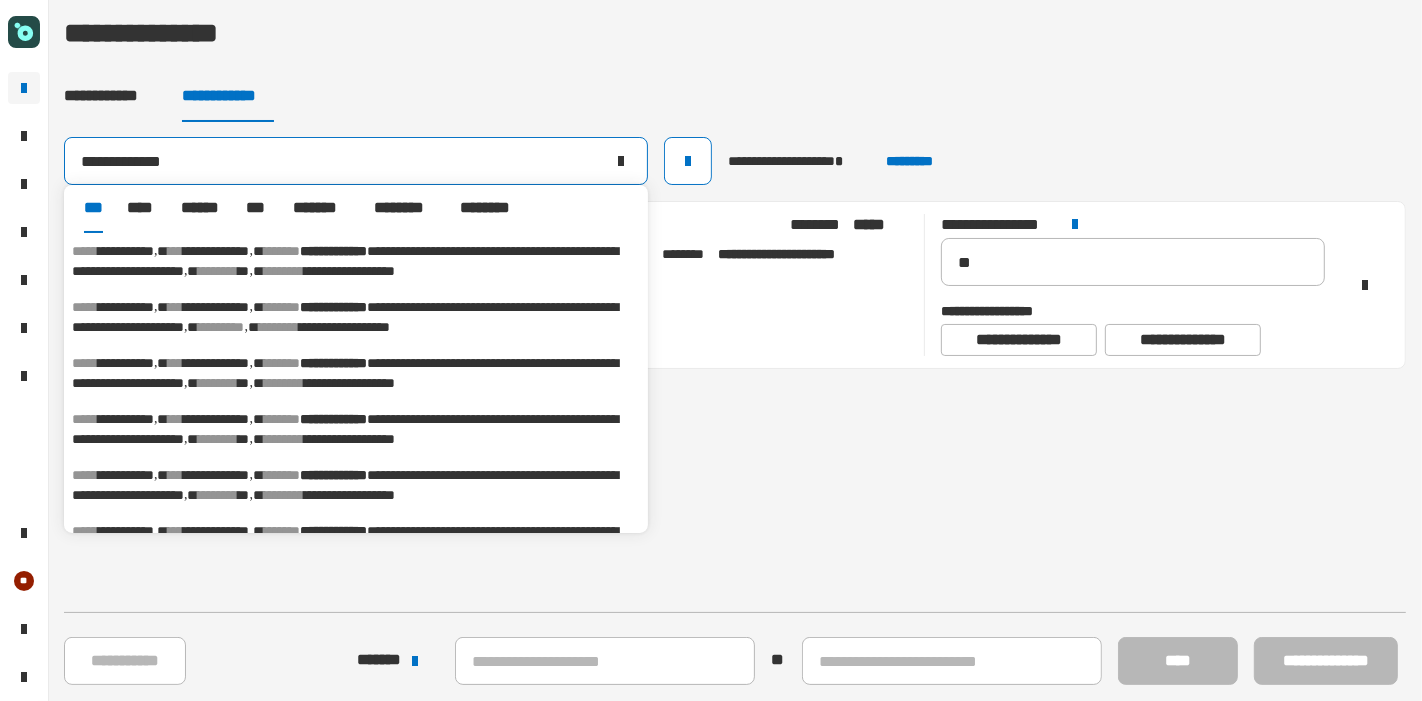type on "**********" 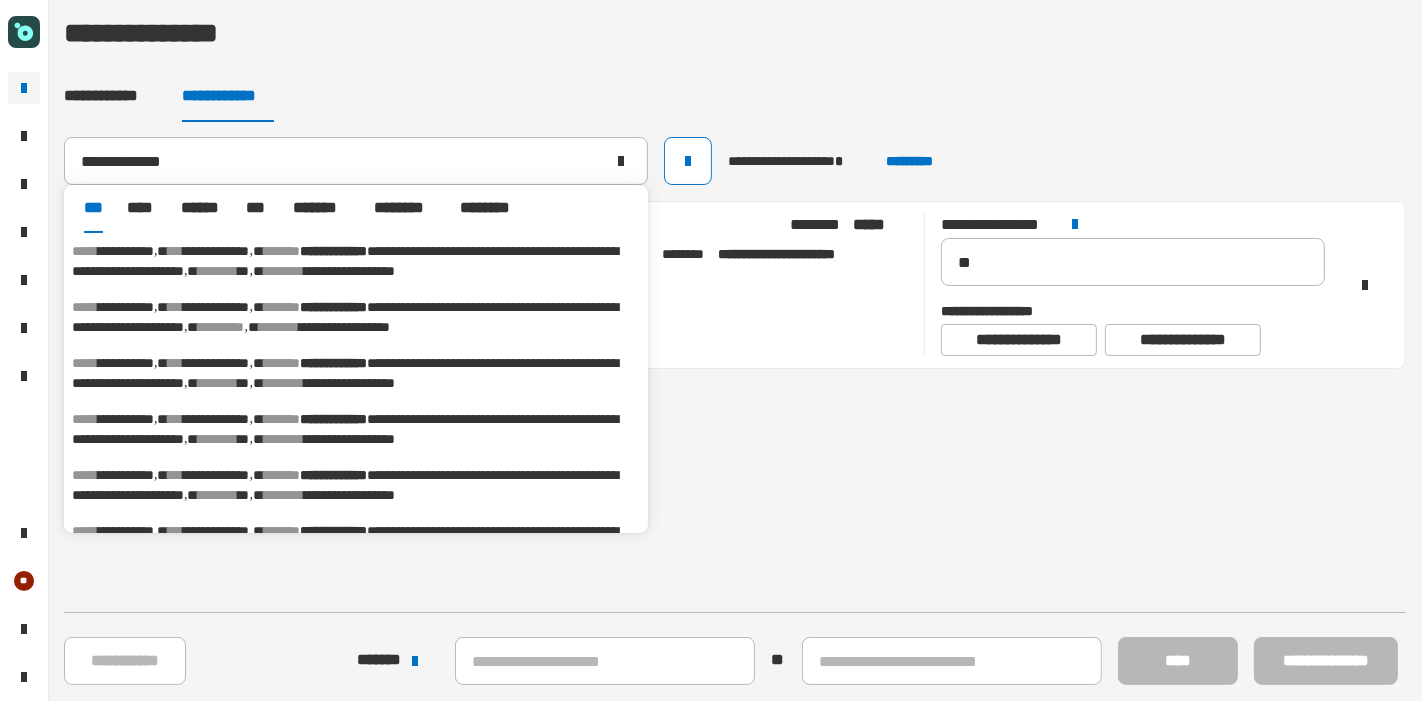 click on "**********" at bounding box center (345, 373) 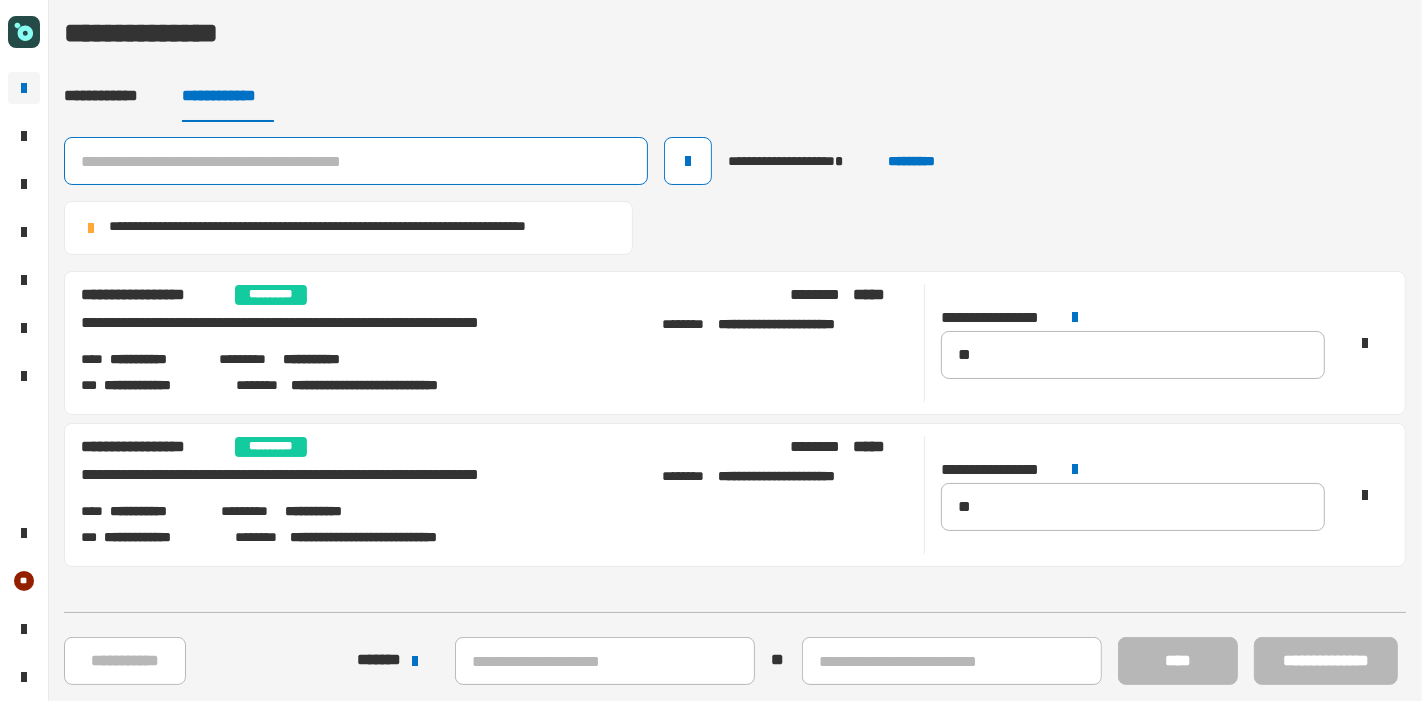 click 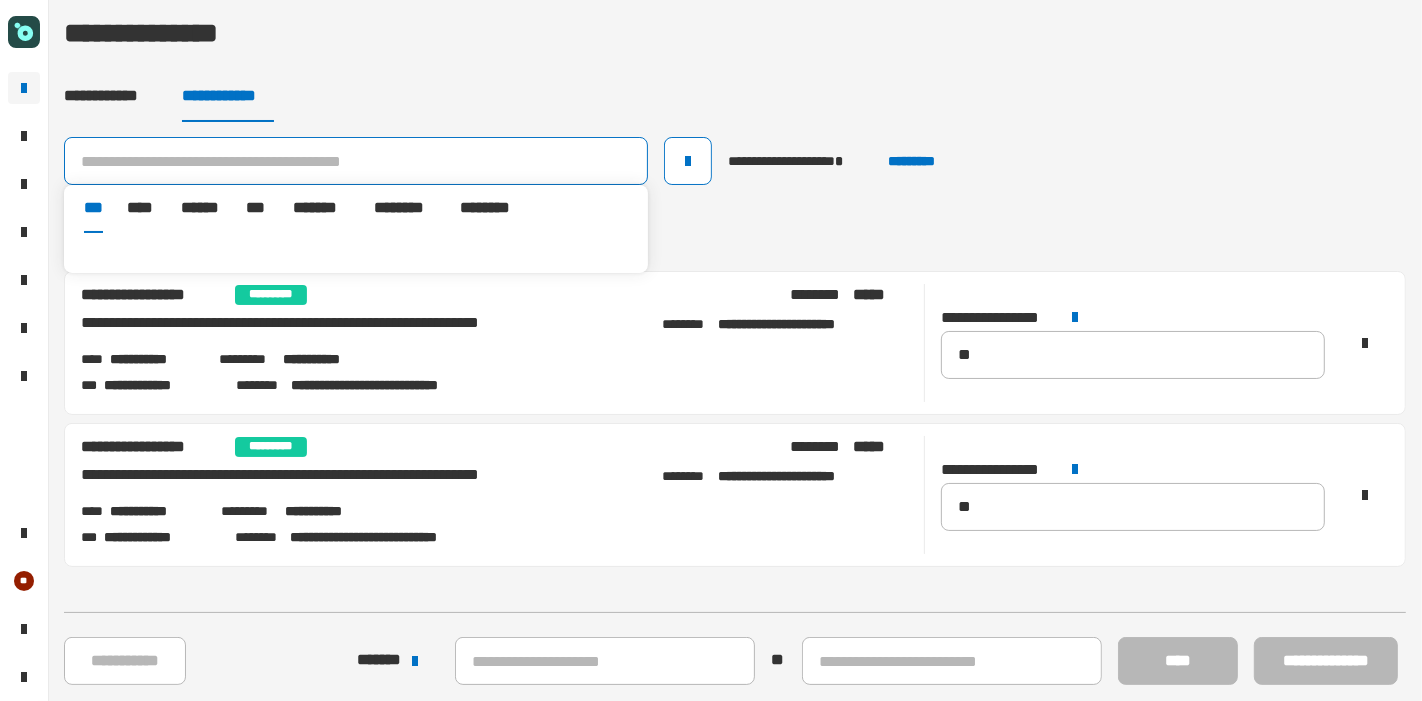 paste on "**********" 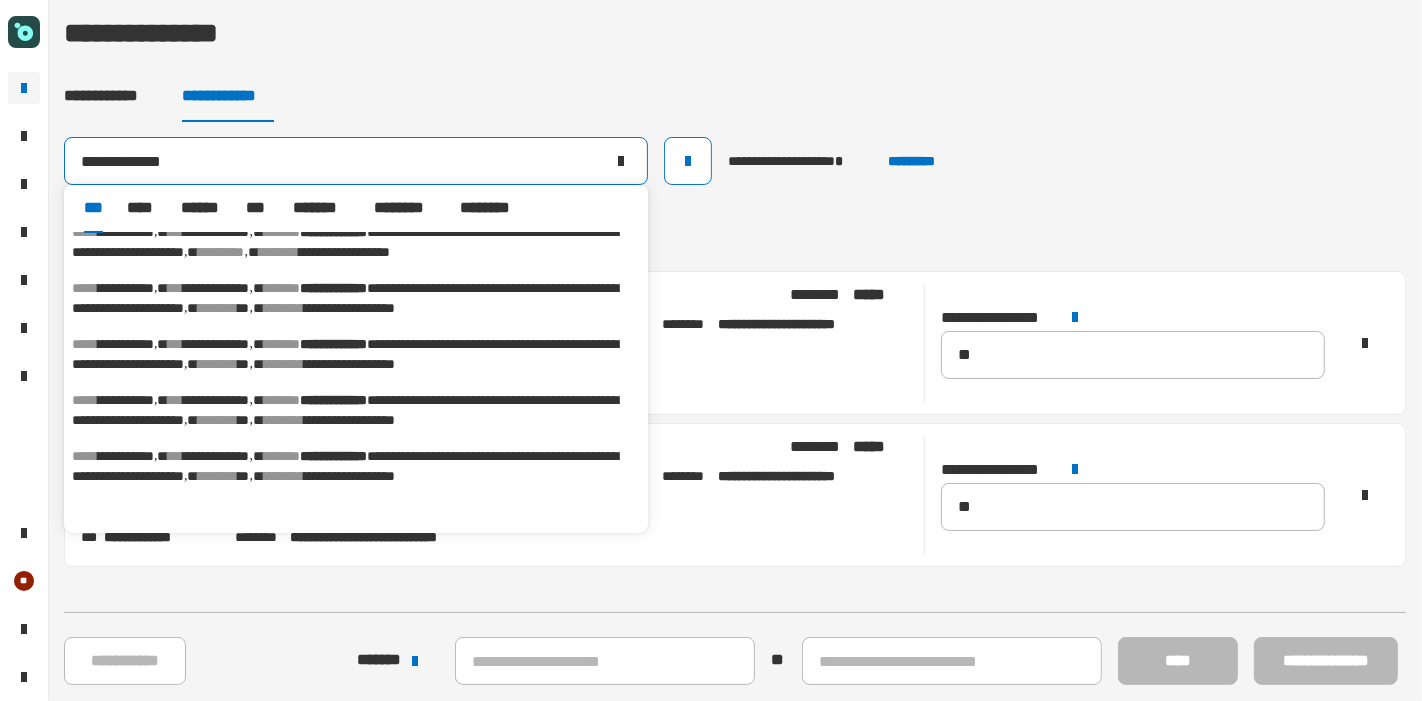 scroll, scrollTop: 77, scrollLeft: 0, axis: vertical 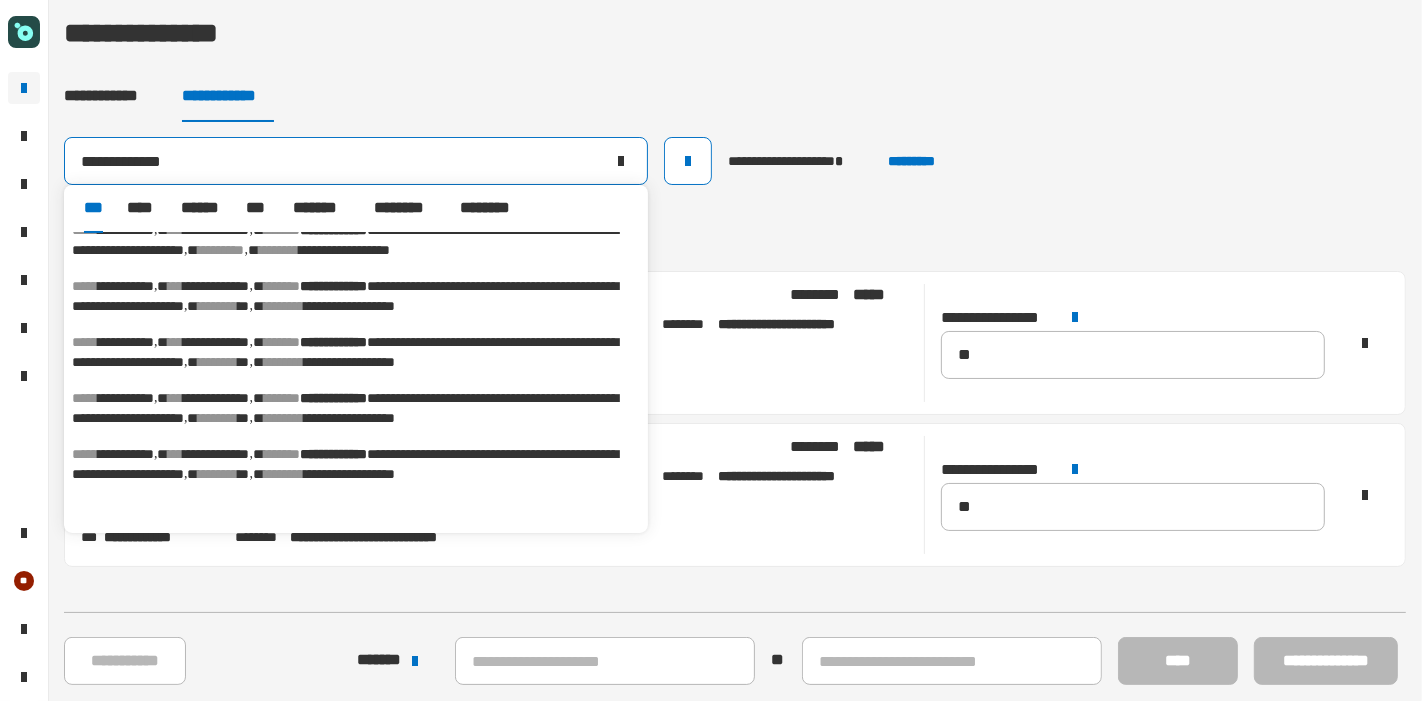 type on "**********" 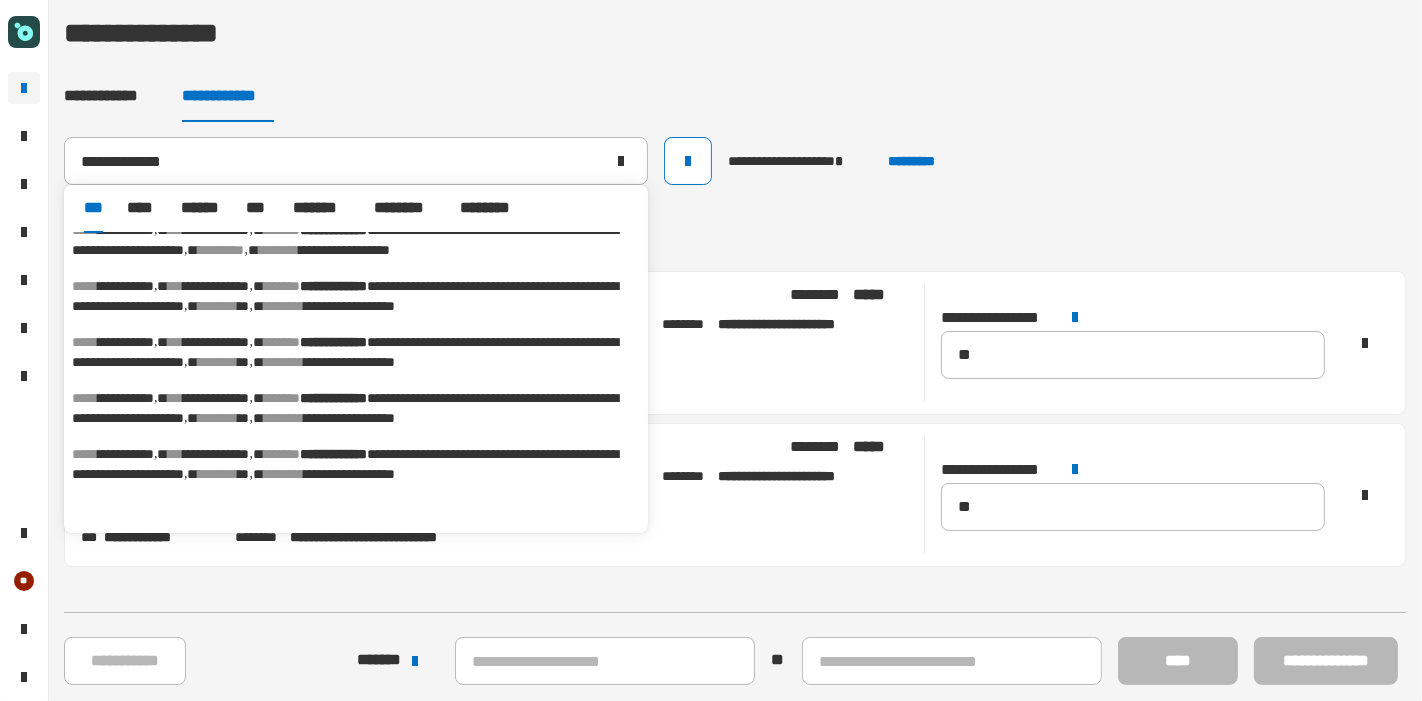 click on "**********" at bounding box center [345, 240] 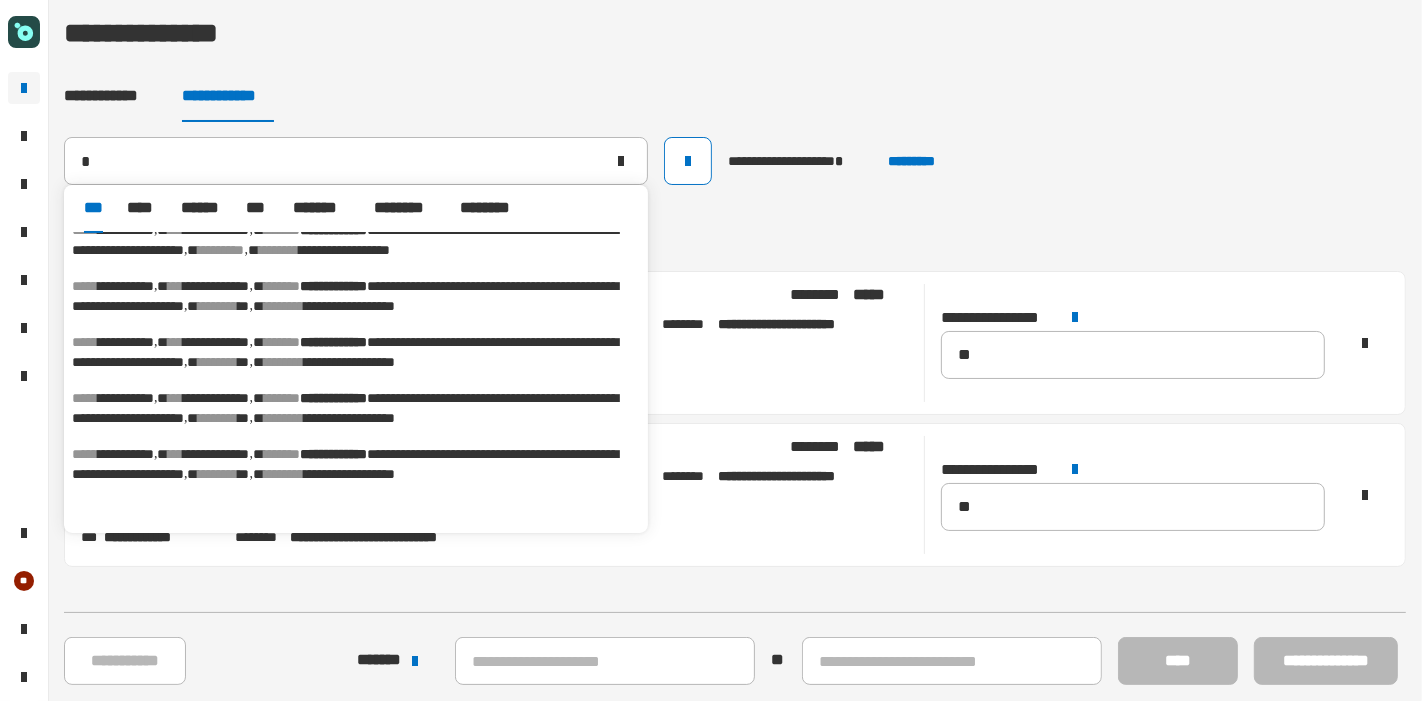 type 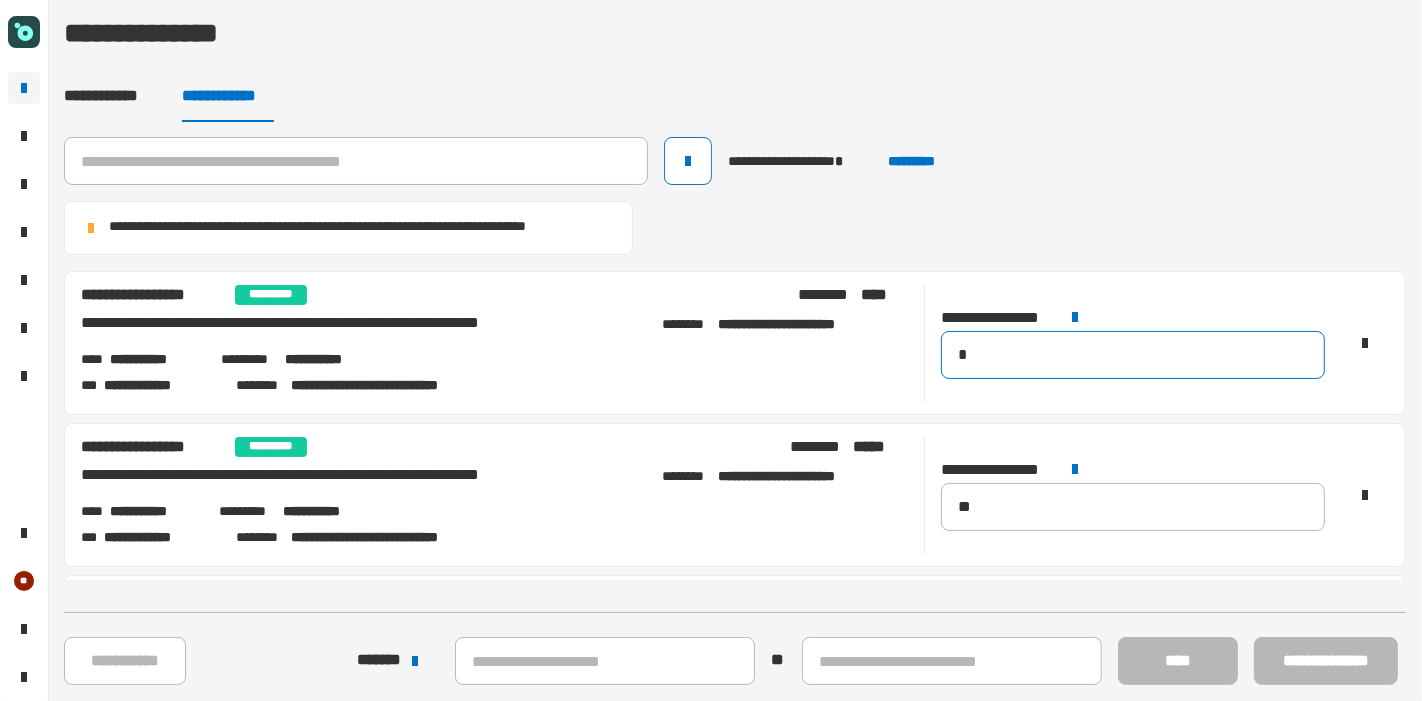 click on "*" 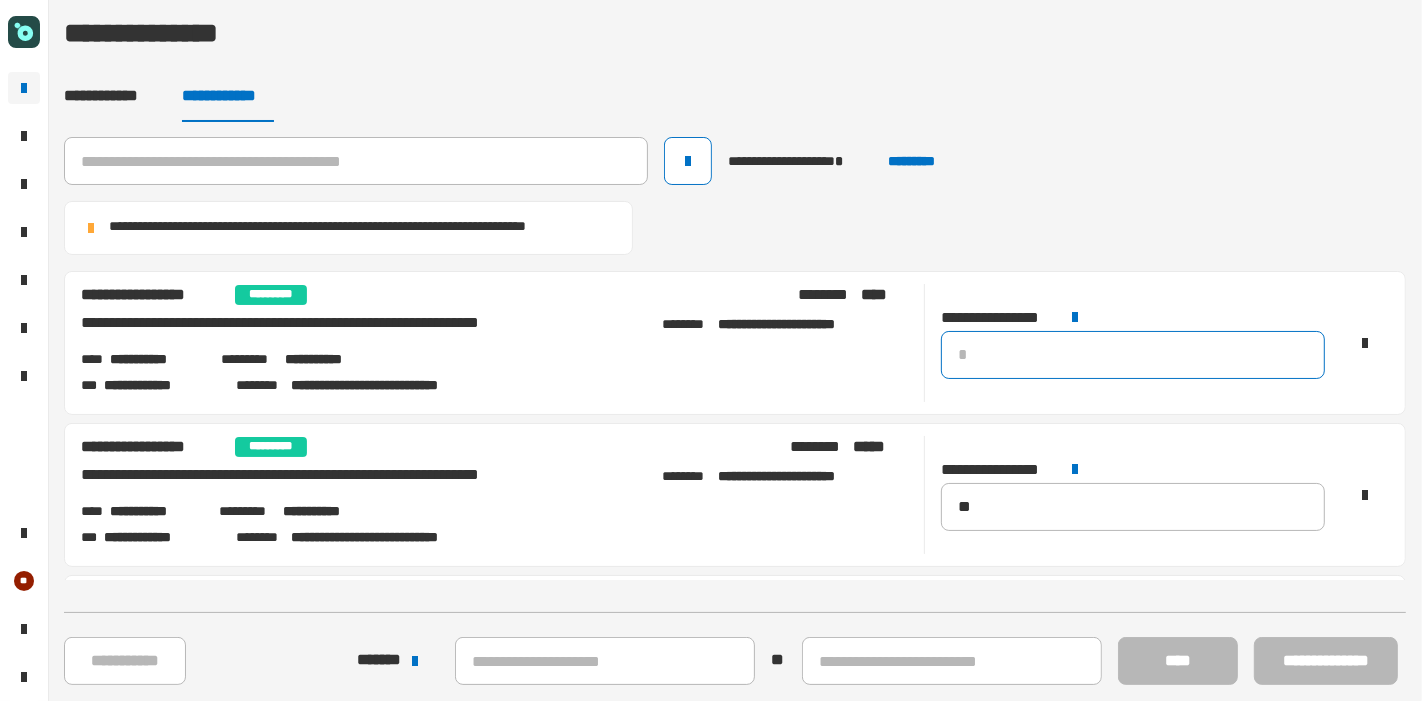 type on "*" 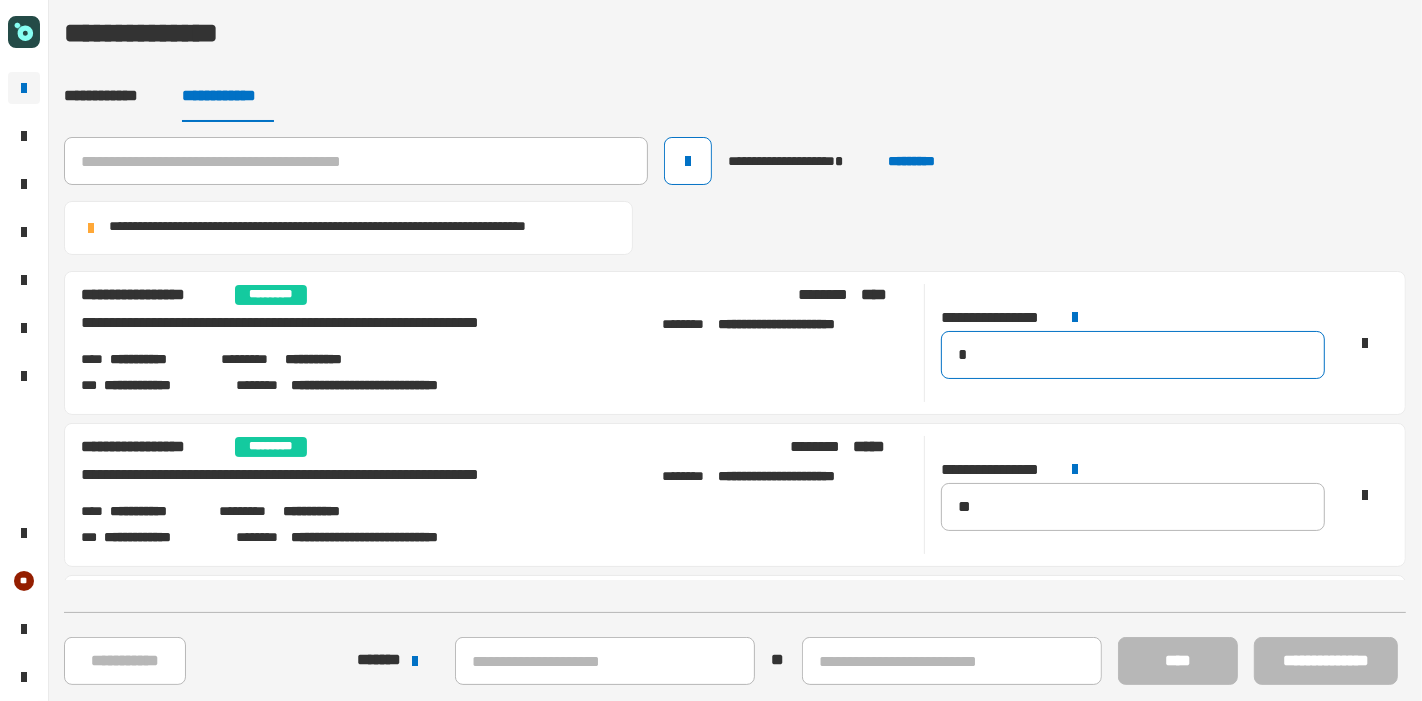 scroll, scrollTop: 136, scrollLeft: 0, axis: vertical 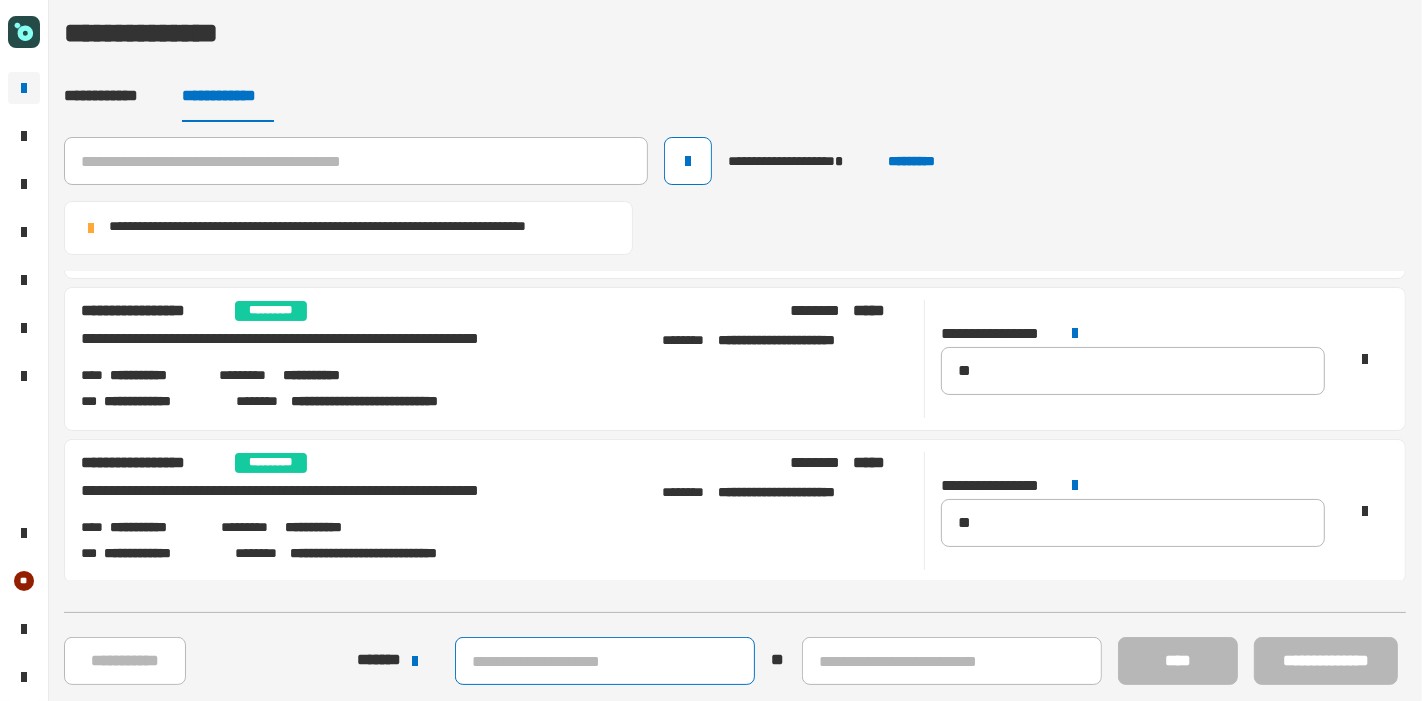 click 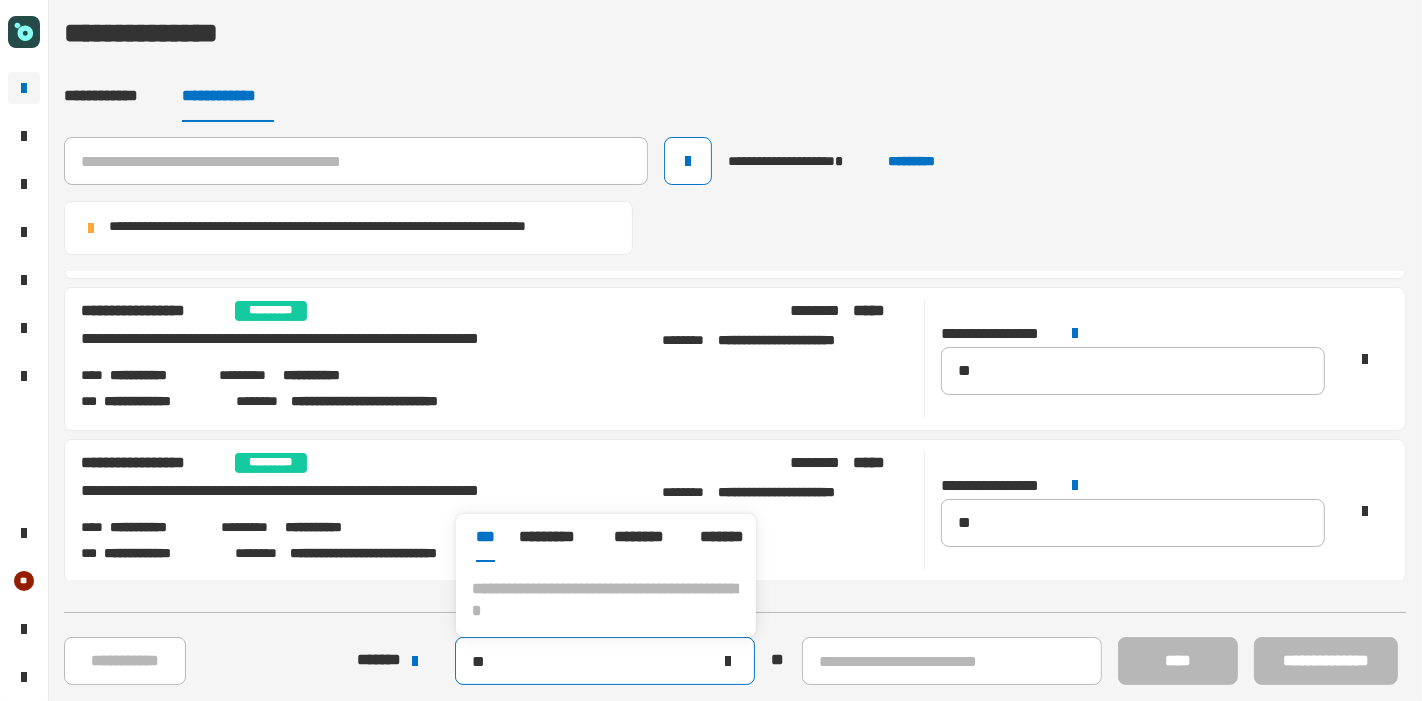 type on "*" 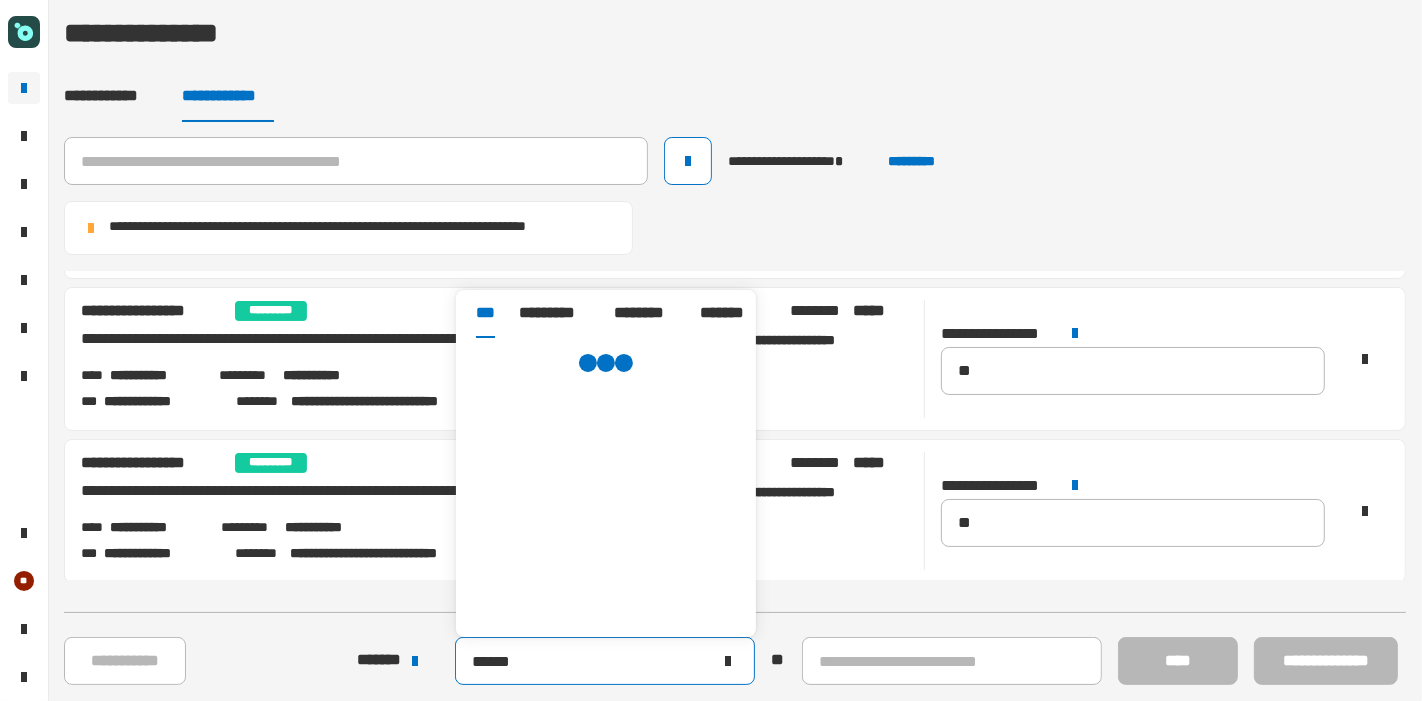 scroll, scrollTop: 0, scrollLeft: 0, axis: both 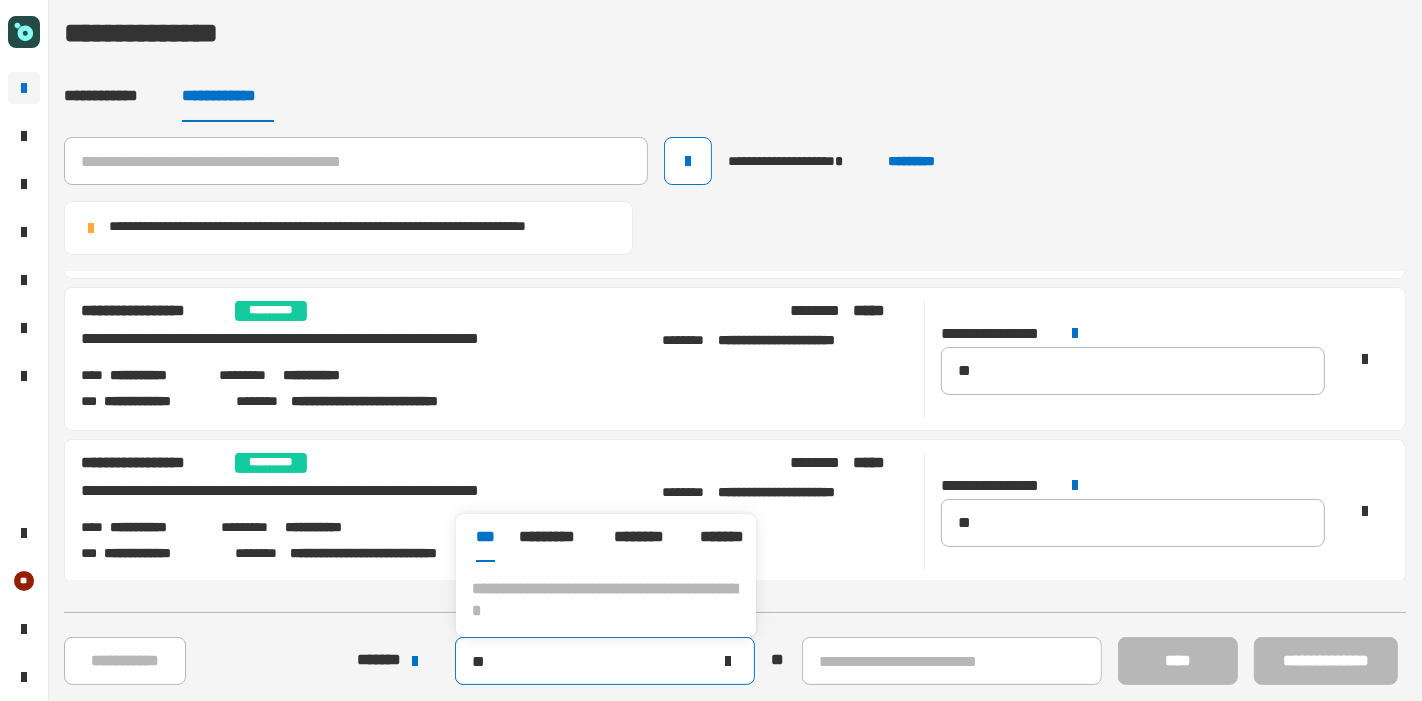 type on "*" 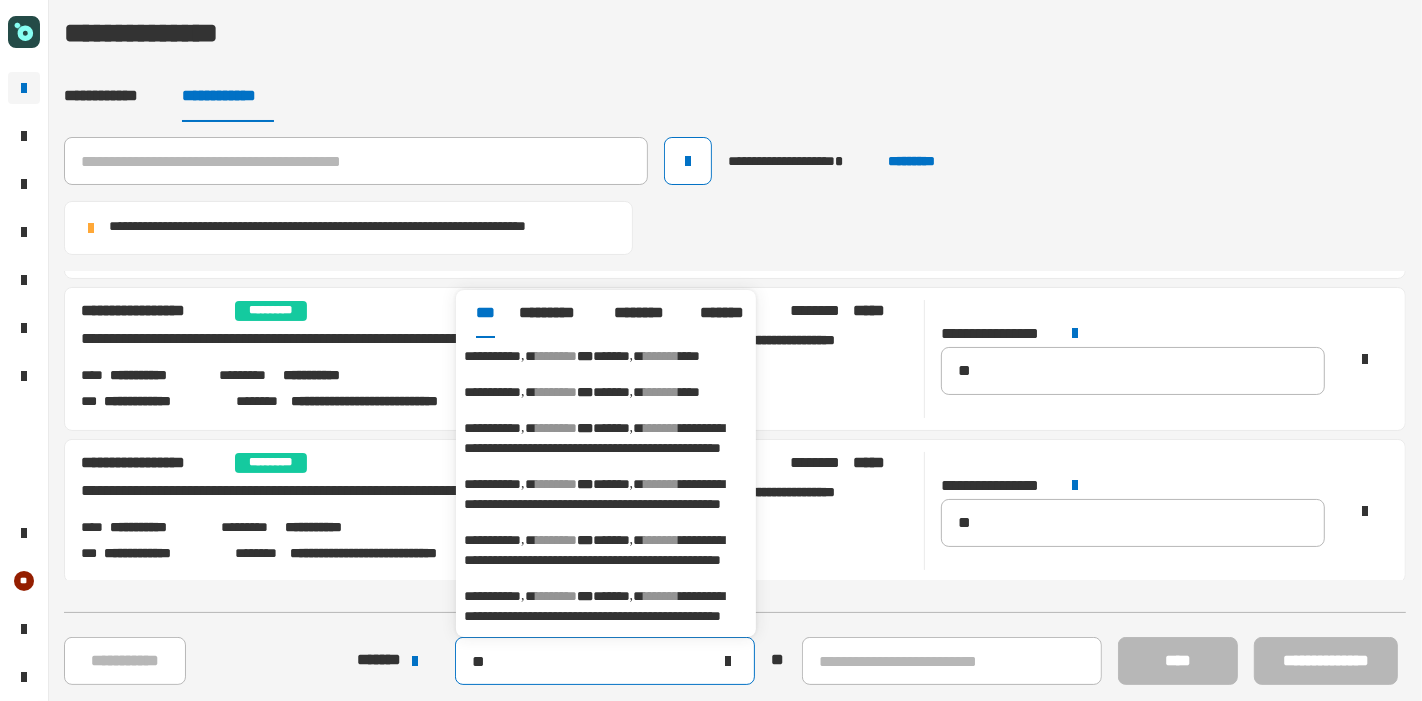 type on "*" 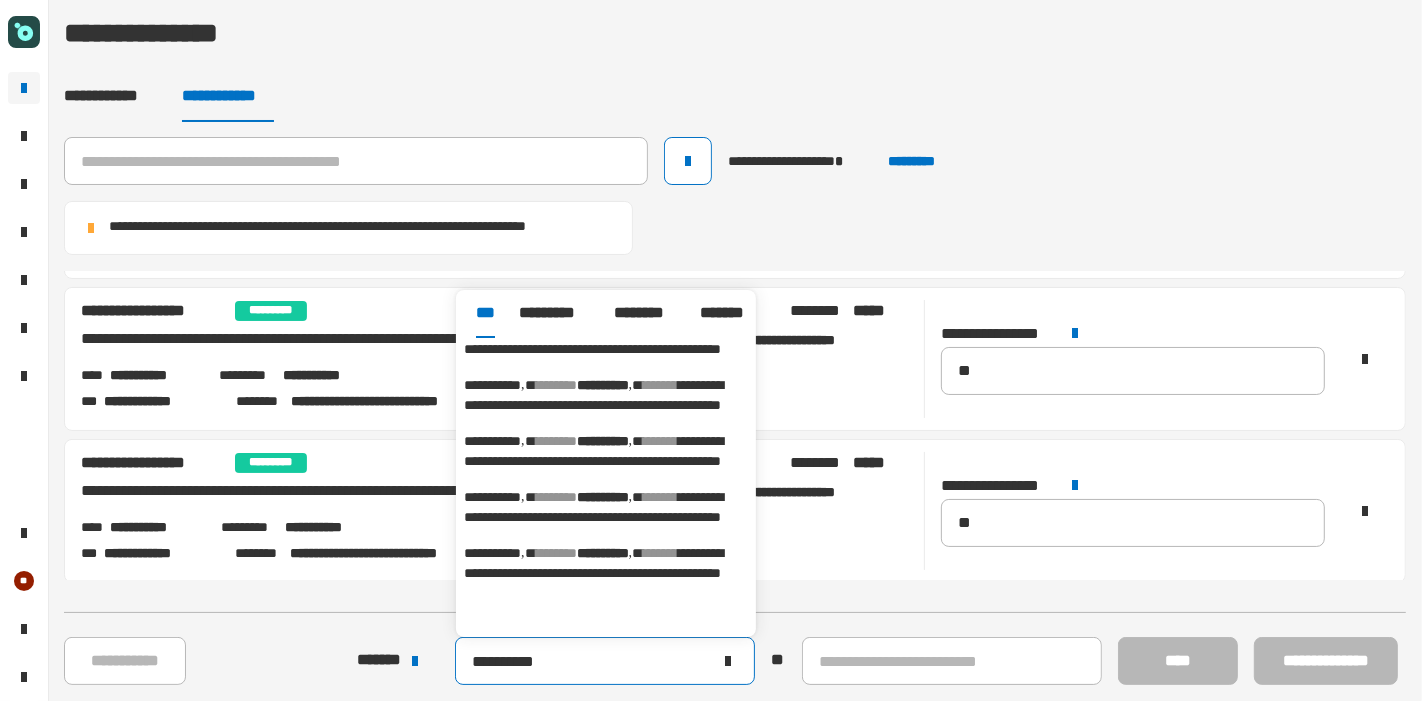 scroll, scrollTop: 0, scrollLeft: 0, axis: both 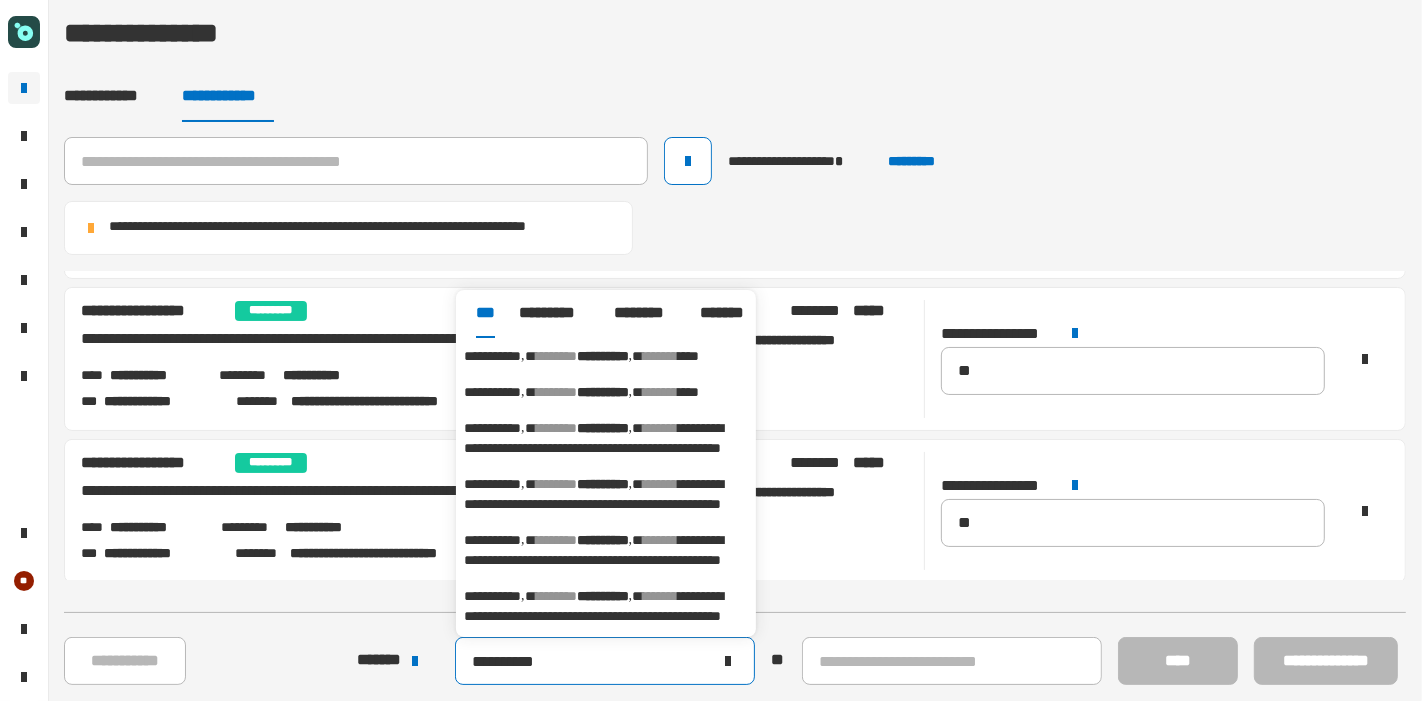 type on "**********" 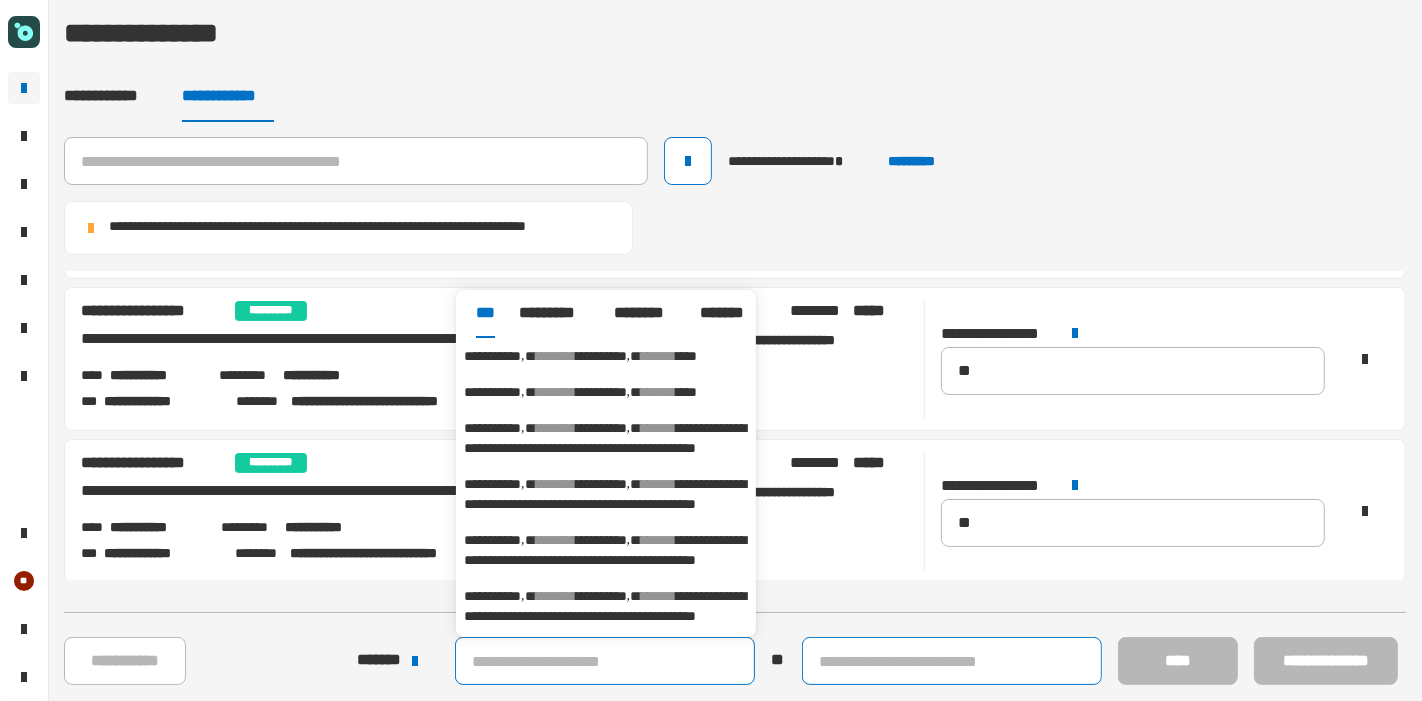 type 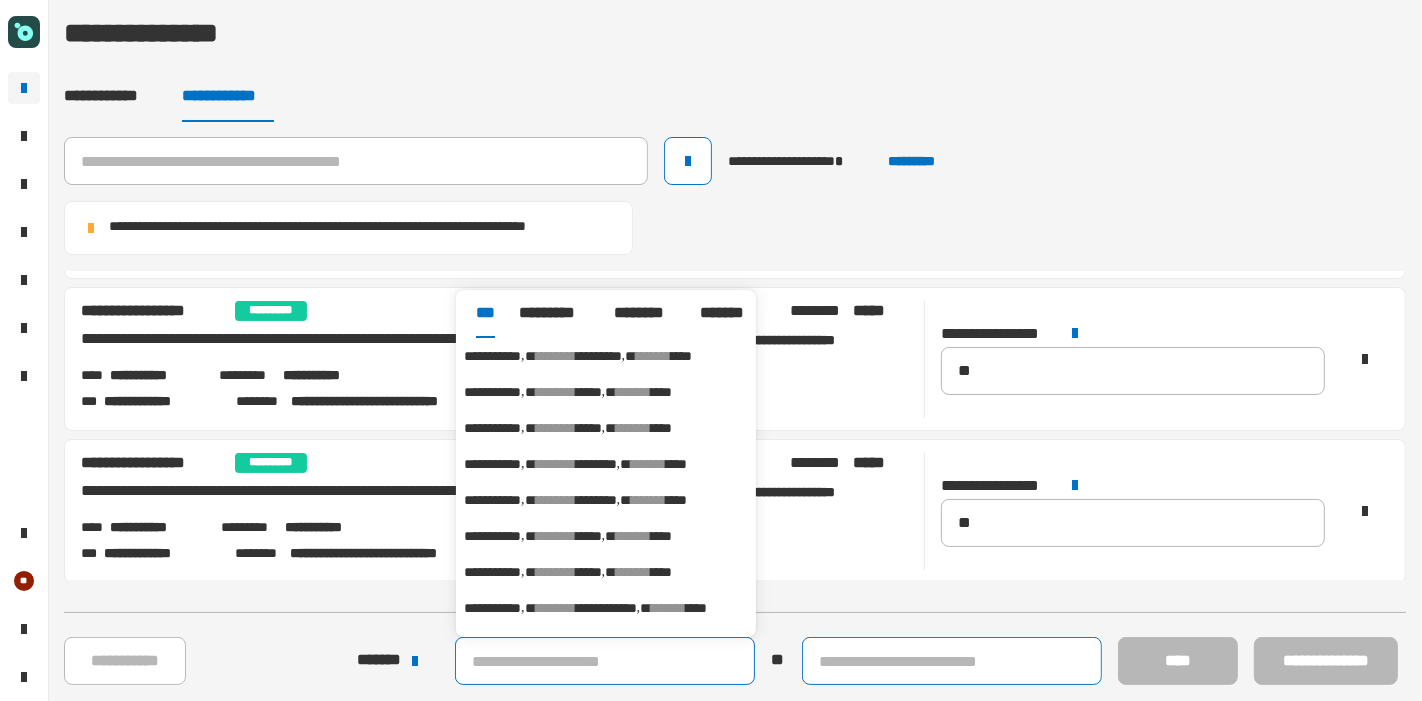 click 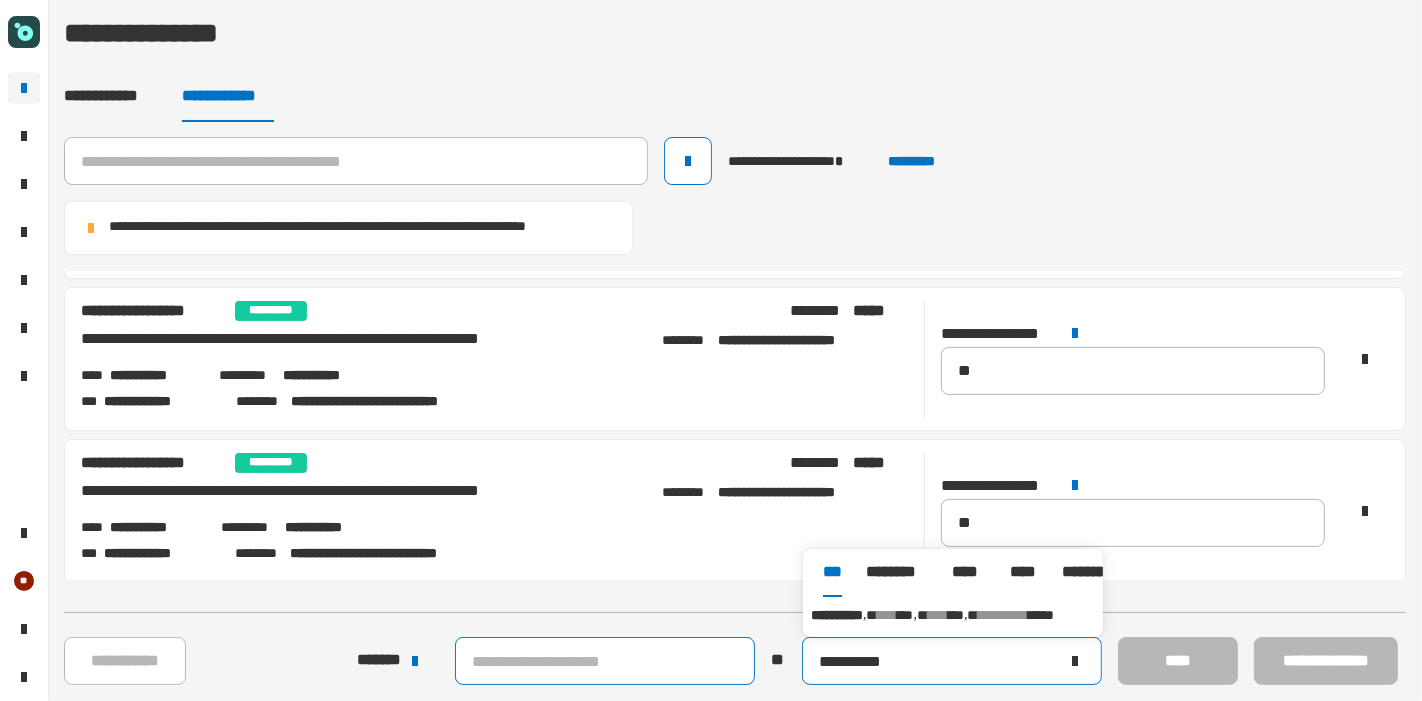 drag, startPoint x: 877, startPoint y: 675, endPoint x: 931, endPoint y: 624, distance: 74.27651 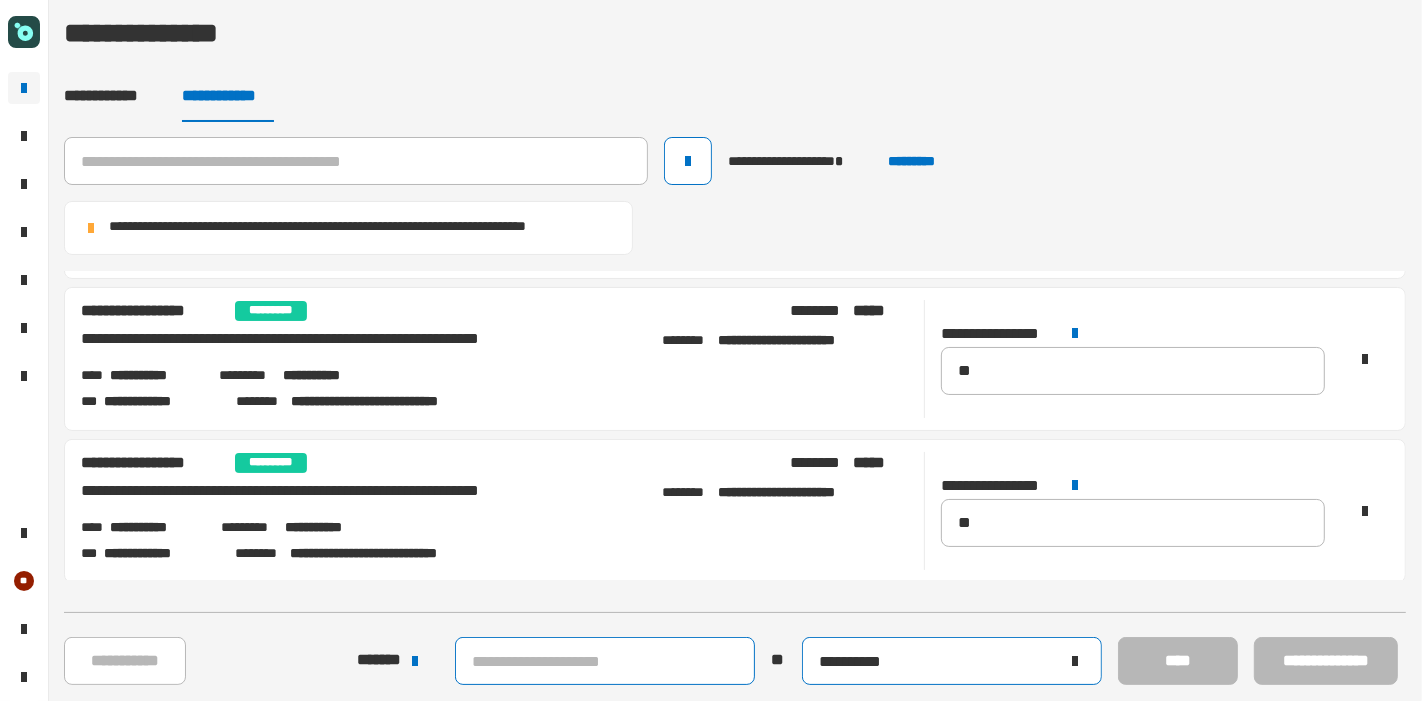 type on "**********" 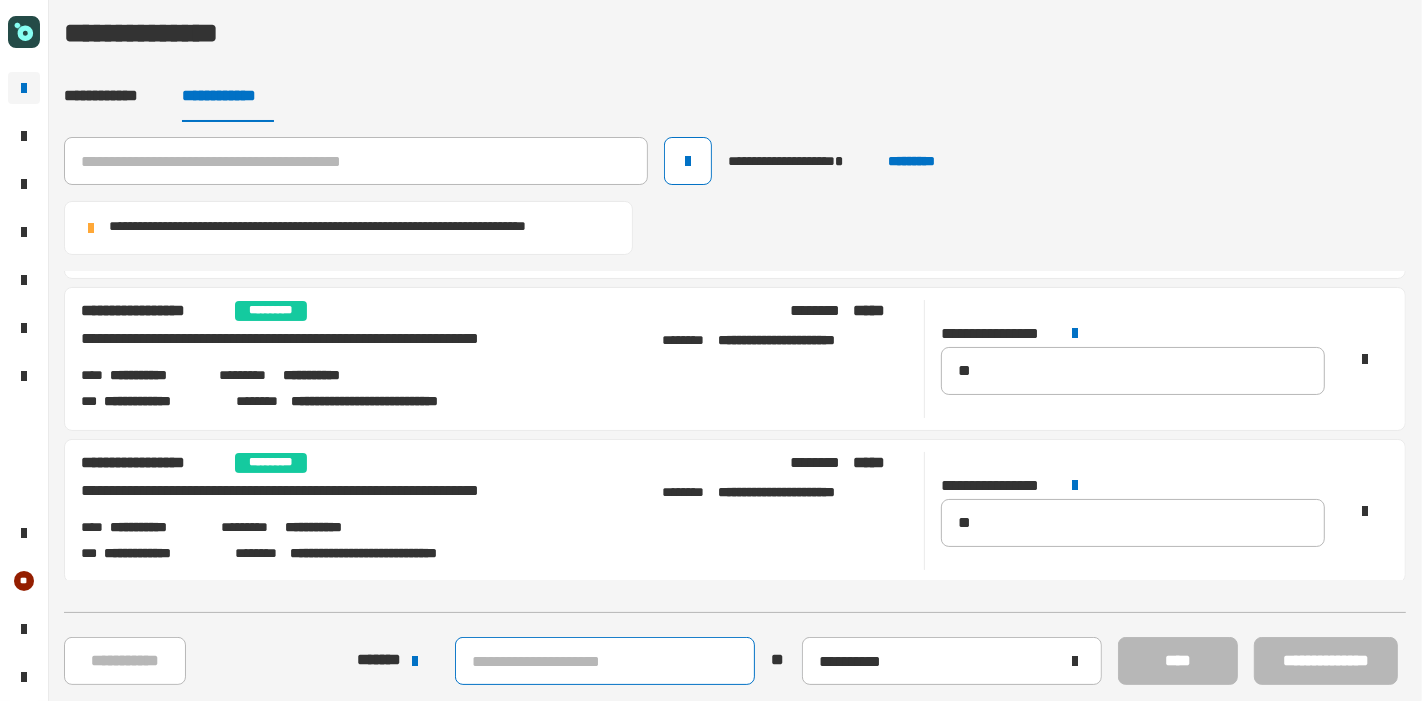 click on "**********" 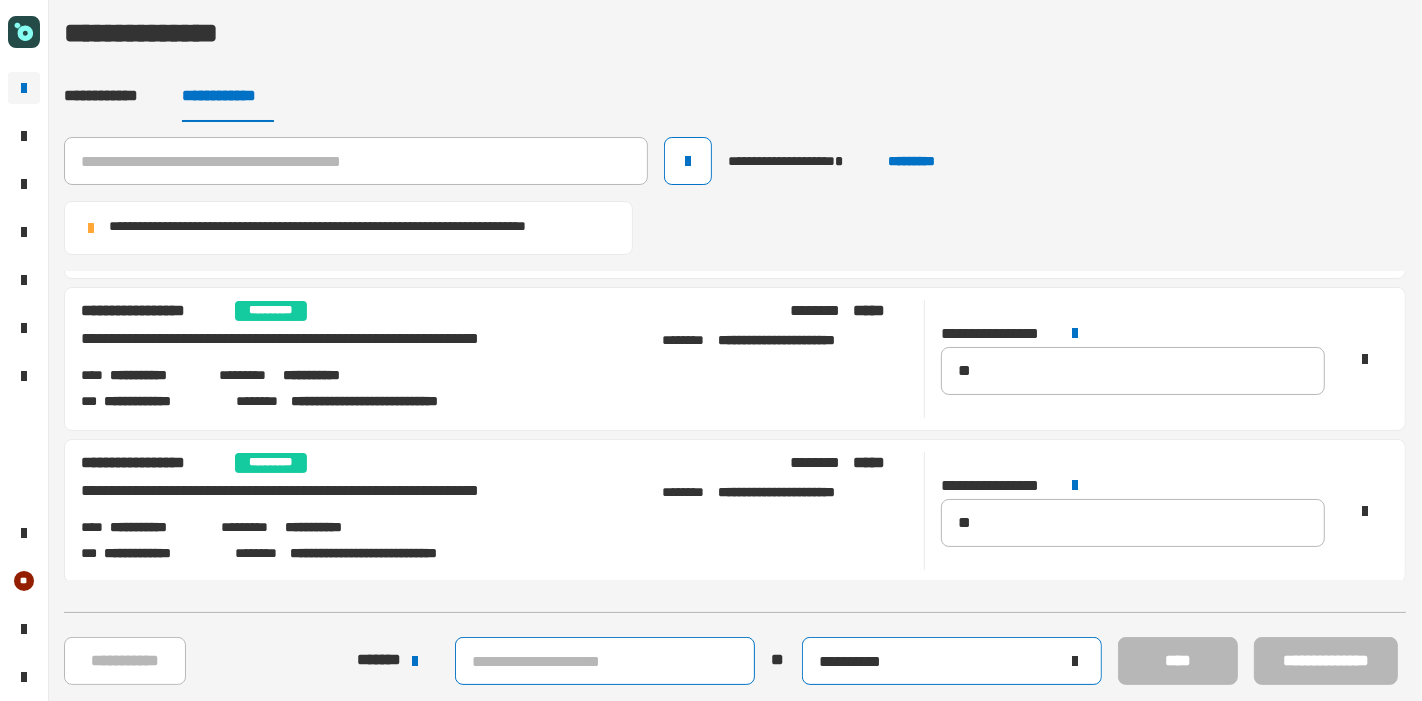 click on "**********" 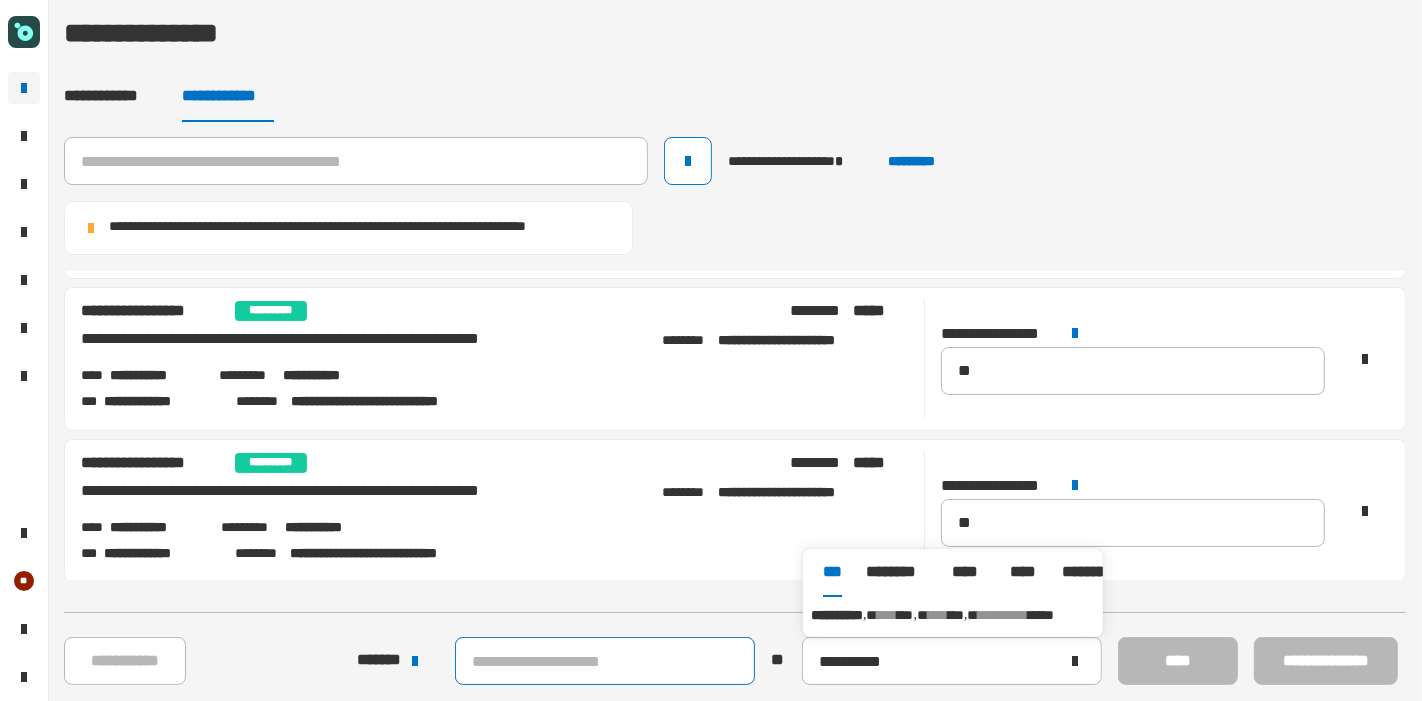 click on "**********" at bounding box center [837, 615] 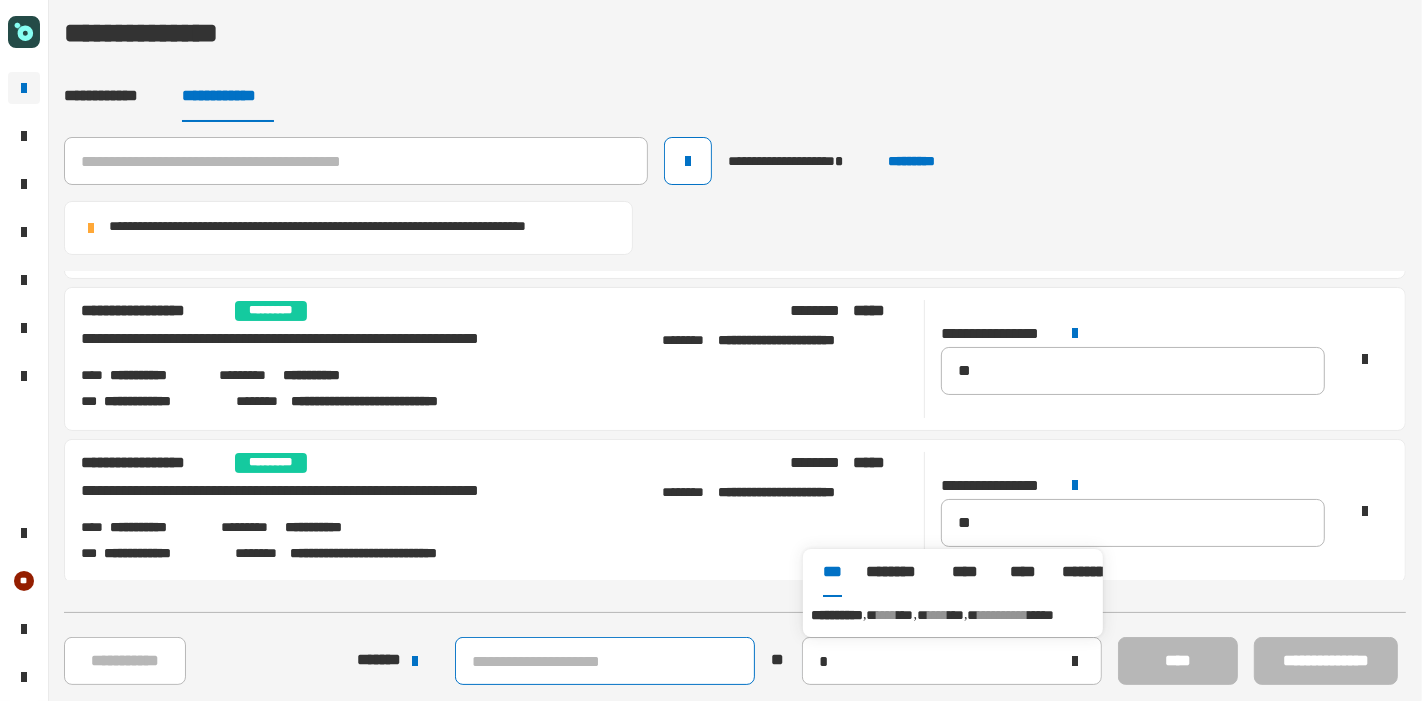 type on "**********" 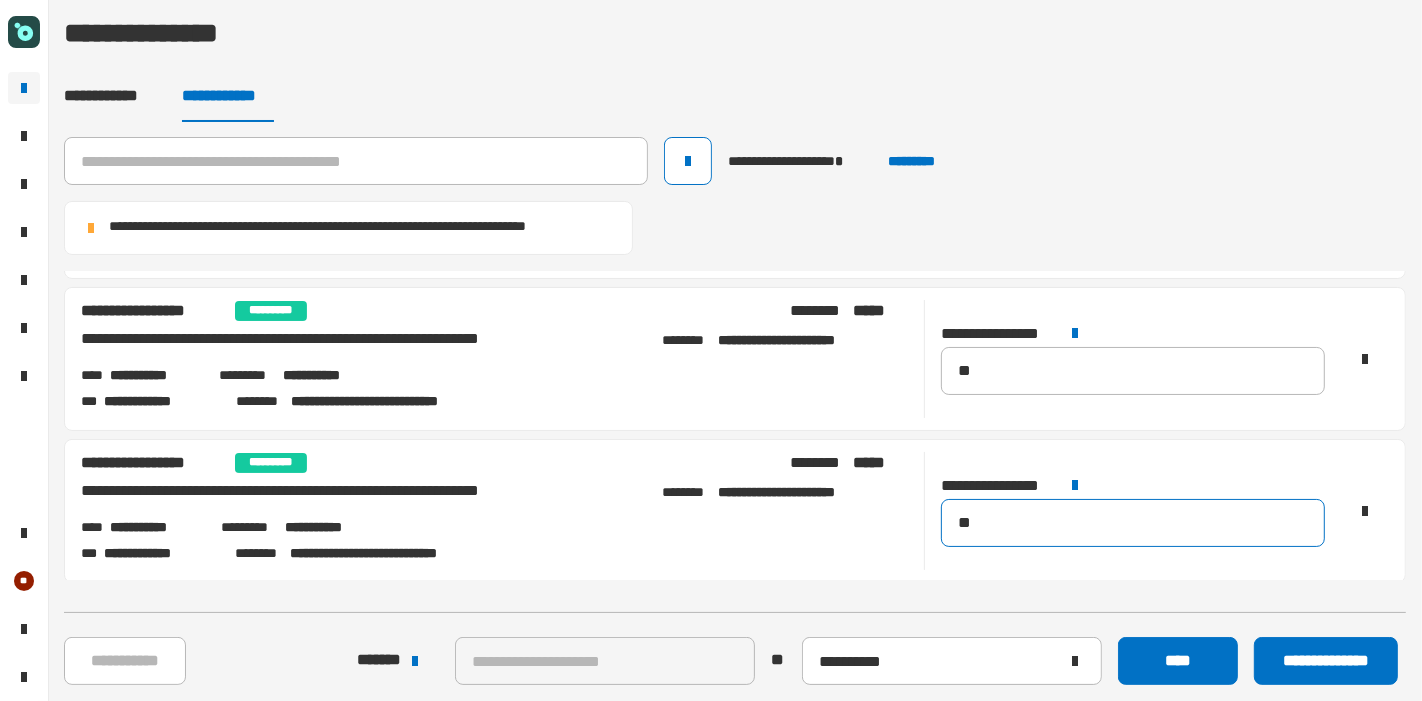 scroll, scrollTop: 0, scrollLeft: 0, axis: both 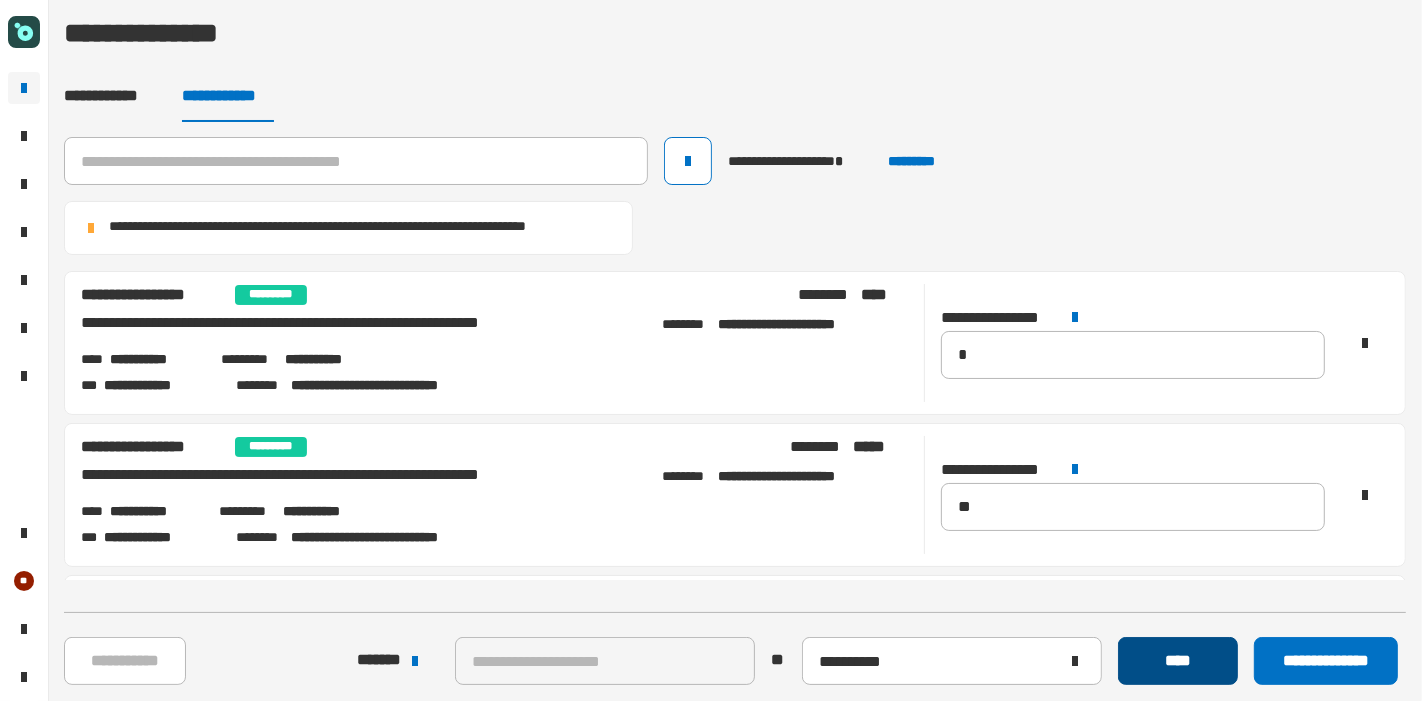 click on "****" 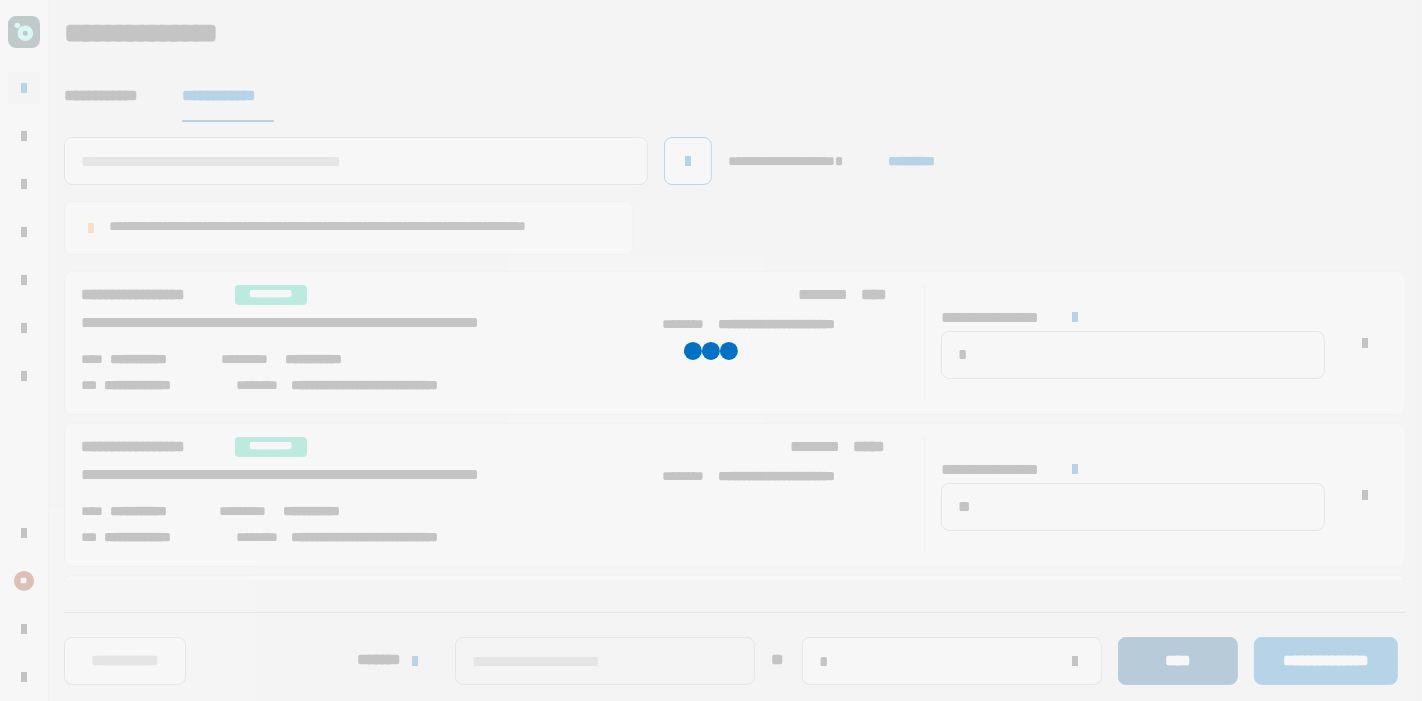 type 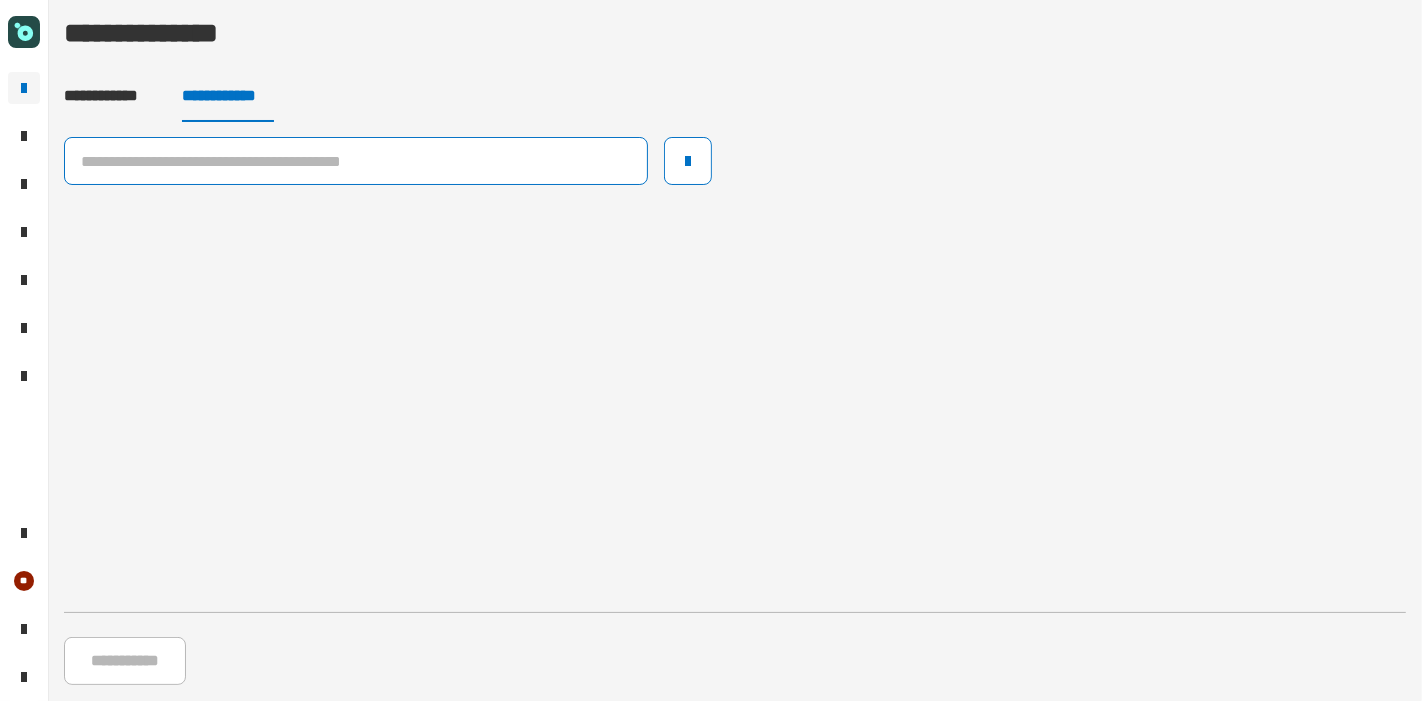 click 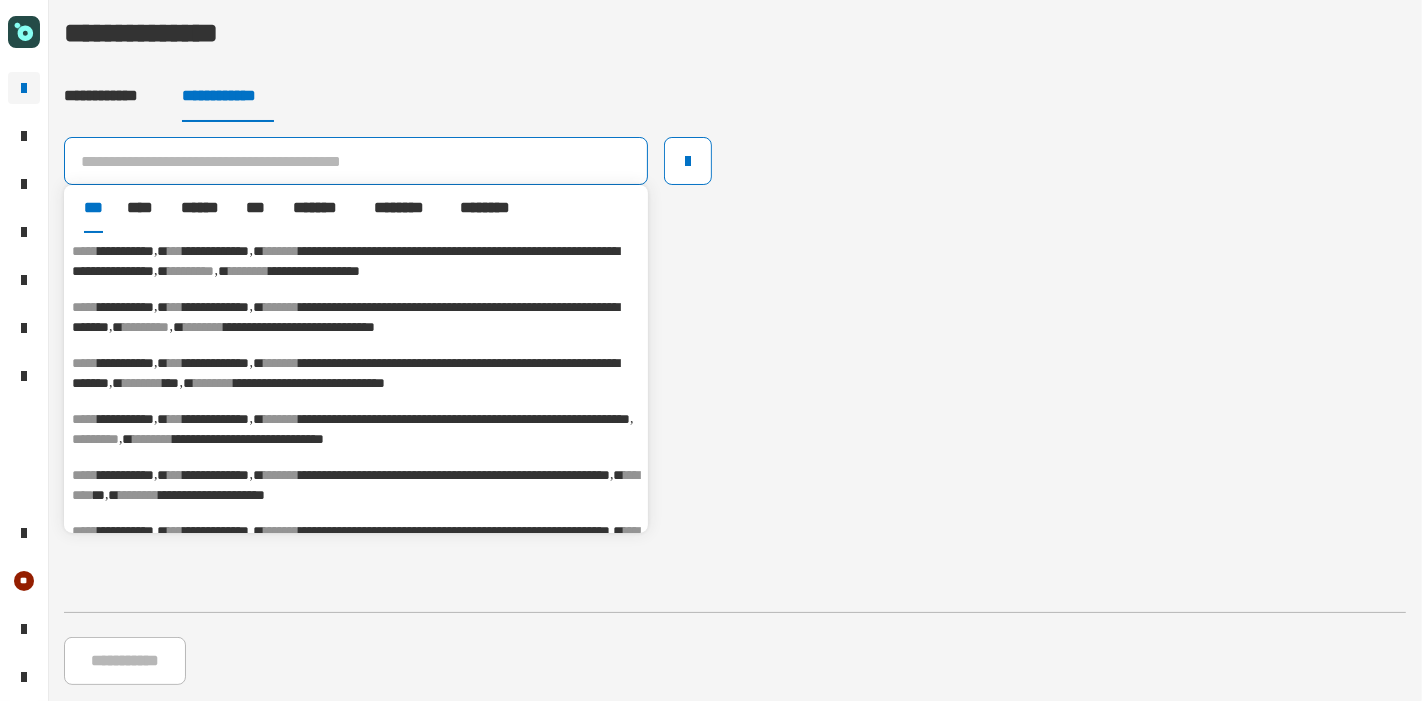 click 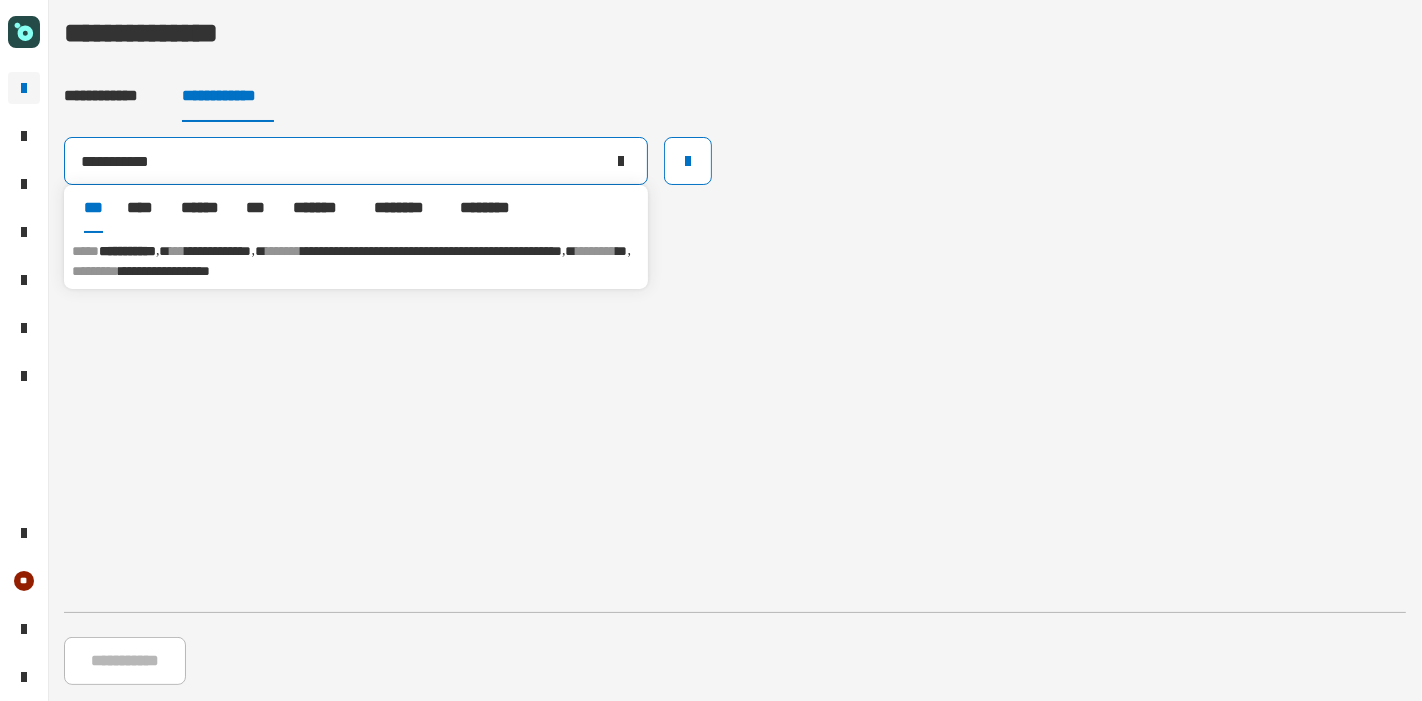 type on "**********" 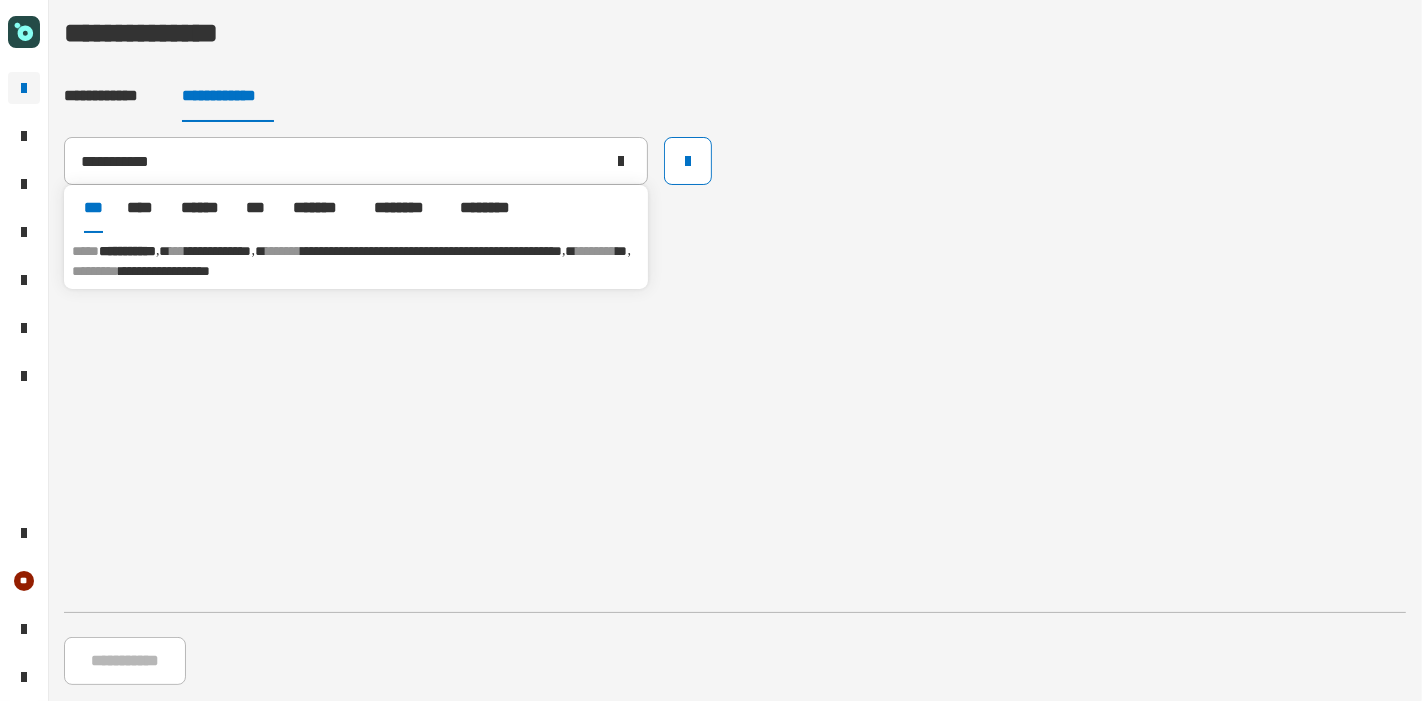 click on "*******" at bounding box center [283, 251] 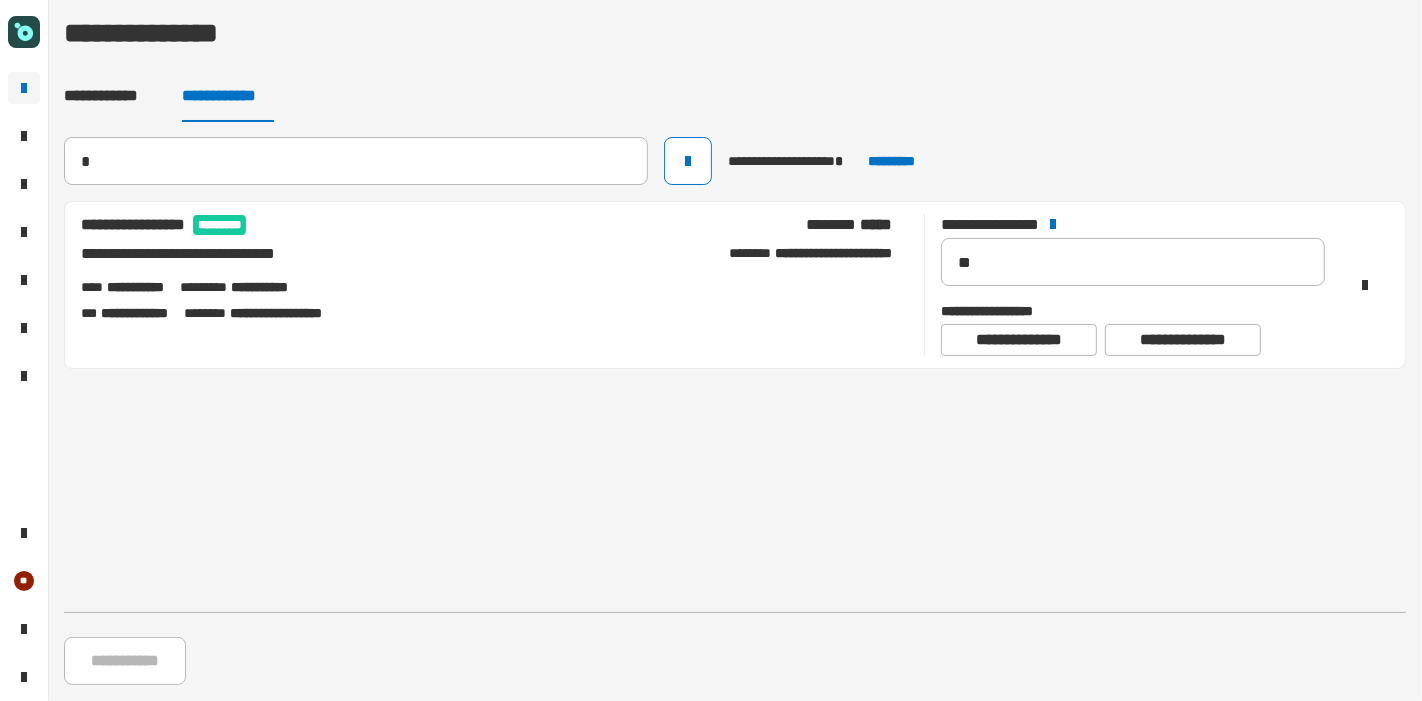 type 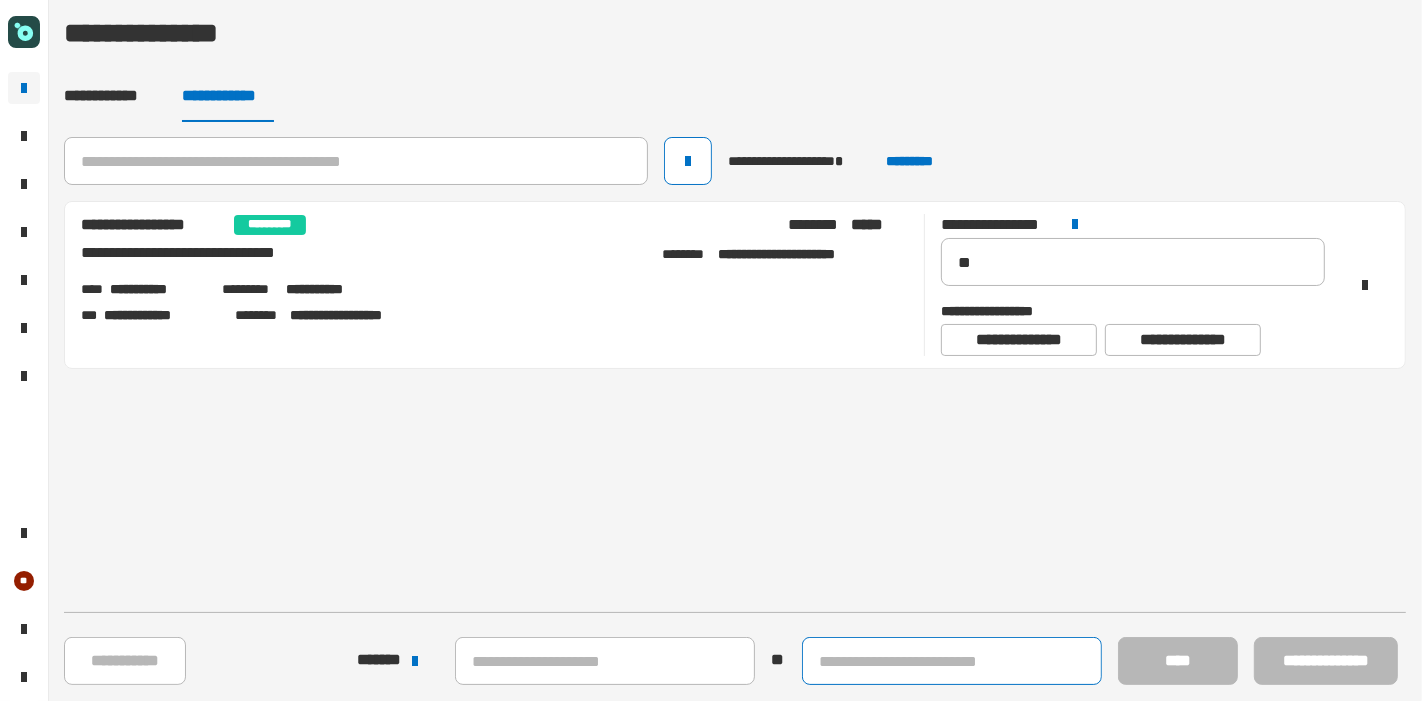 click 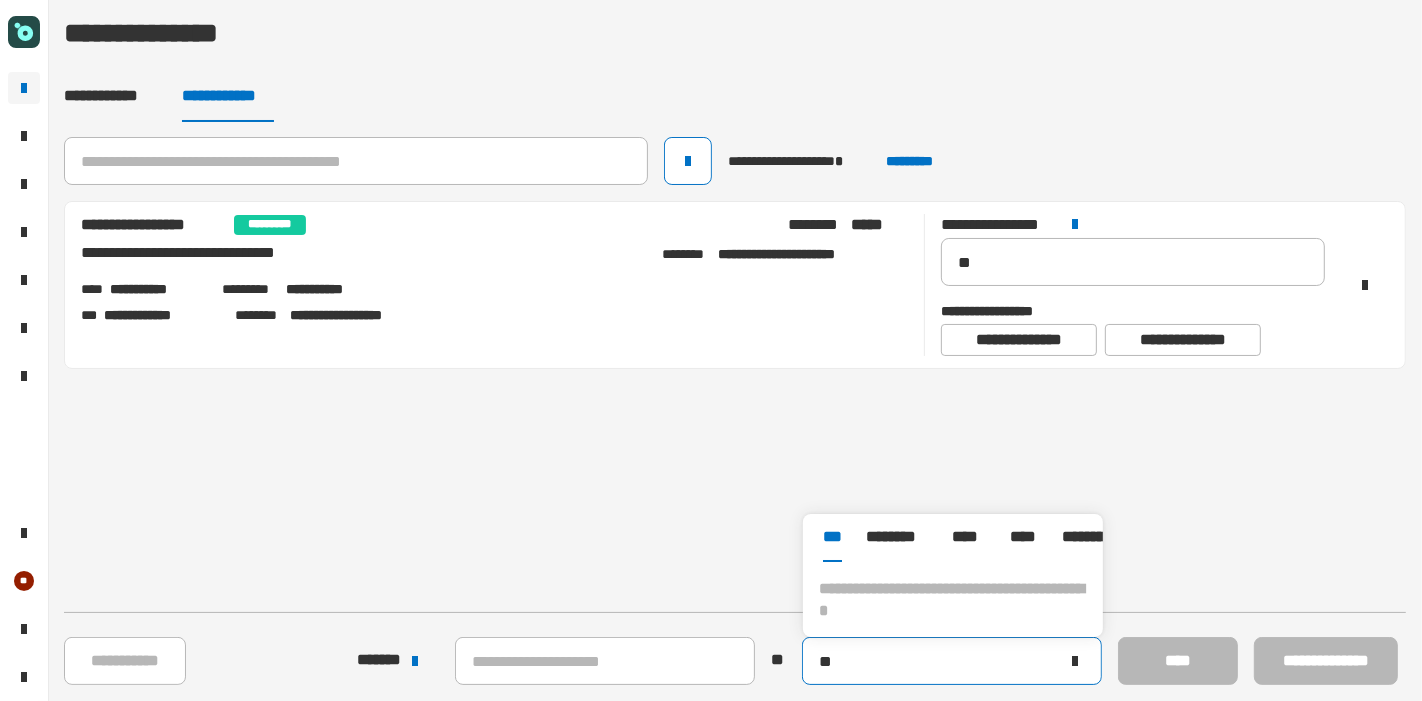 type on "*" 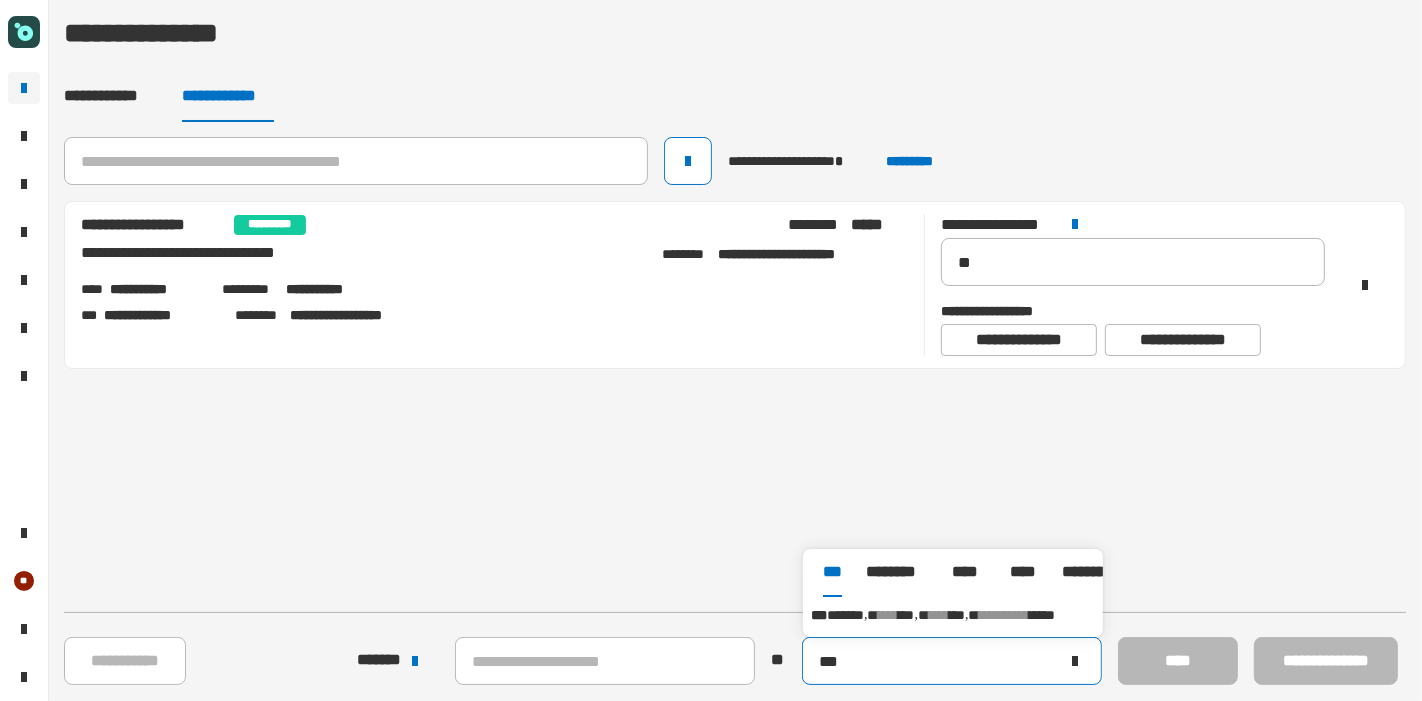 type on "***" 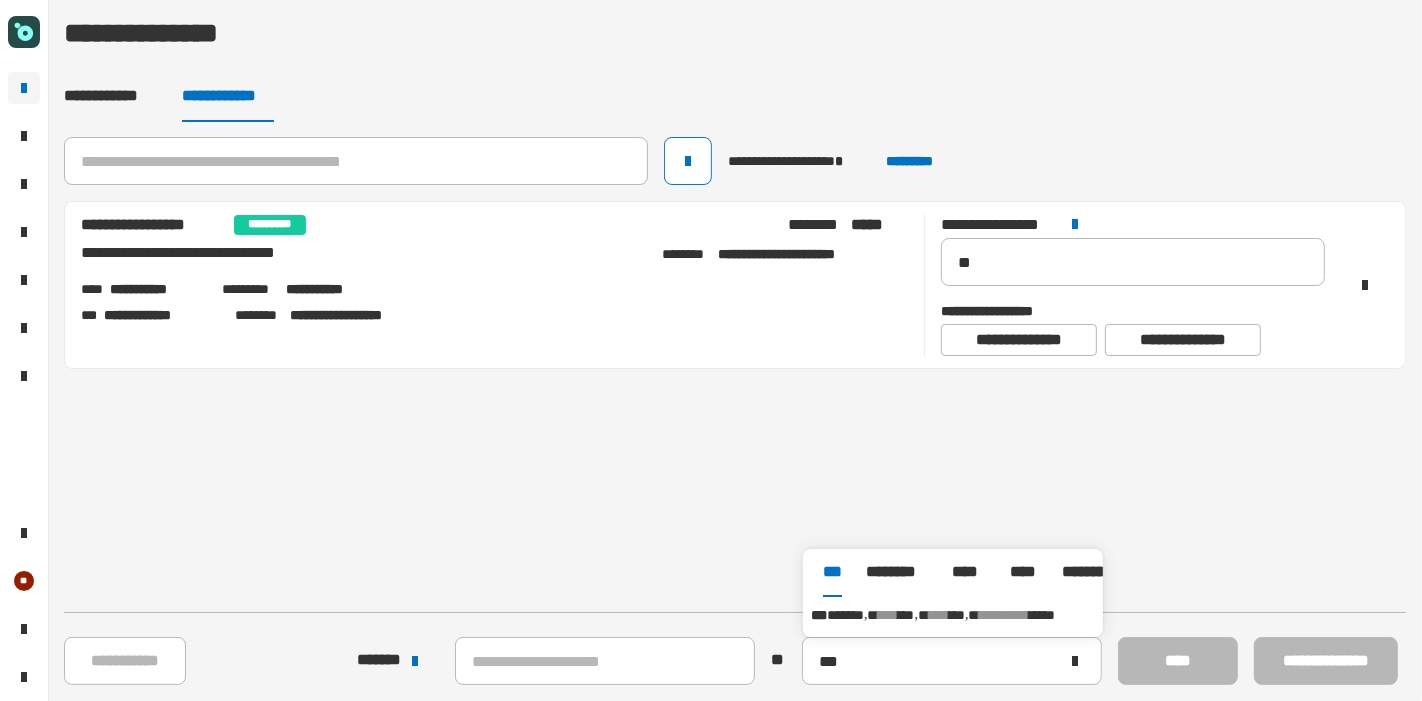 click on "*****" at bounding box center (1042, 615) 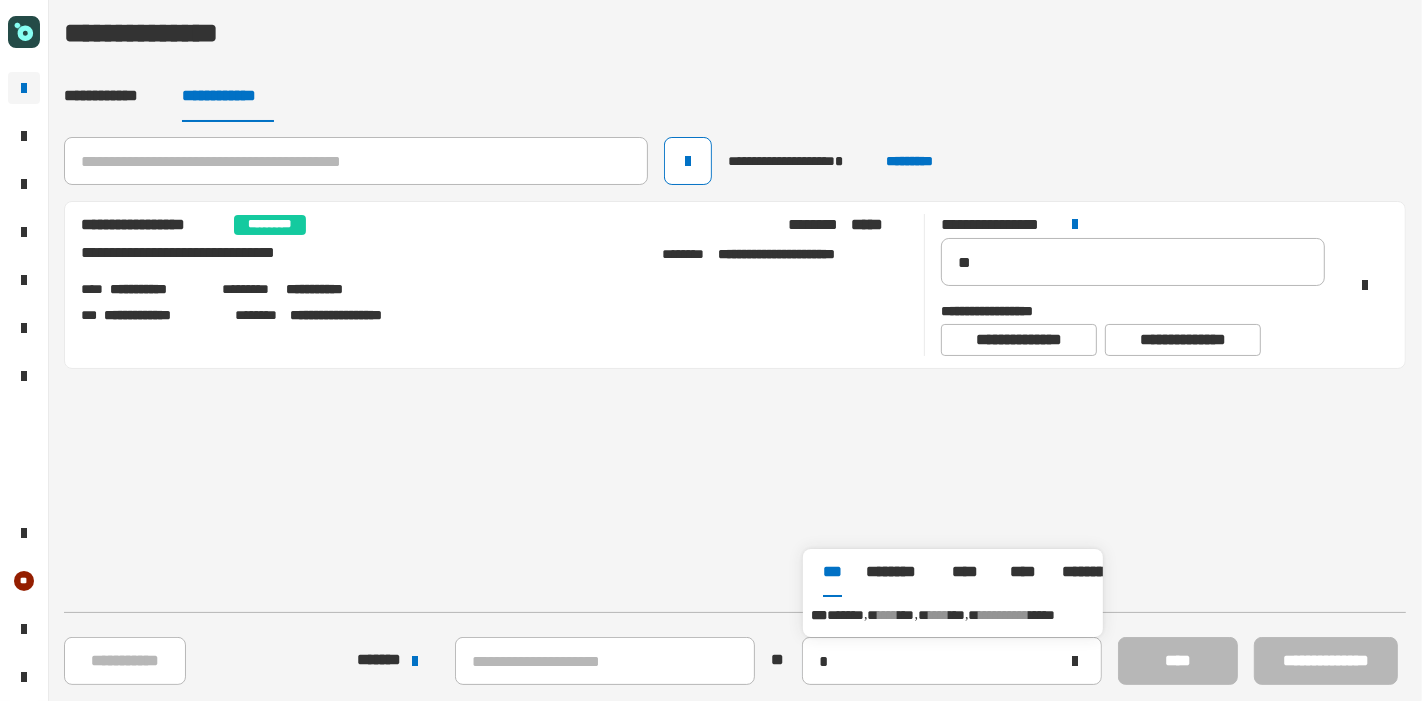 type on "**********" 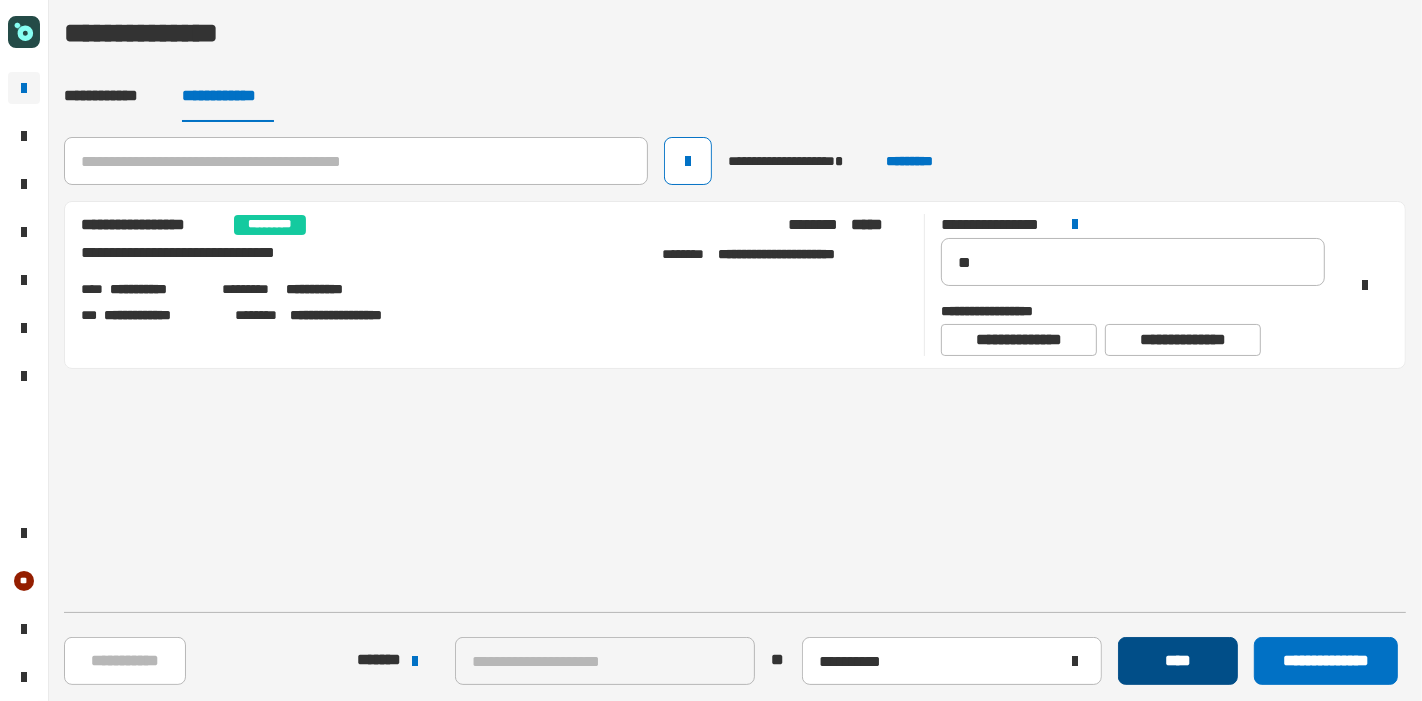 click on "****" 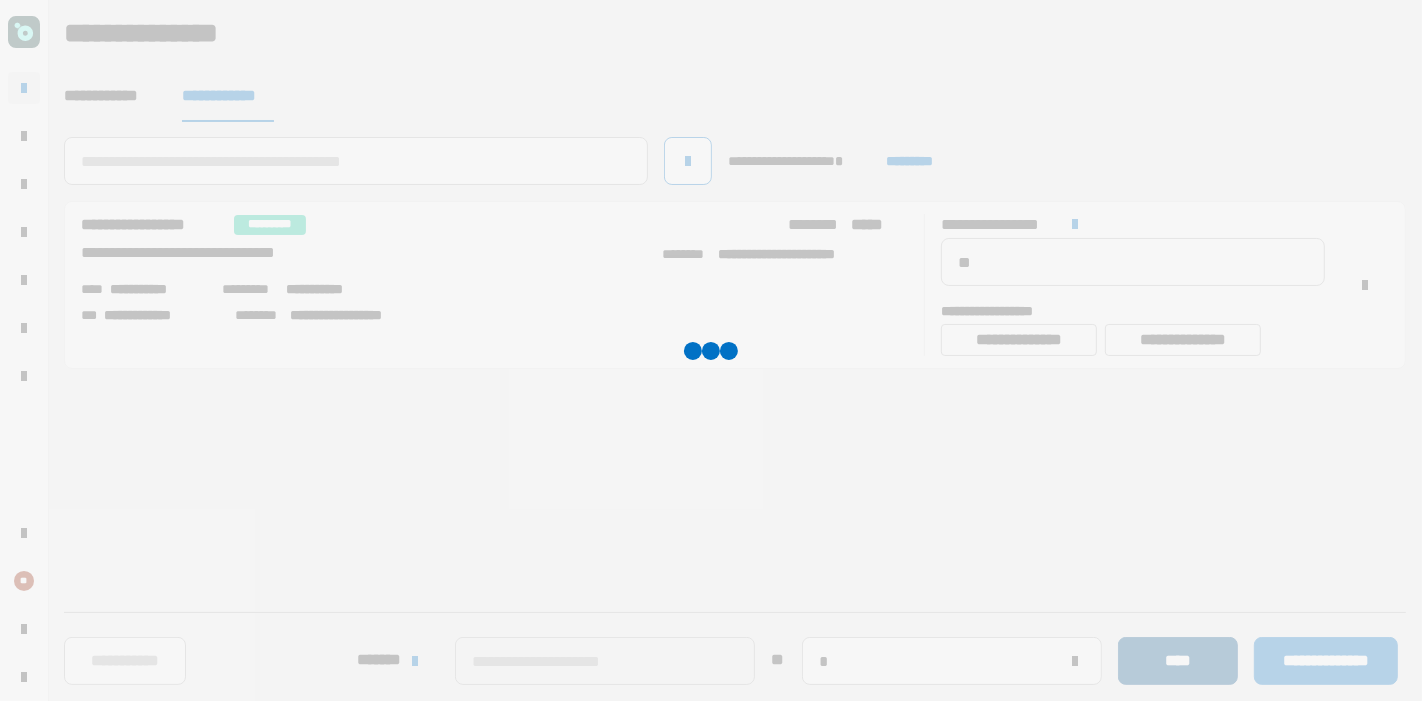 type 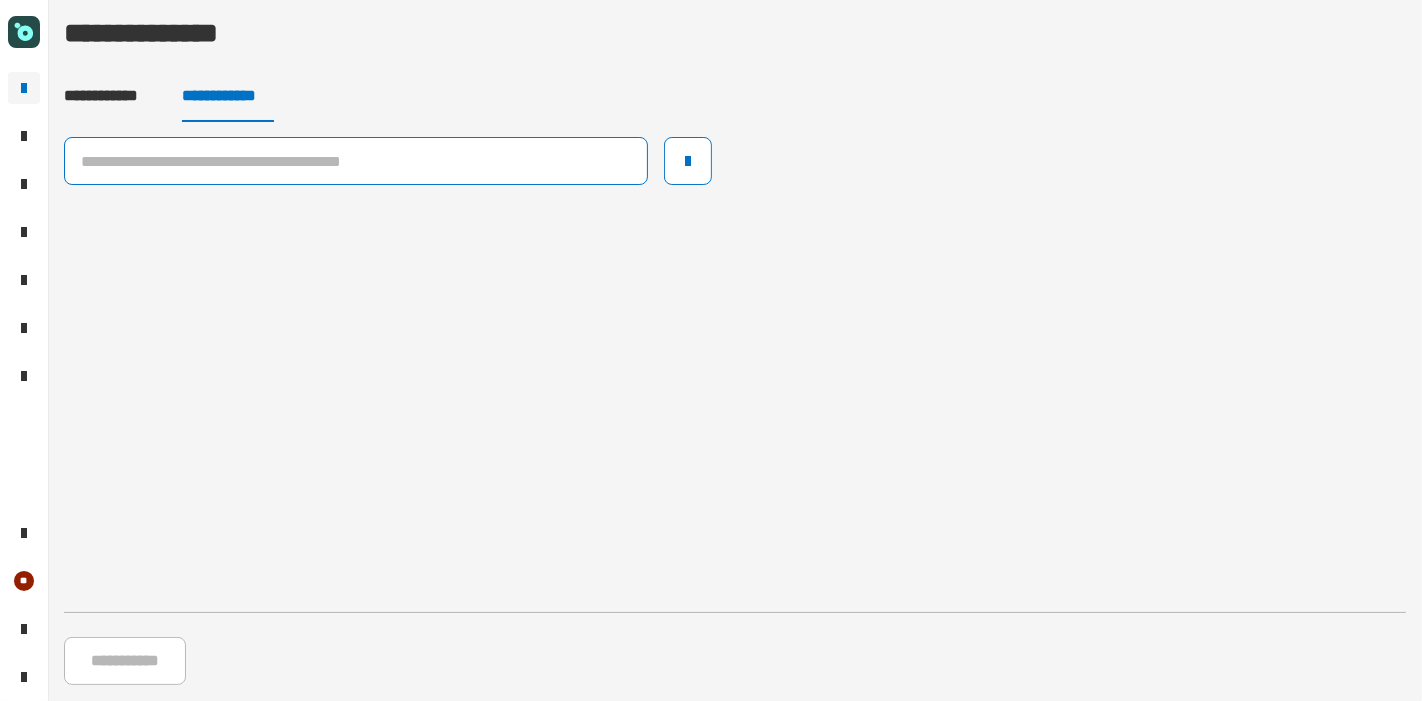 click 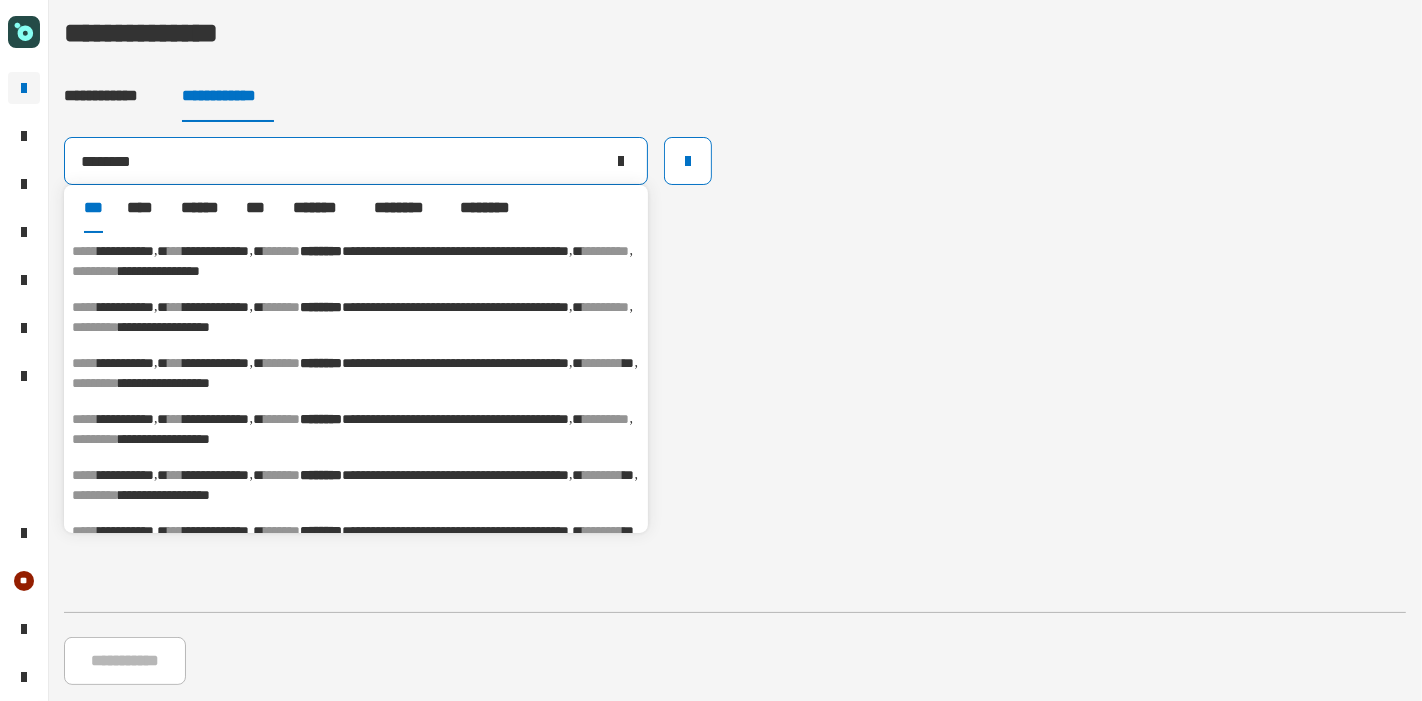 type on "********" 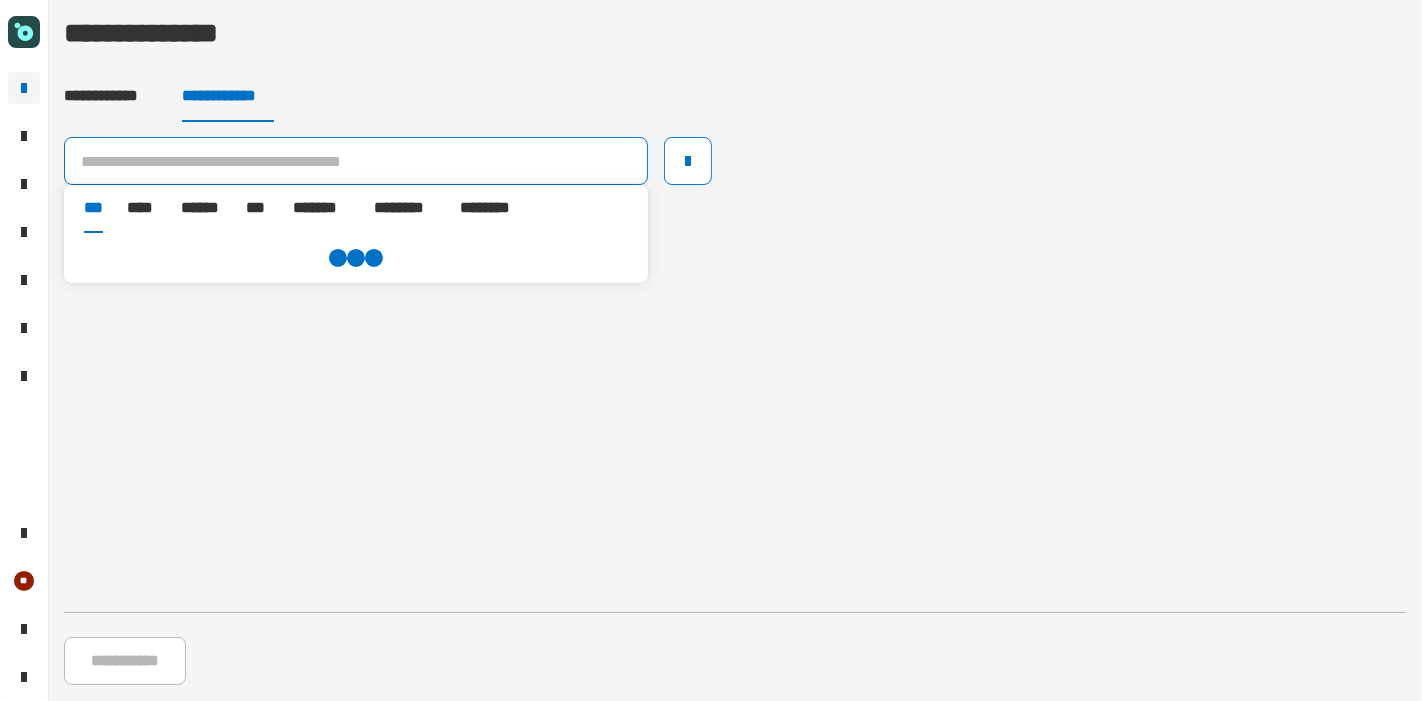 click 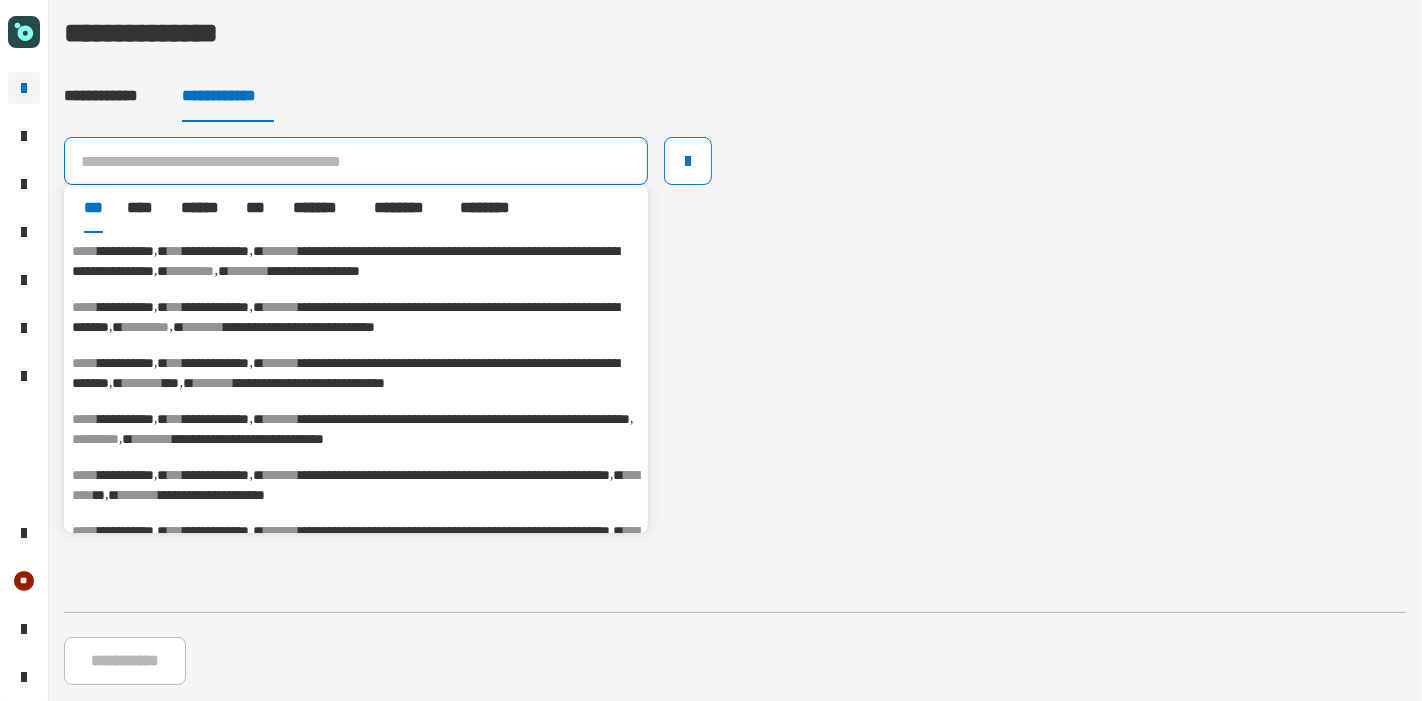 paste on "**********" 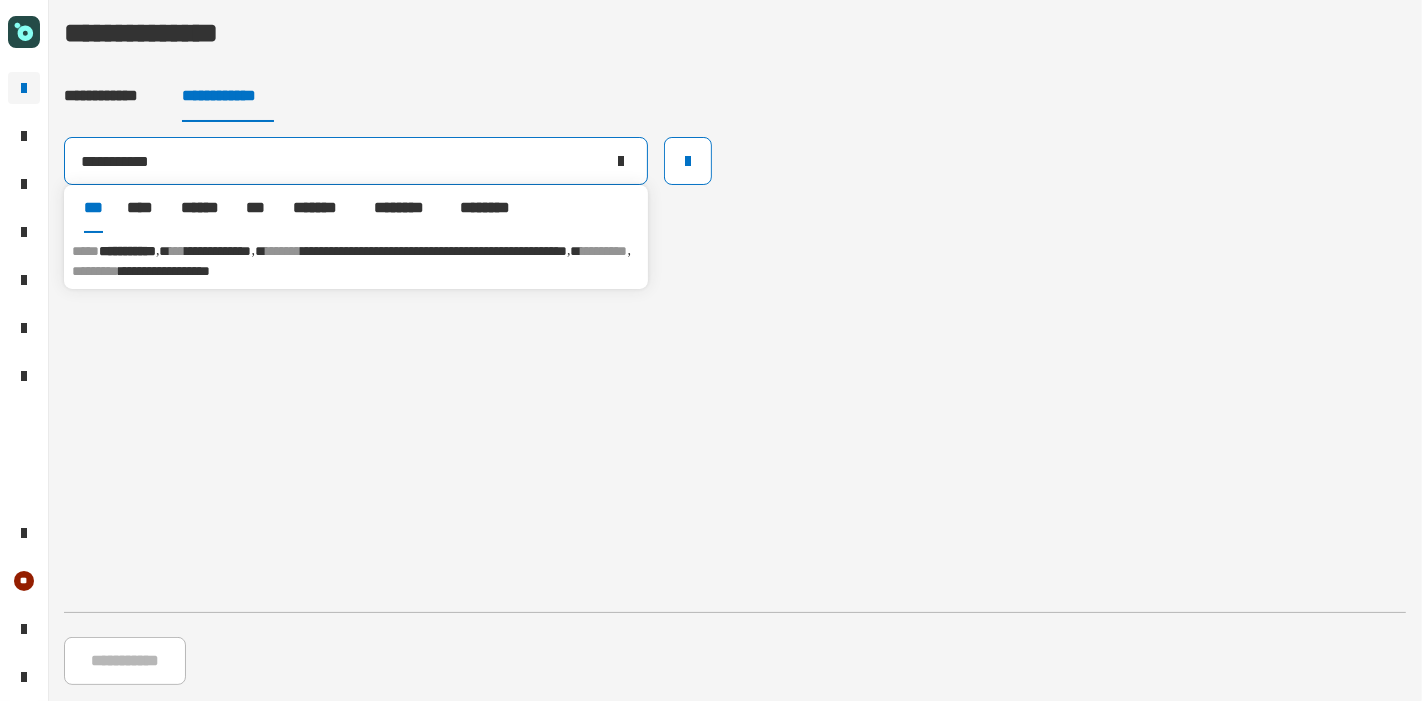 type on "**********" 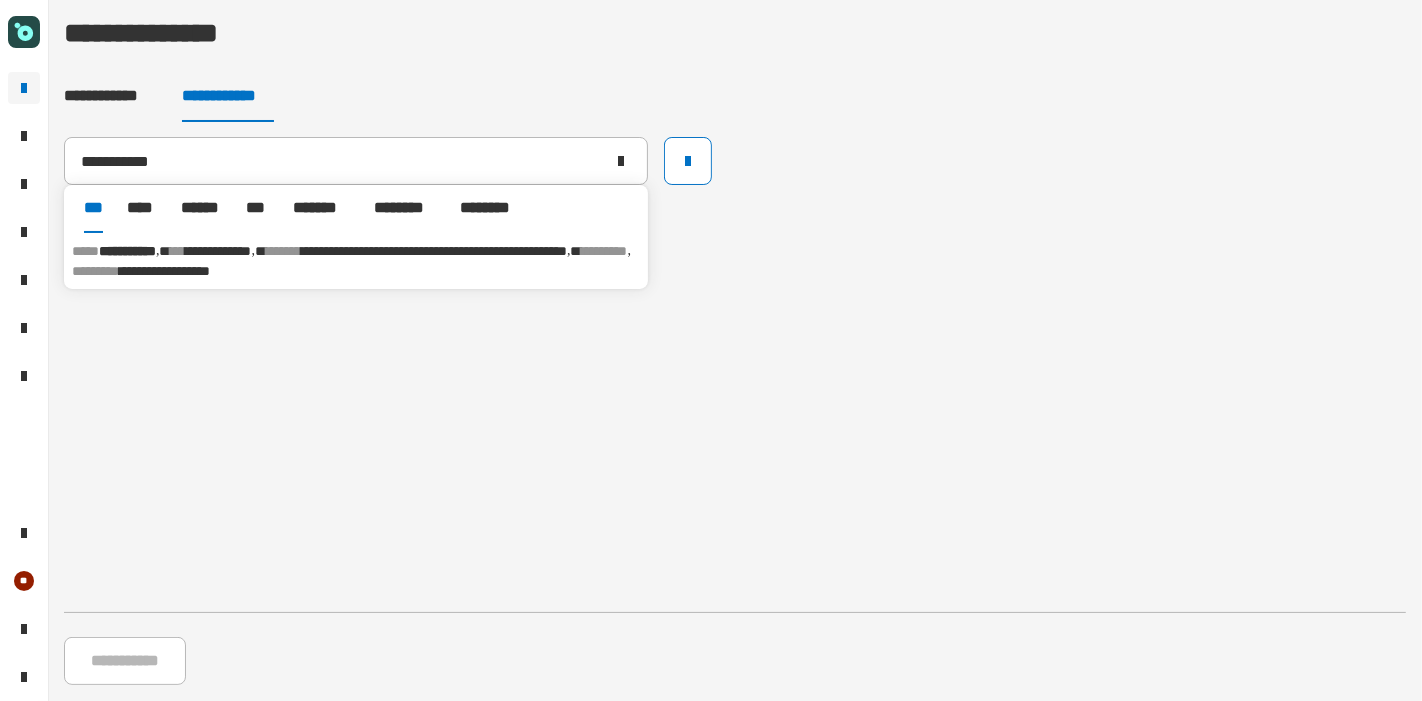 click on "**********" at bounding box center (434, 251) 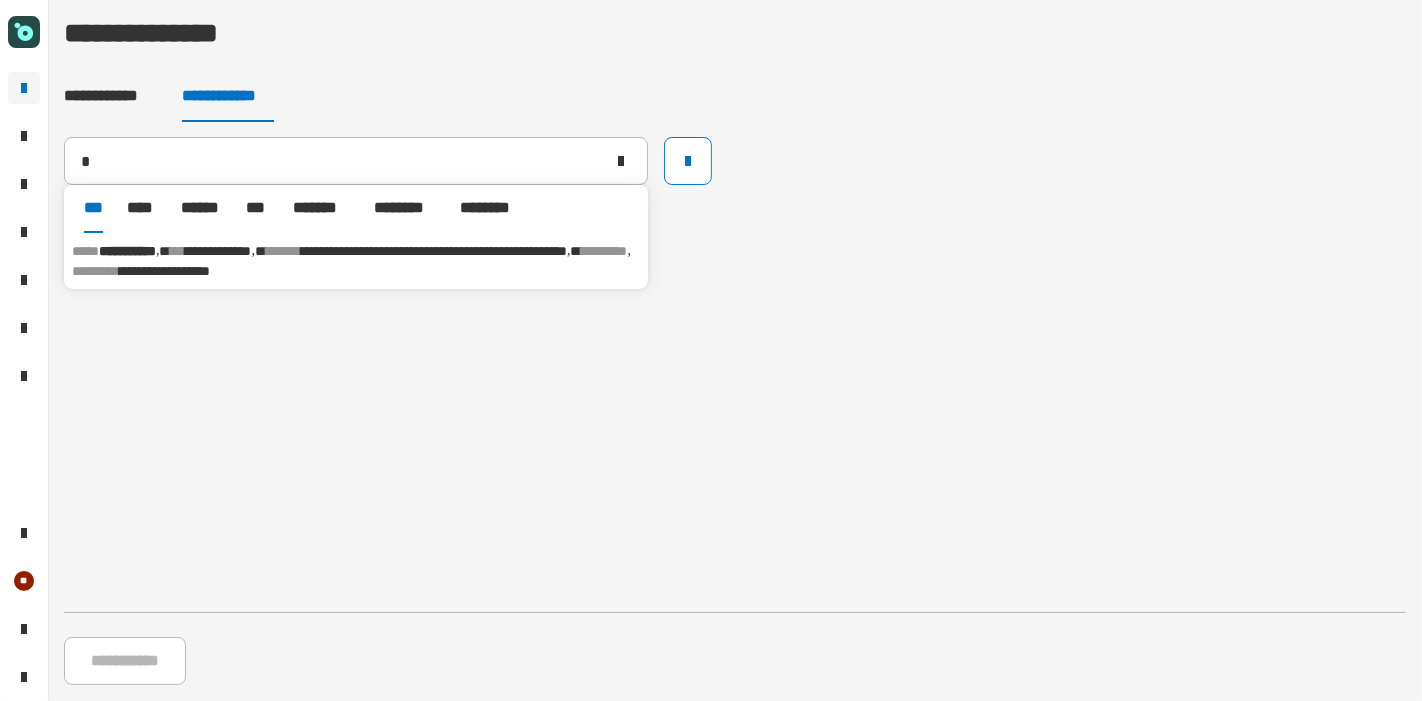 type 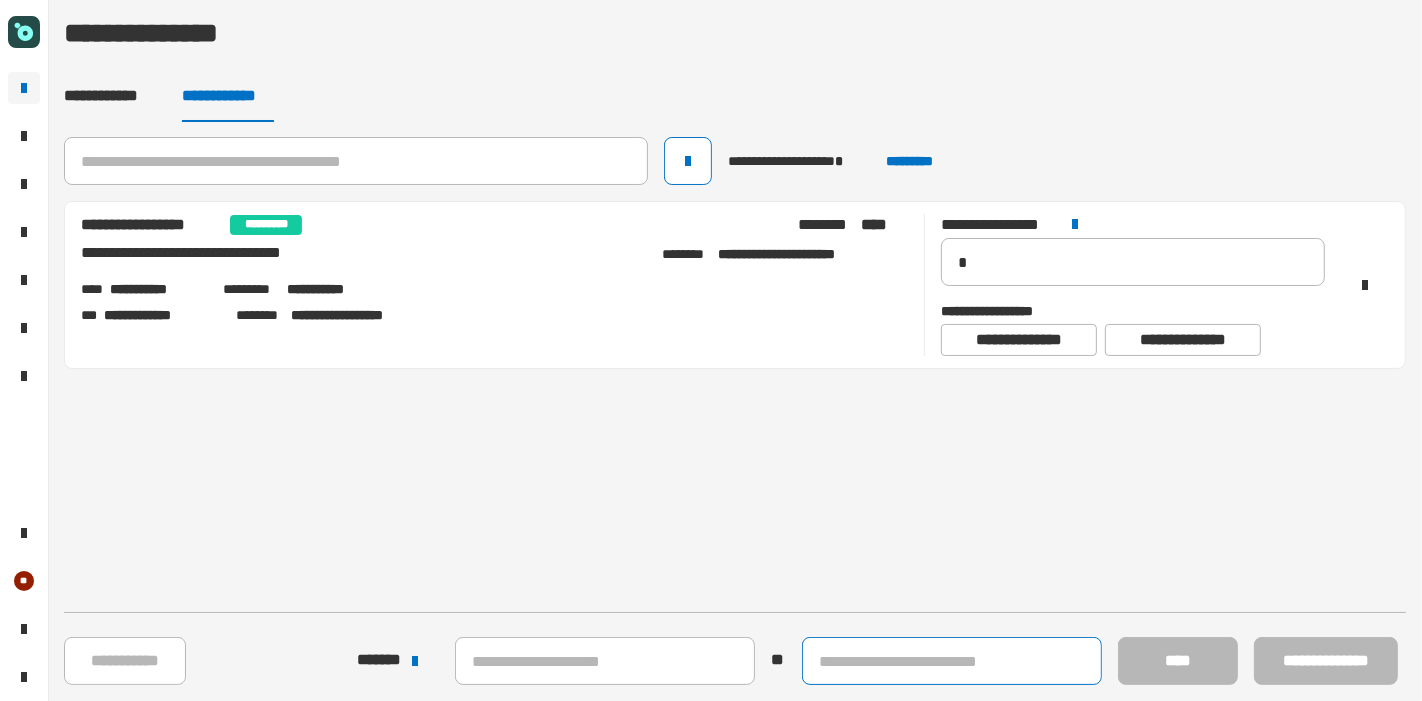 click 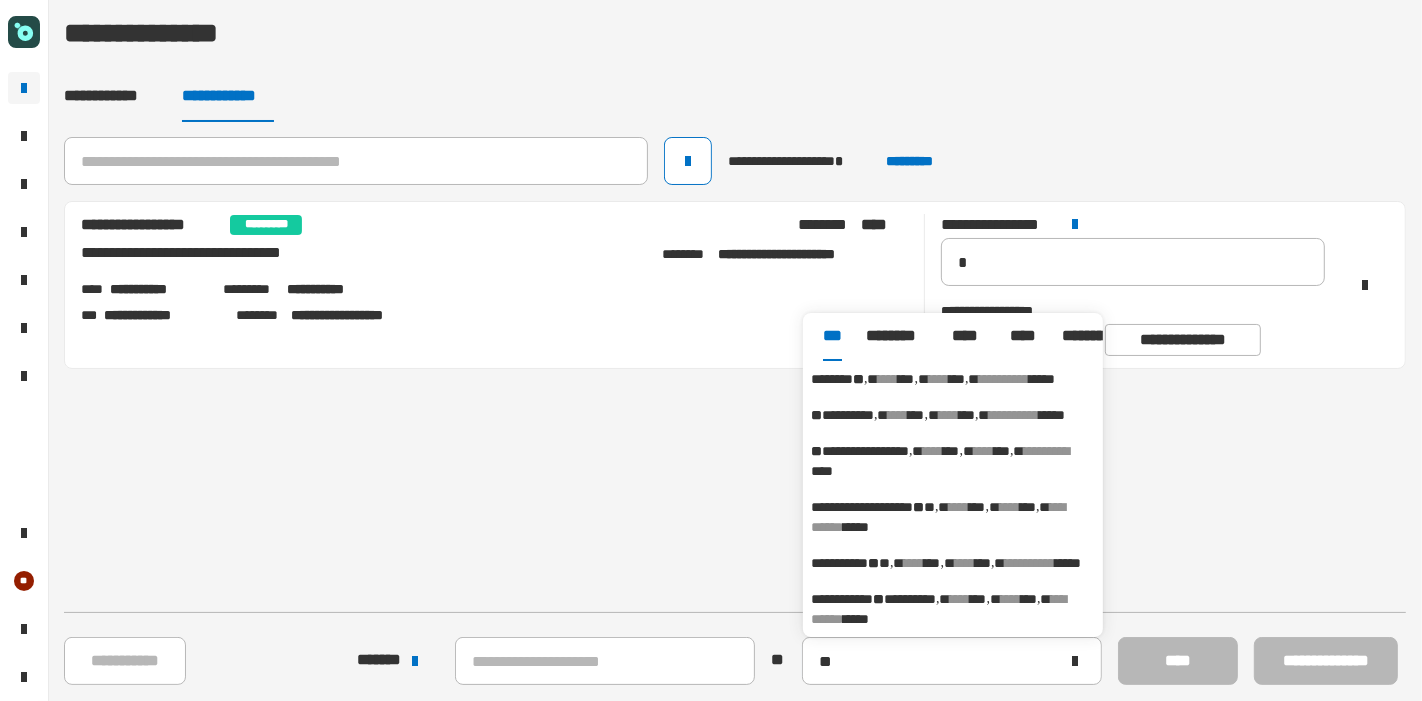 click on "**********" 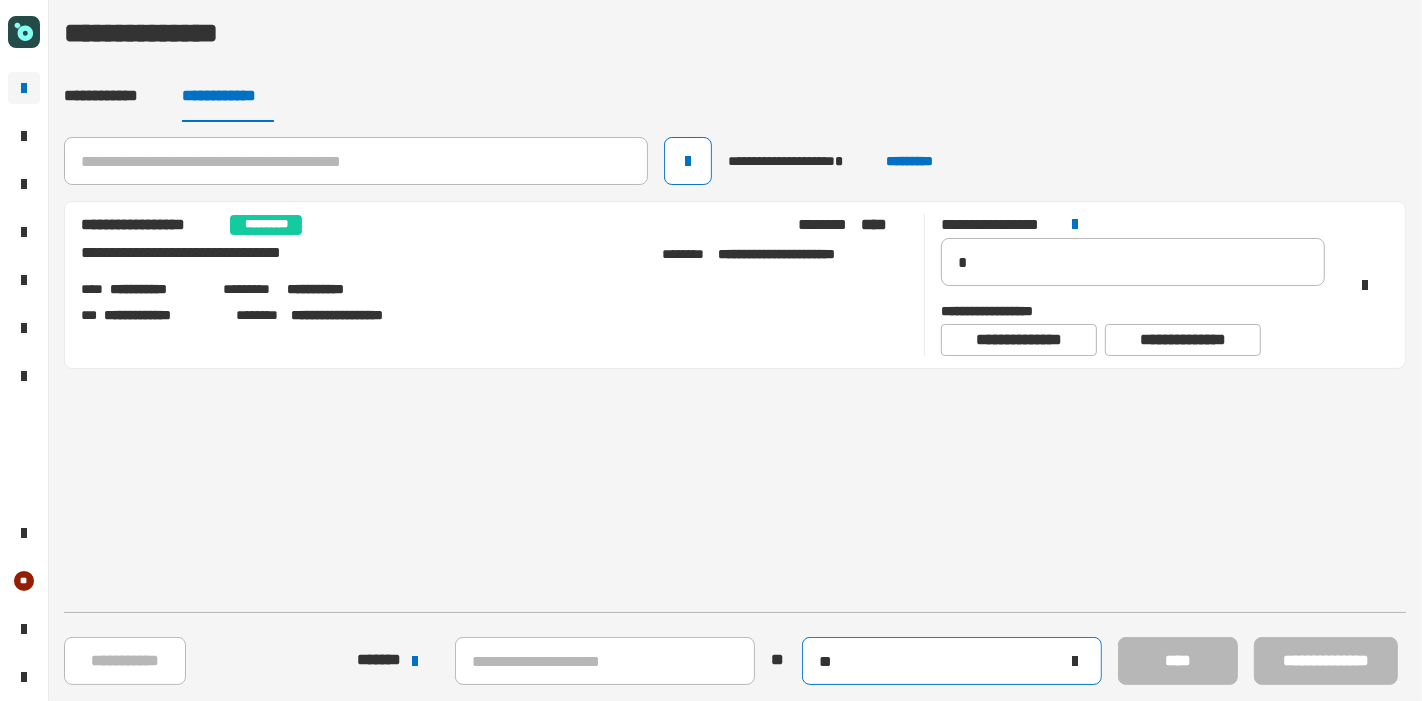 click on "**" 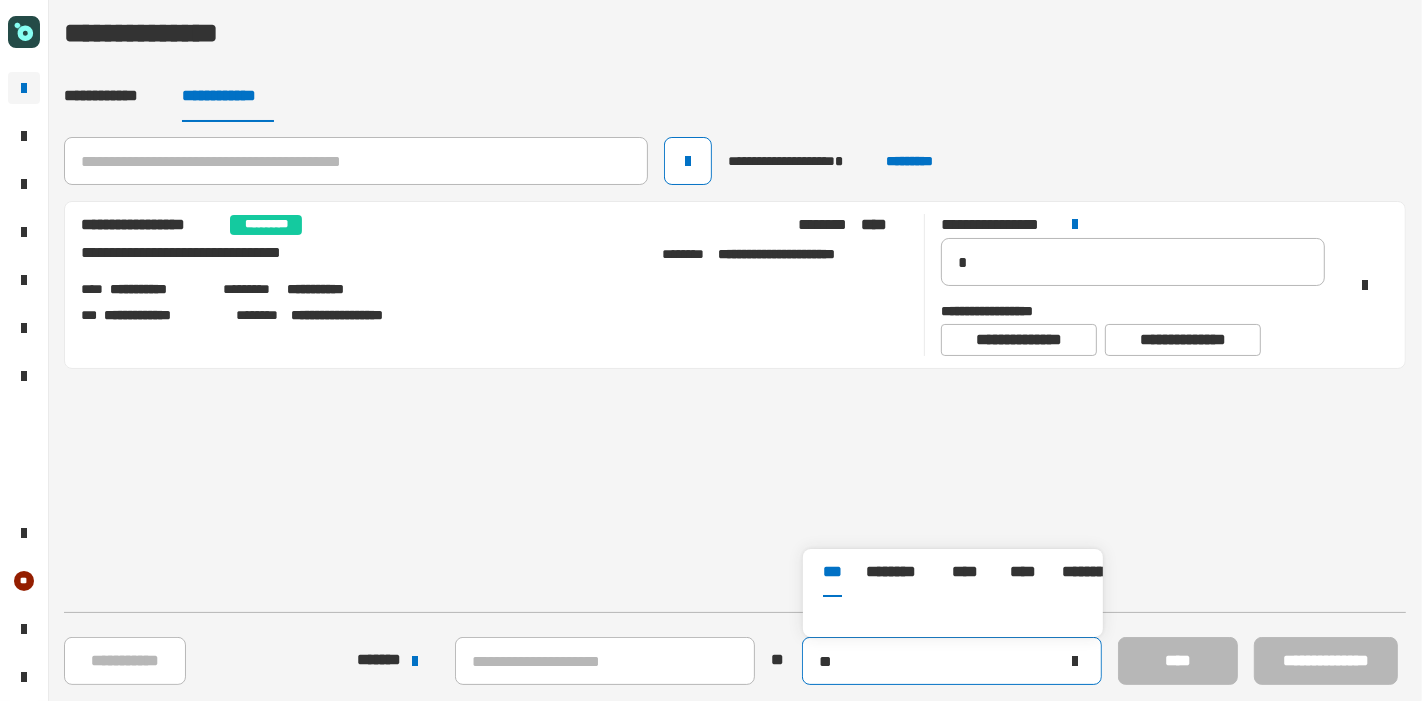 type on "*" 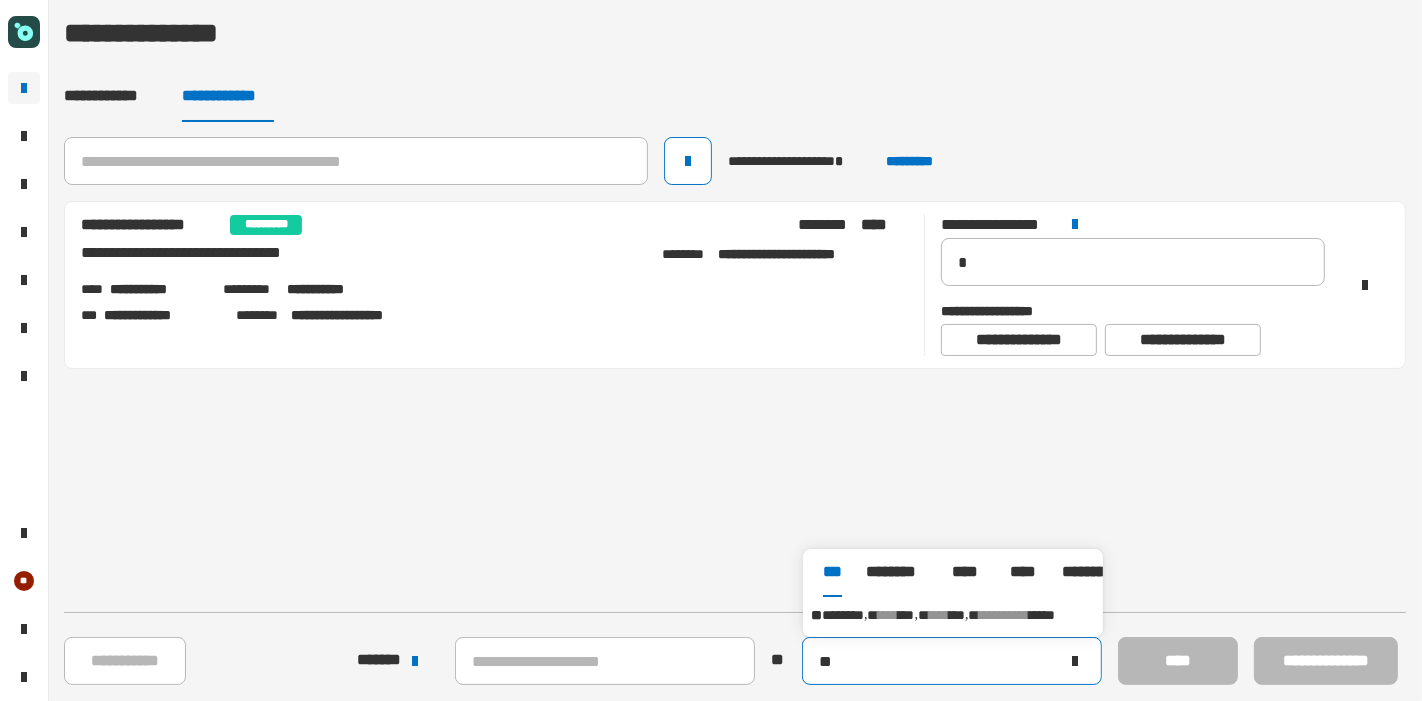 type on "**" 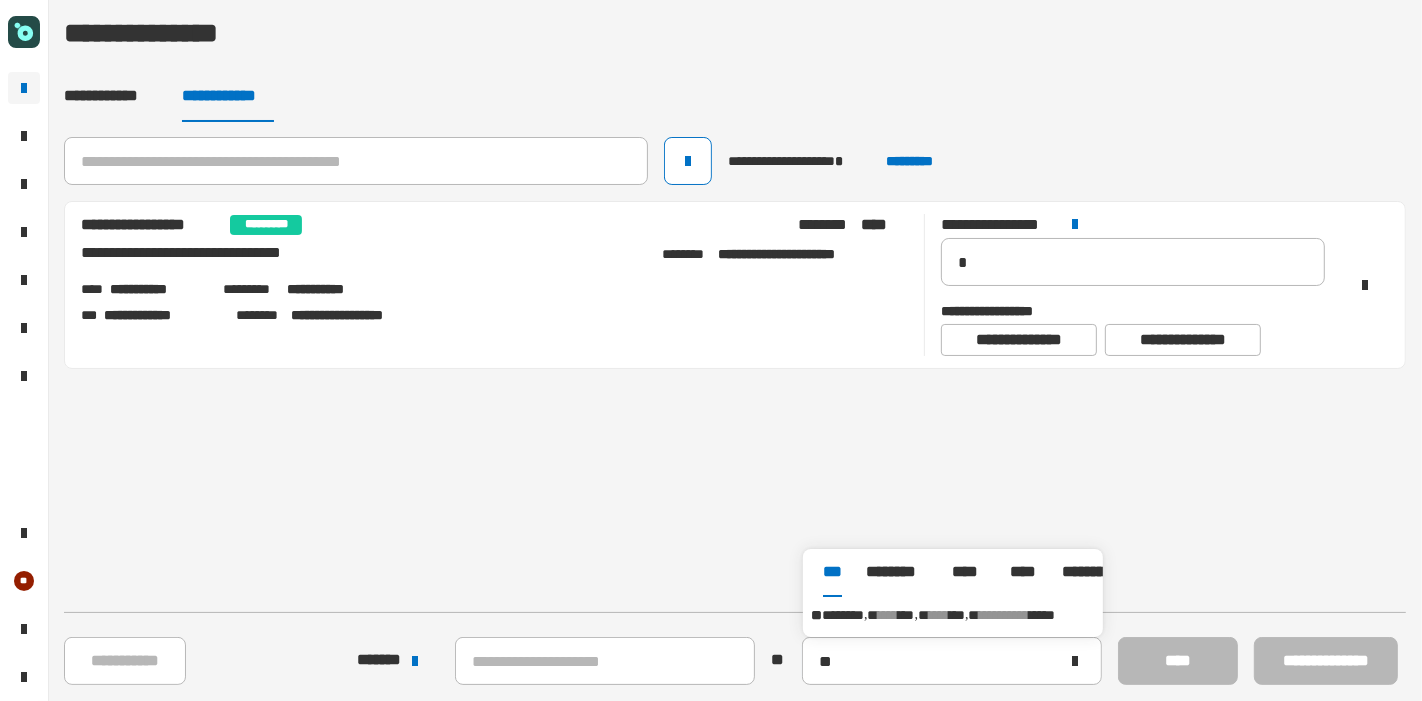 click on "********" at bounding box center [843, 615] 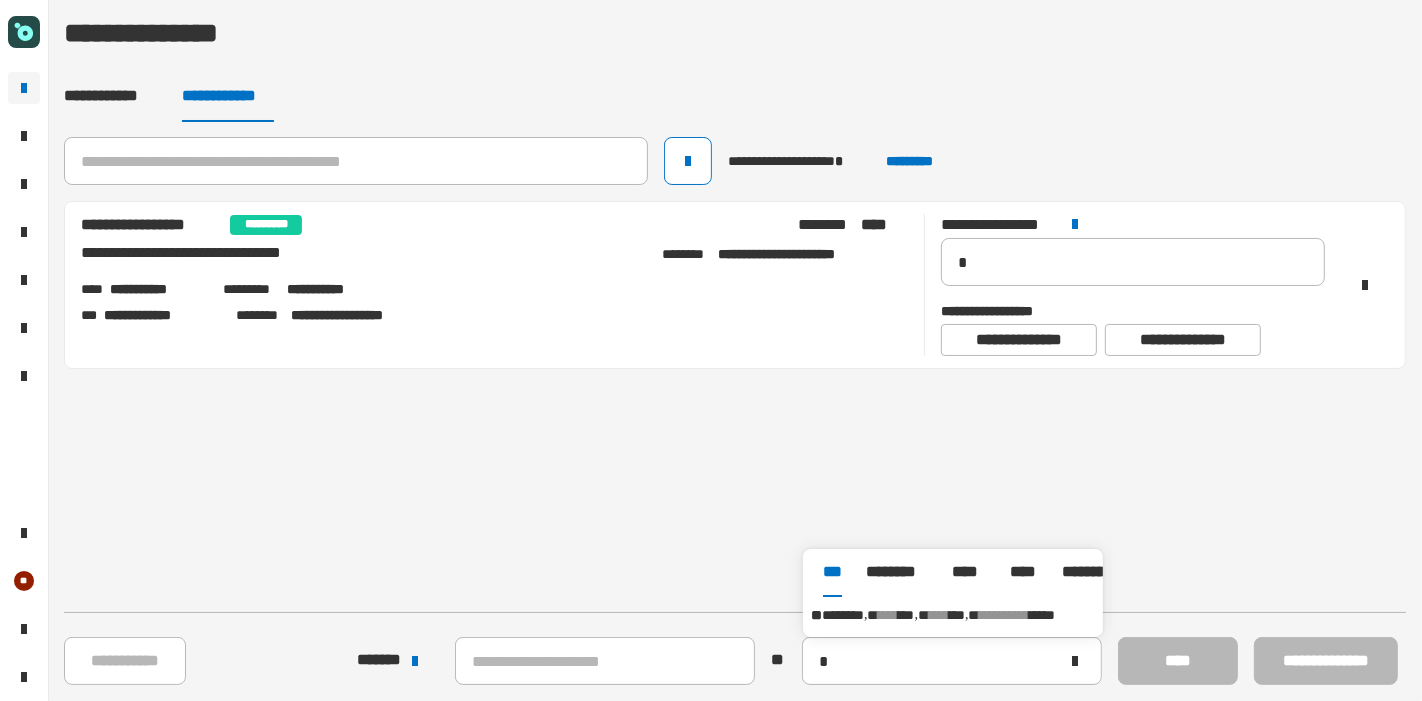 type on "**********" 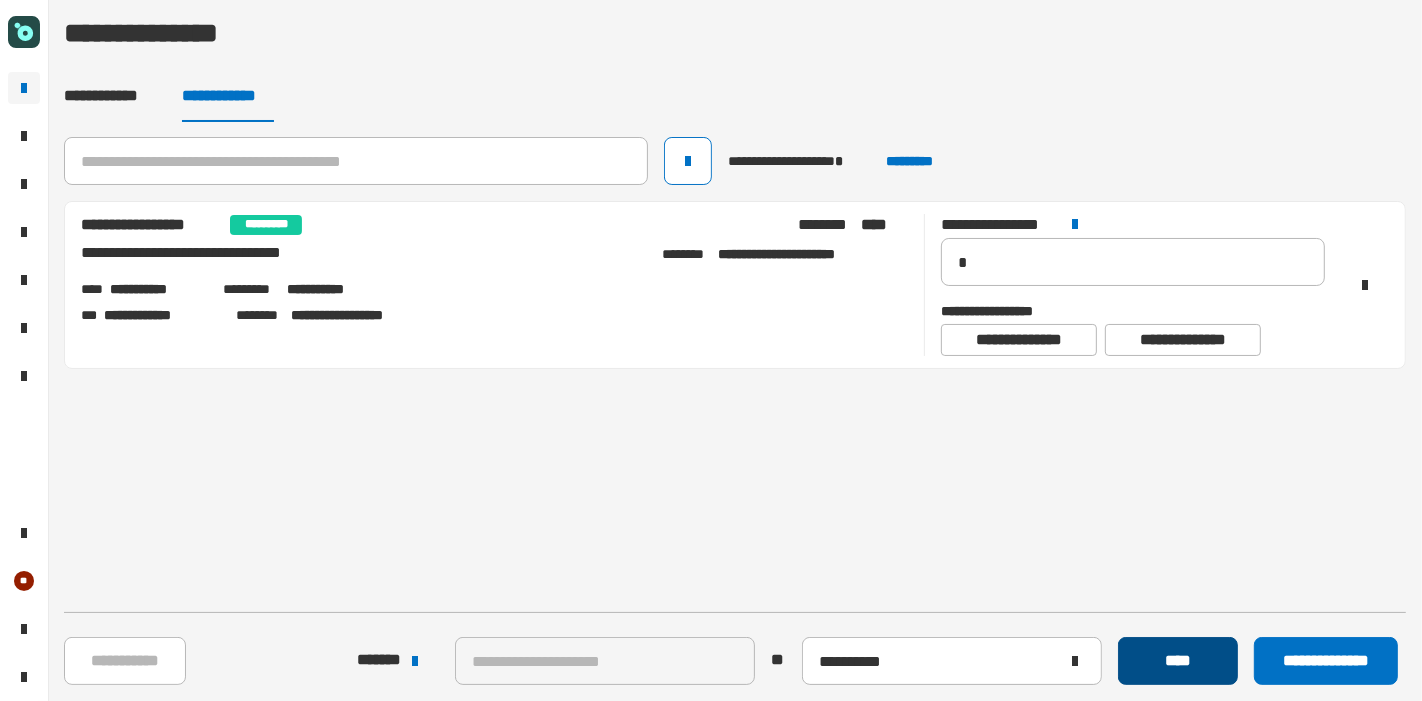 click on "****" 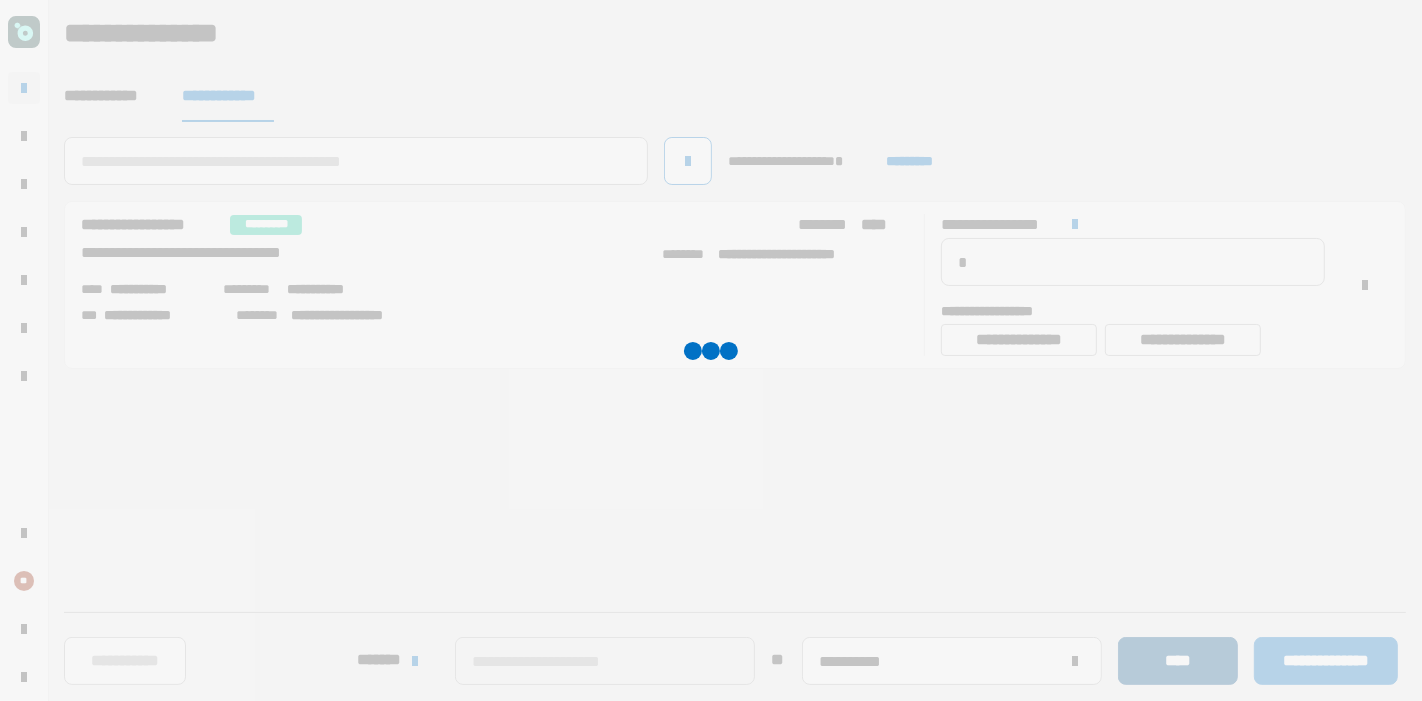 type 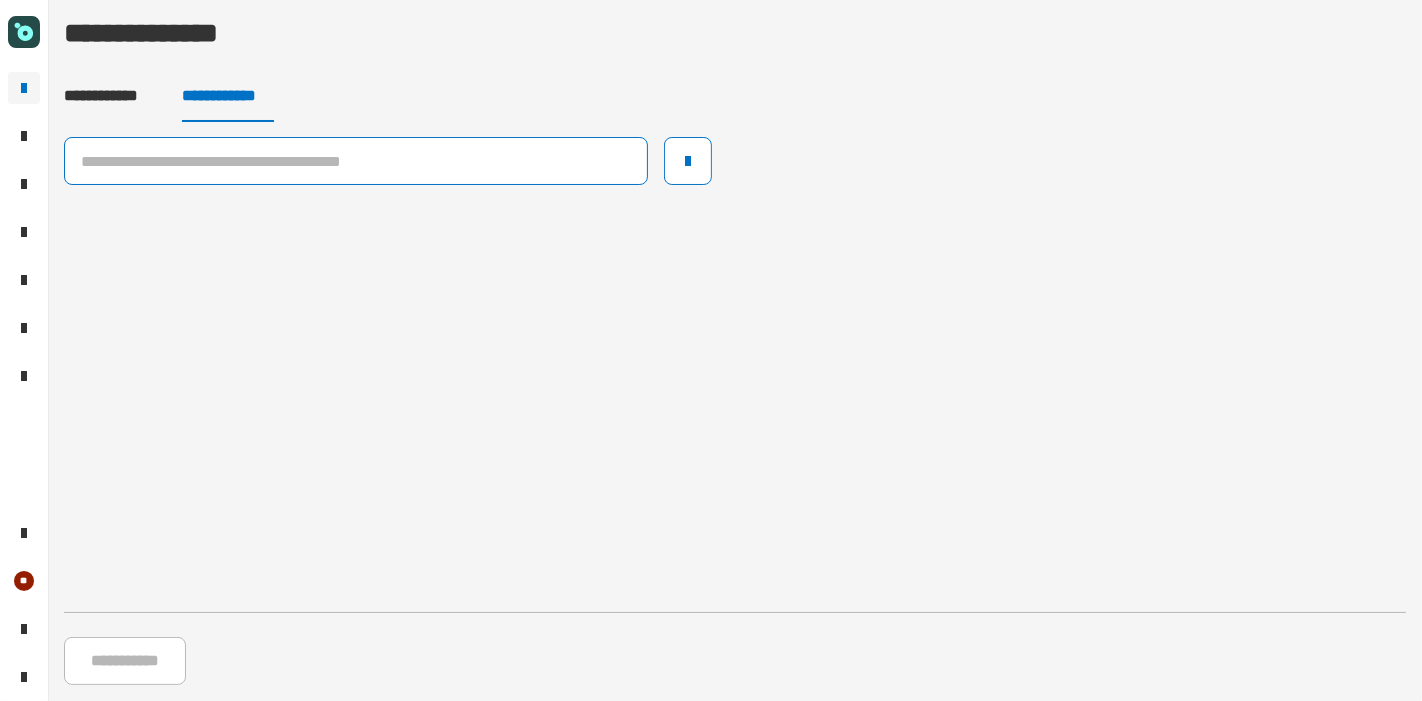 click 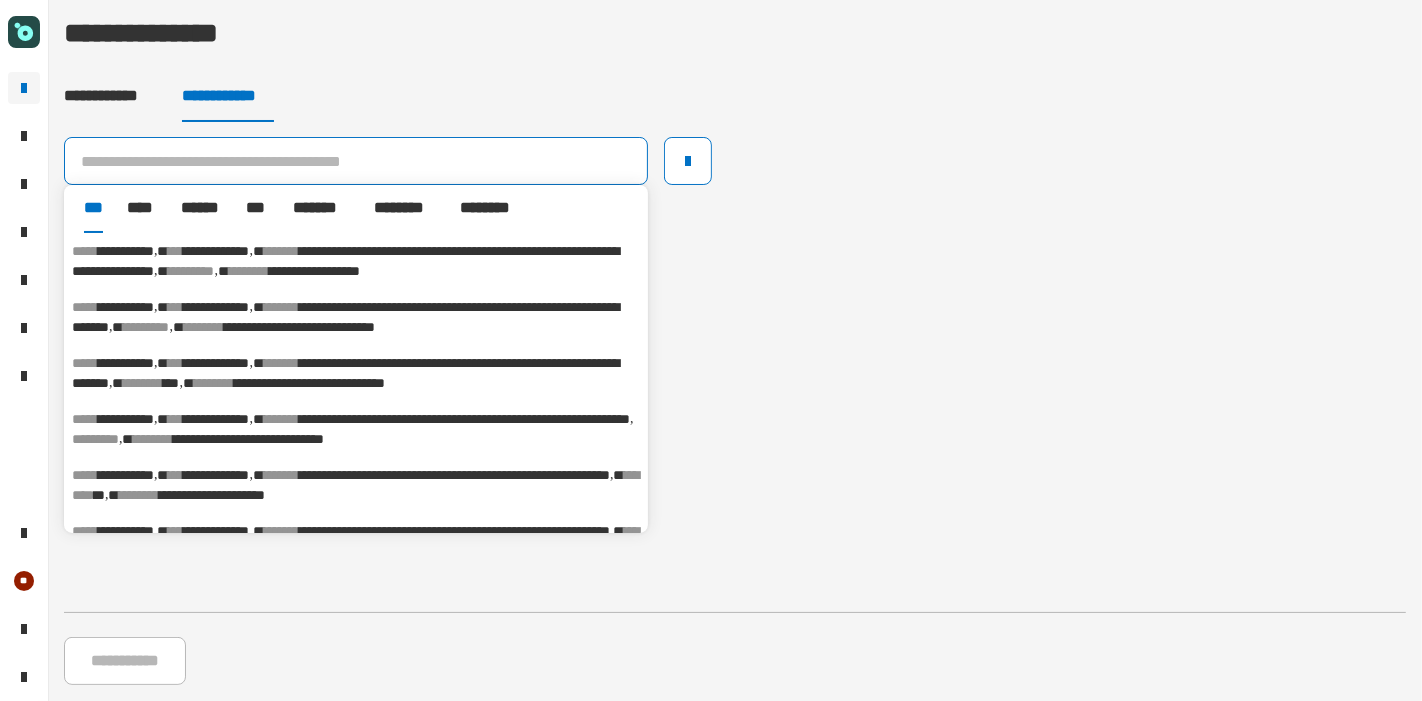 paste on "**********" 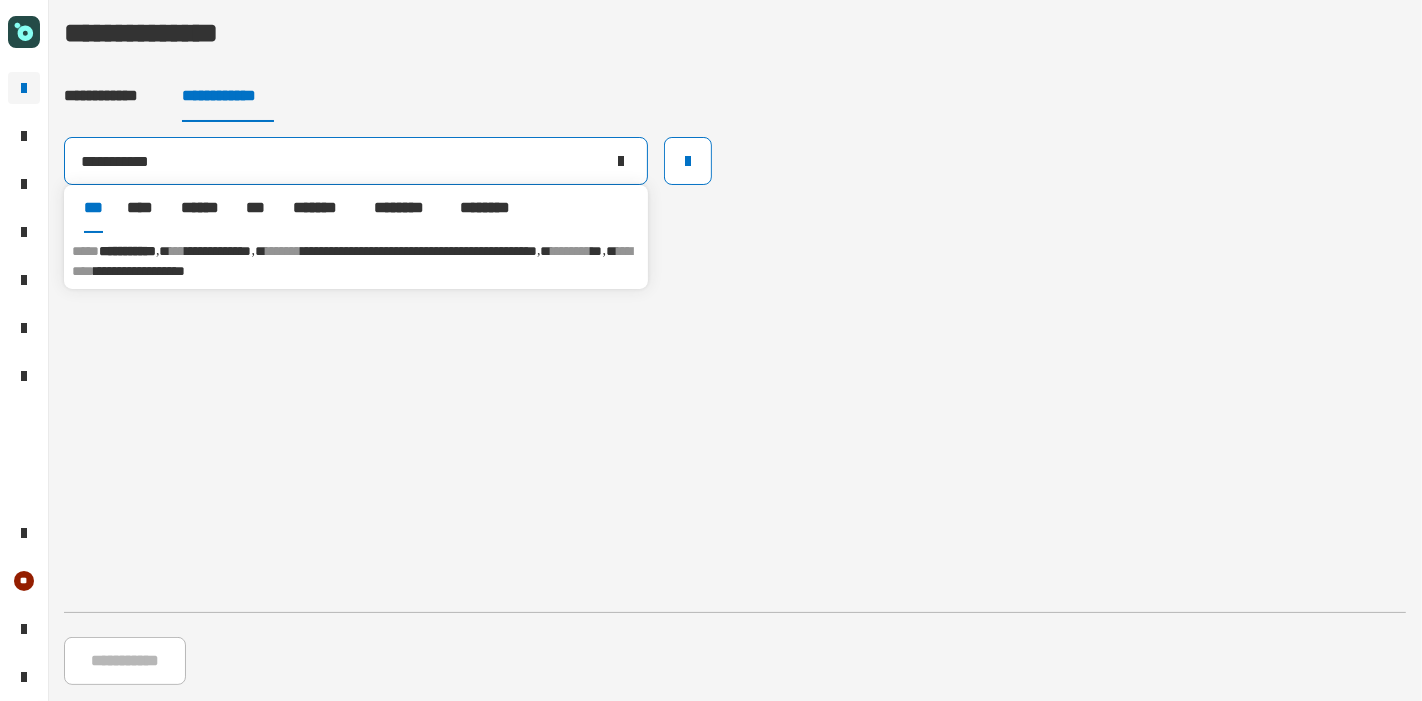 type on "**********" 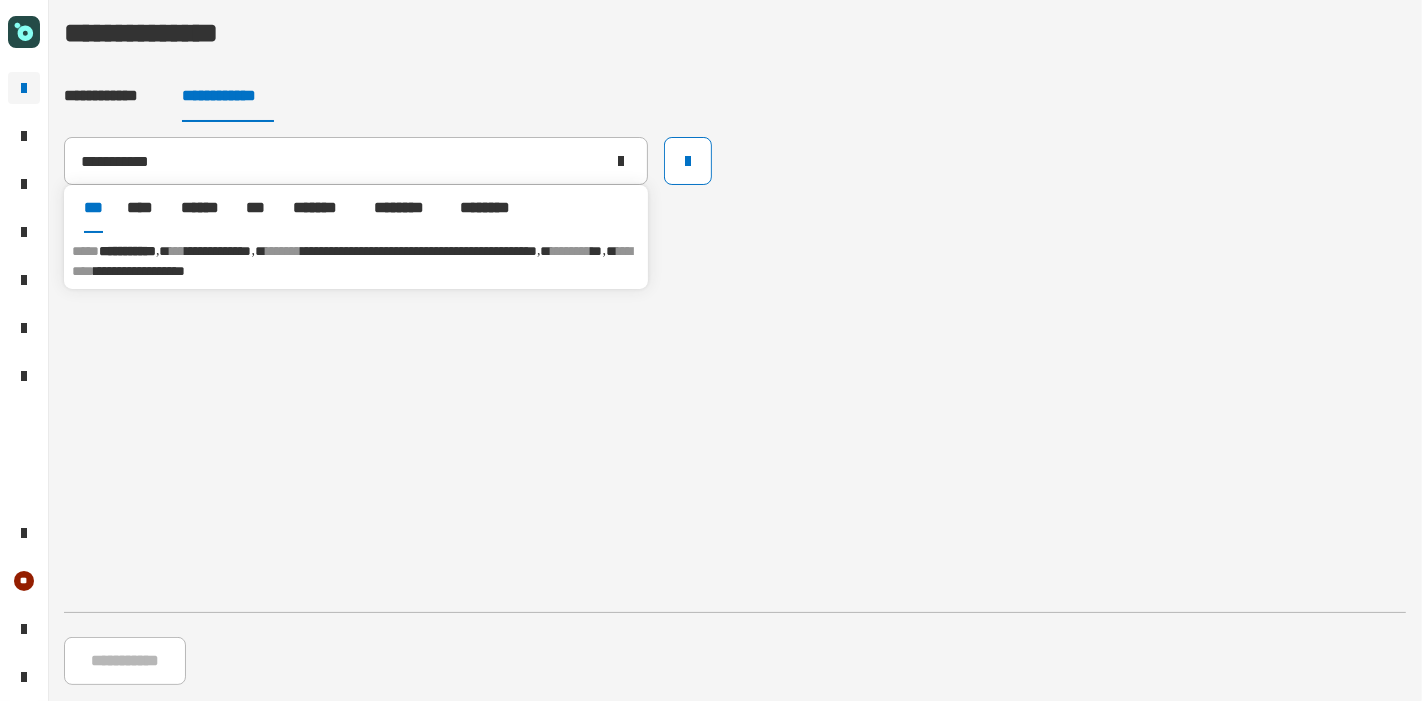 click on "*******" at bounding box center [283, 251] 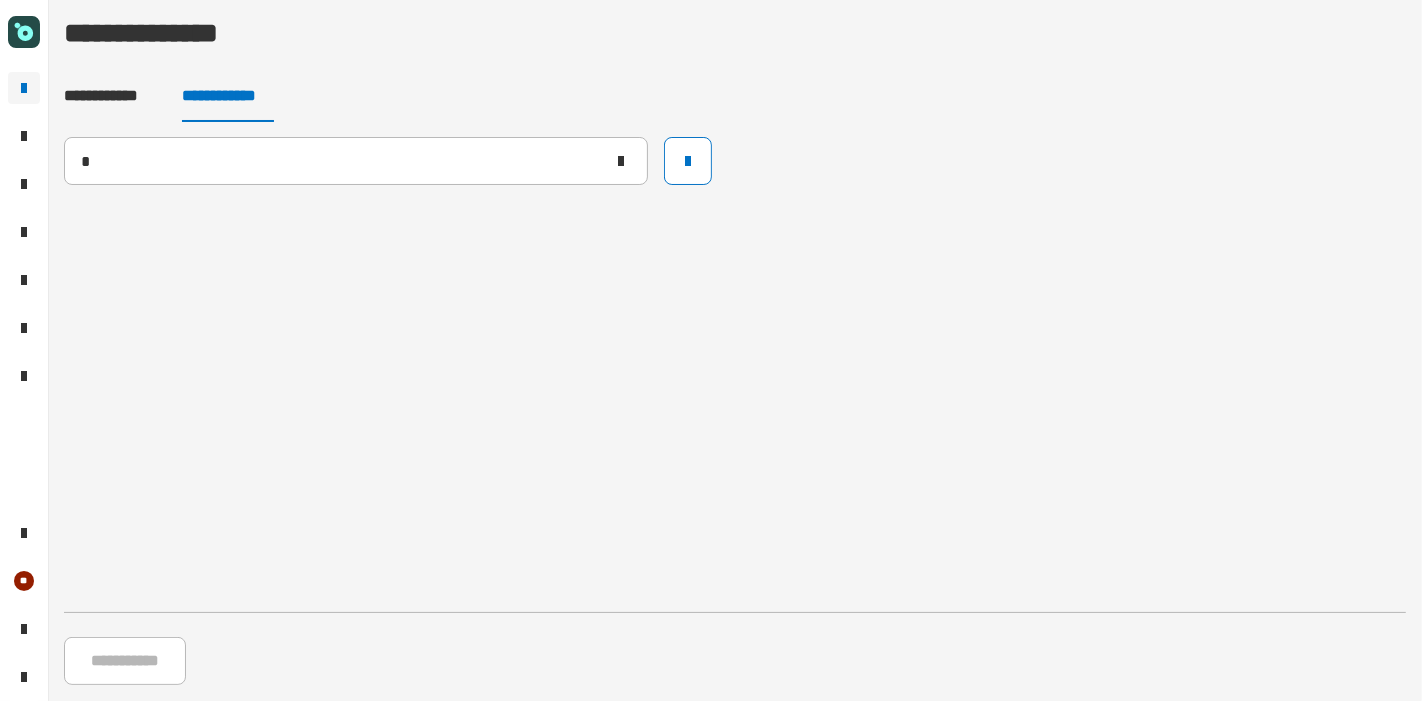 type 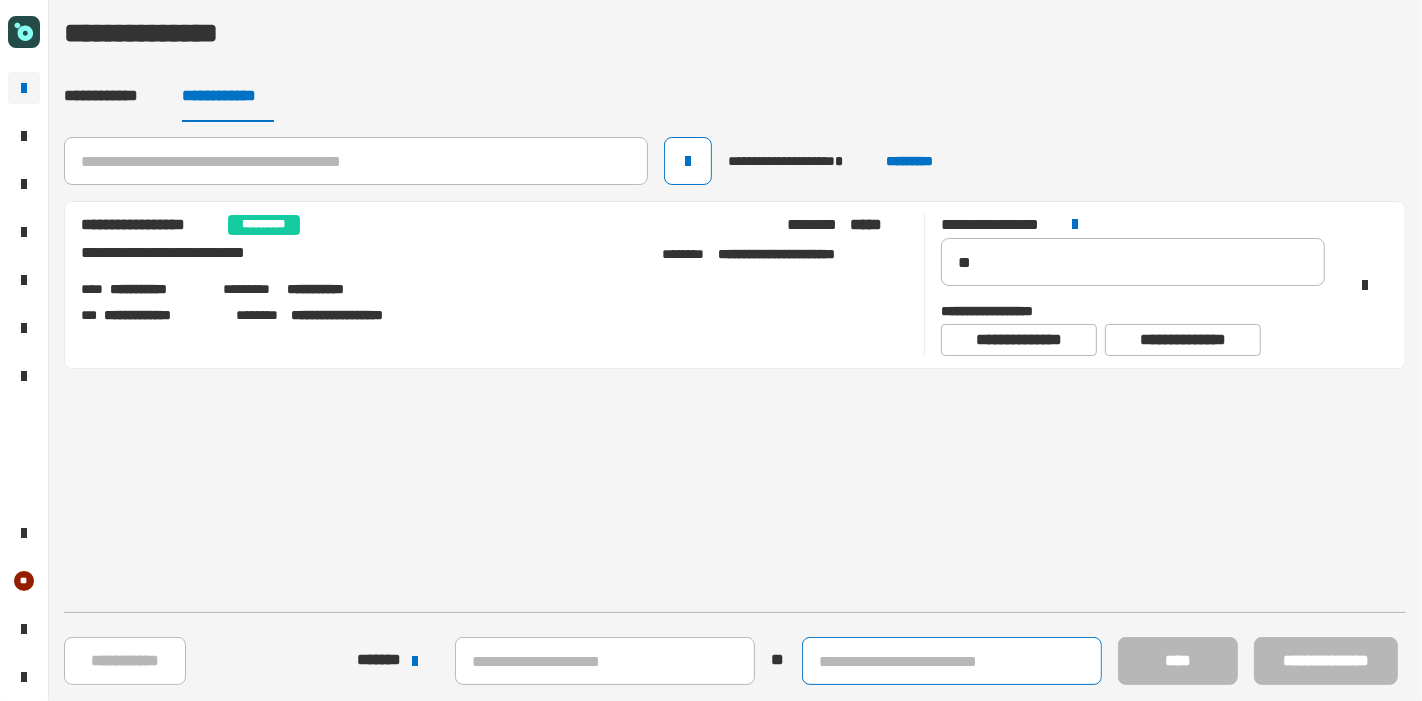 click 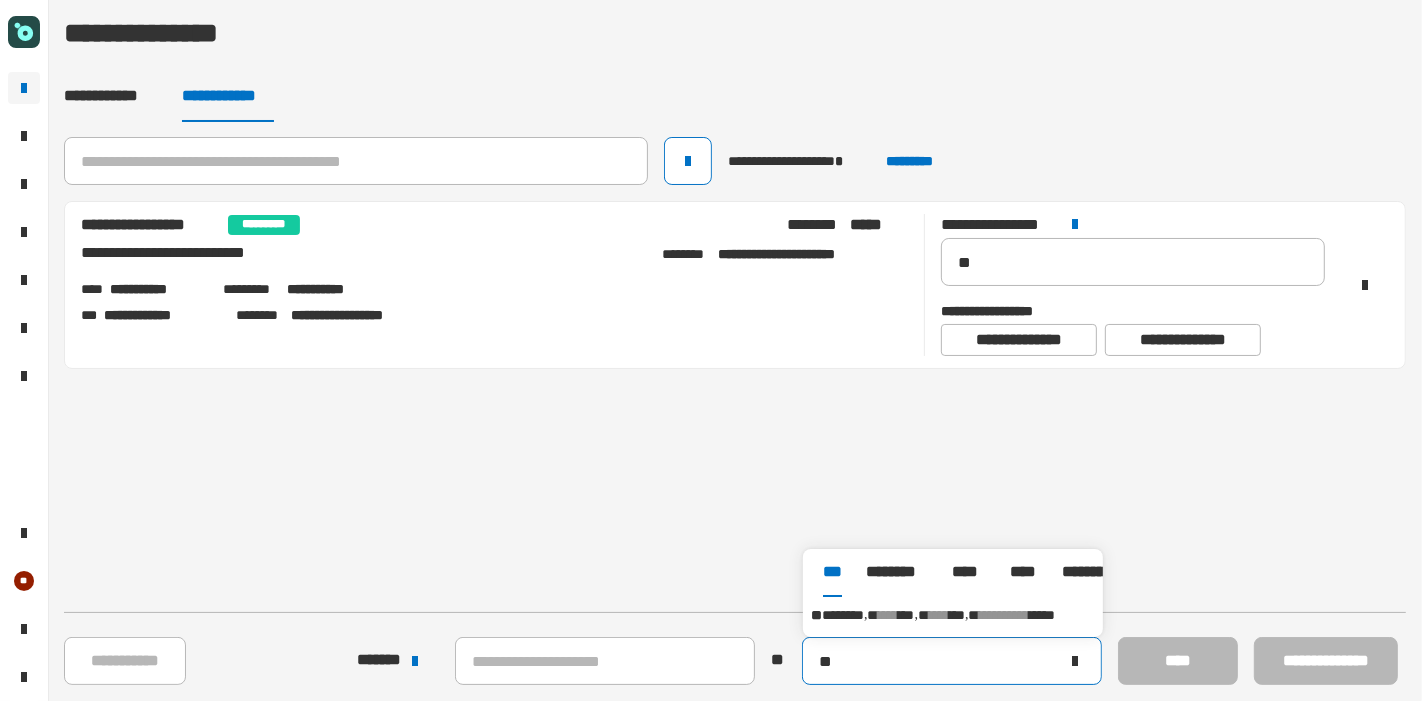 type on "**" 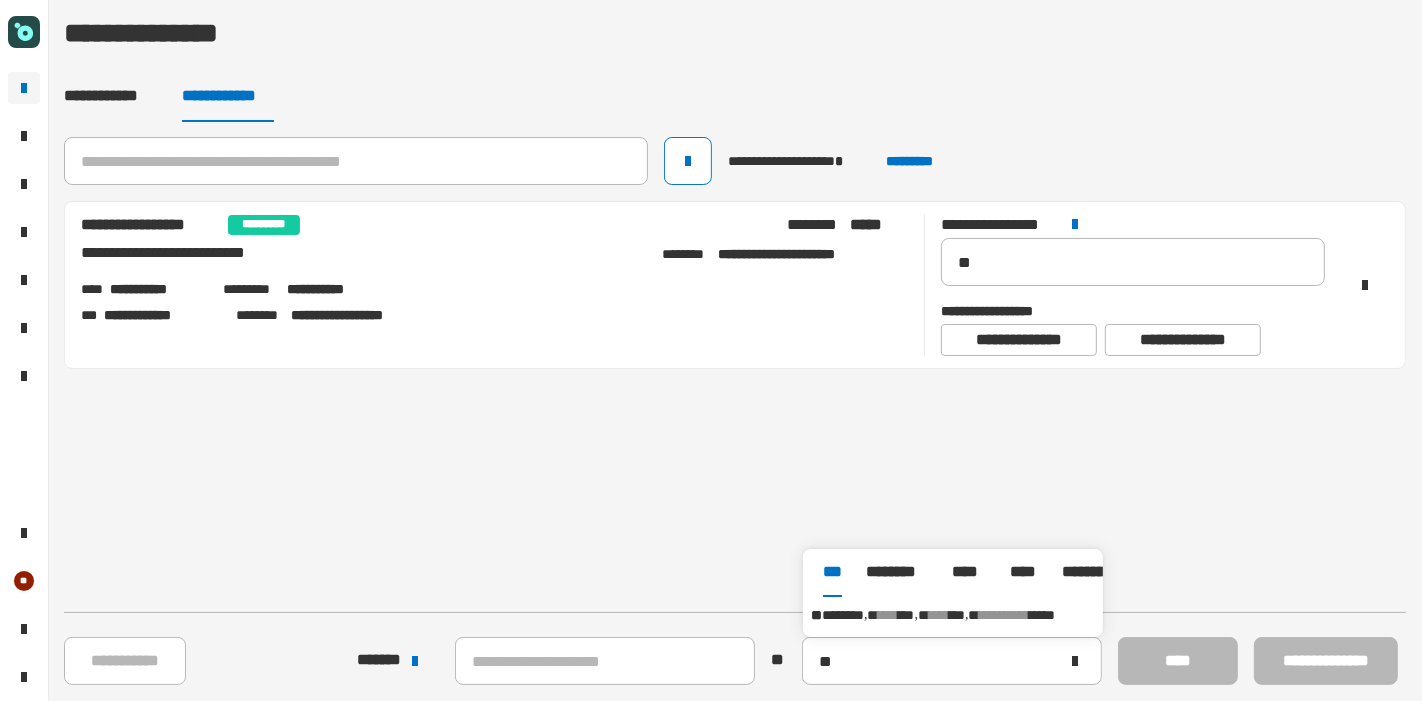 click on "***" at bounding box center (906, 615) 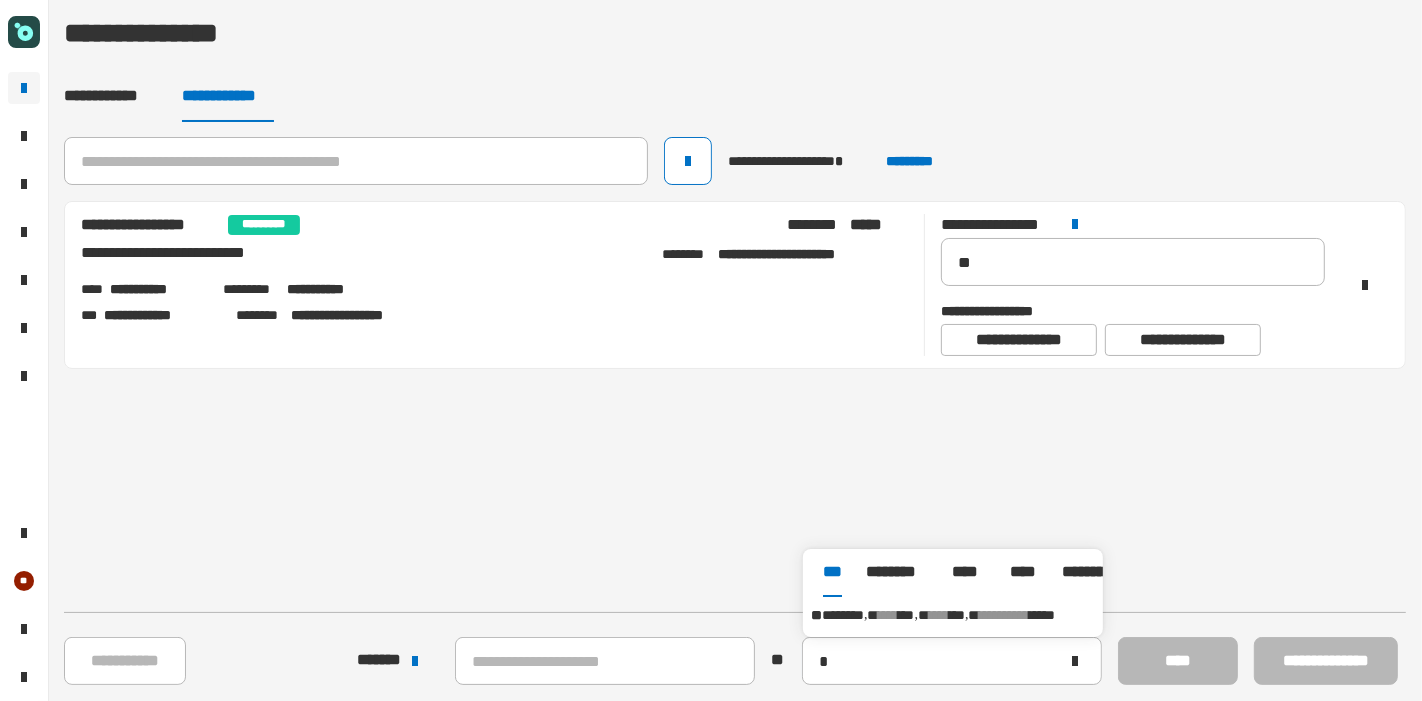 type on "**********" 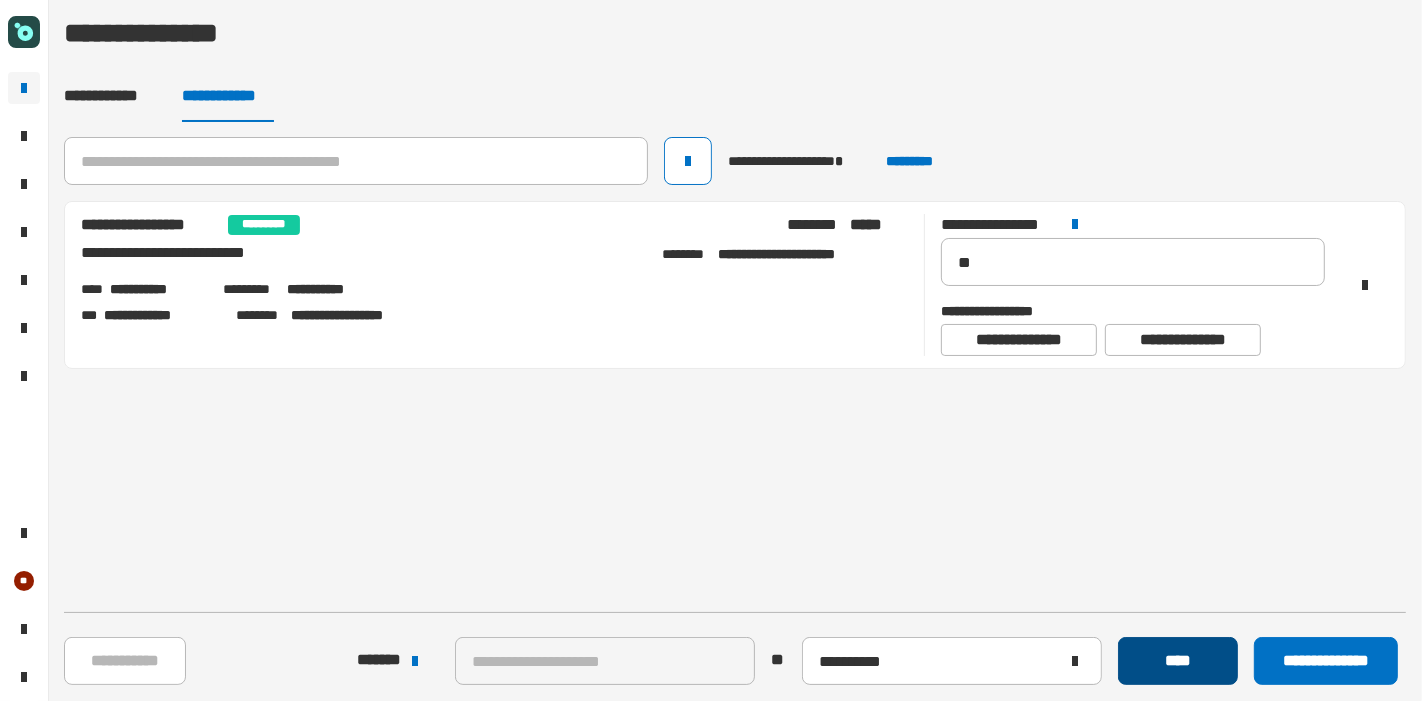 click on "****" 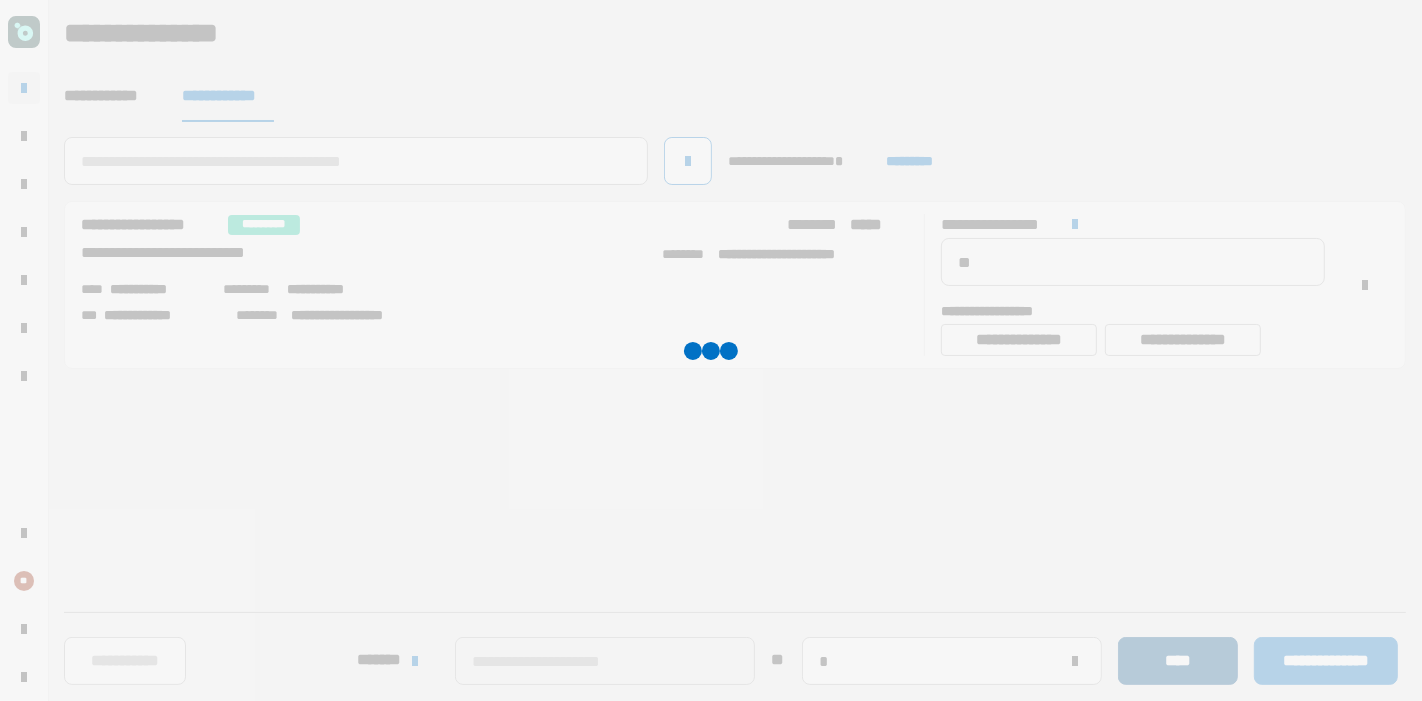 type 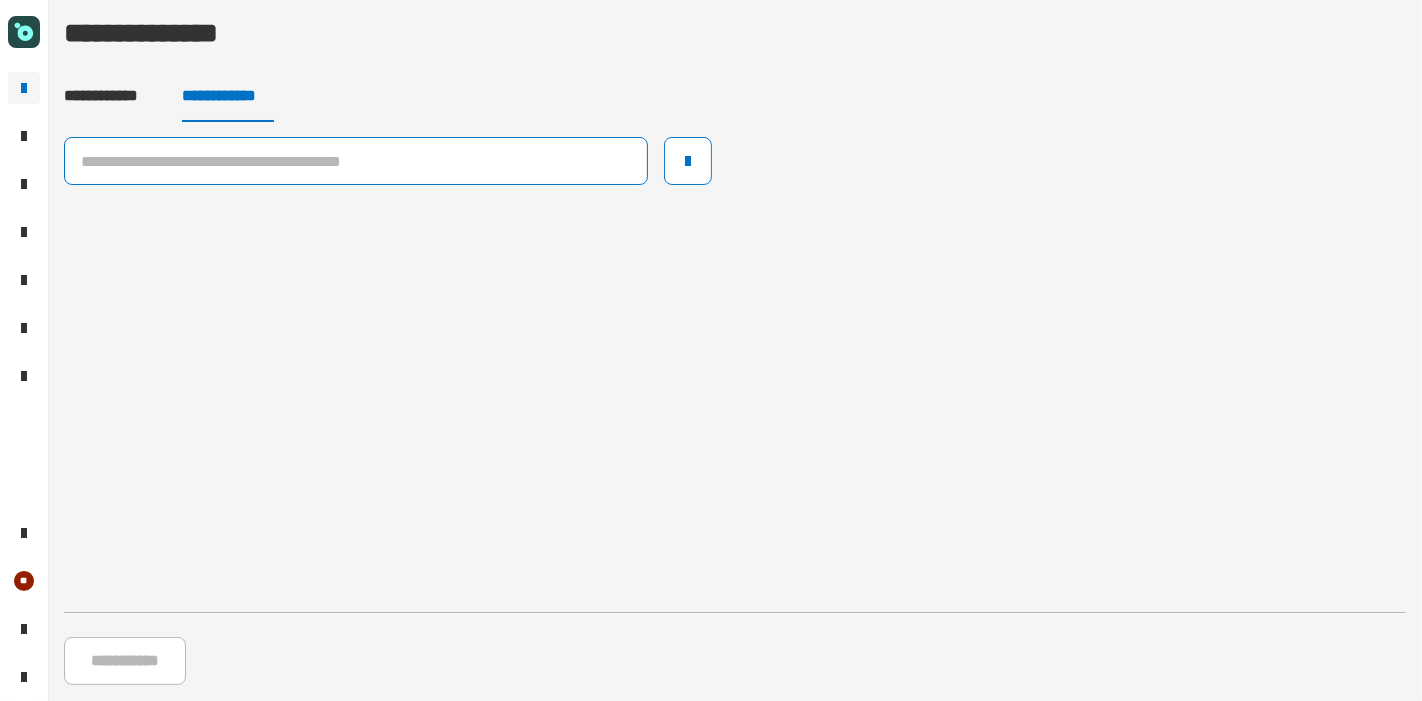 click 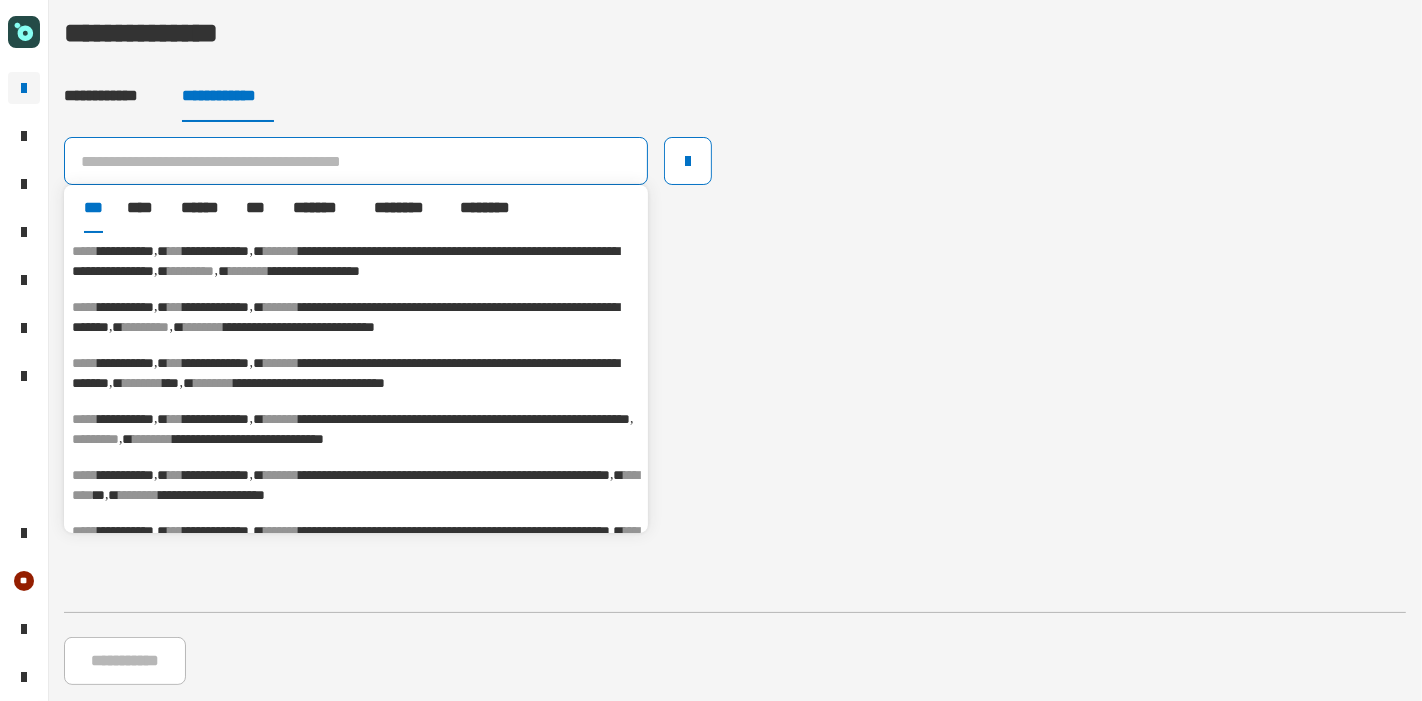 paste on "**********" 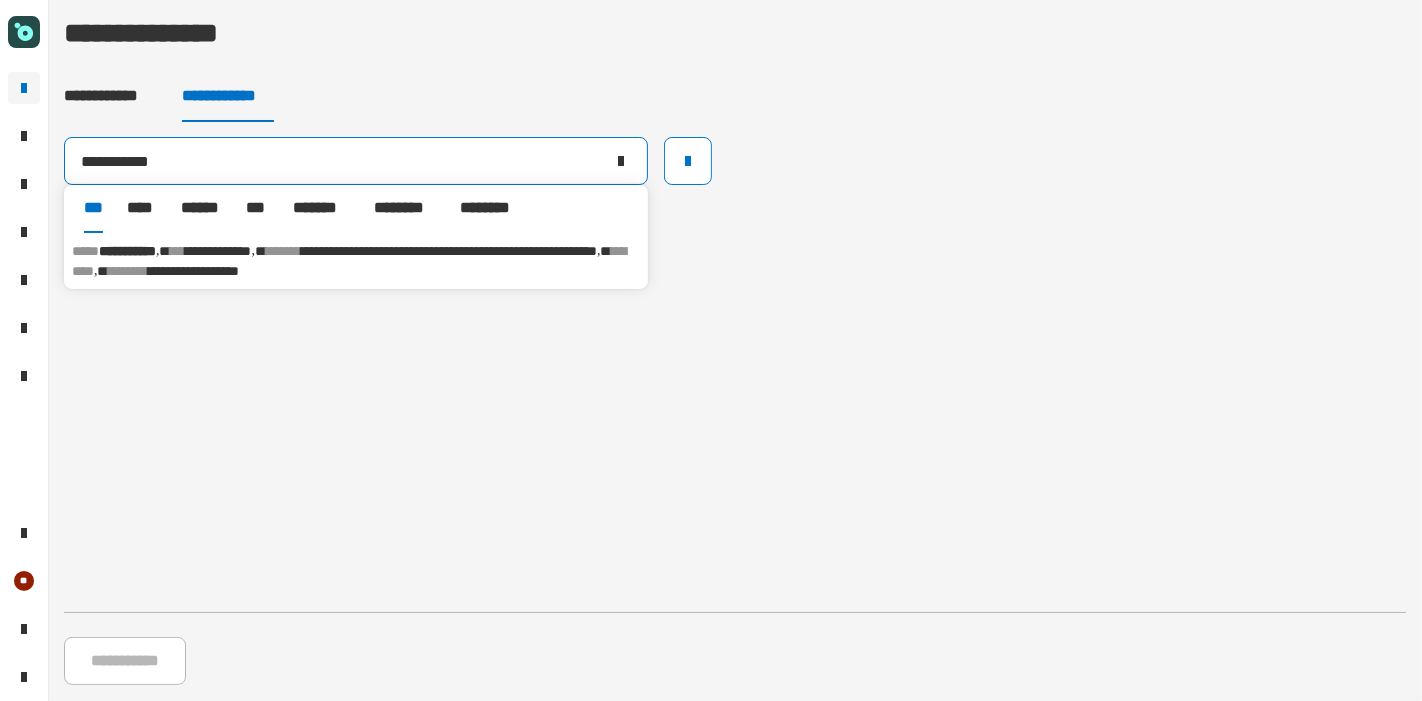 type on "**********" 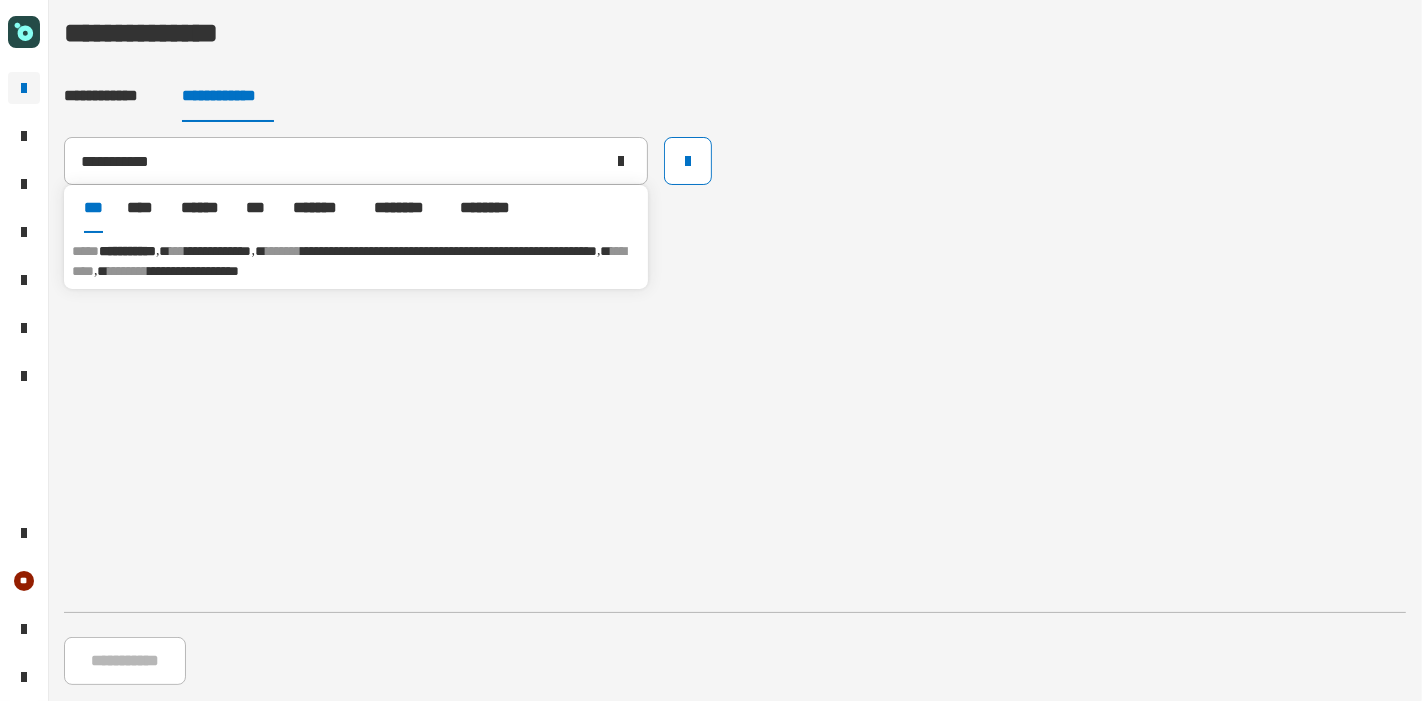 click on "********" at bounding box center (129, 271) 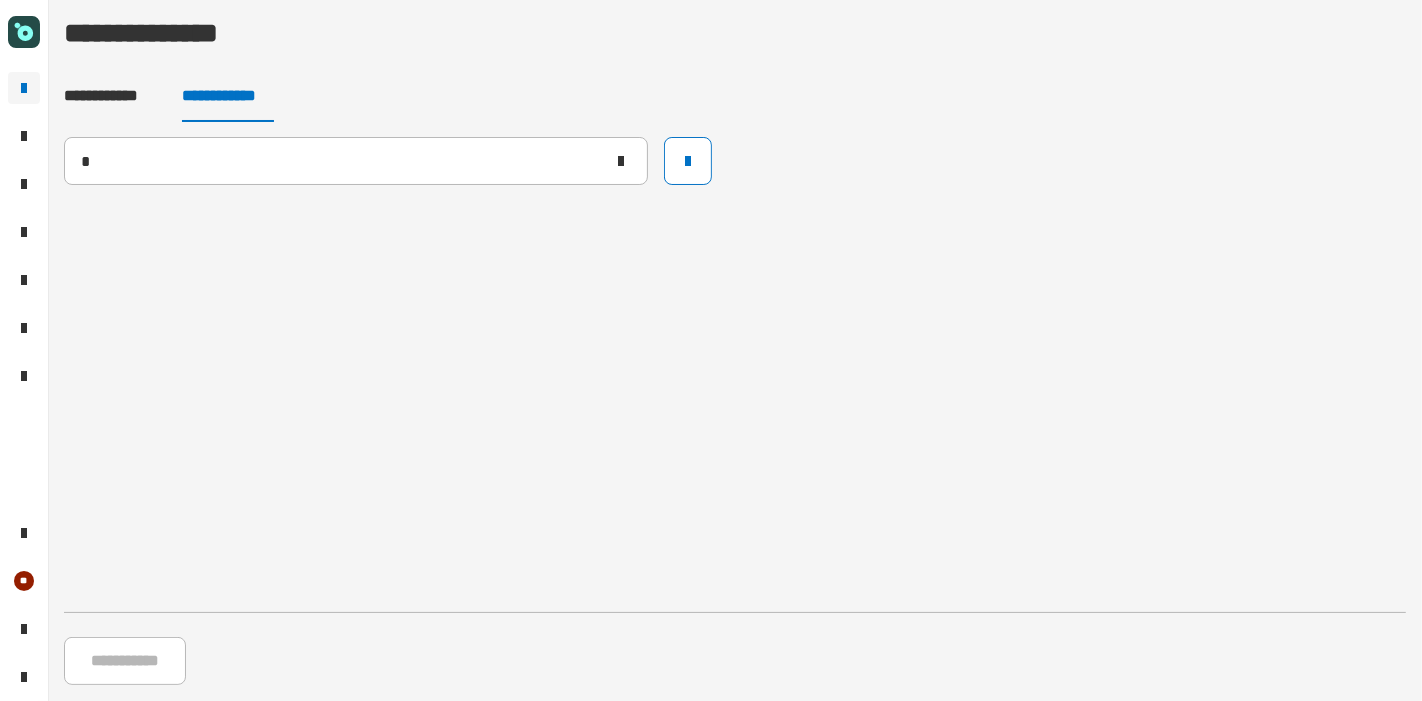 type 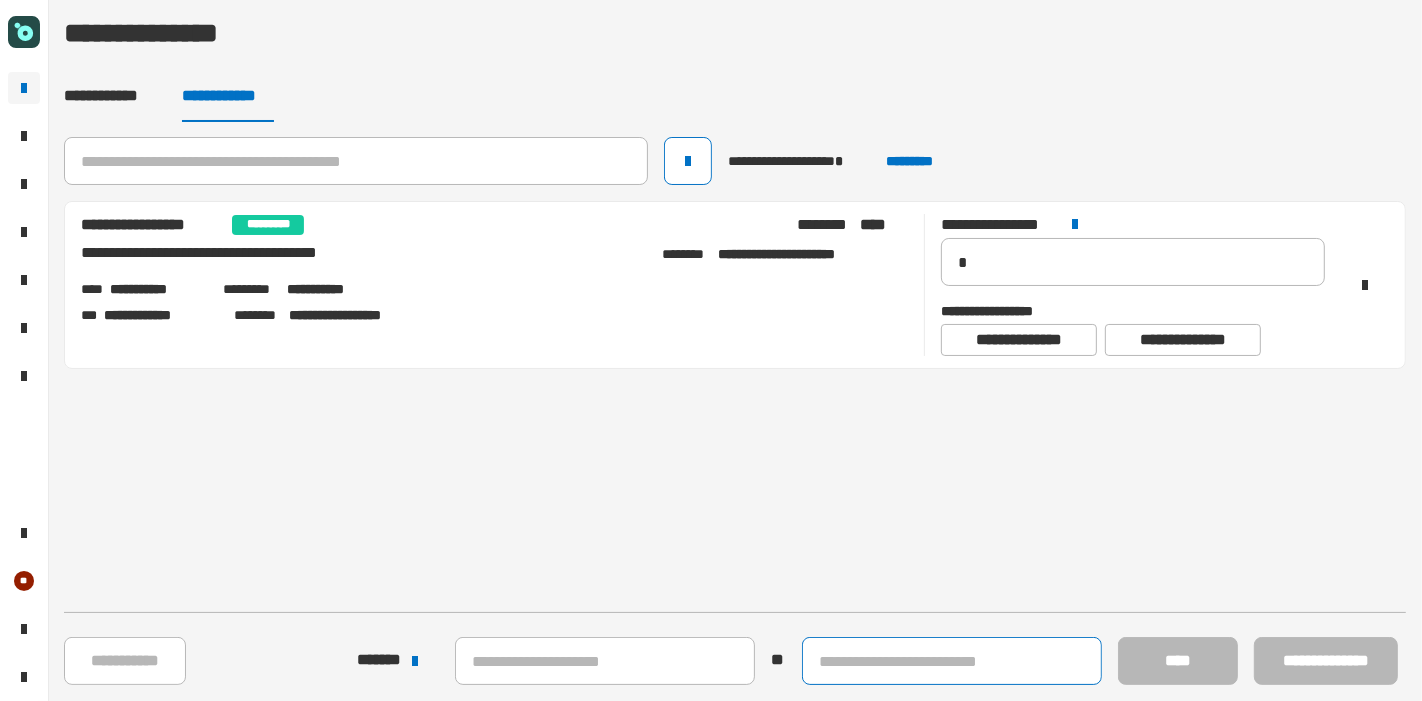 click 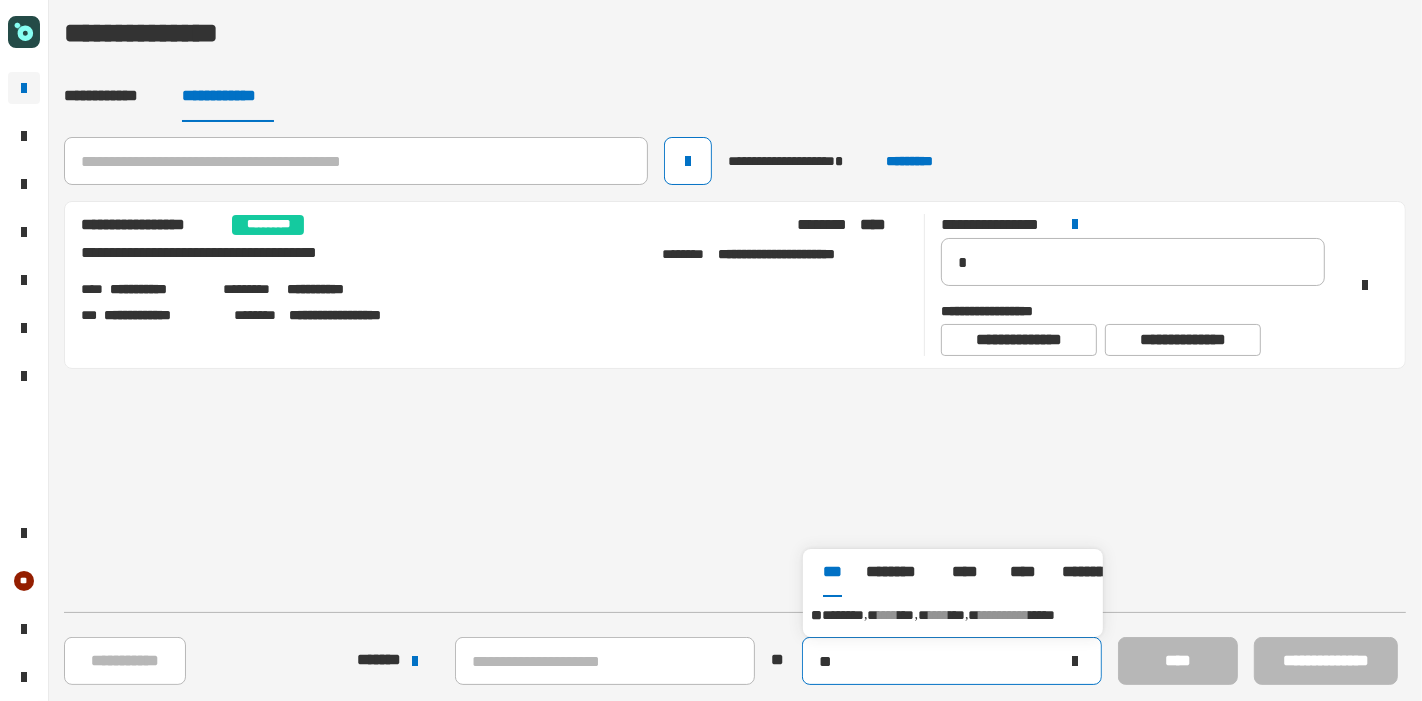 type on "**" 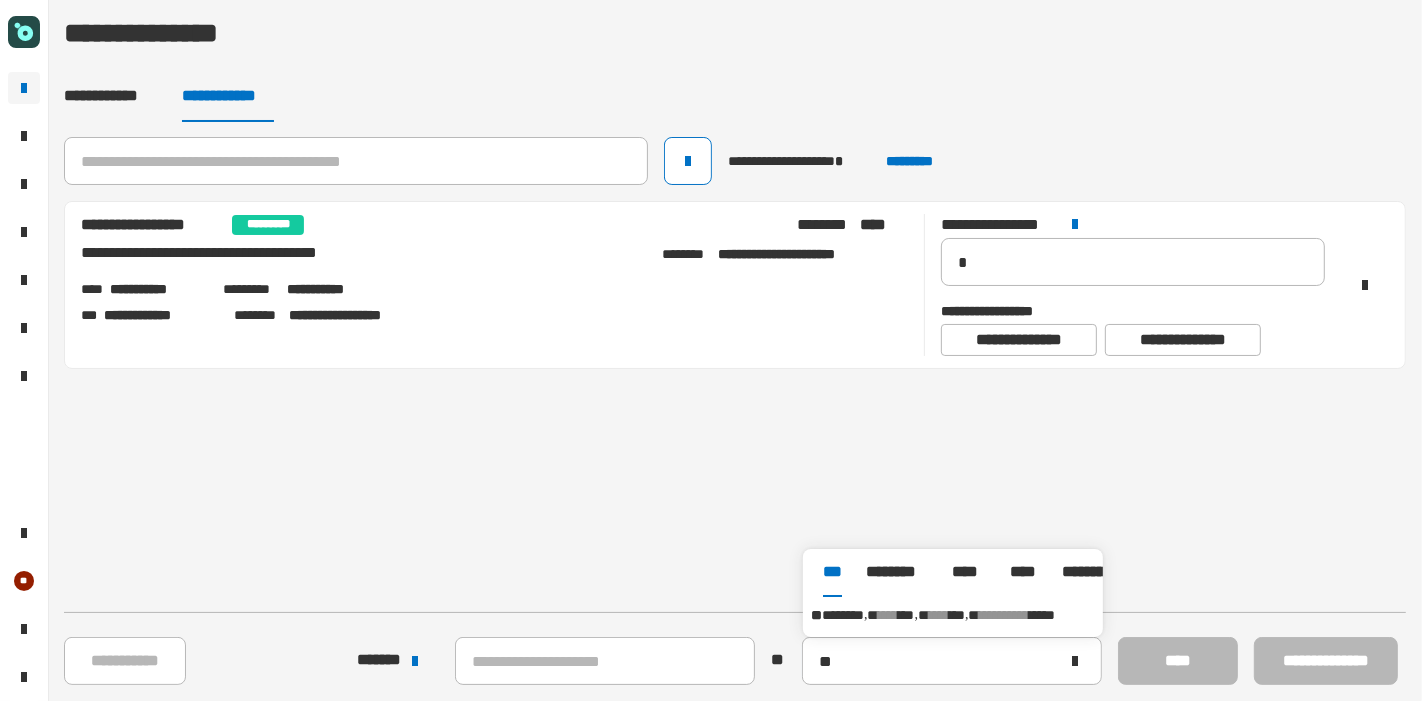 click on "****" at bounding box center (888, 615) 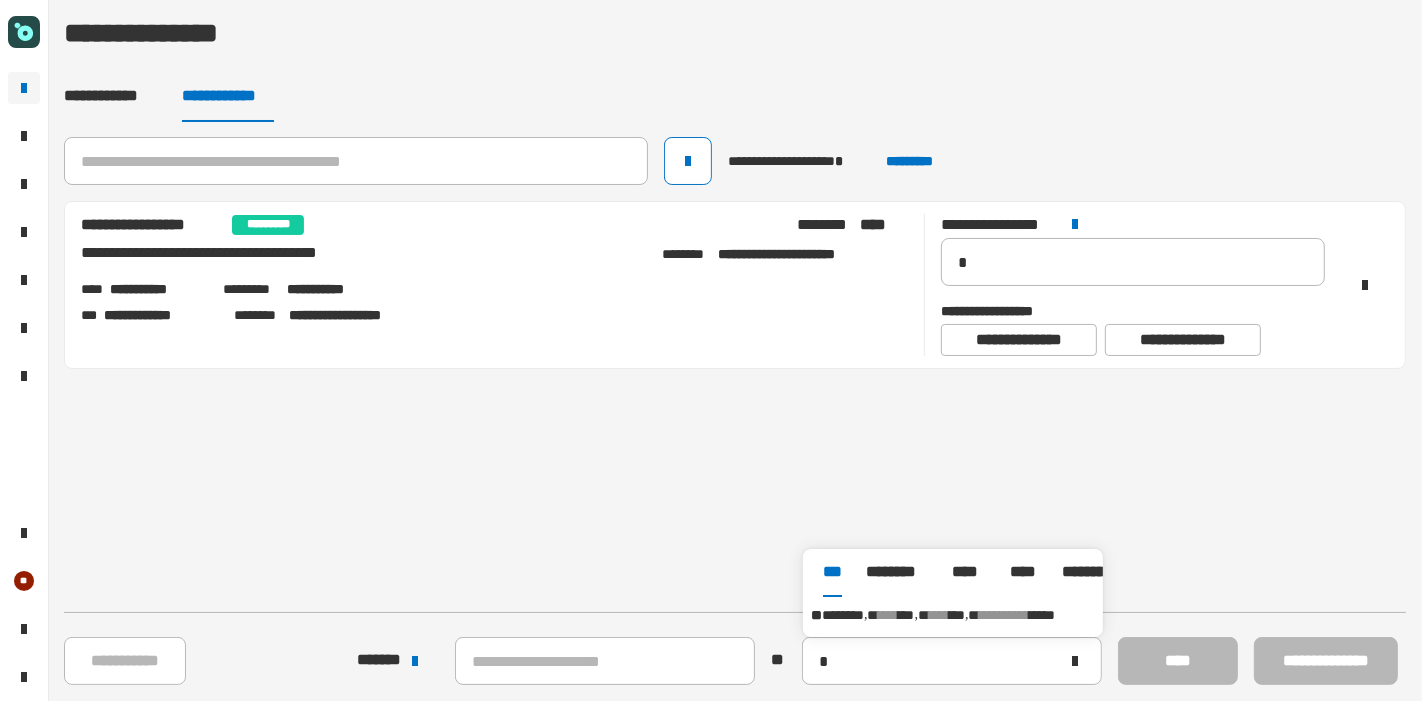 type on "**********" 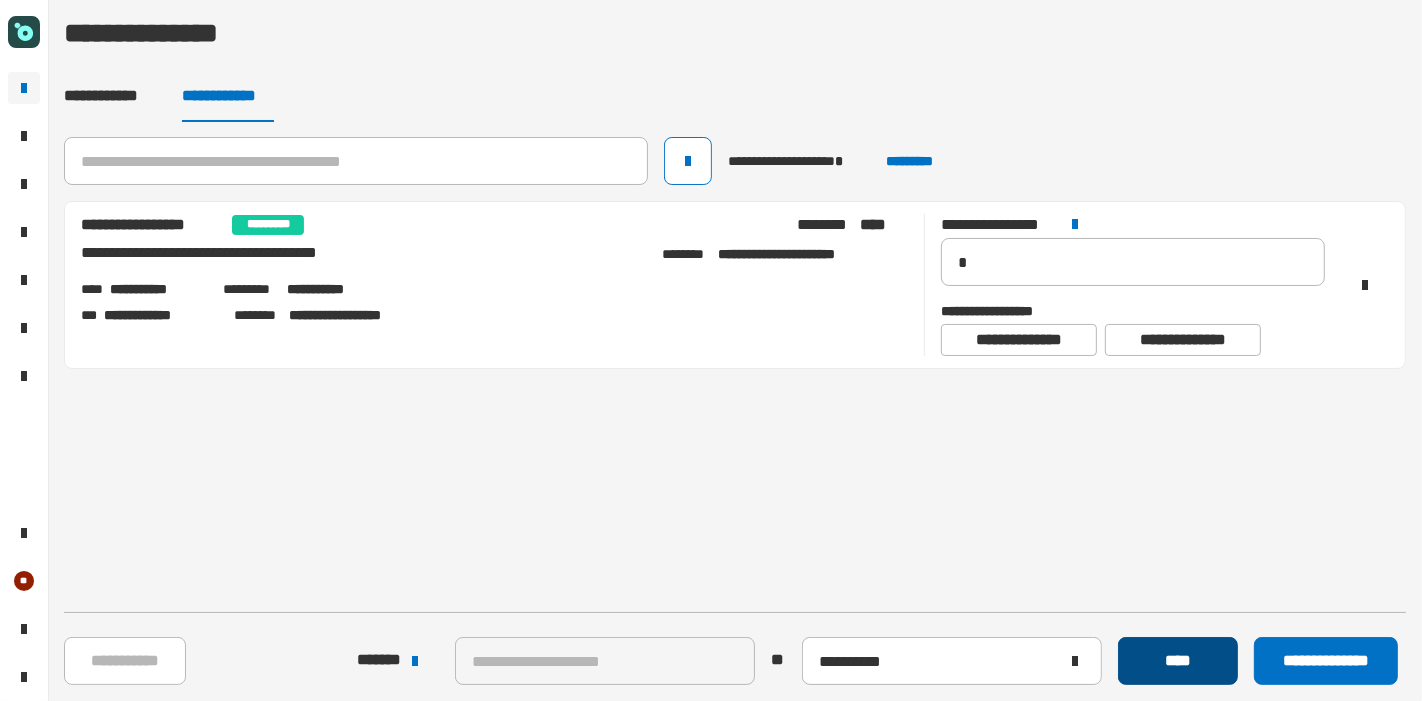 click on "****" 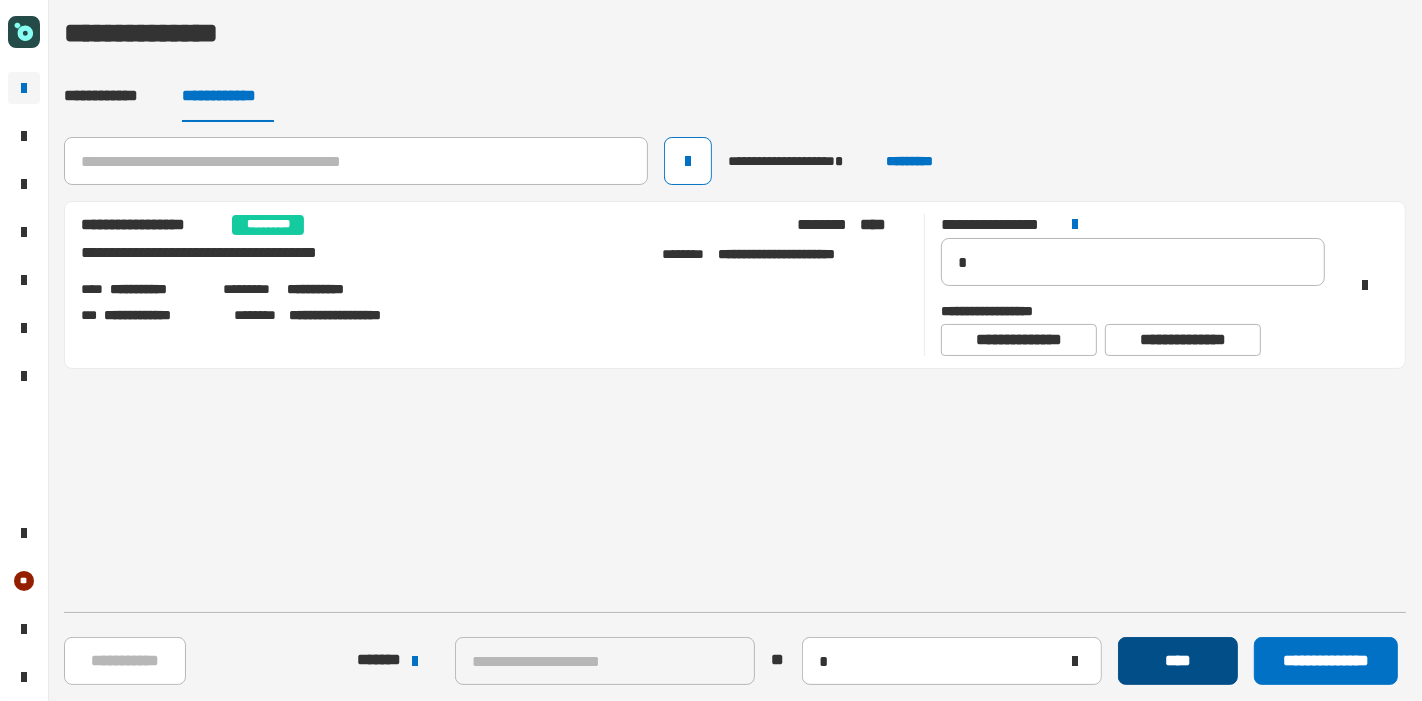 type 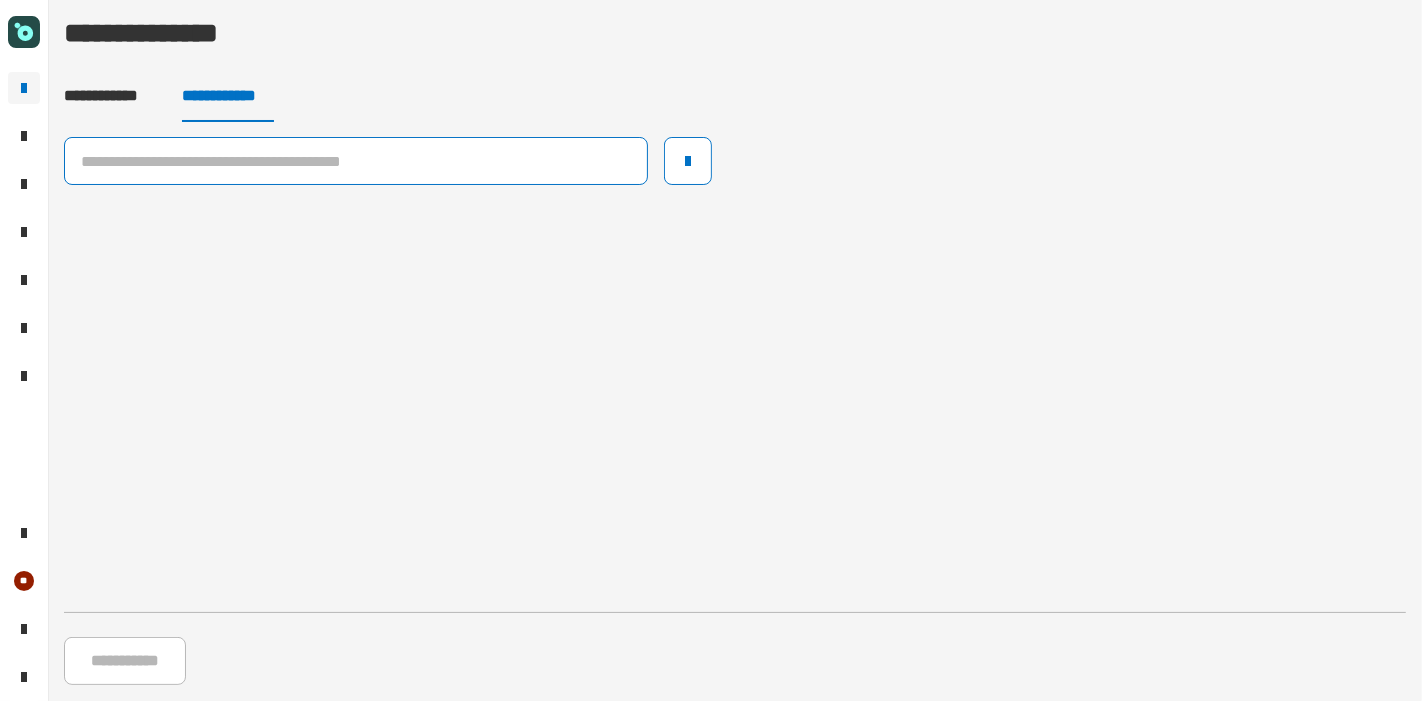 click 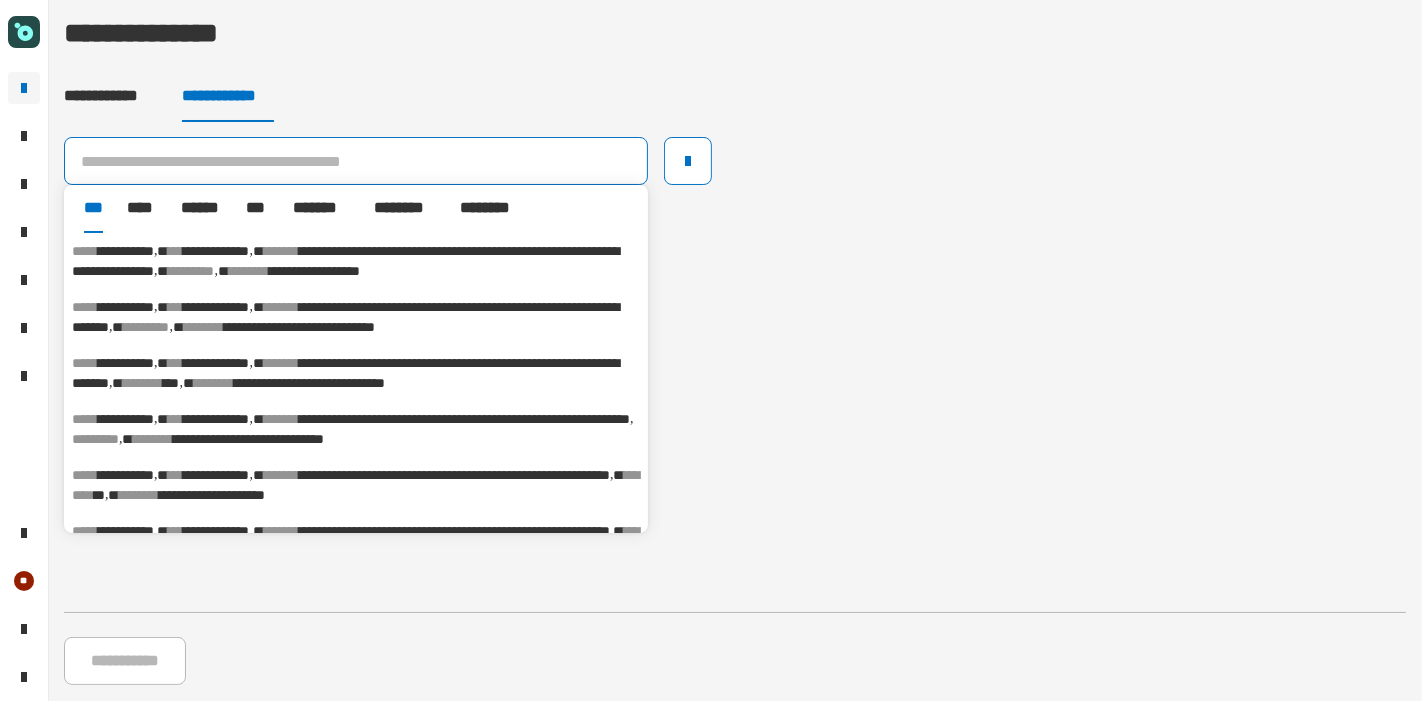 paste on "**********" 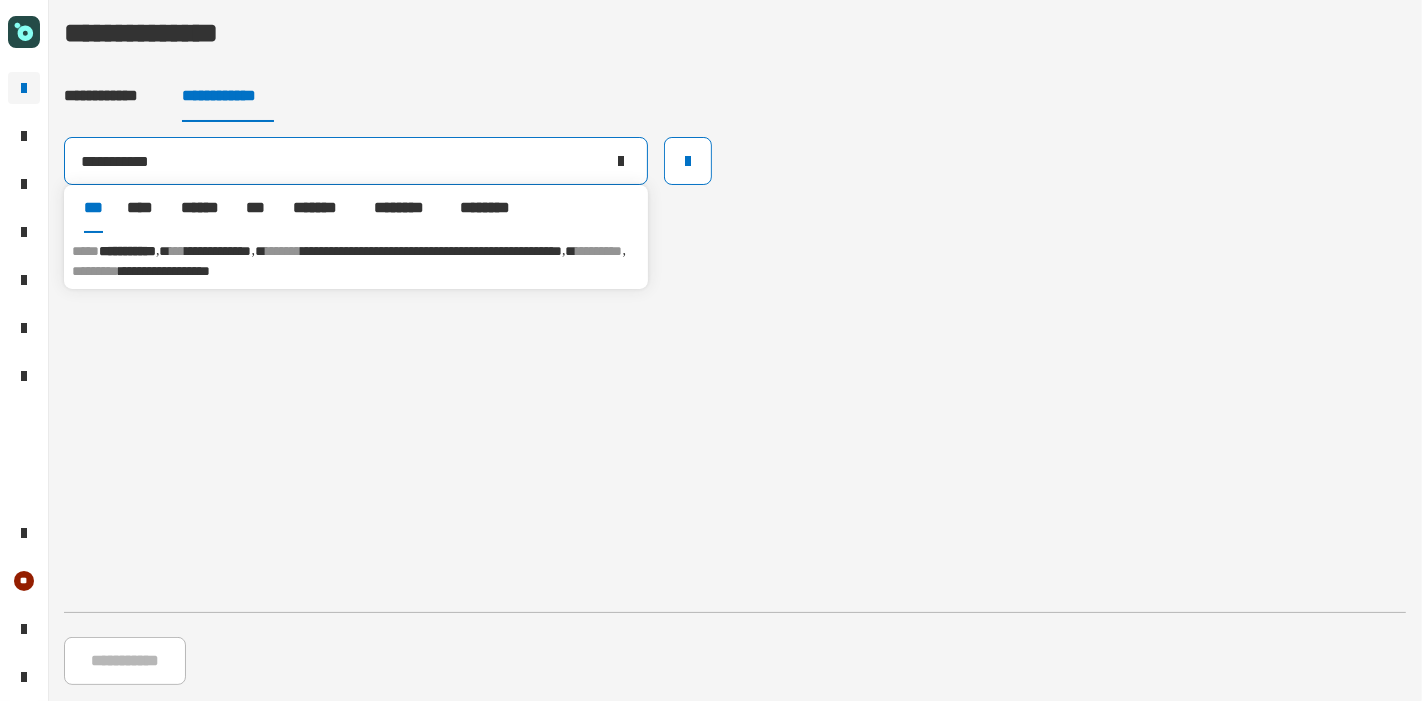 type on "**********" 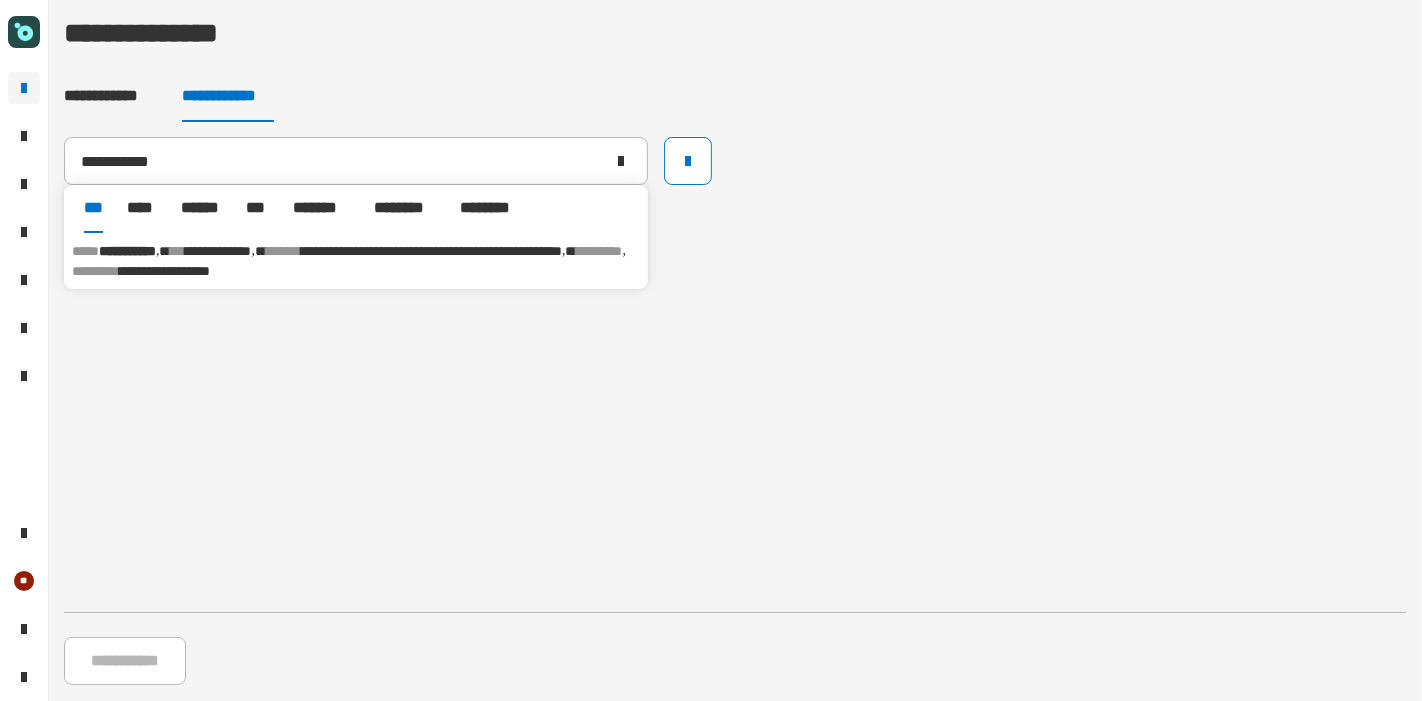 click on "**********" at bounding box center (356, 261) 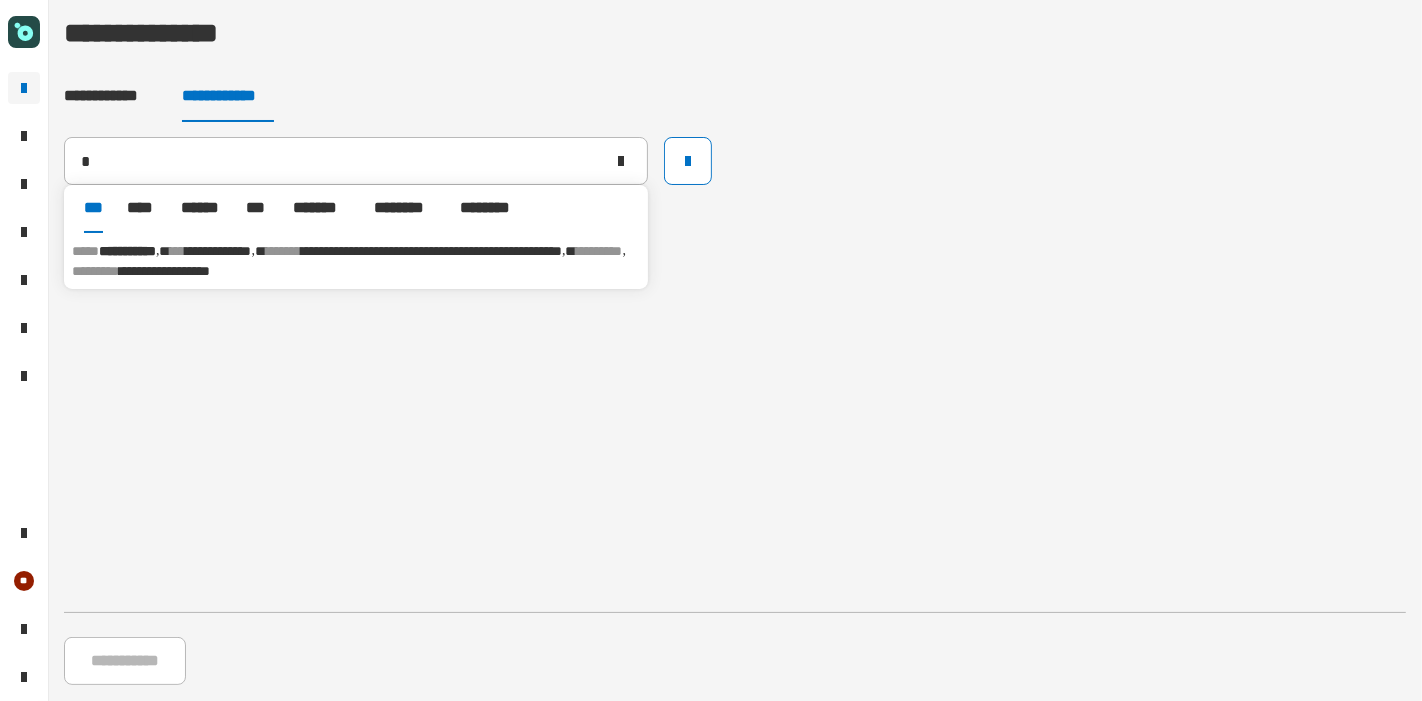 type 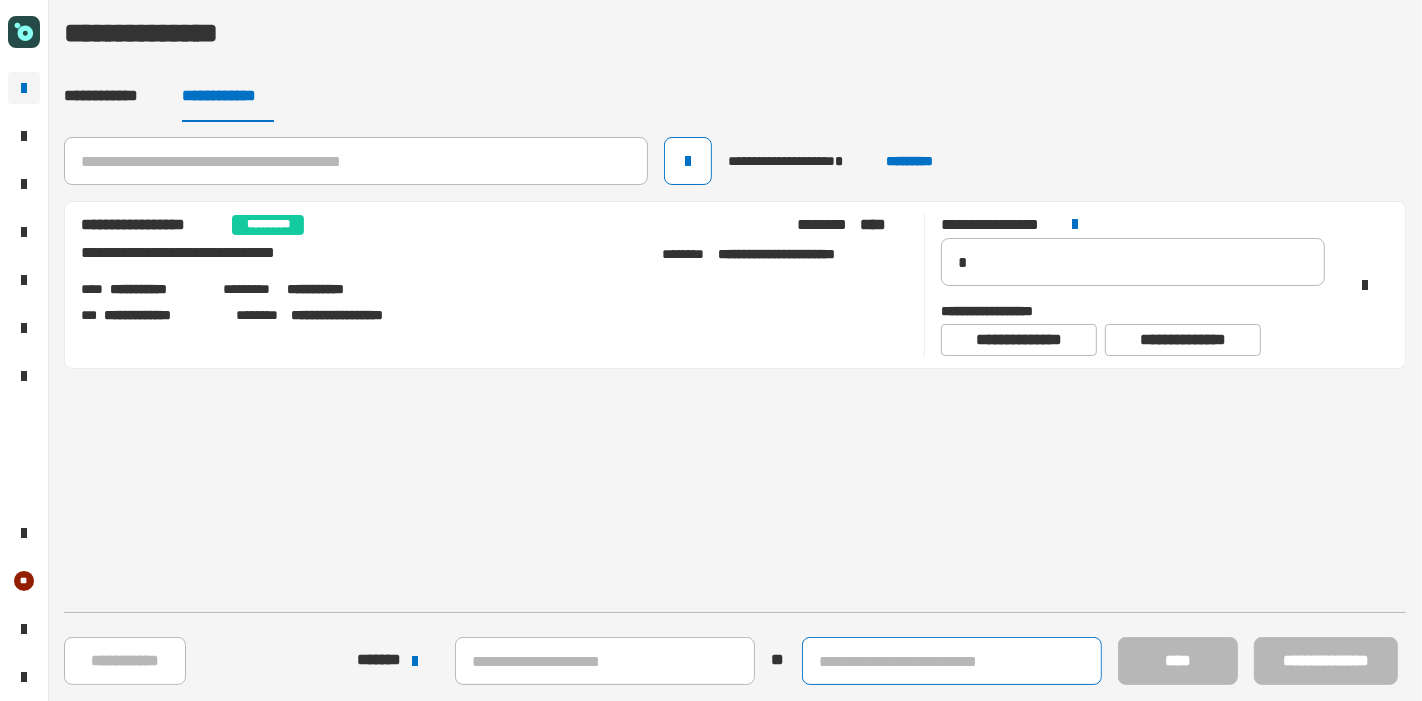 click 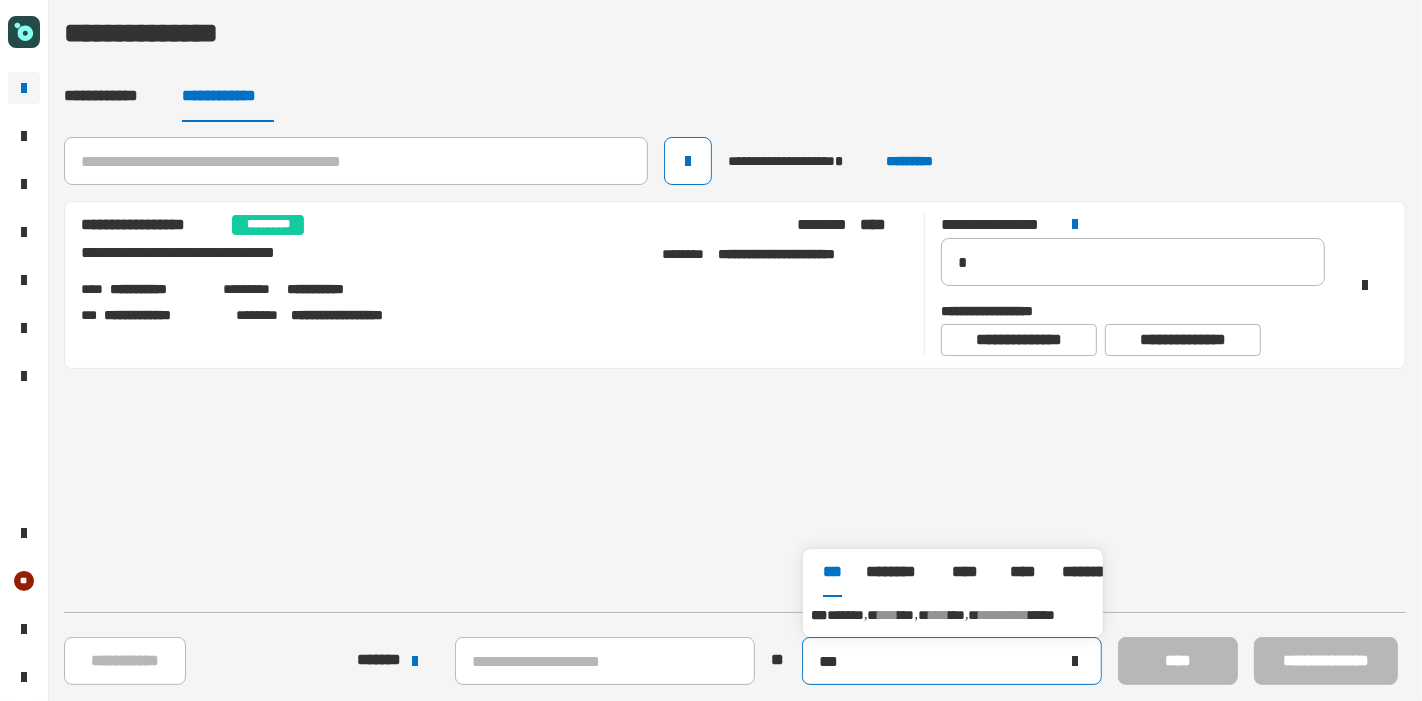 type on "***" 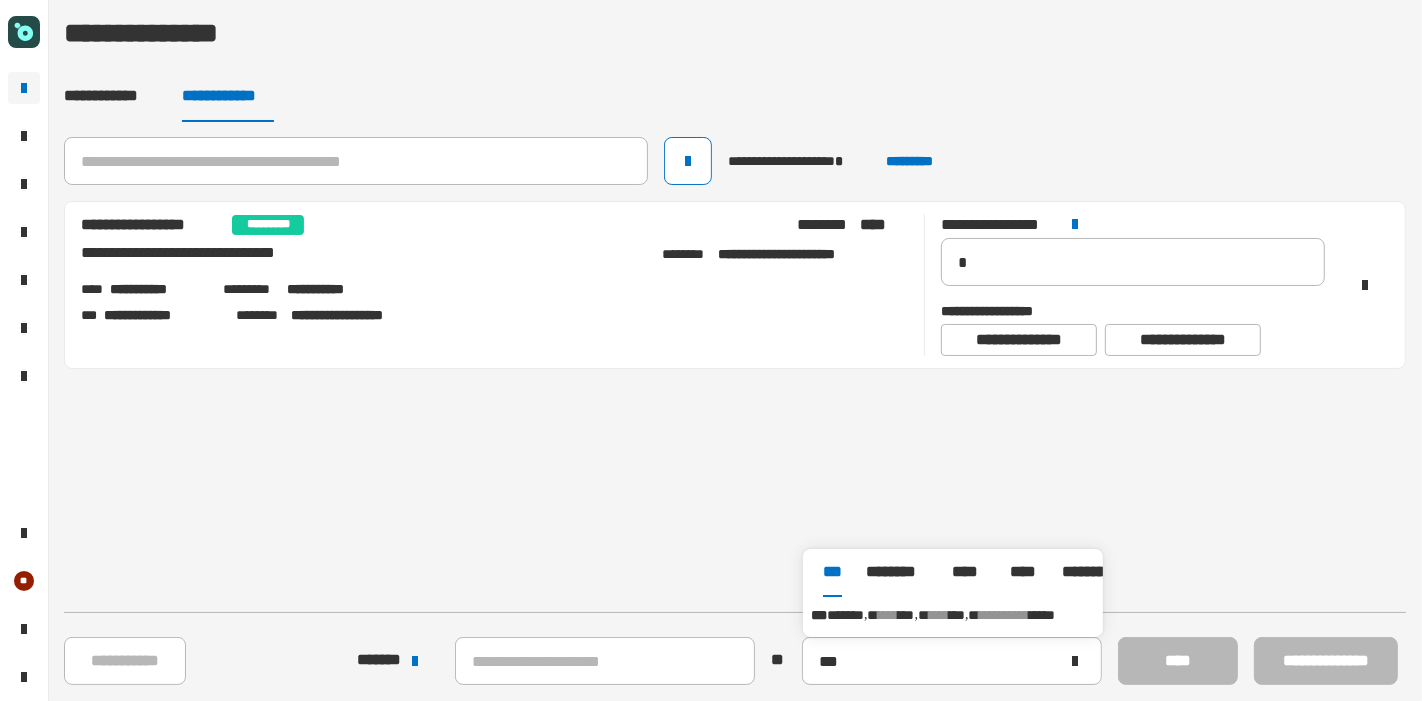 click on "*******" at bounding box center (845, 615) 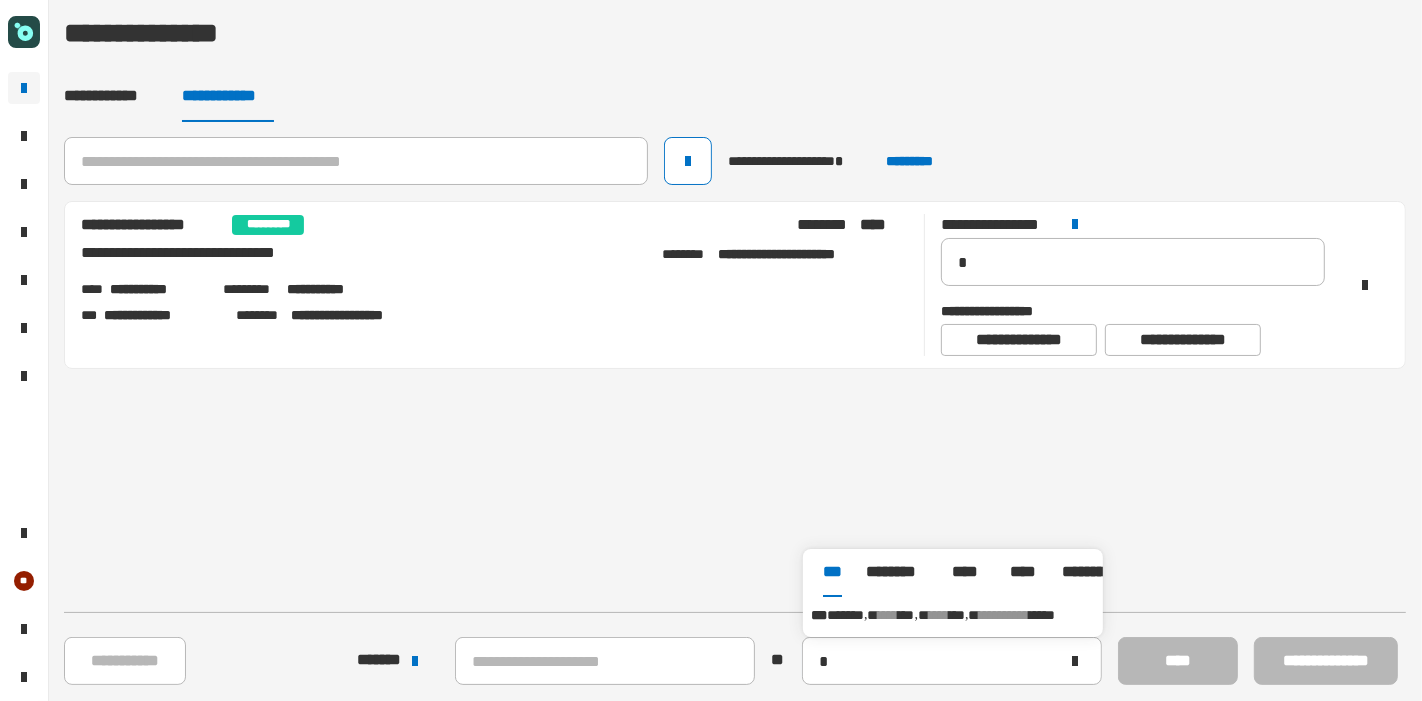 type on "**********" 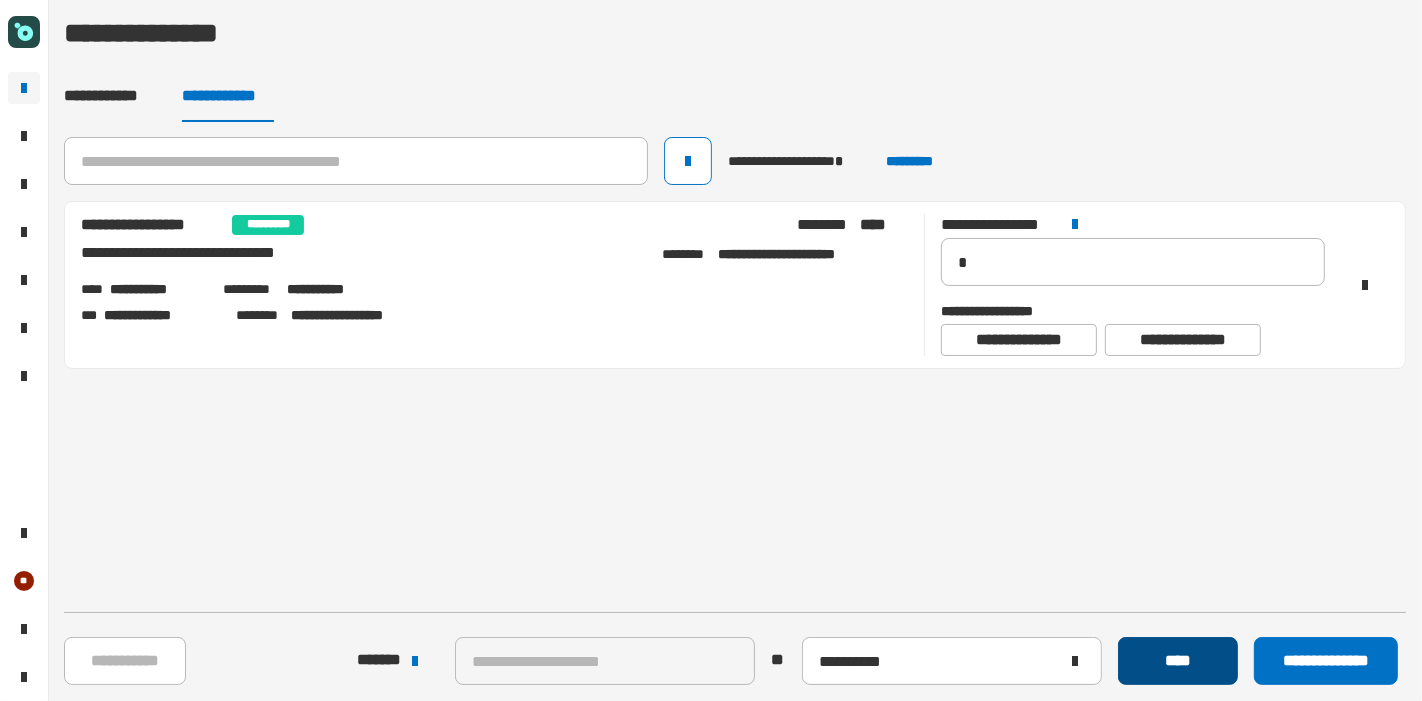 click on "****" 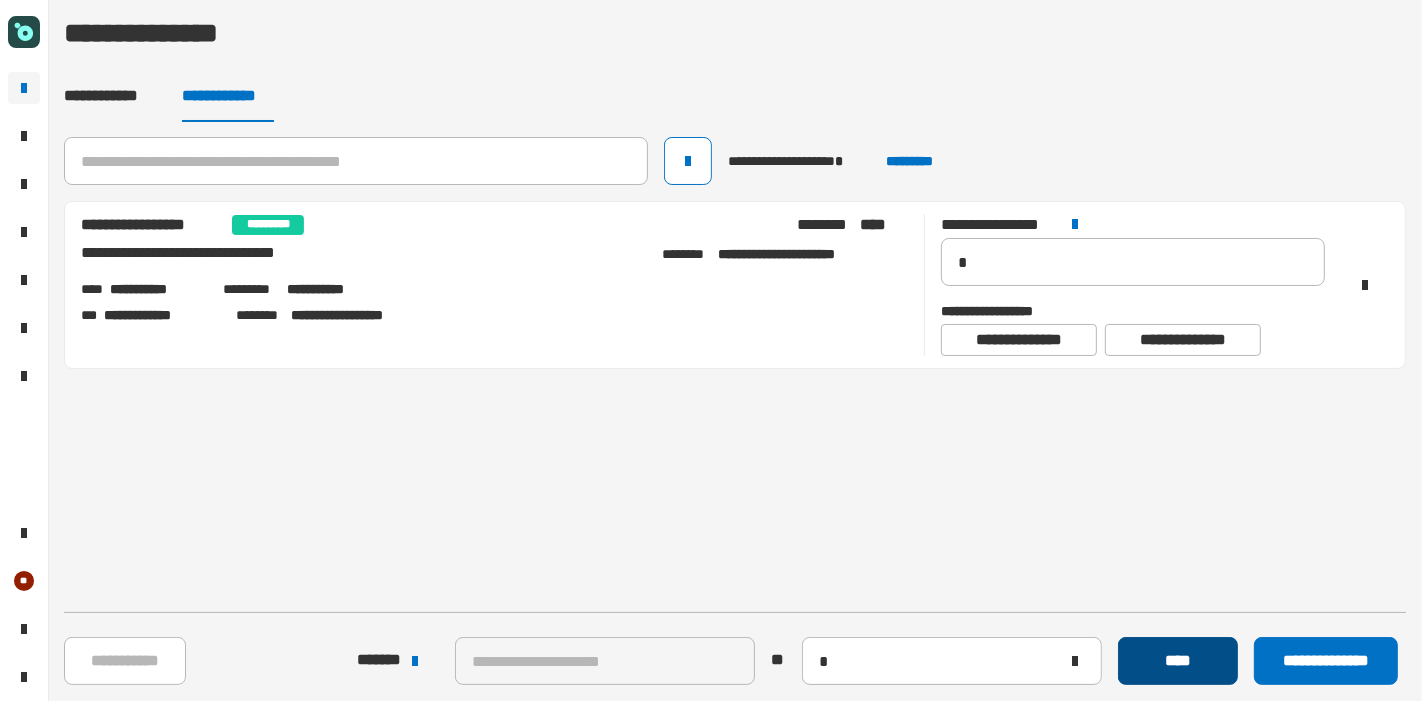 type 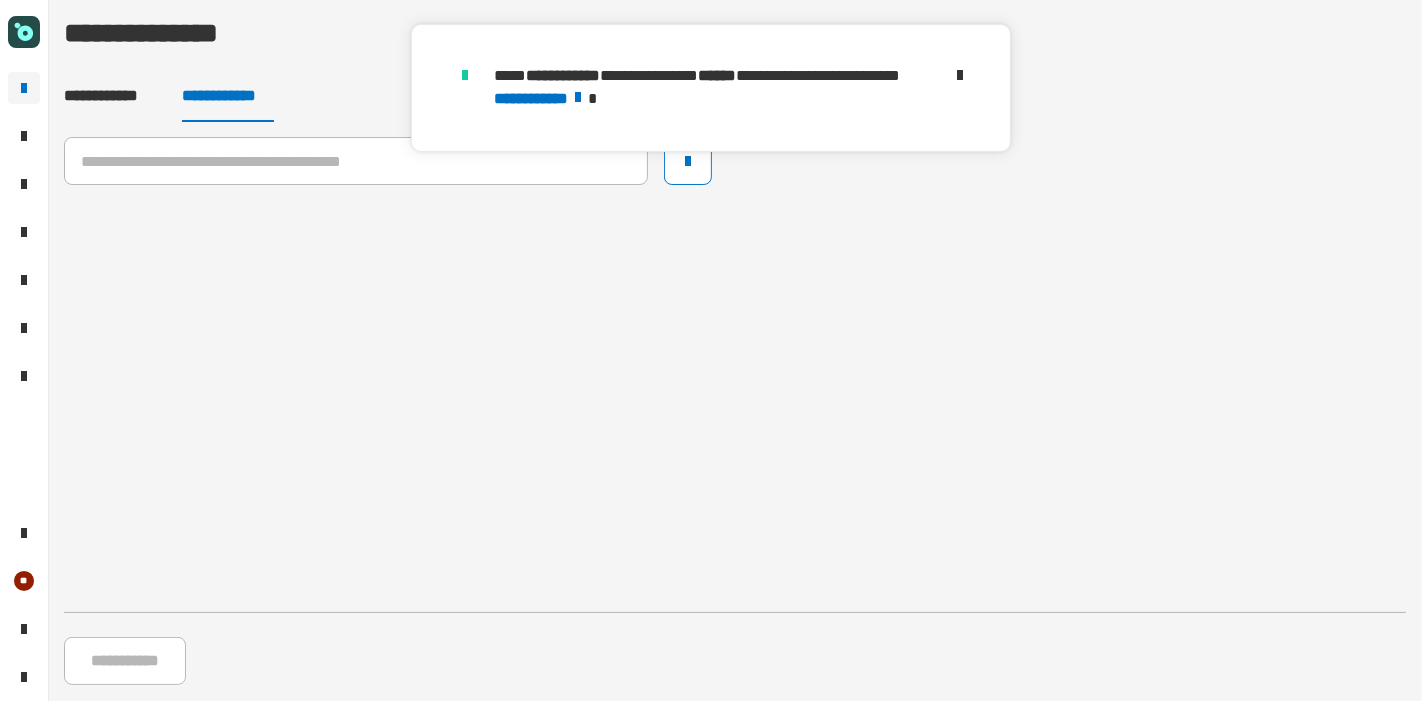 click 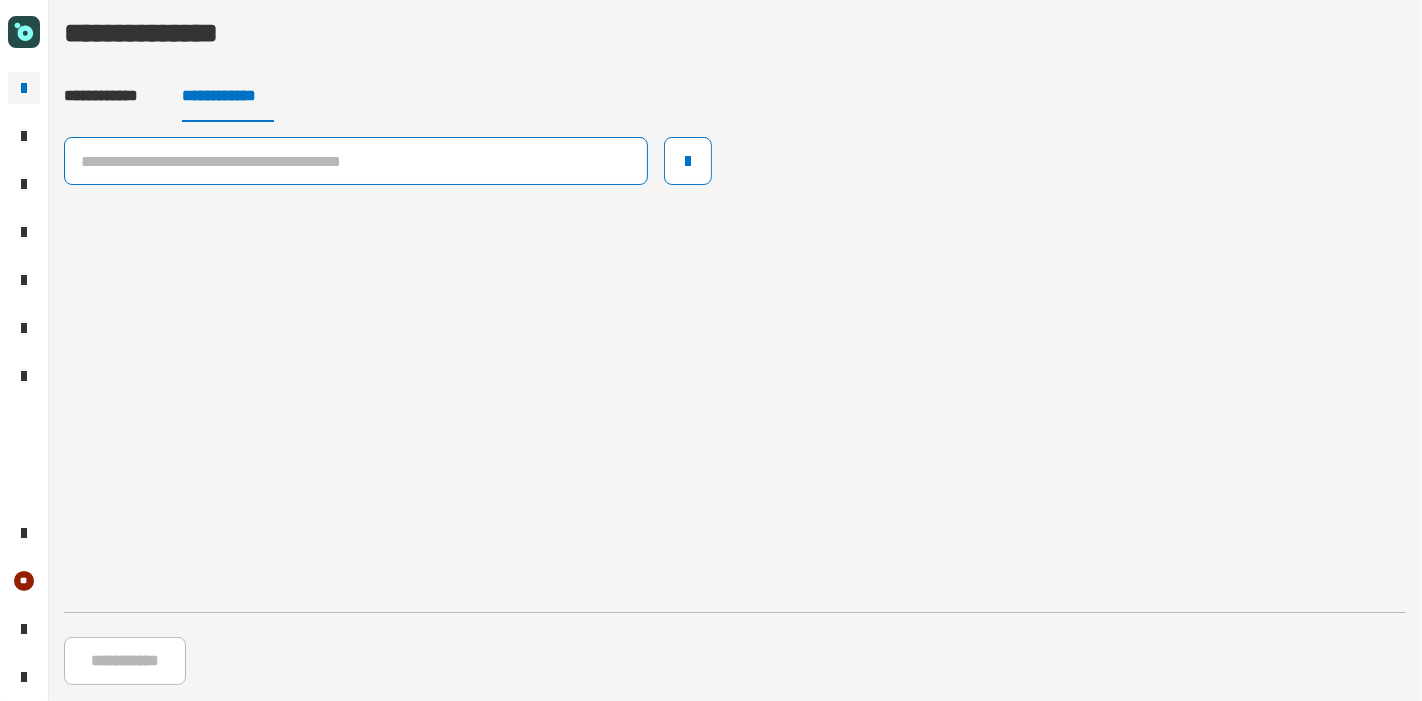 click 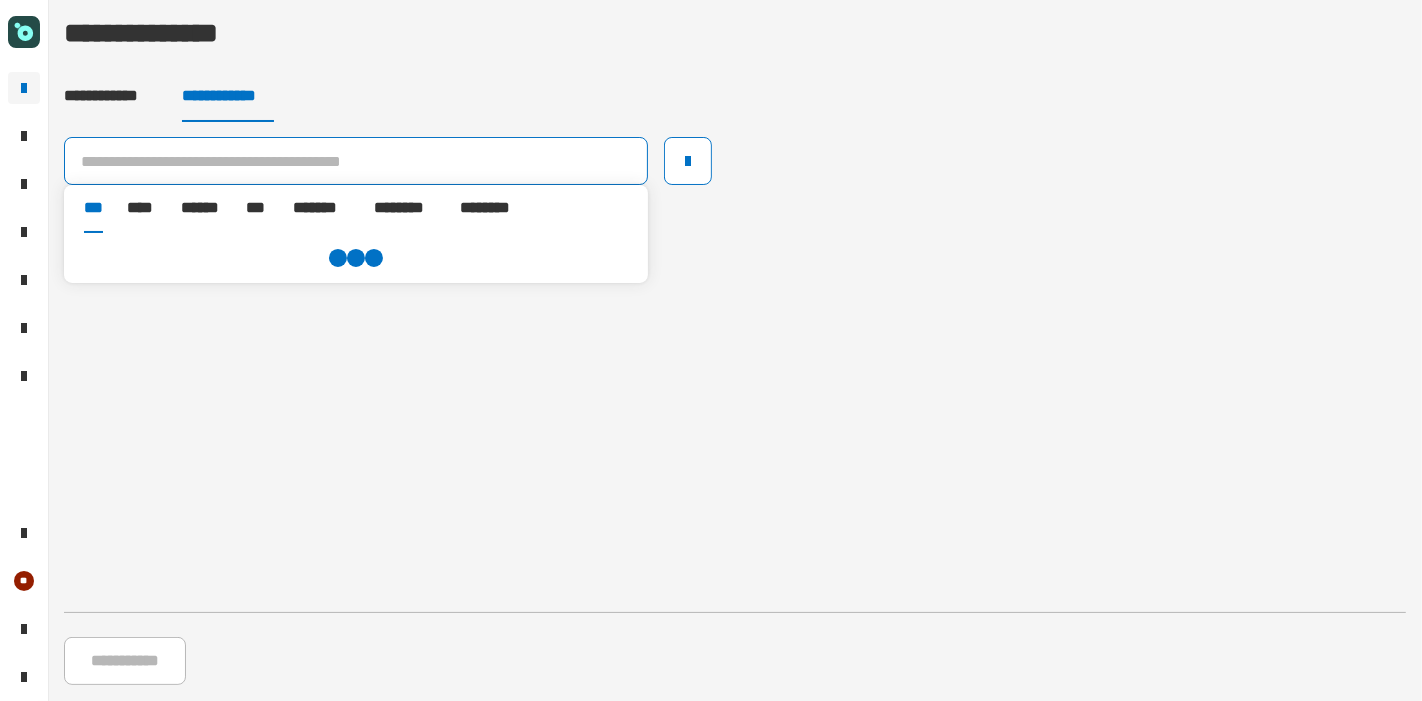 paste on "**********" 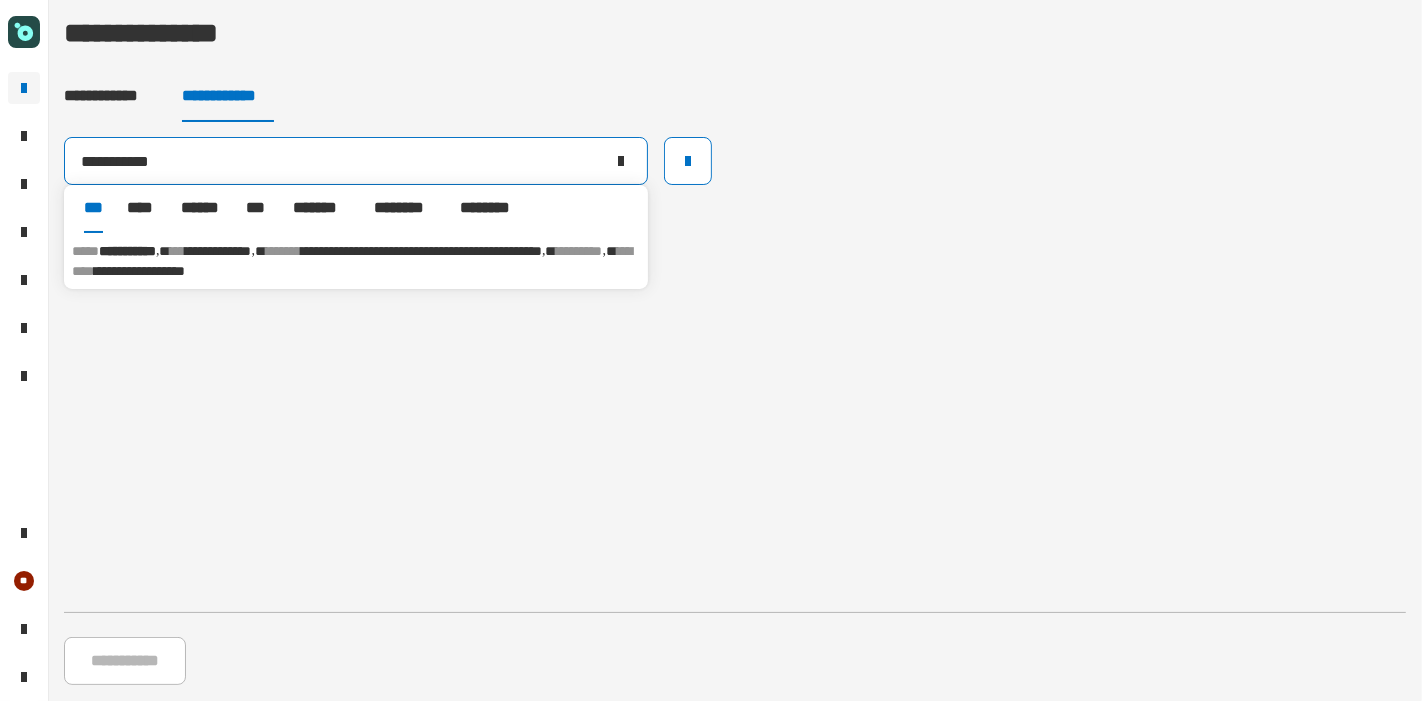 type on "**********" 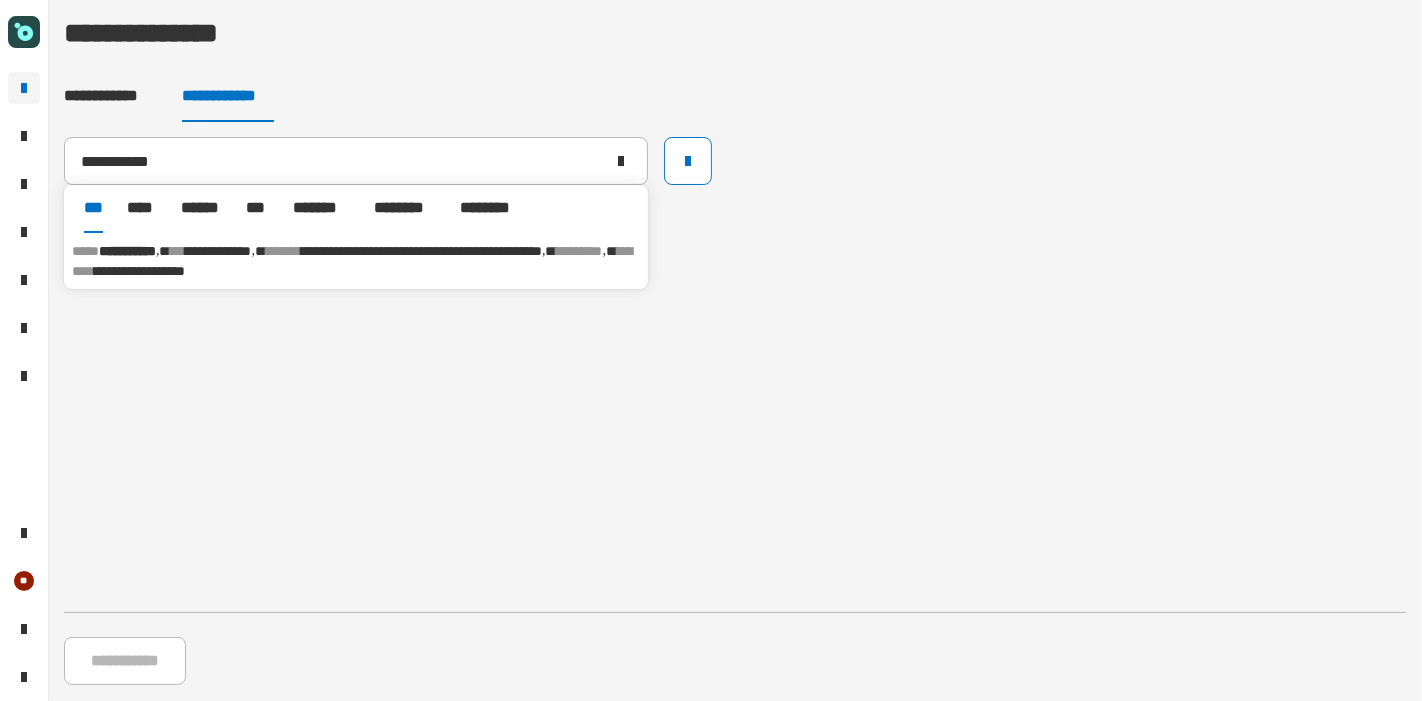 click on "**********" at bounding box center [139, 271] 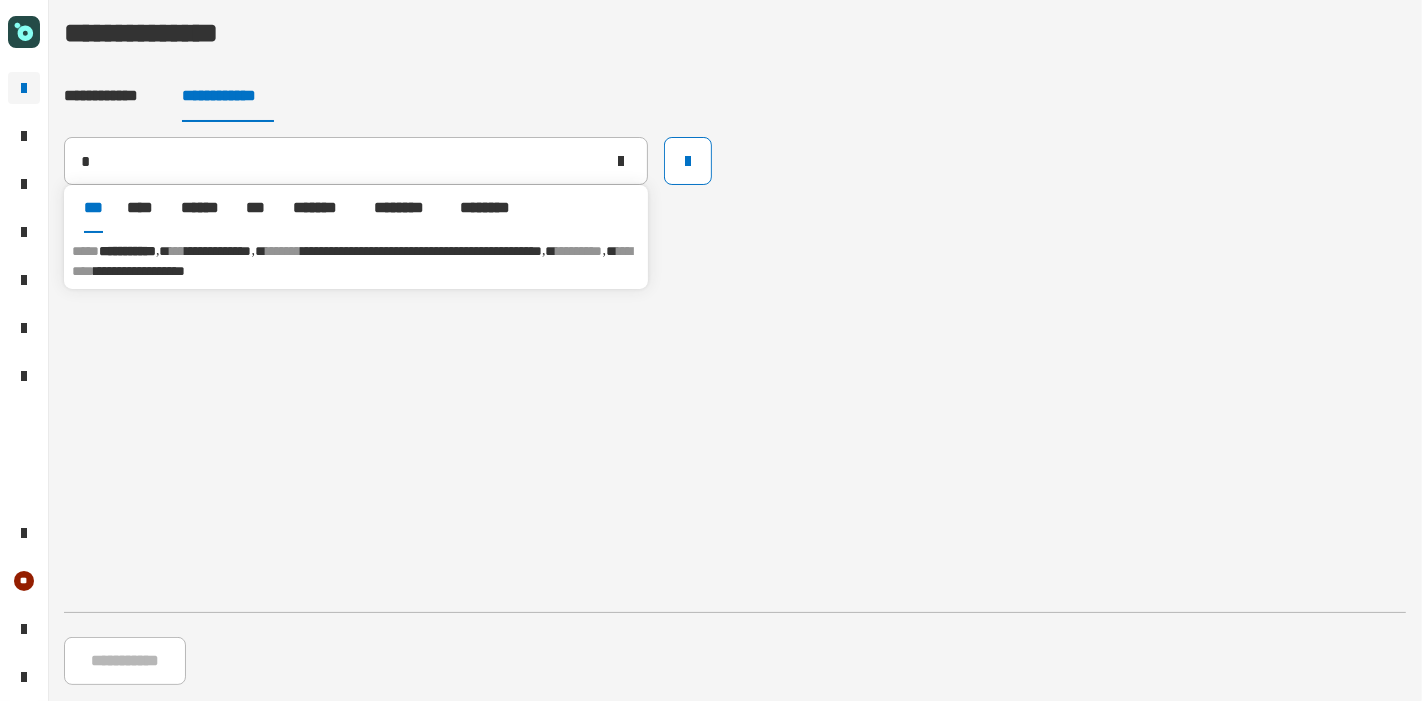 type 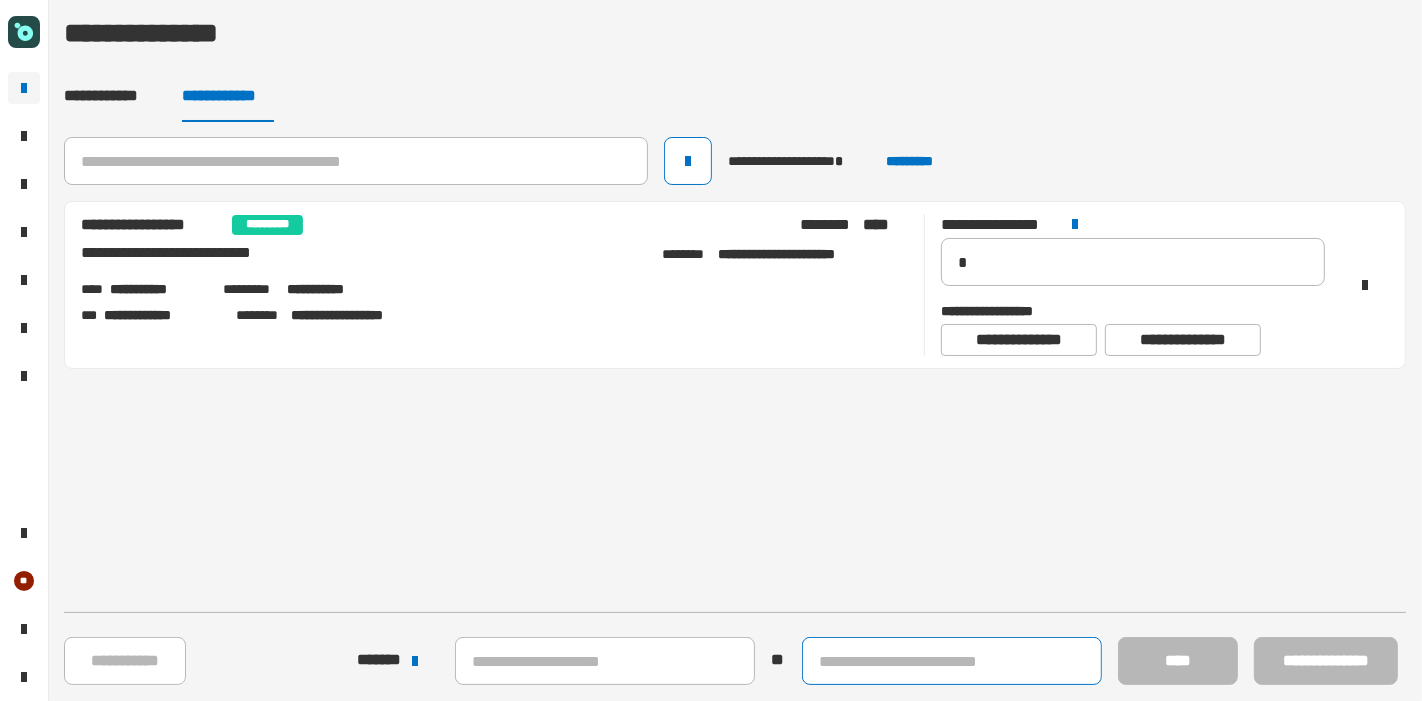 click 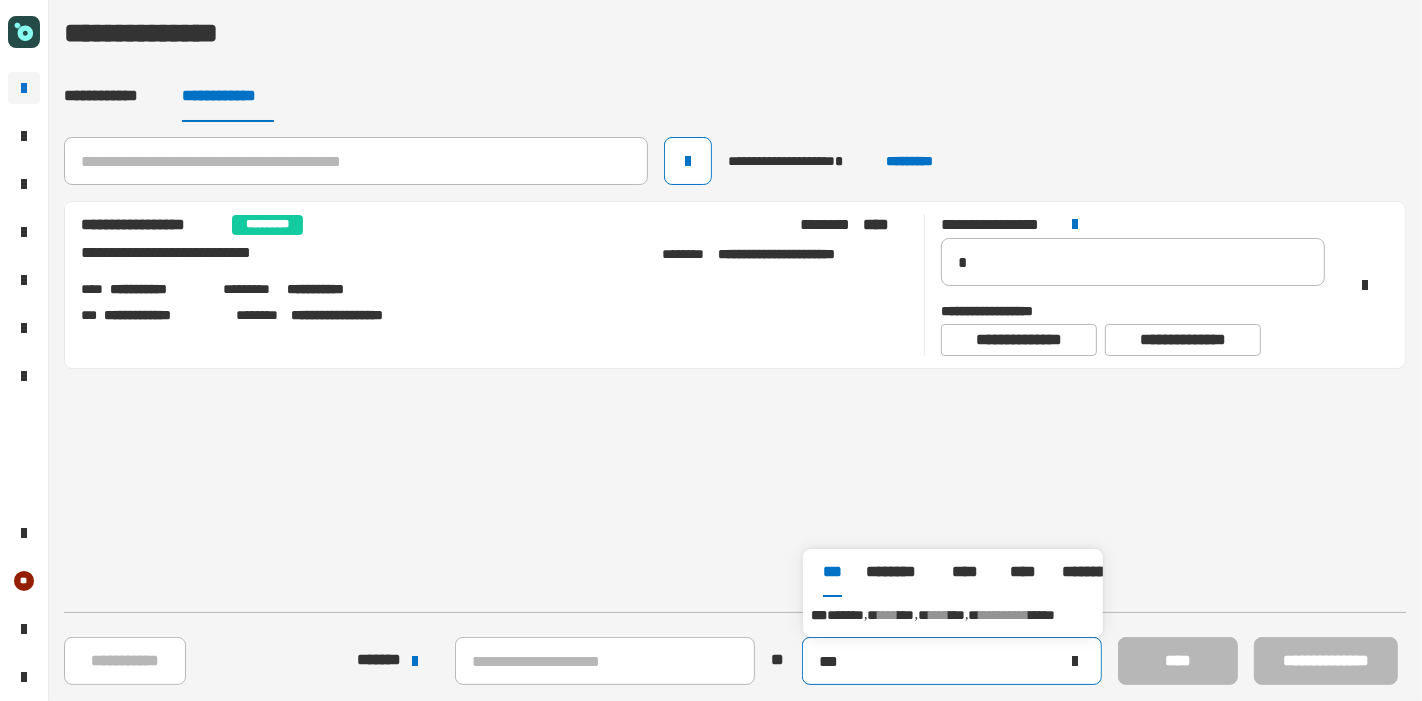 type on "***" 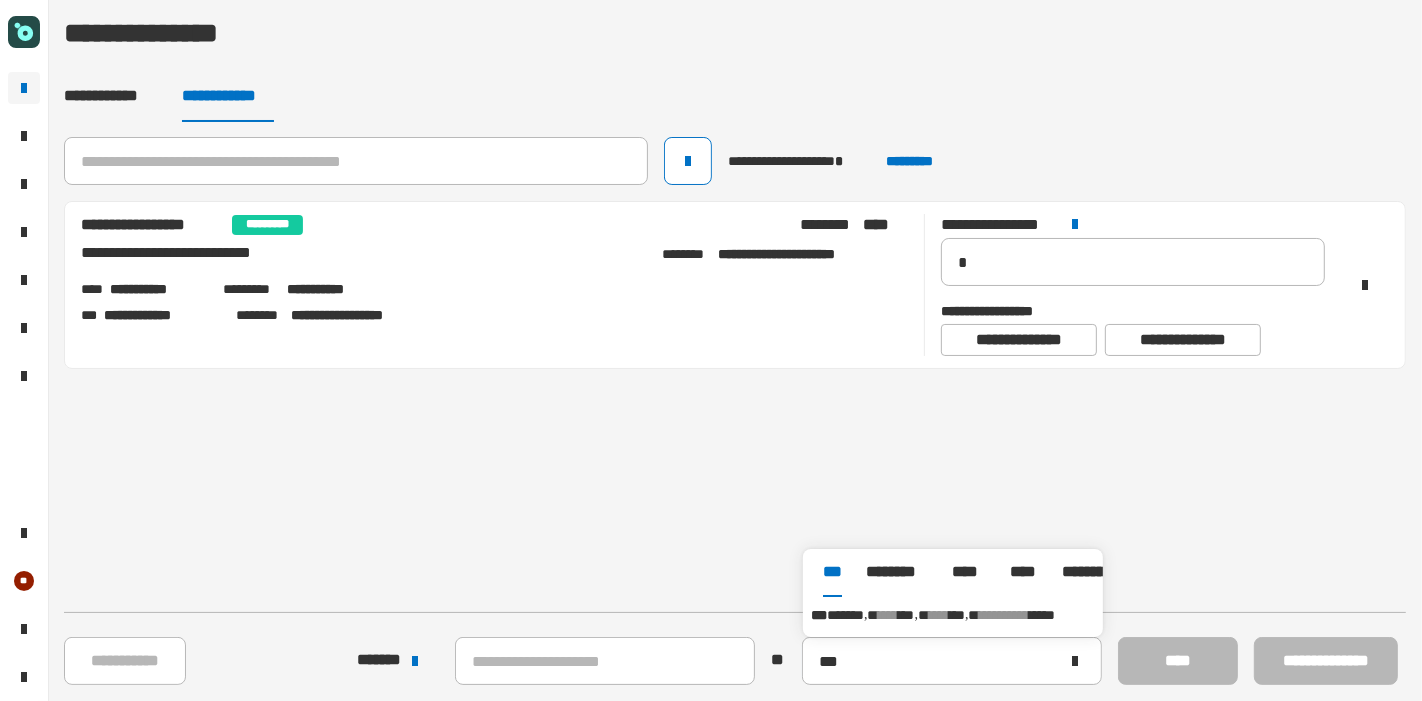 click on "**********" at bounding box center [953, 615] 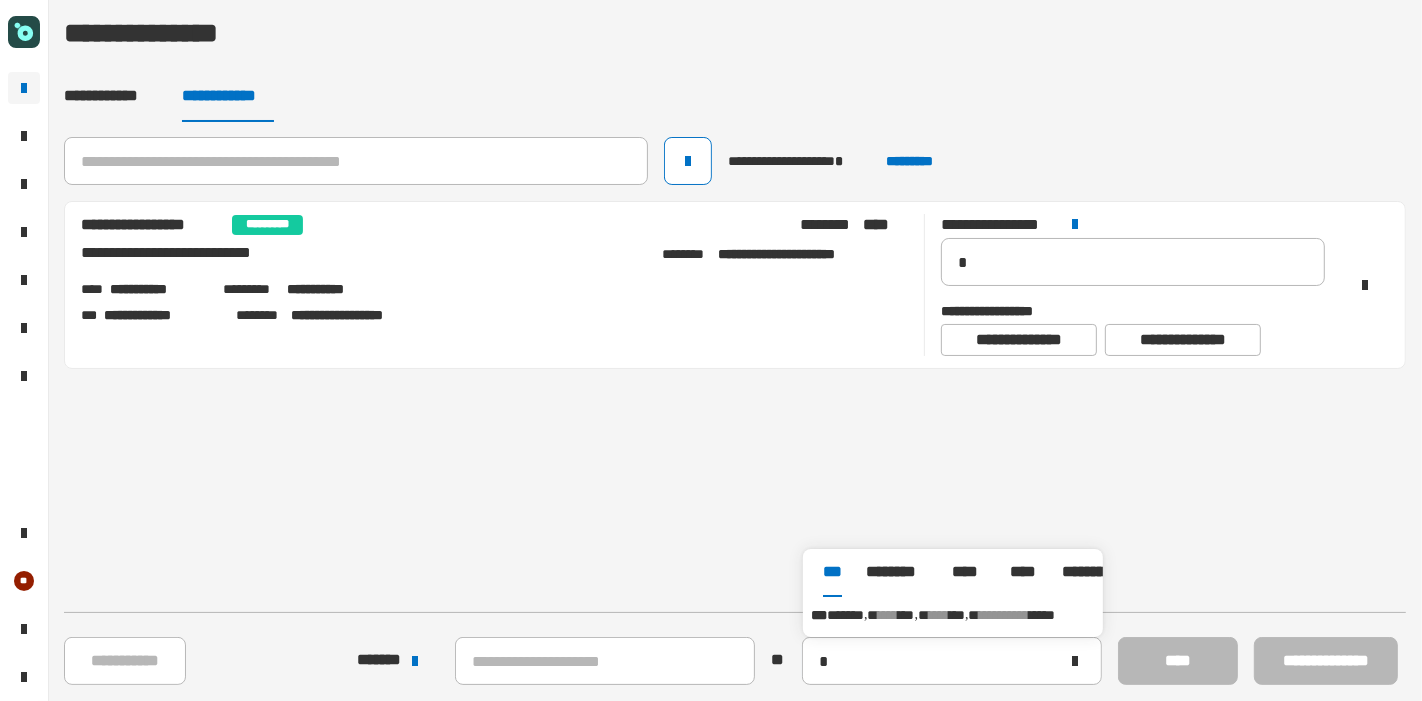type on "**********" 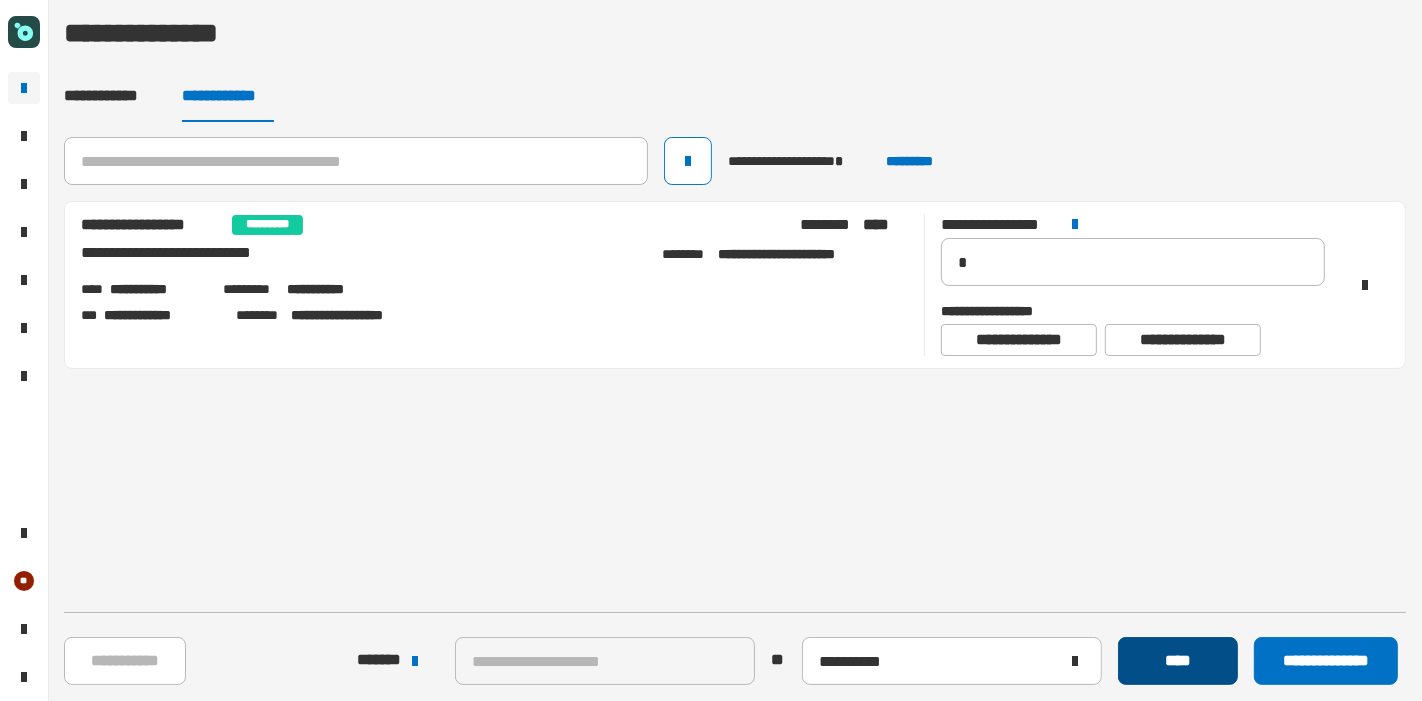 click on "****" 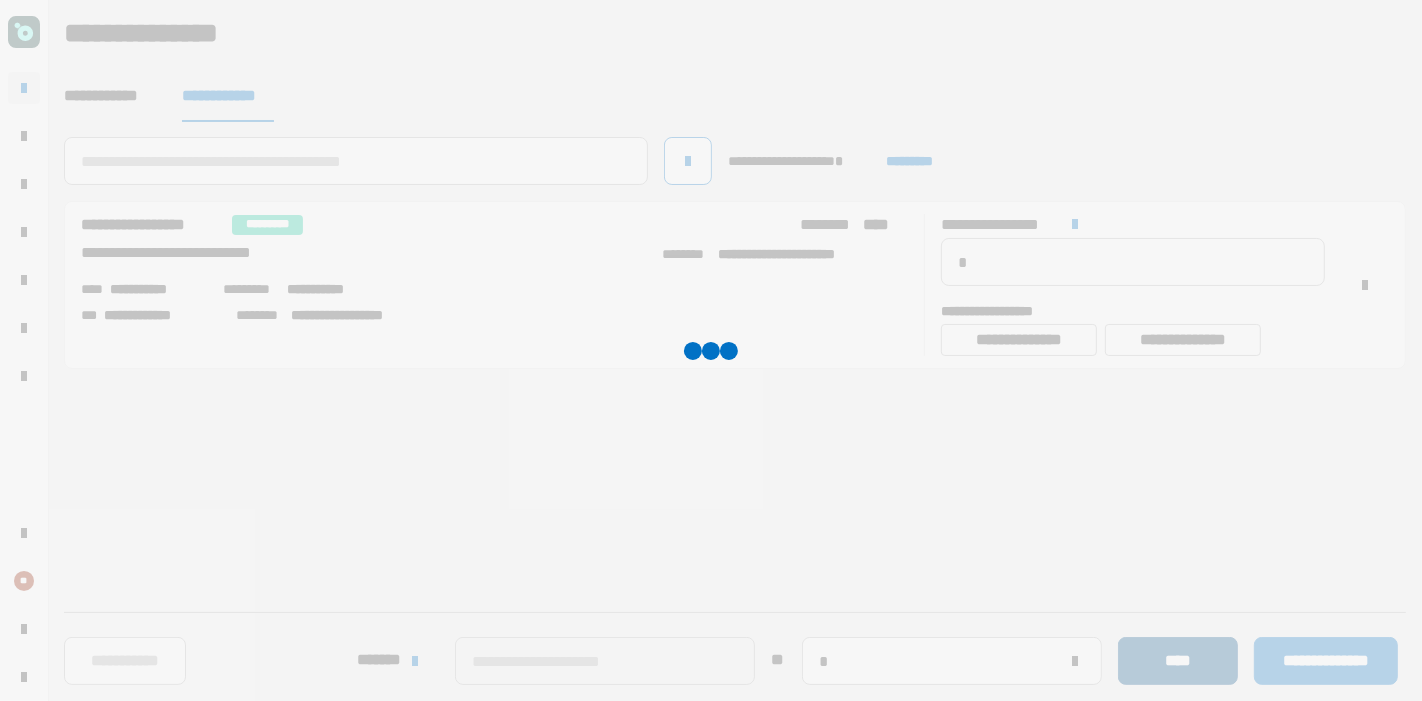 type 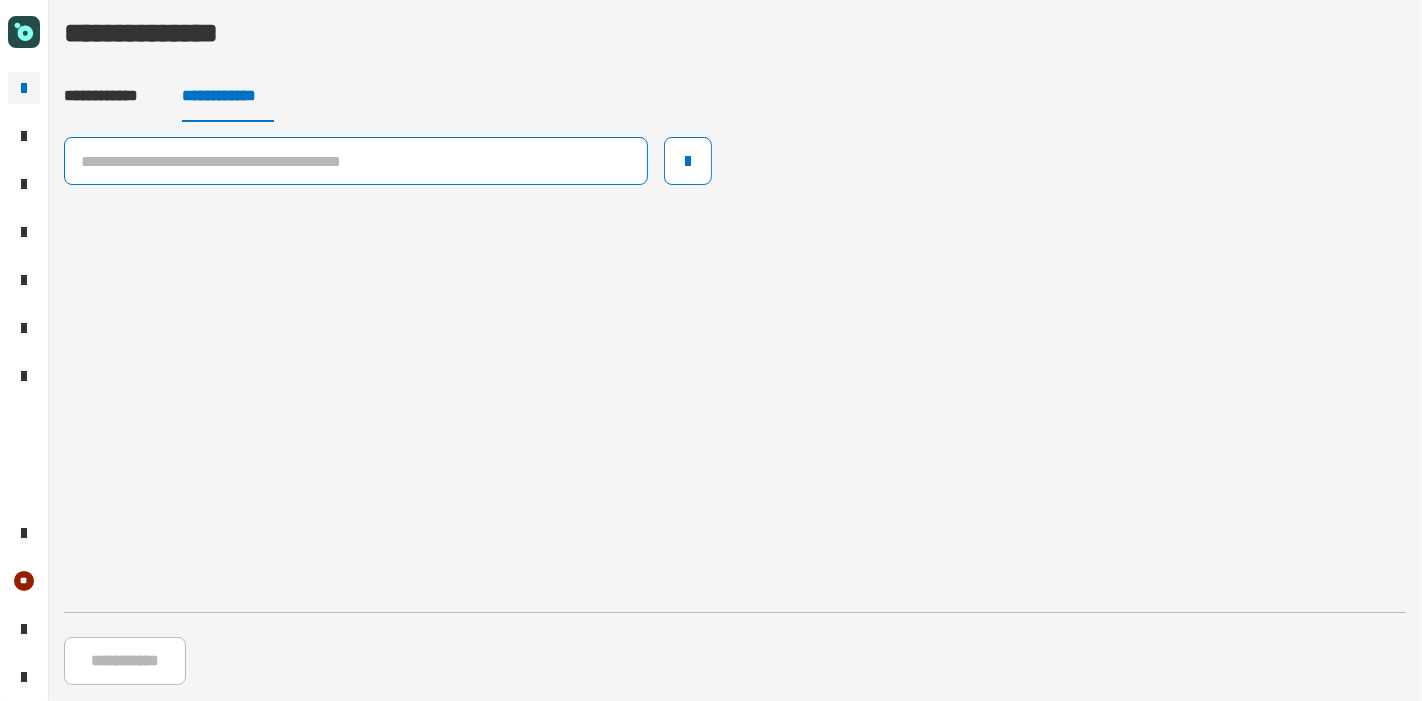 paste on "**********" 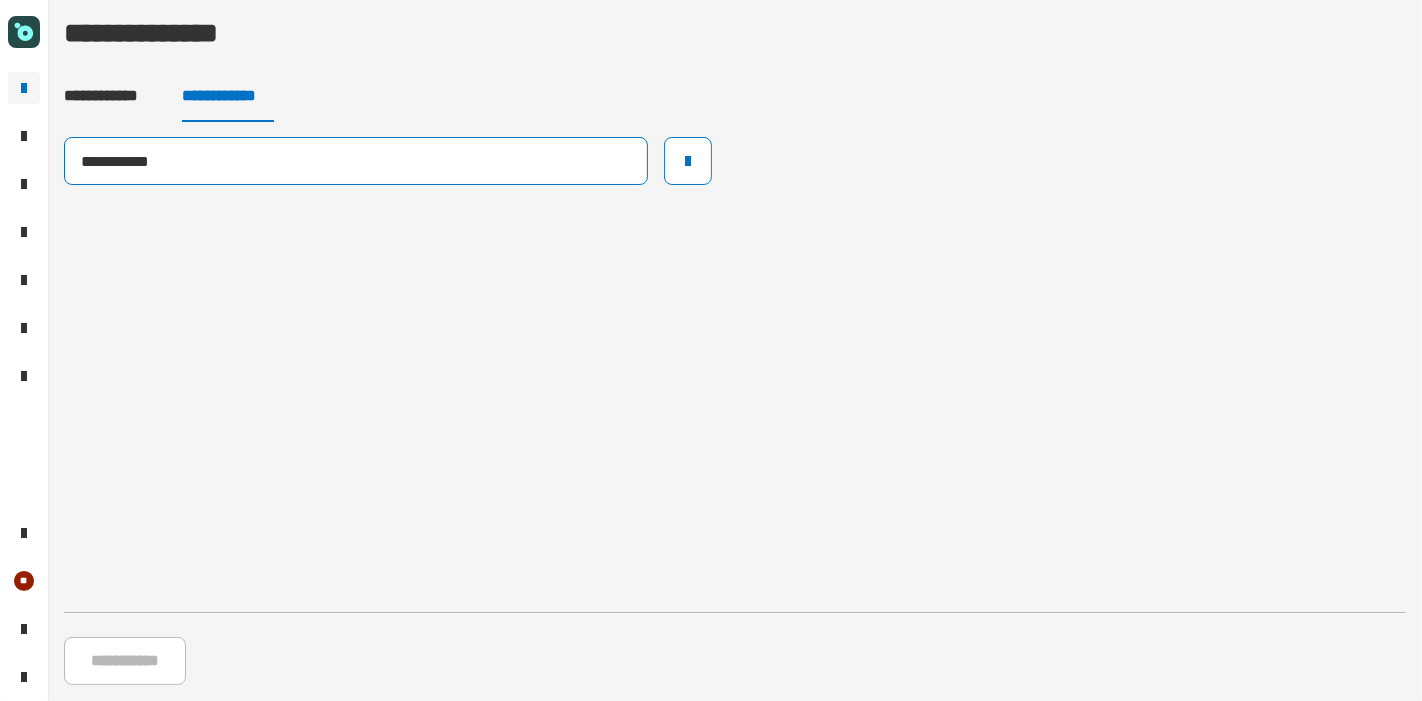 click on "**********" 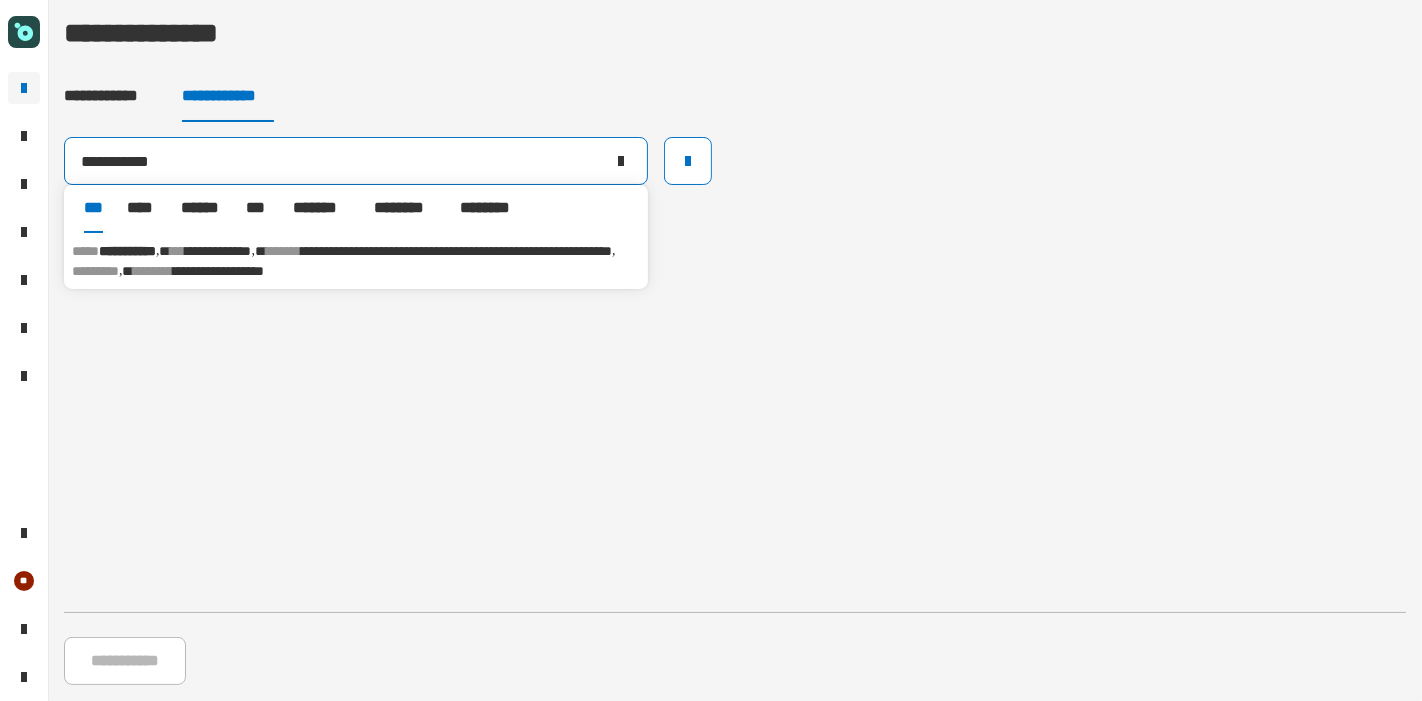 type on "**********" 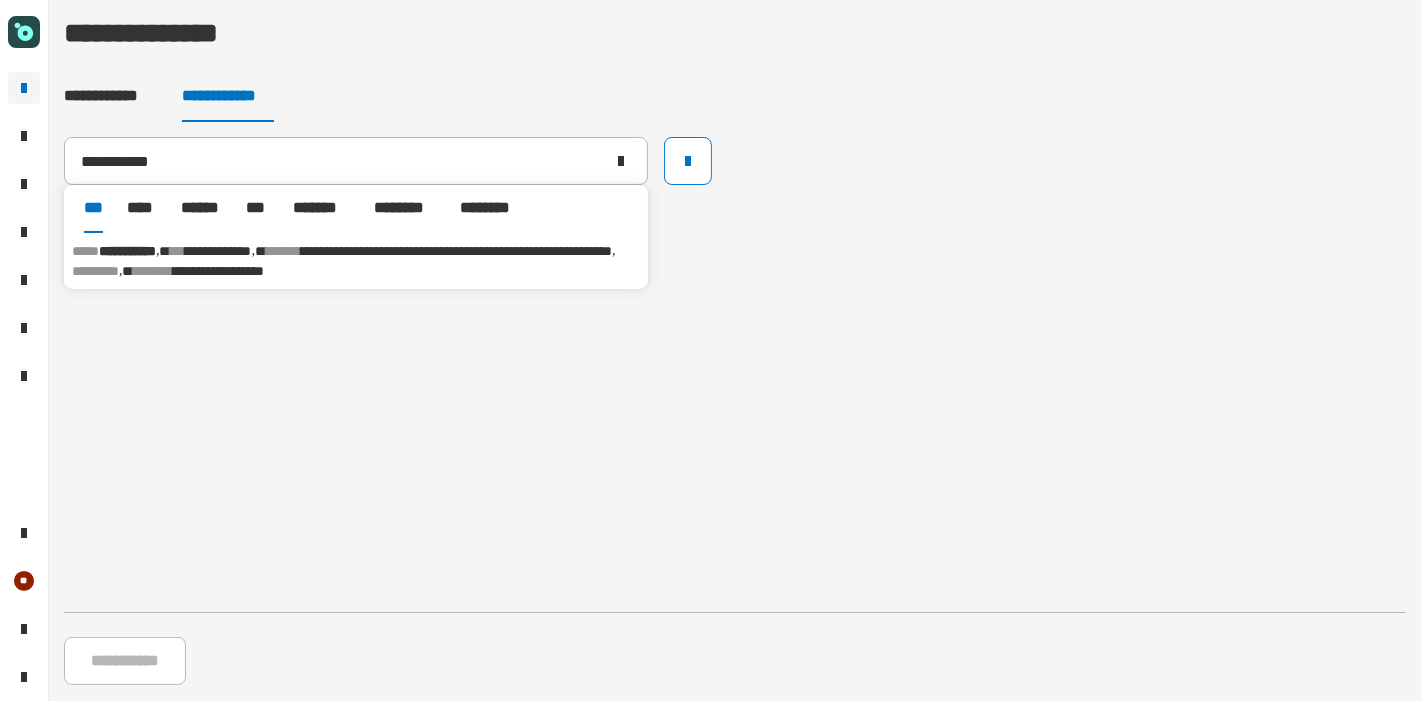click on "********" at bounding box center [154, 271] 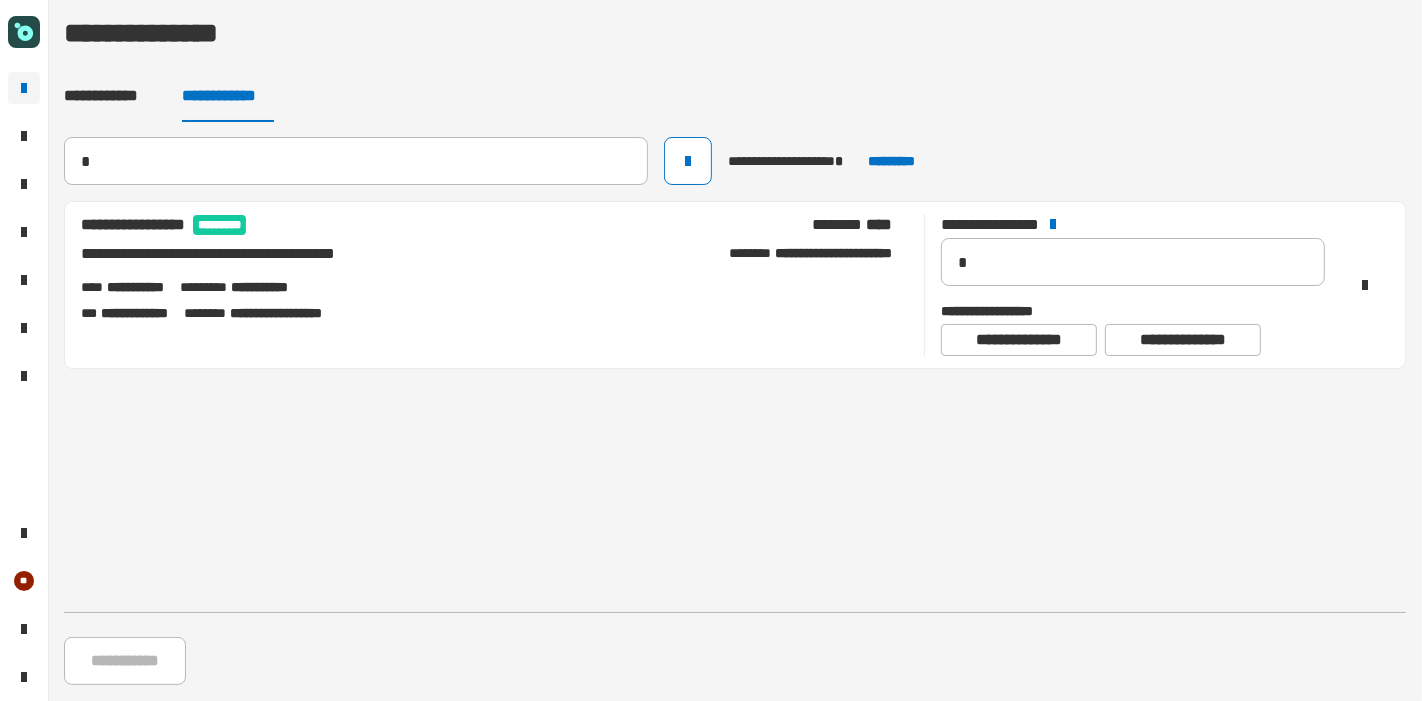 type 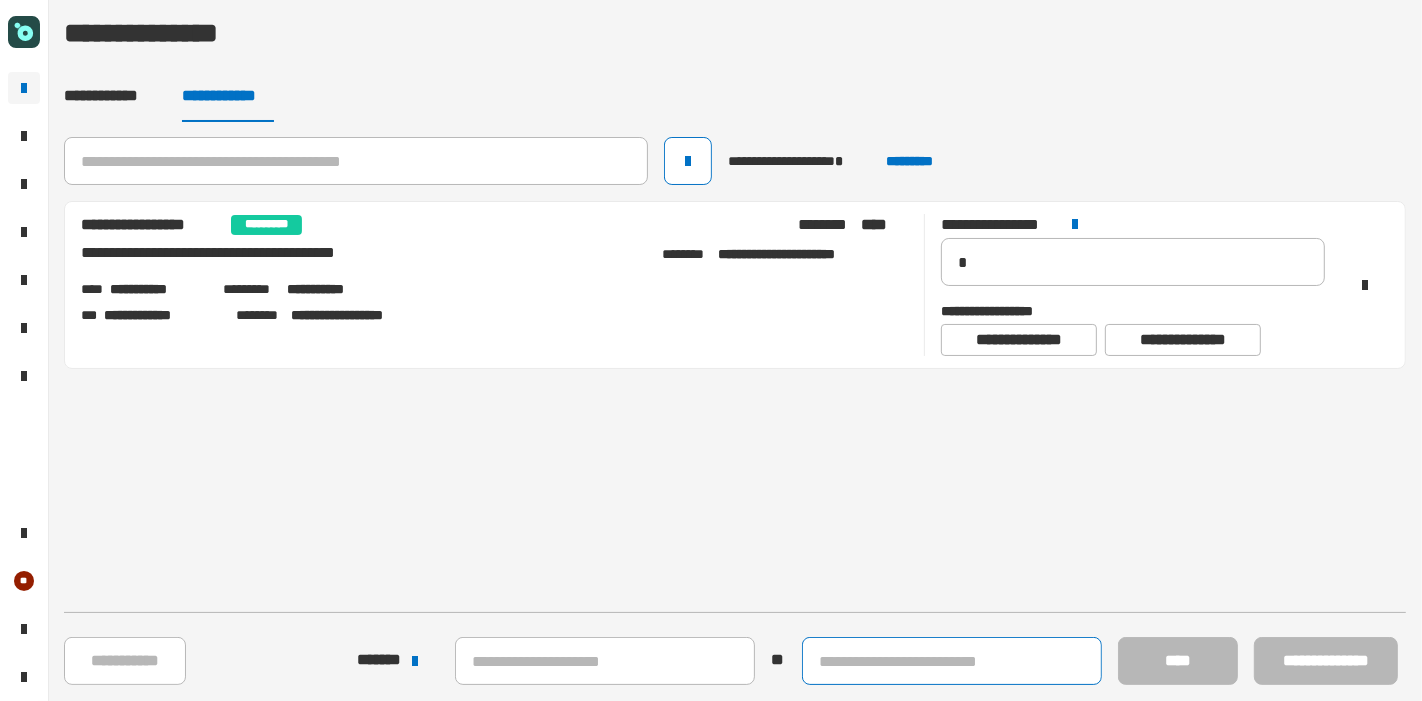 click 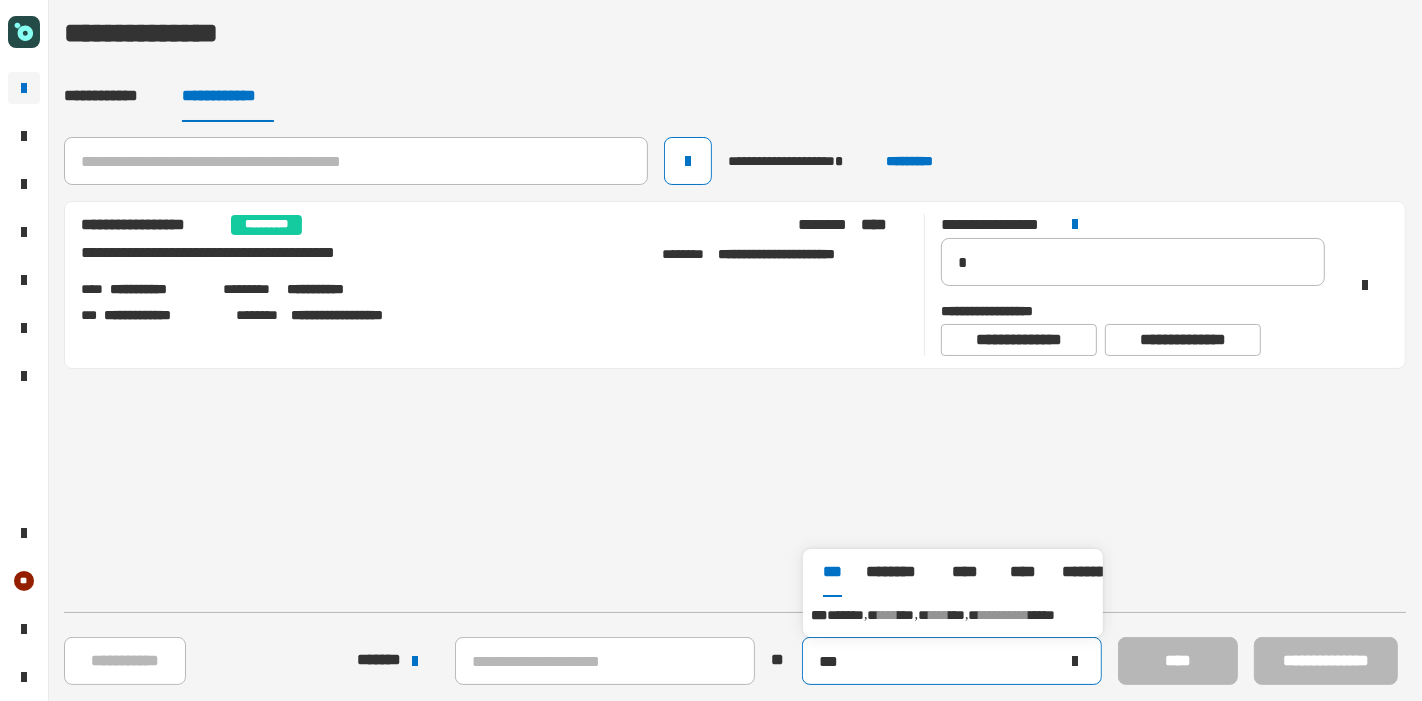 type on "***" 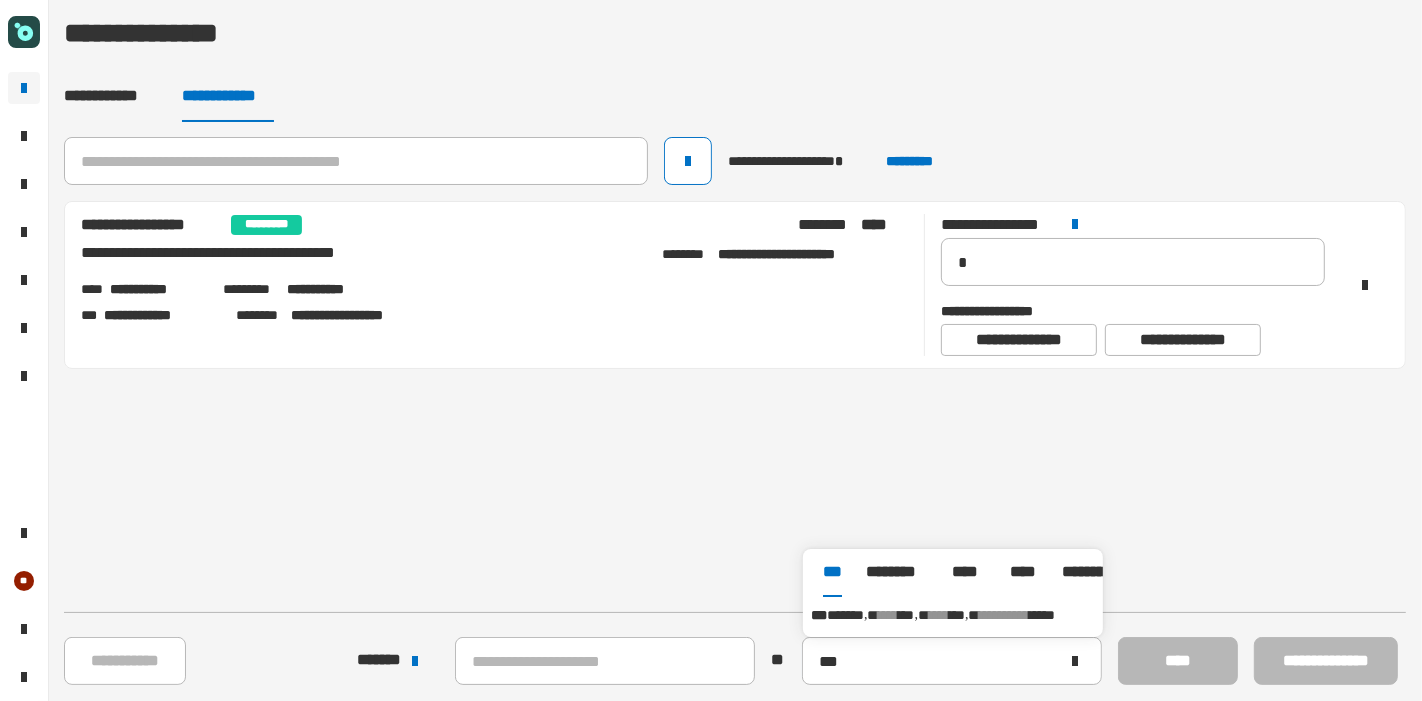 click on "***" at bounding box center [957, 615] 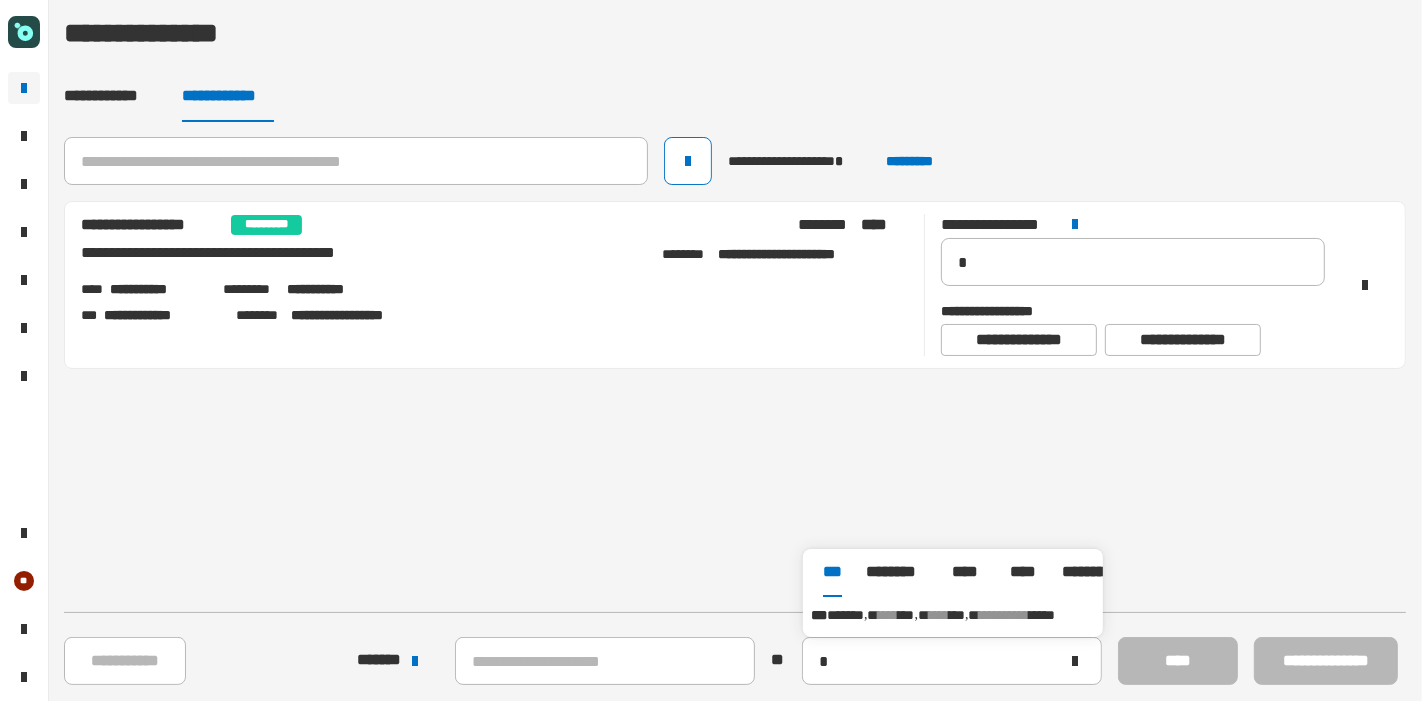 type on "**********" 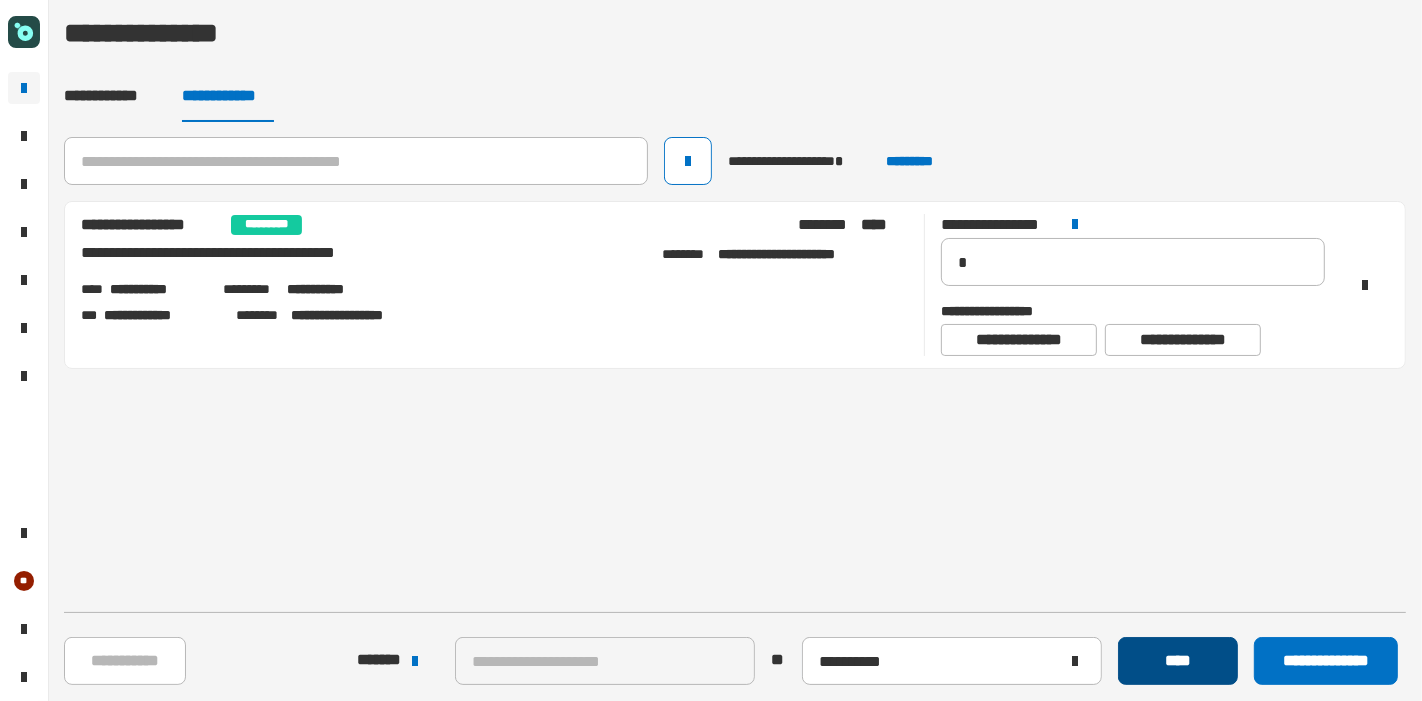 click on "****" 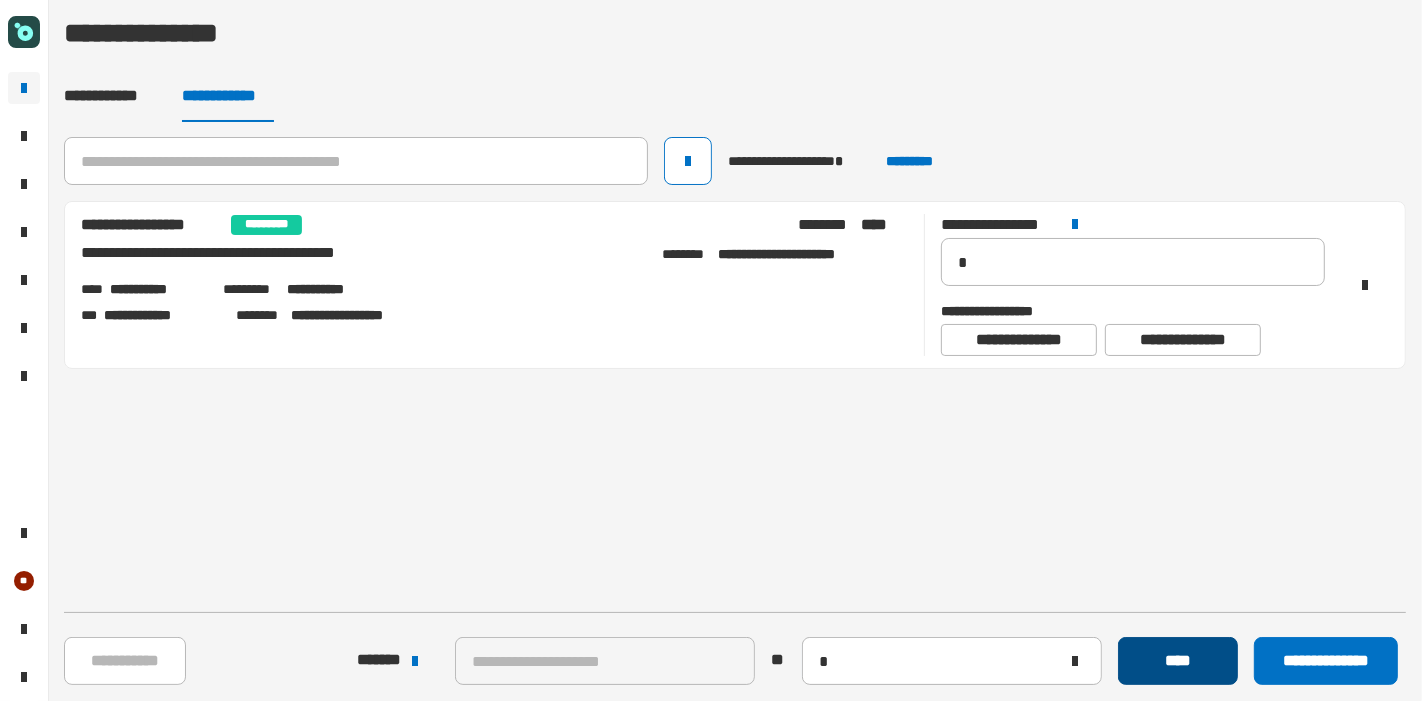 type 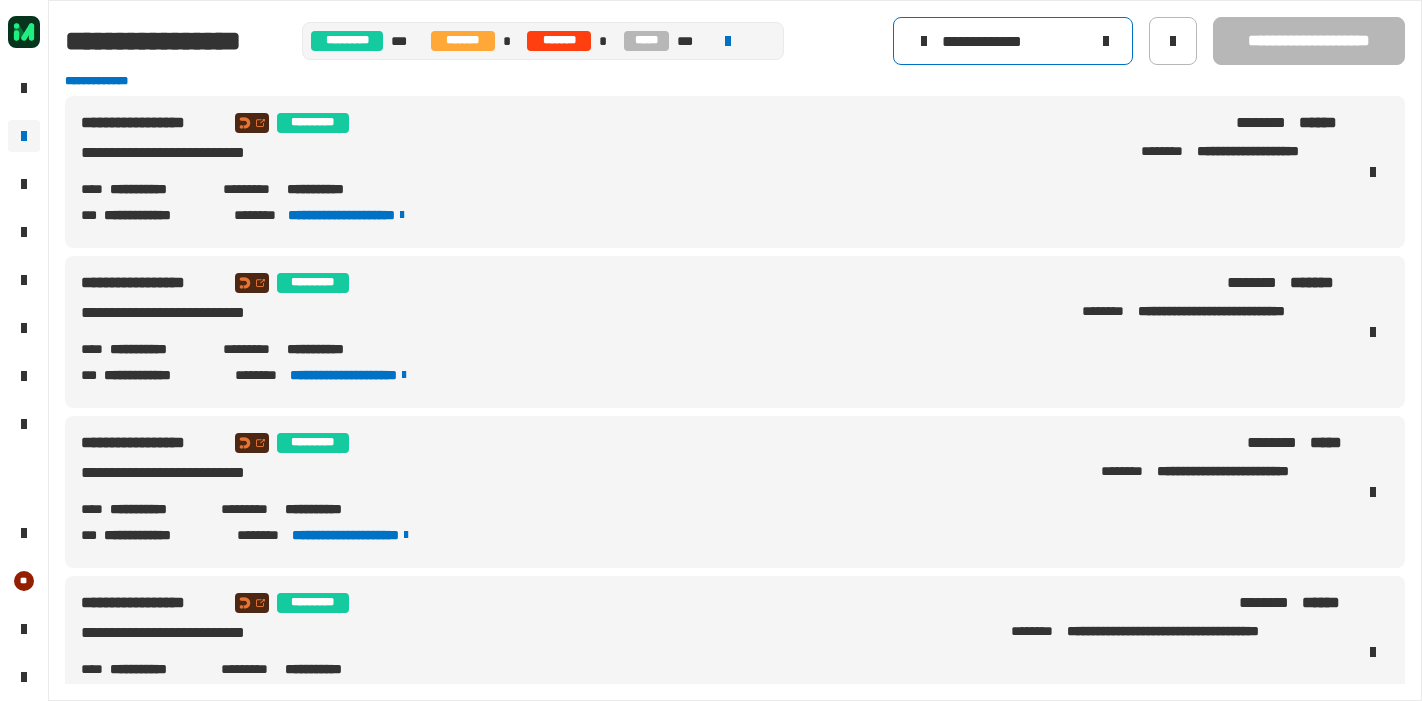 scroll, scrollTop: 0, scrollLeft: 0, axis: both 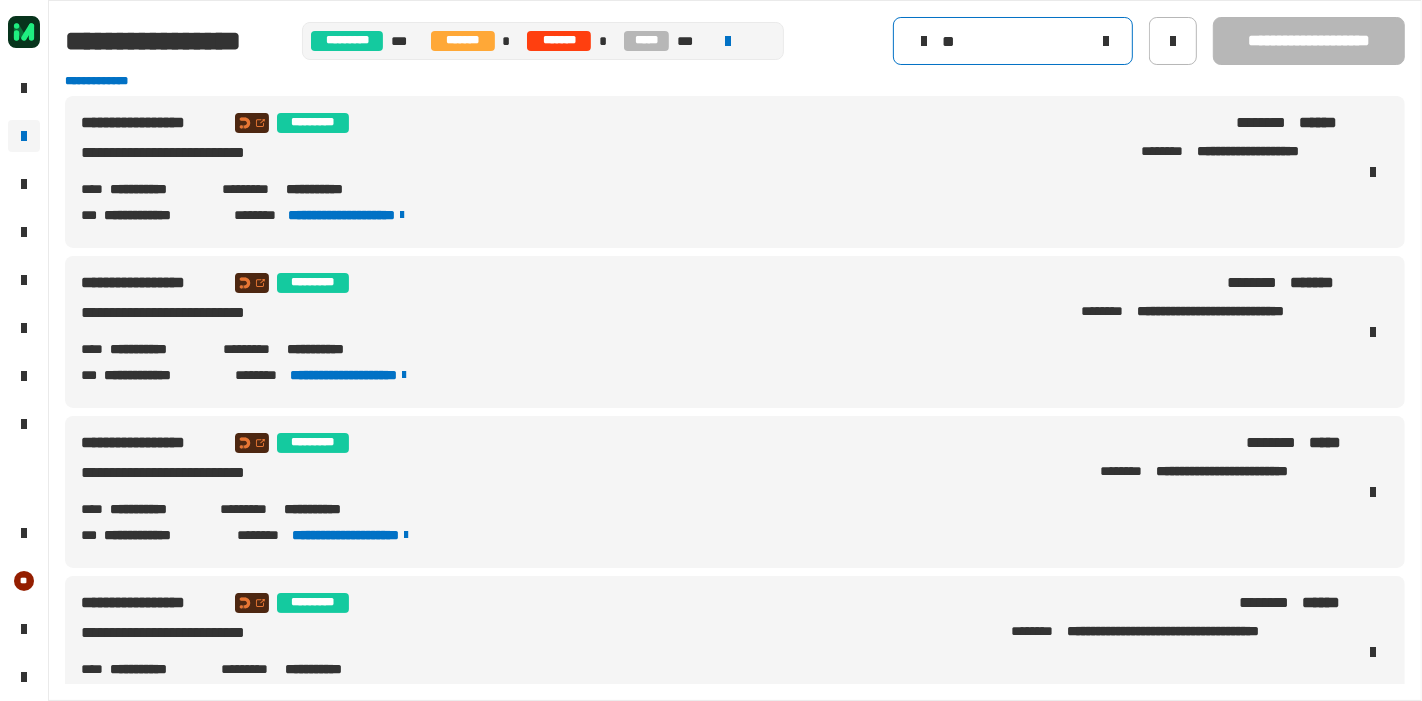 type on "*" 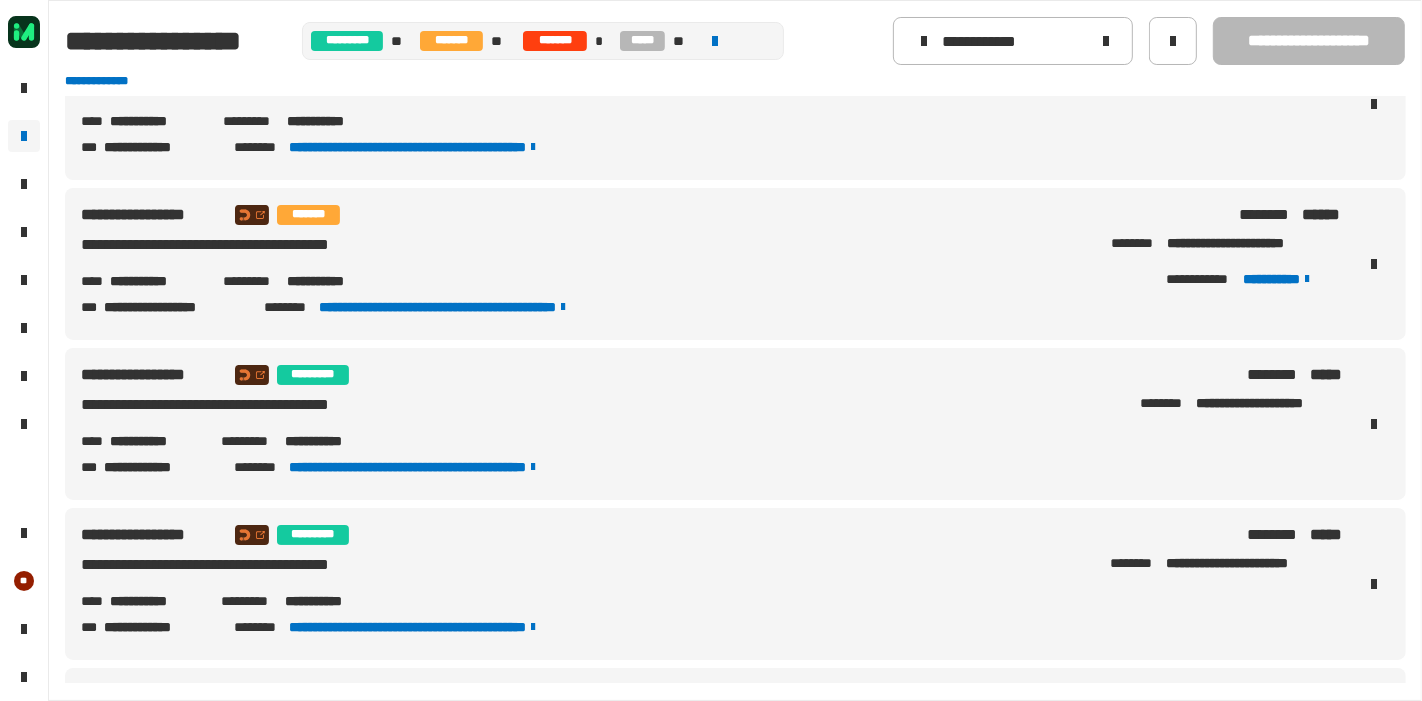 scroll, scrollTop: 0, scrollLeft: 0, axis: both 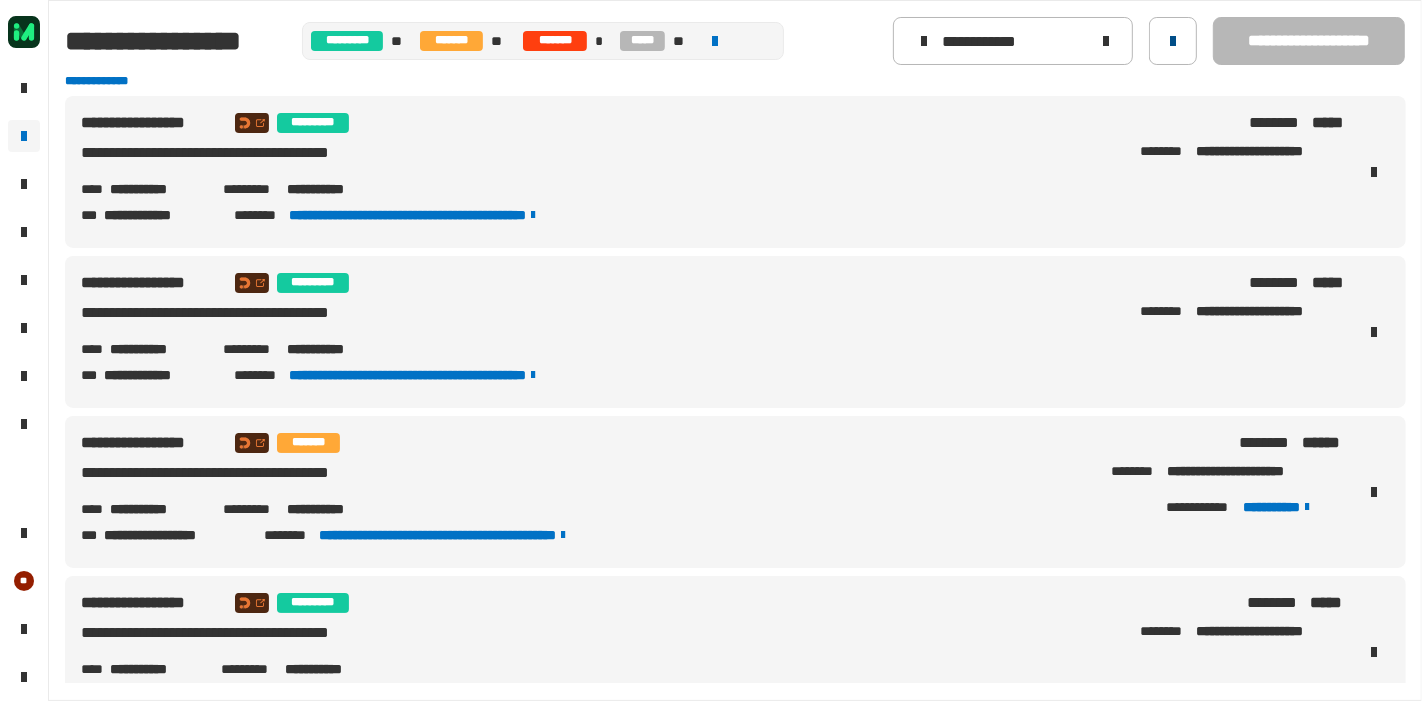 type on "**********" 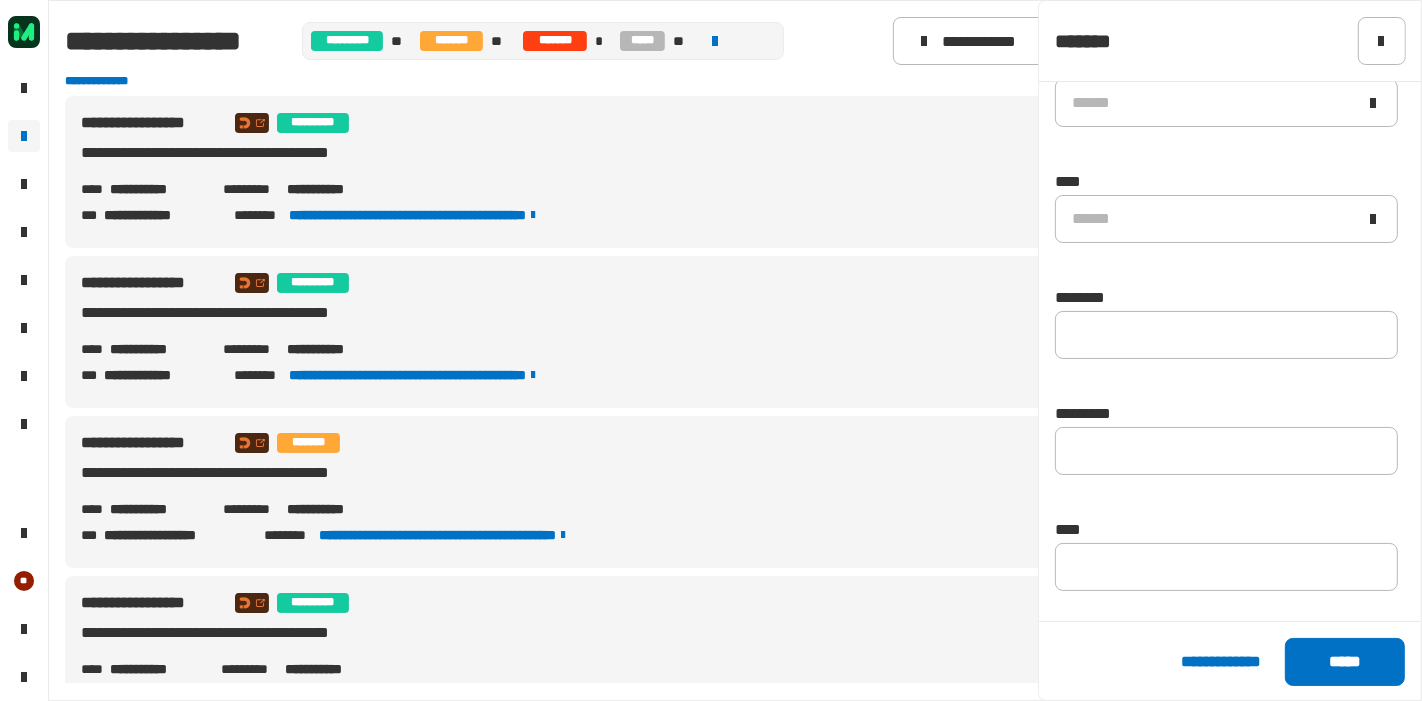 scroll, scrollTop: 277, scrollLeft: 0, axis: vertical 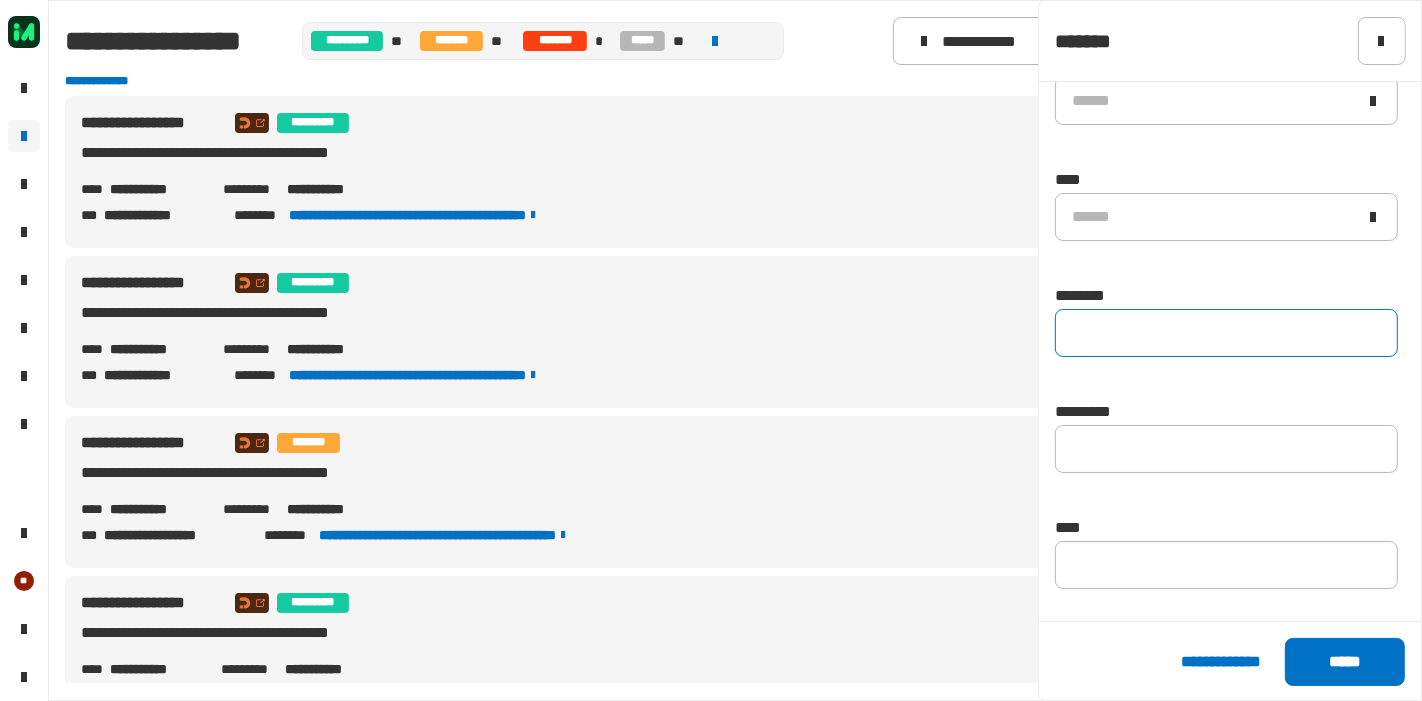 click 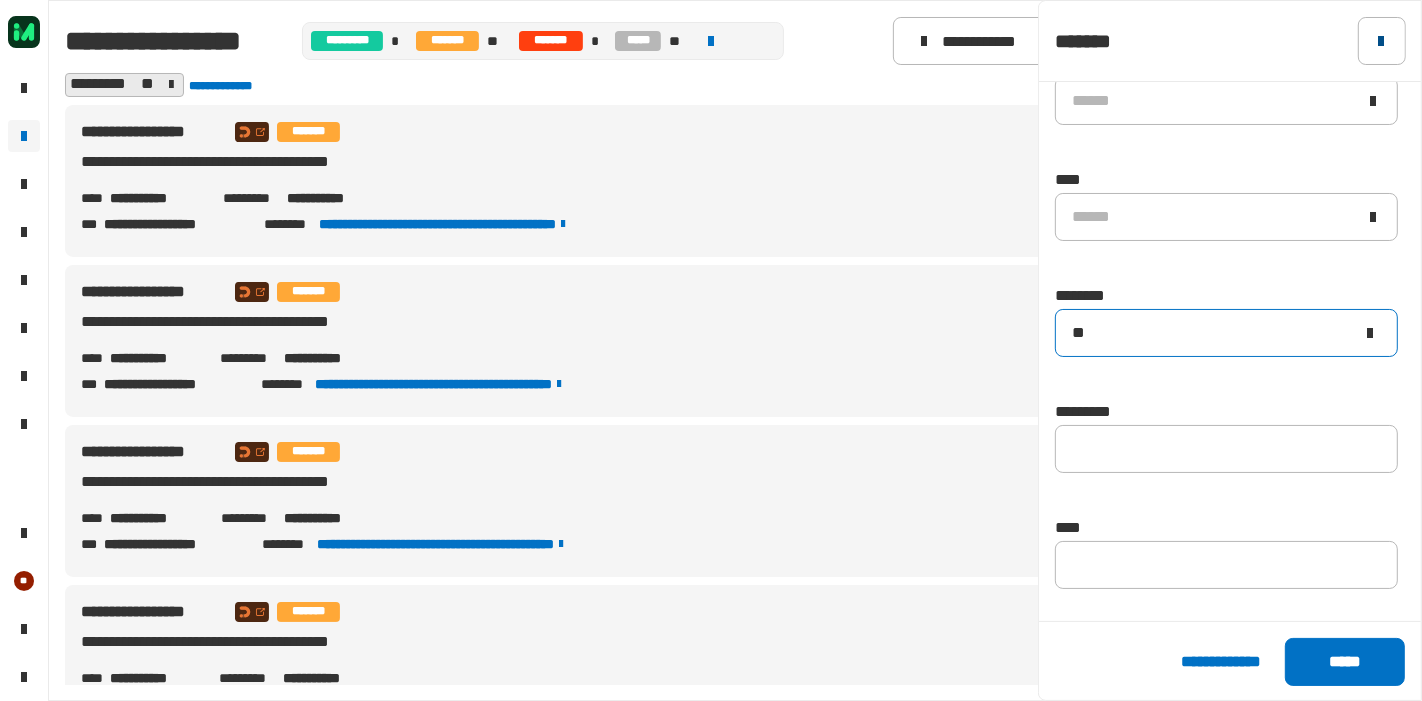 type on "**" 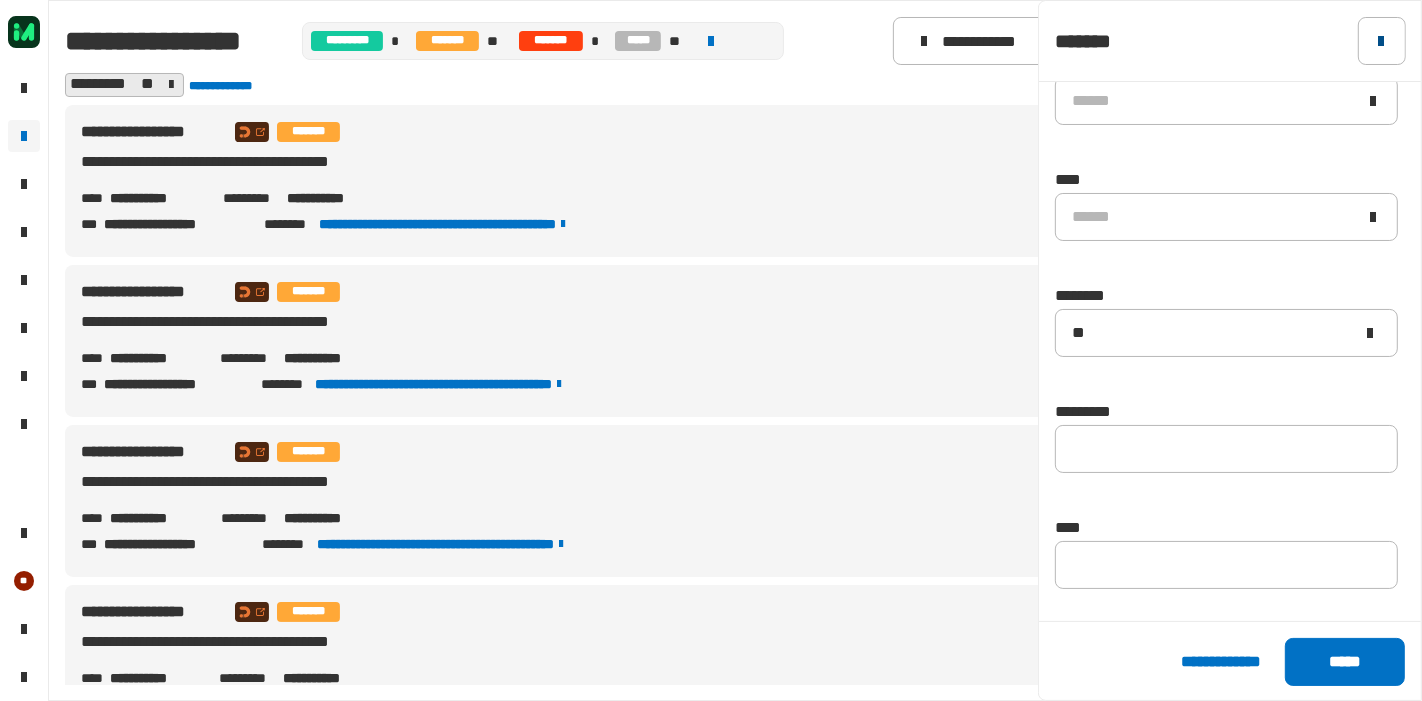 click 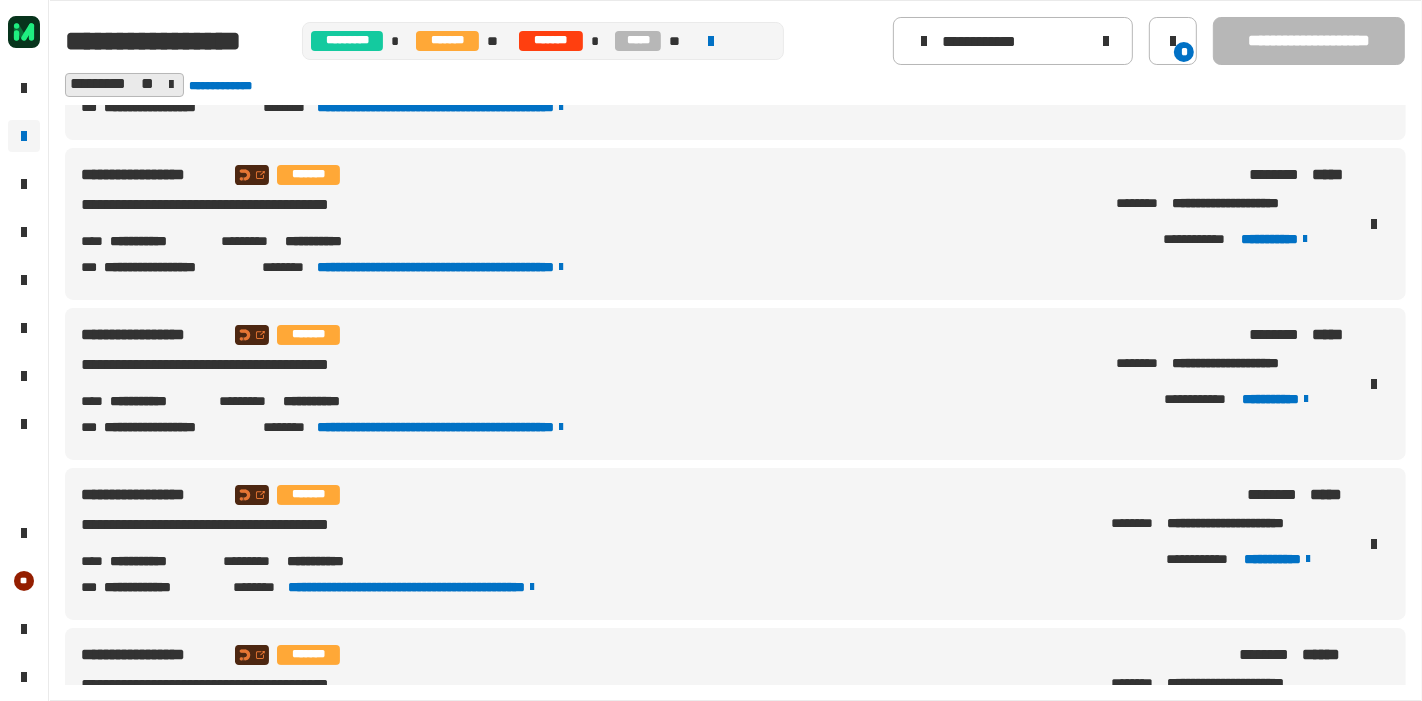 scroll, scrollTop: 1180, scrollLeft: 0, axis: vertical 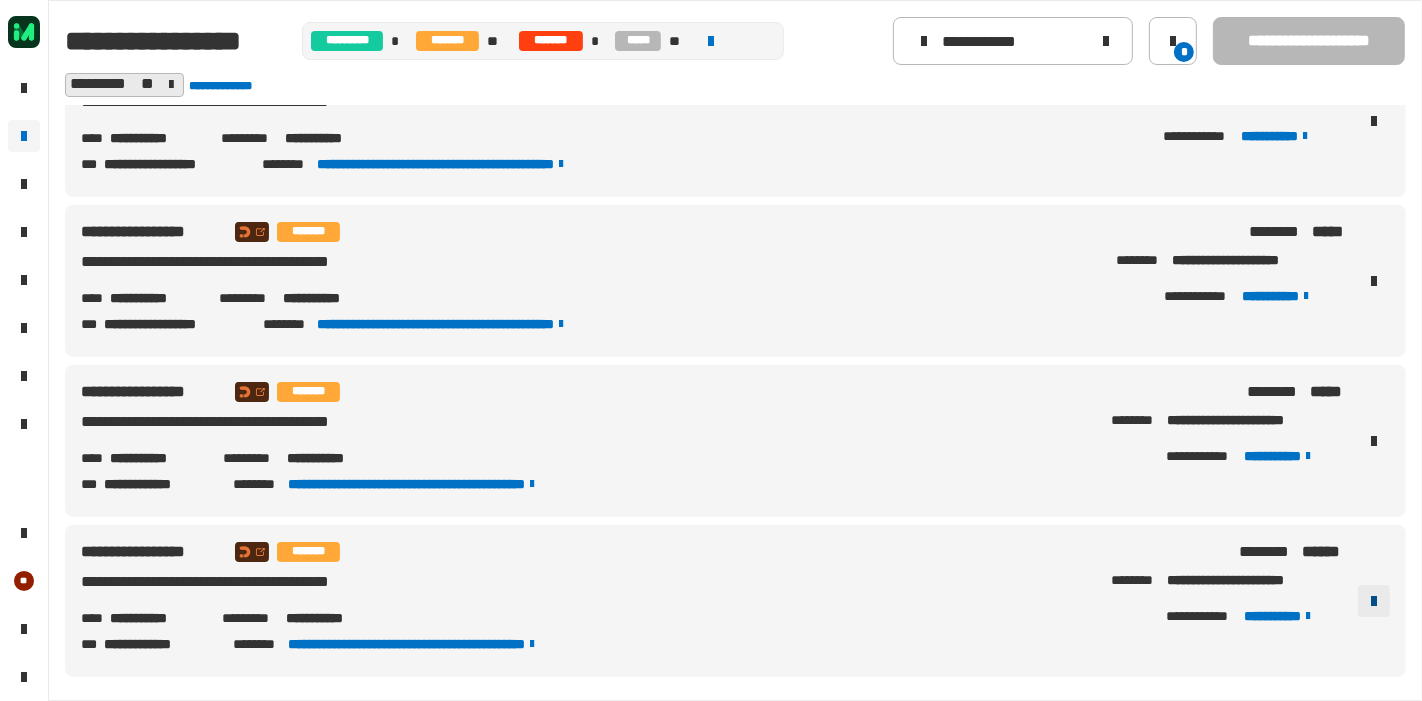 click at bounding box center (1374, 601) 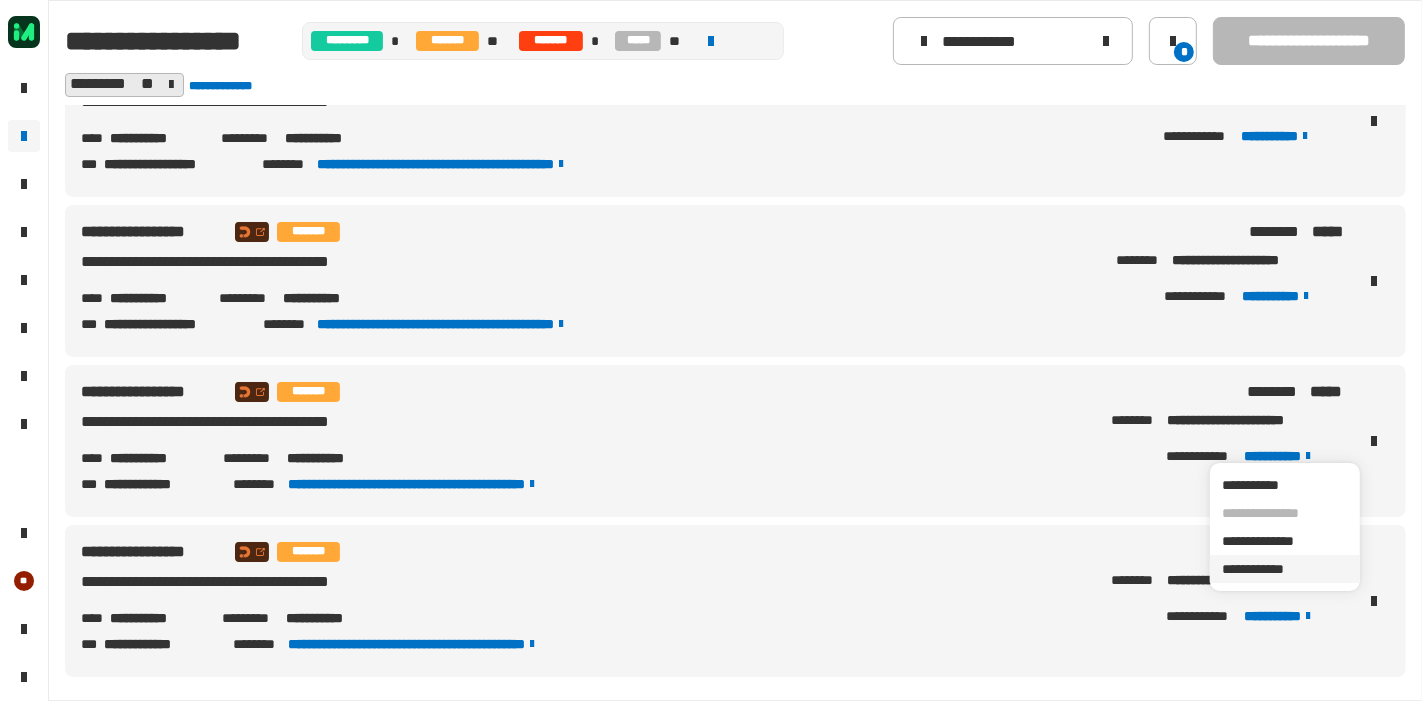 click on "**********" at bounding box center (1285, 569) 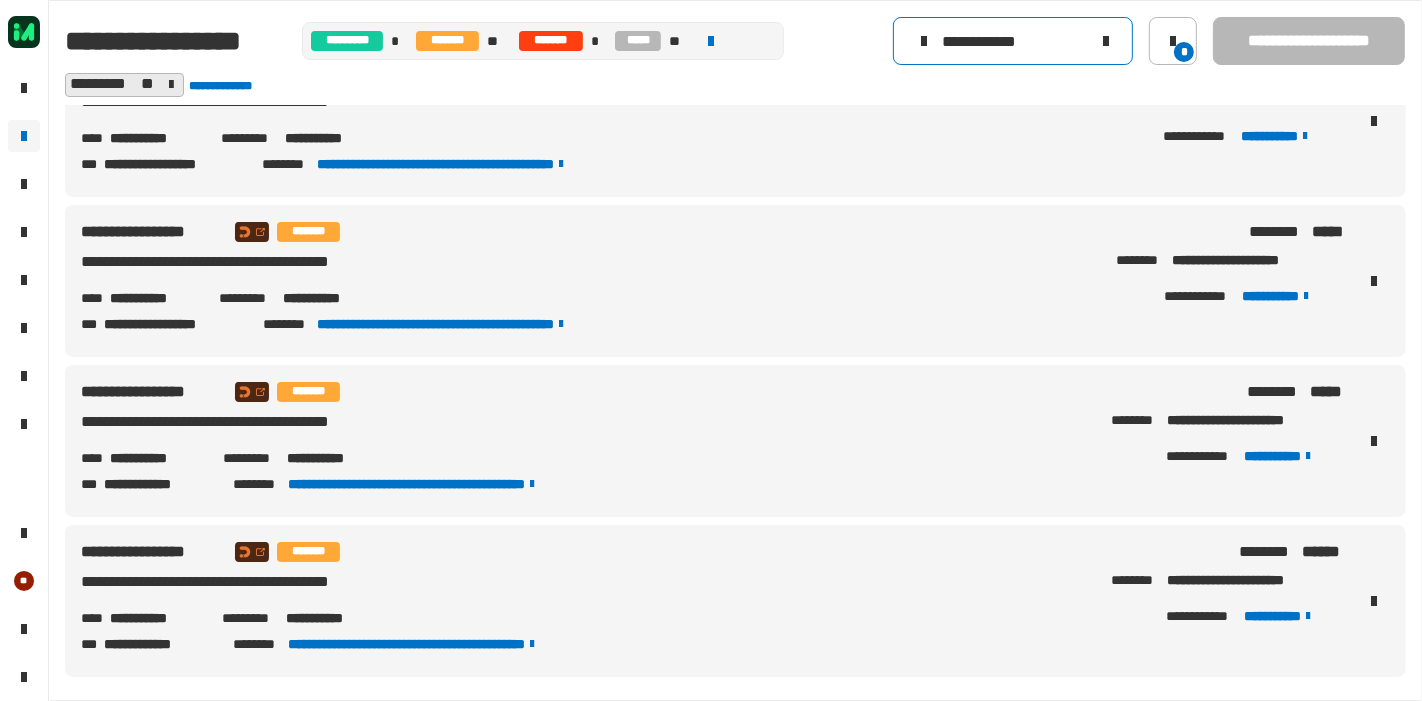 click 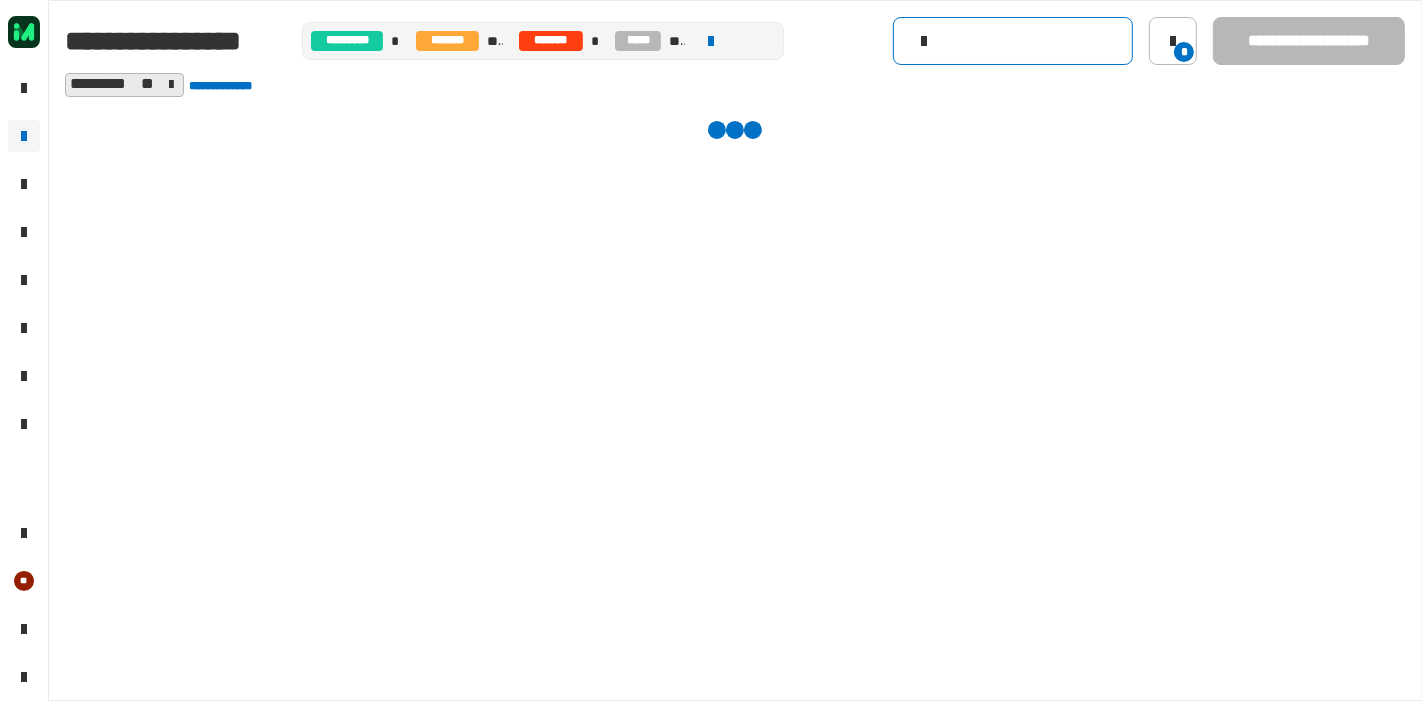 scroll, scrollTop: 0, scrollLeft: 0, axis: both 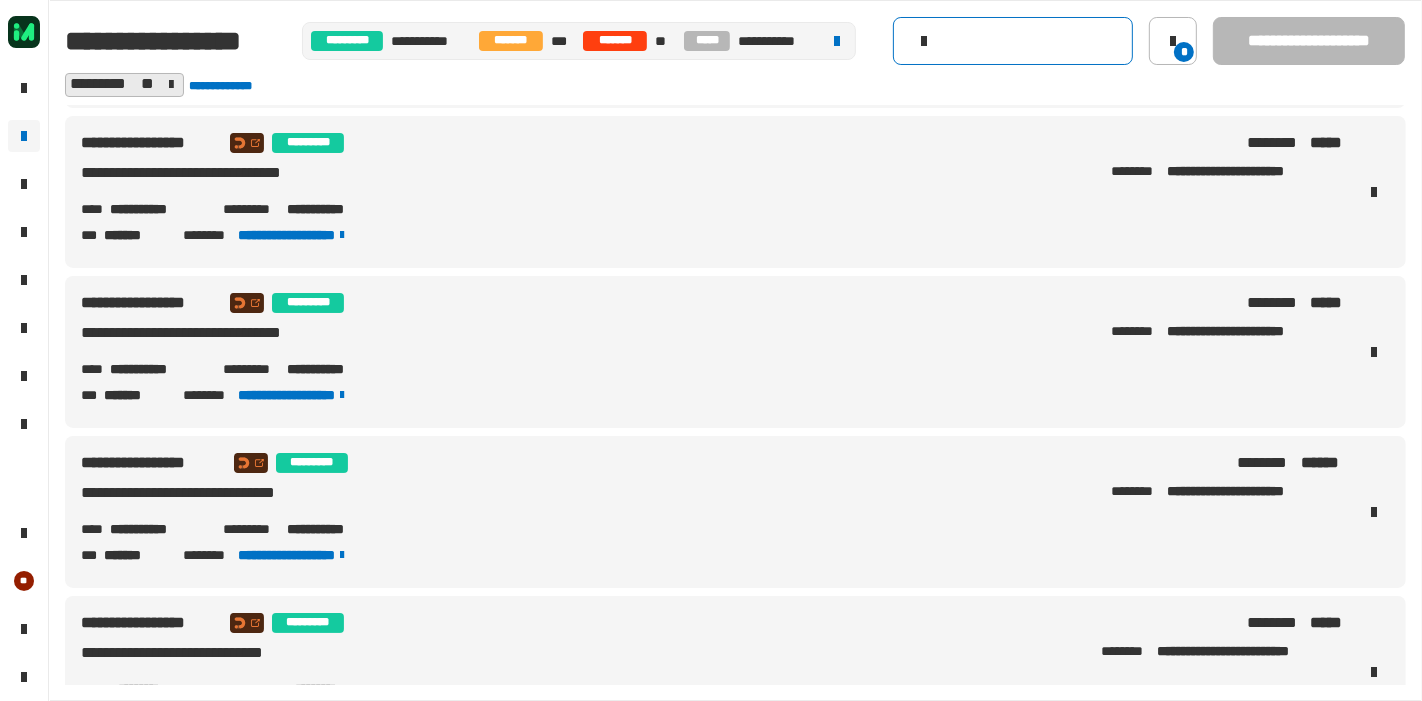 click 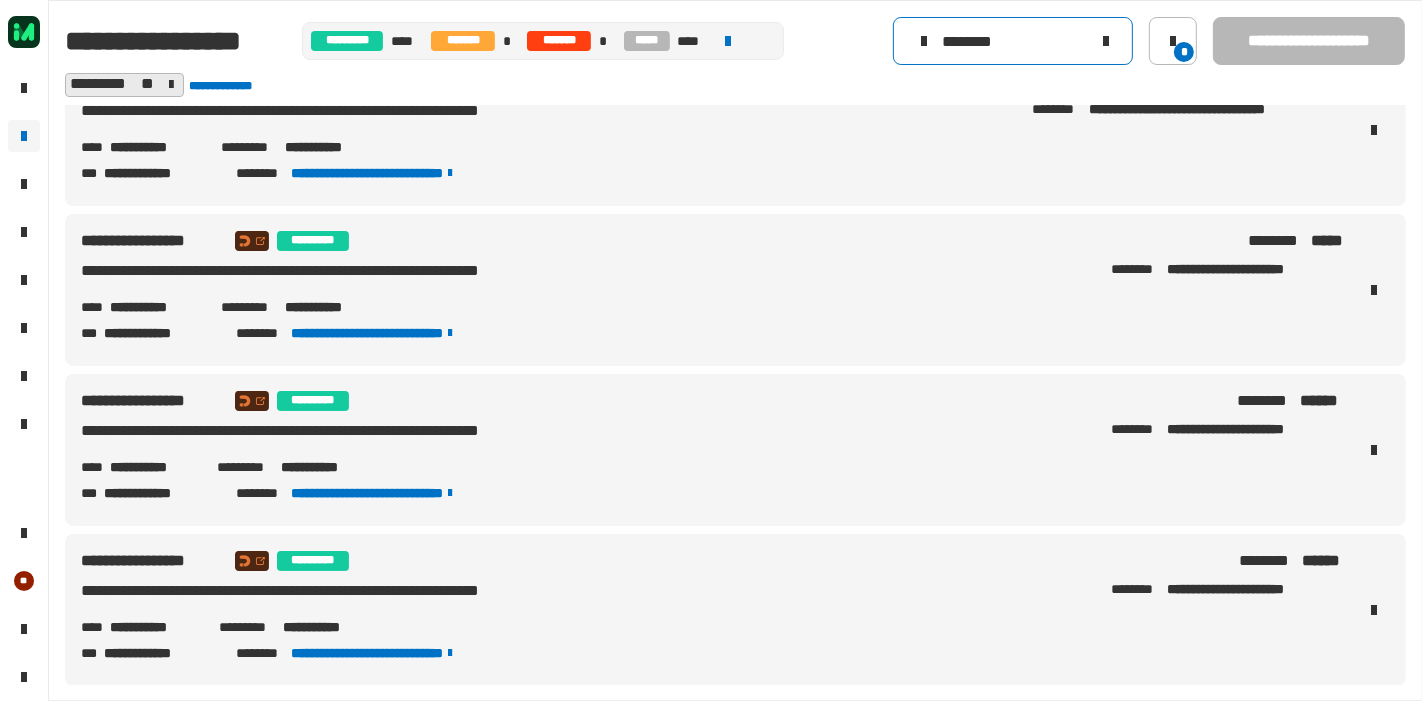 scroll, scrollTop: 0, scrollLeft: 0, axis: both 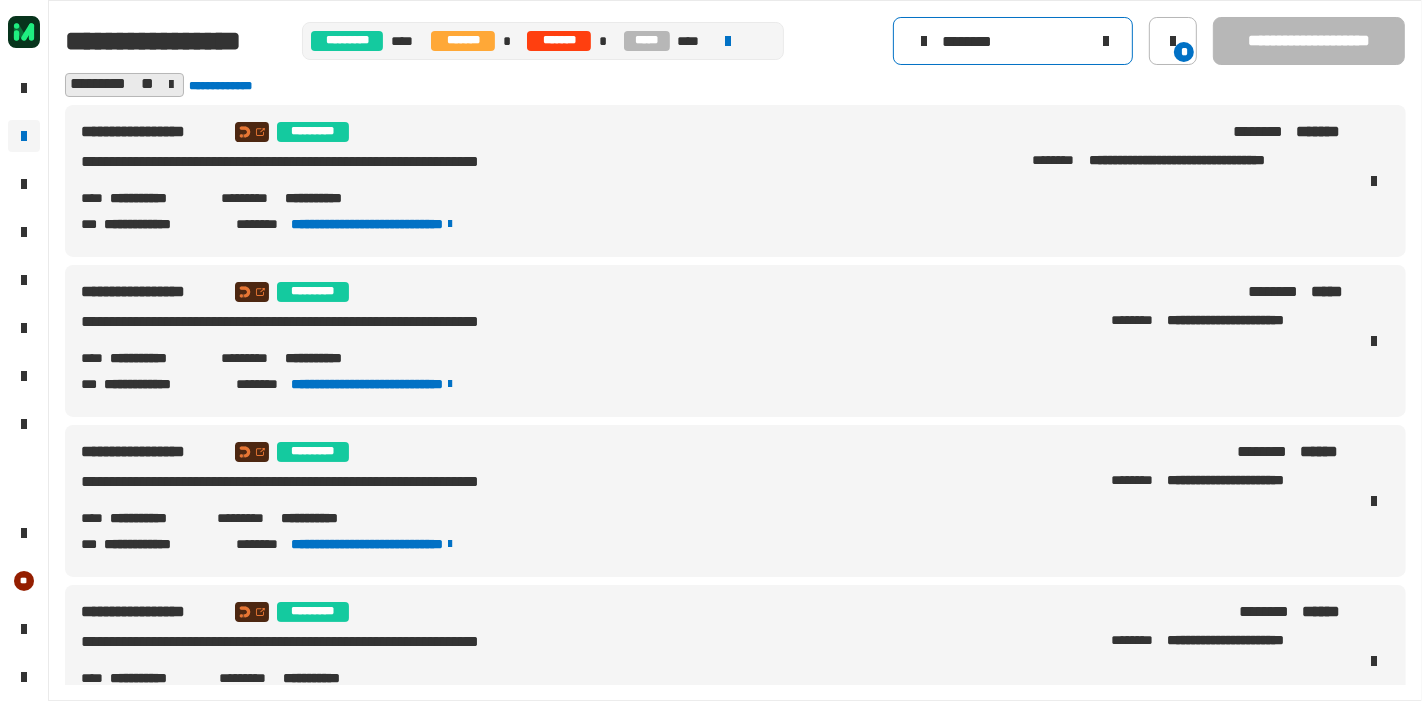 type on "********" 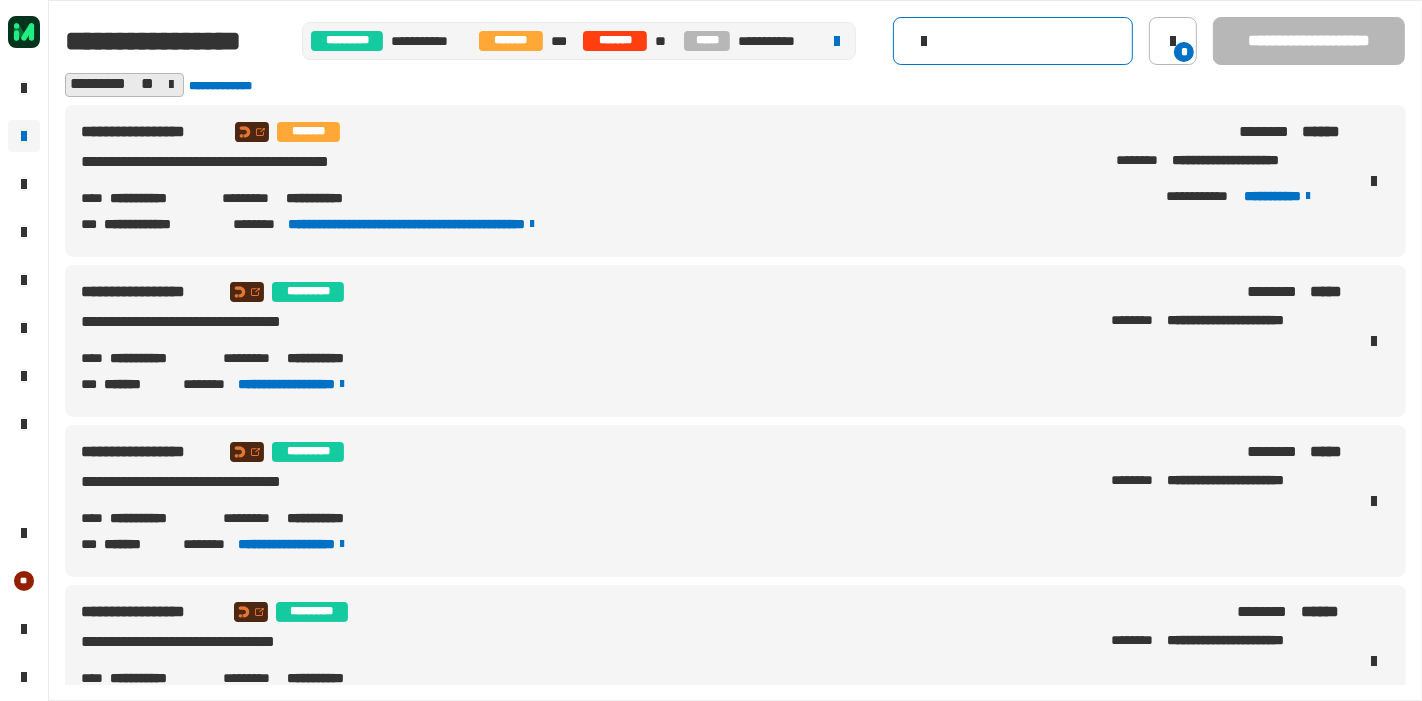 click 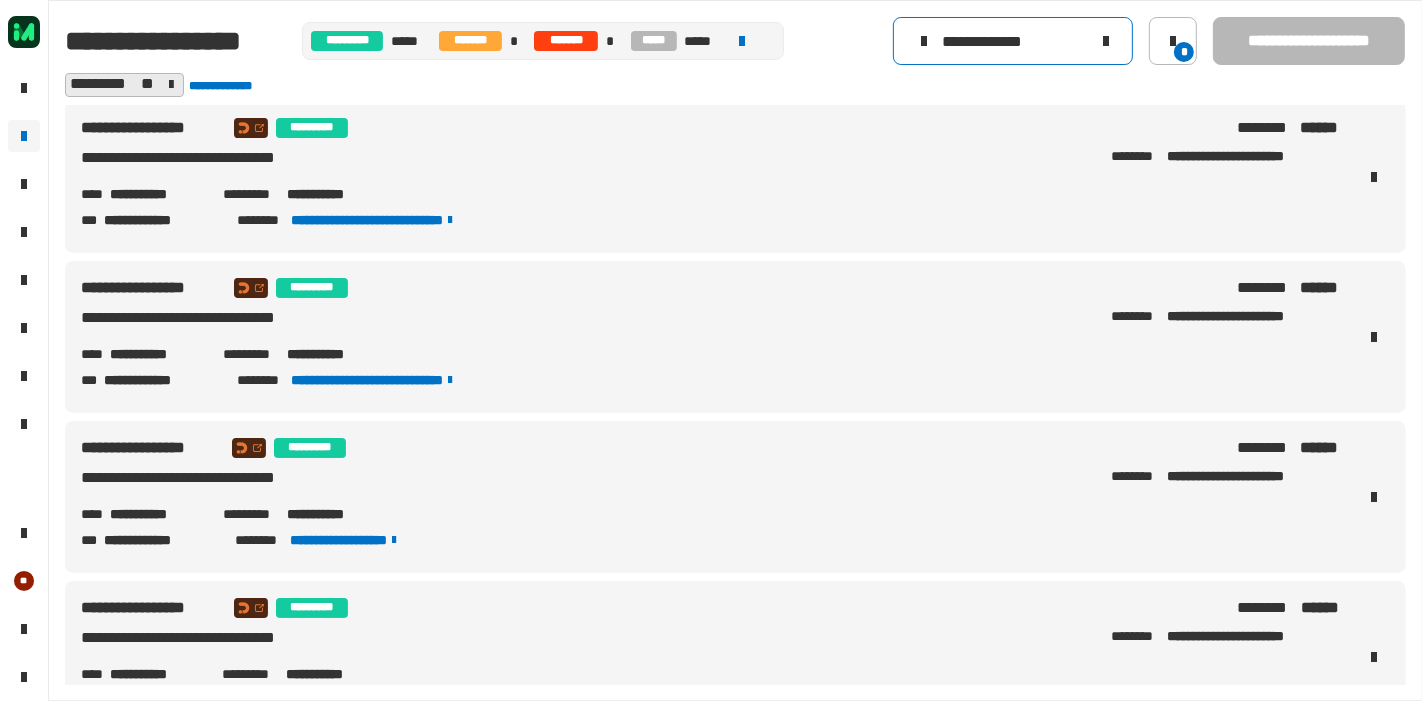scroll, scrollTop: 2620, scrollLeft: 0, axis: vertical 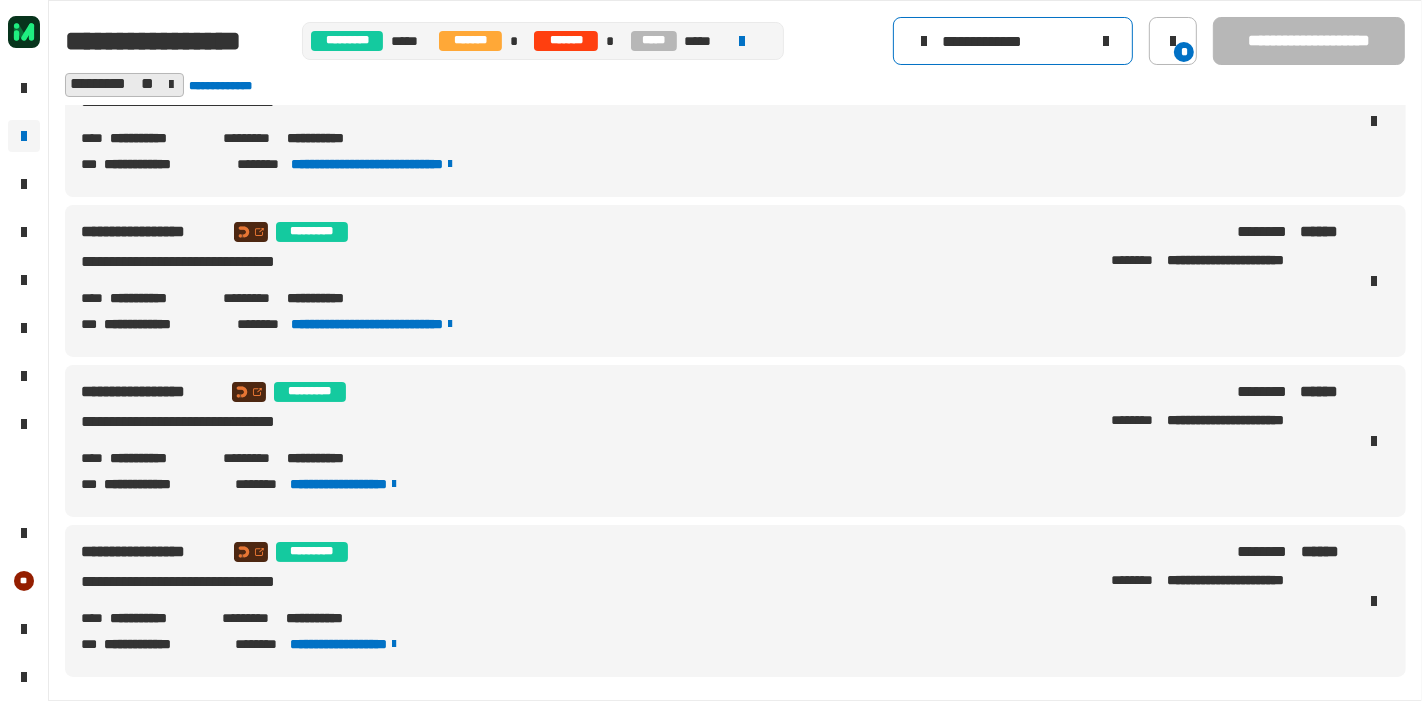 type on "**********" 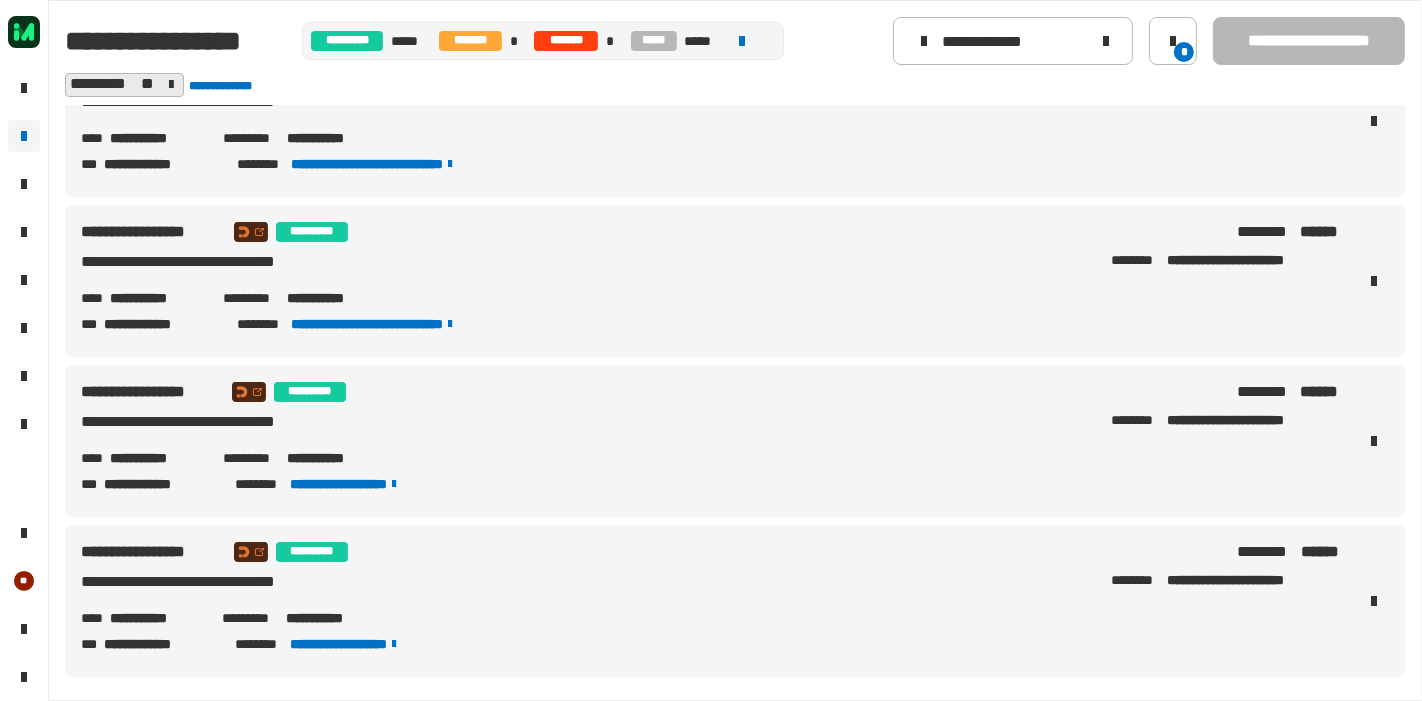 drag, startPoint x: 111, startPoint y: 614, endPoint x: 205, endPoint y: 619, distance: 94.13288 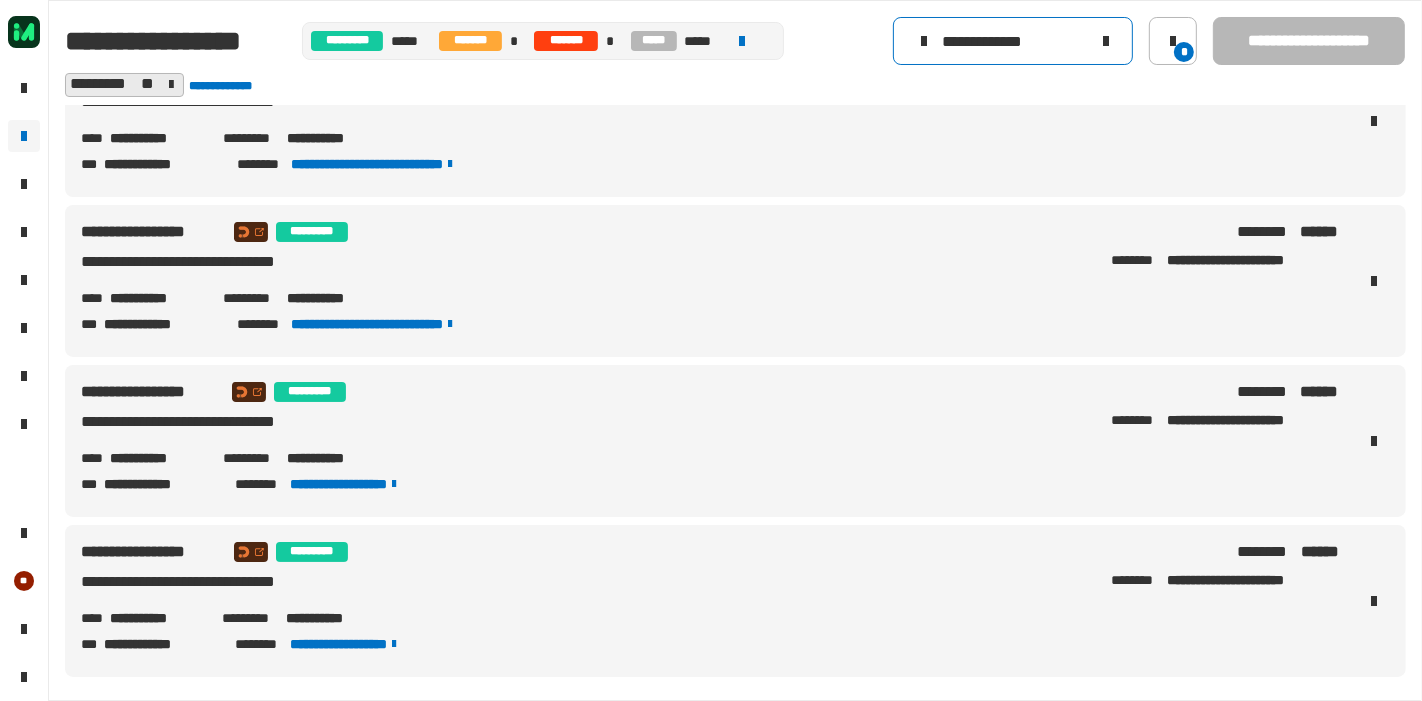 click 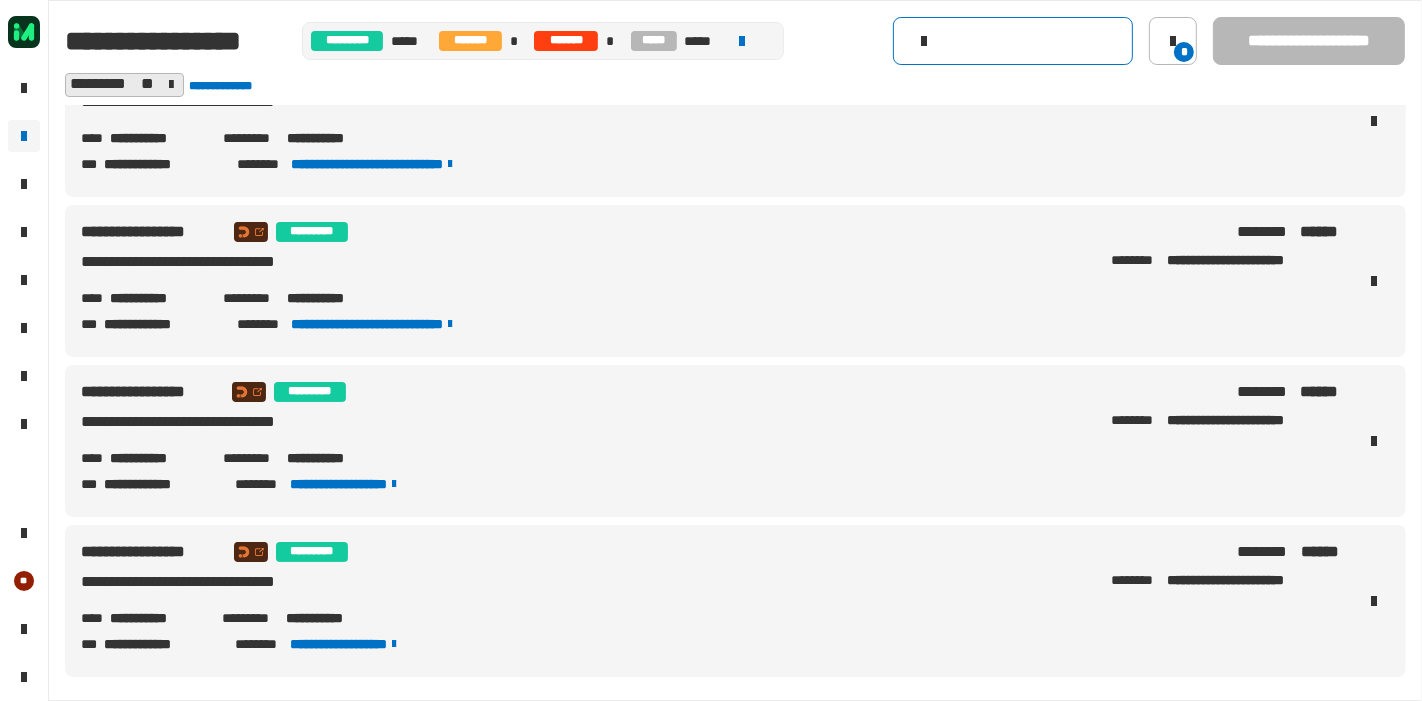 scroll, scrollTop: 0, scrollLeft: 0, axis: both 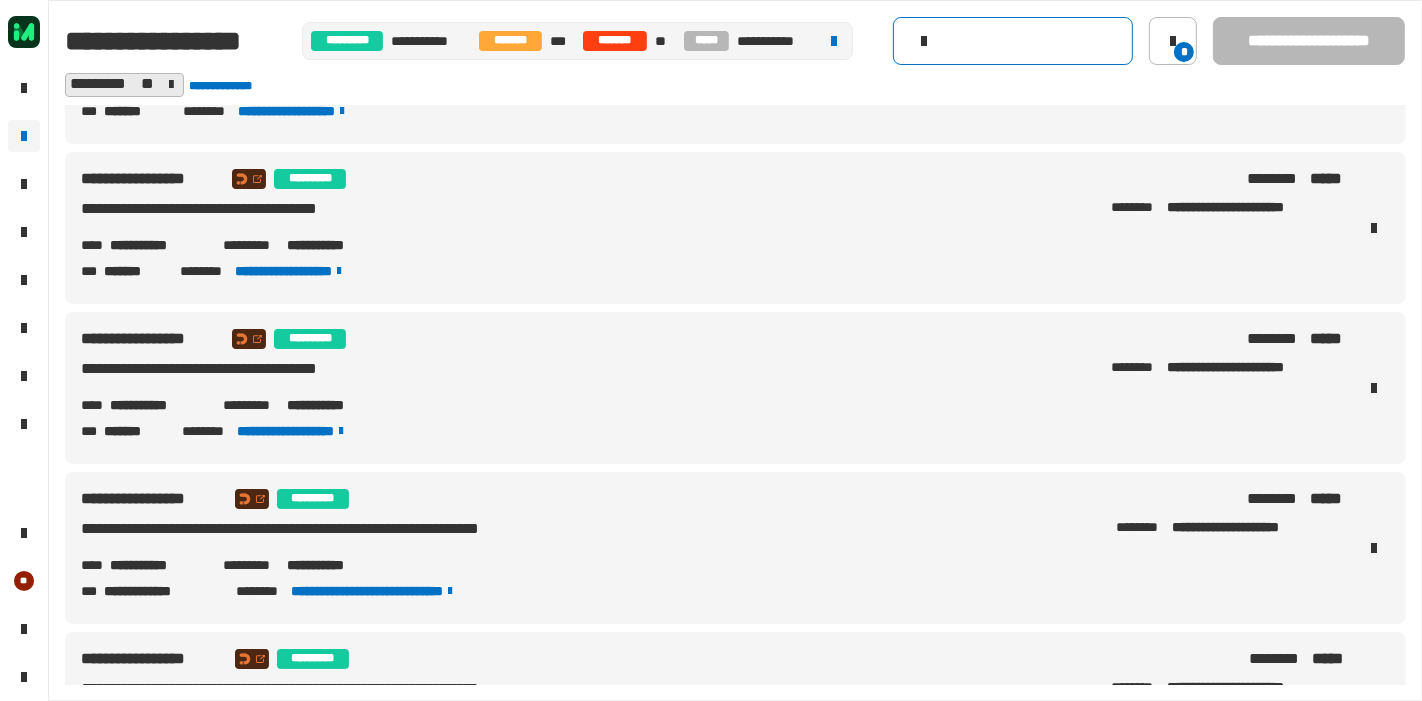 click 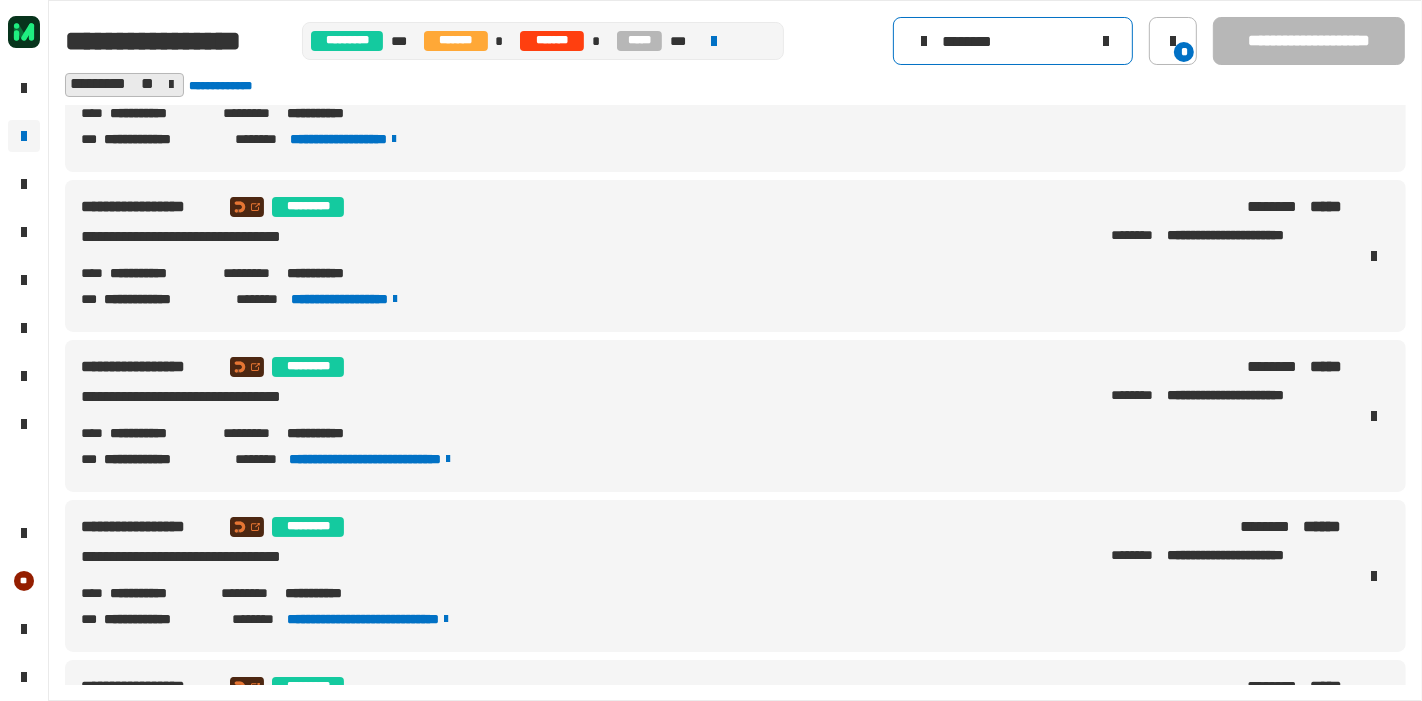 scroll, scrollTop: 3421, scrollLeft: 0, axis: vertical 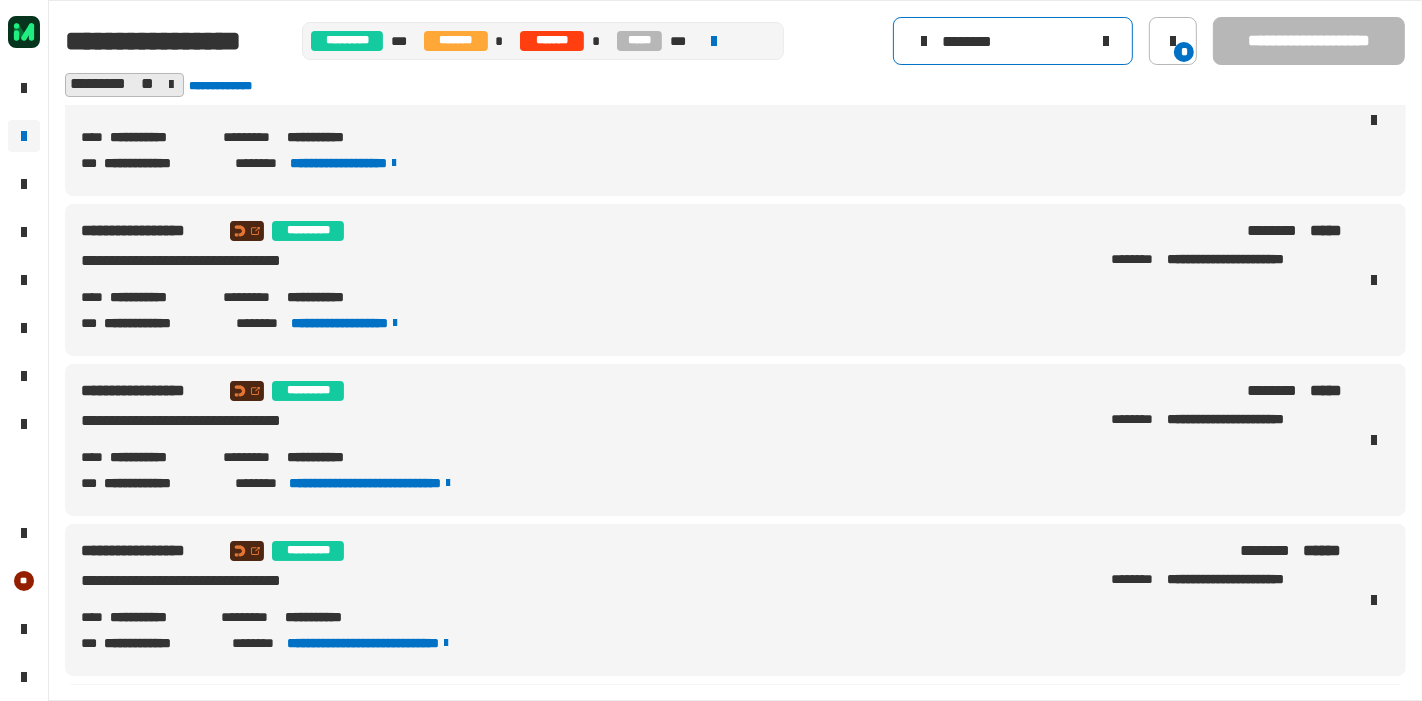 type on "********" 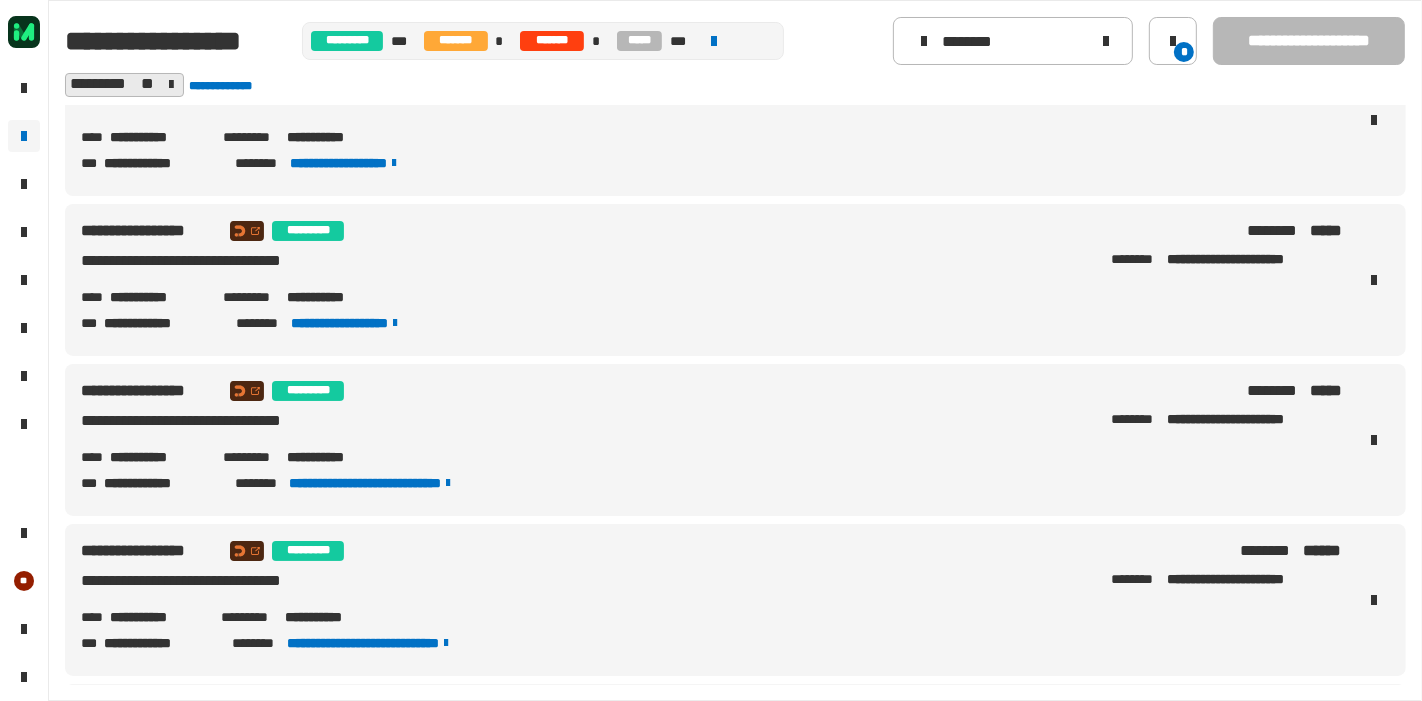 drag, startPoint x: 111, startPoint y: 297, endPoint x: 206, endPoint y: 291, distance: 95.189285 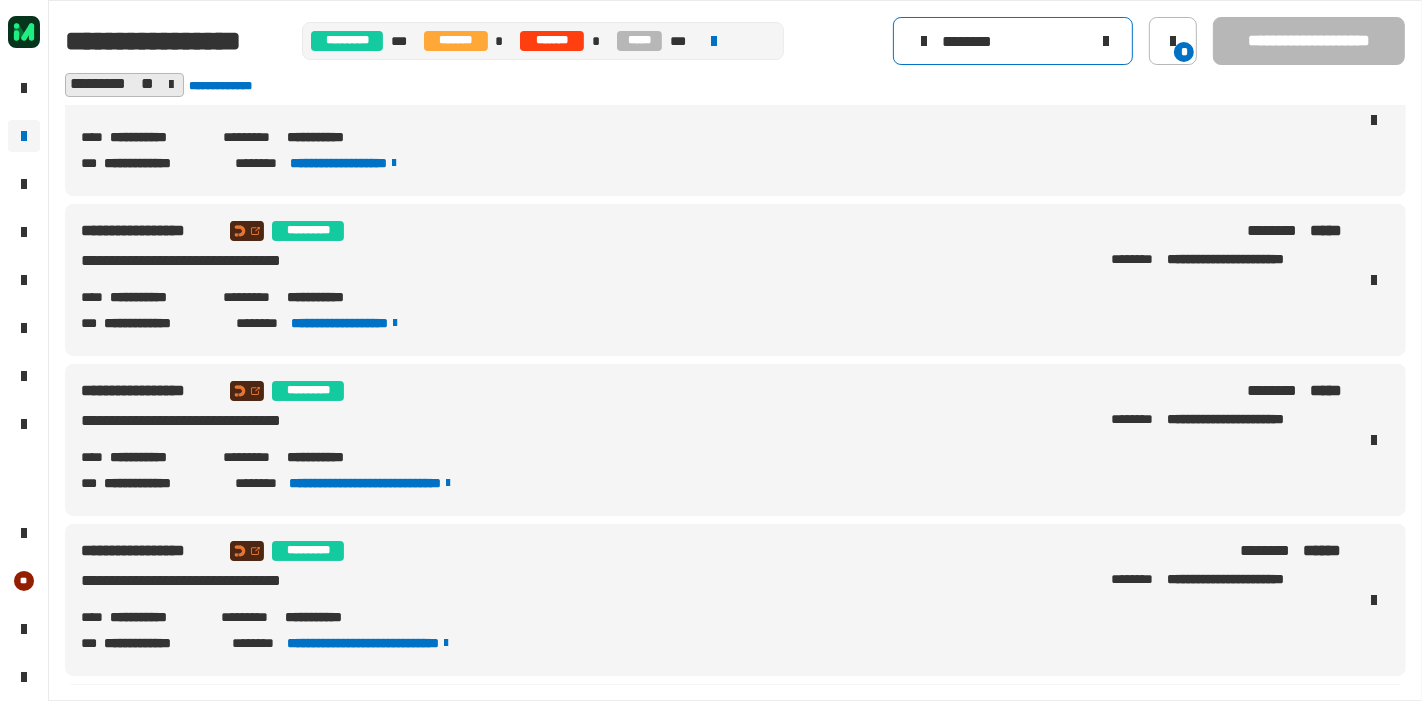 click on "********" 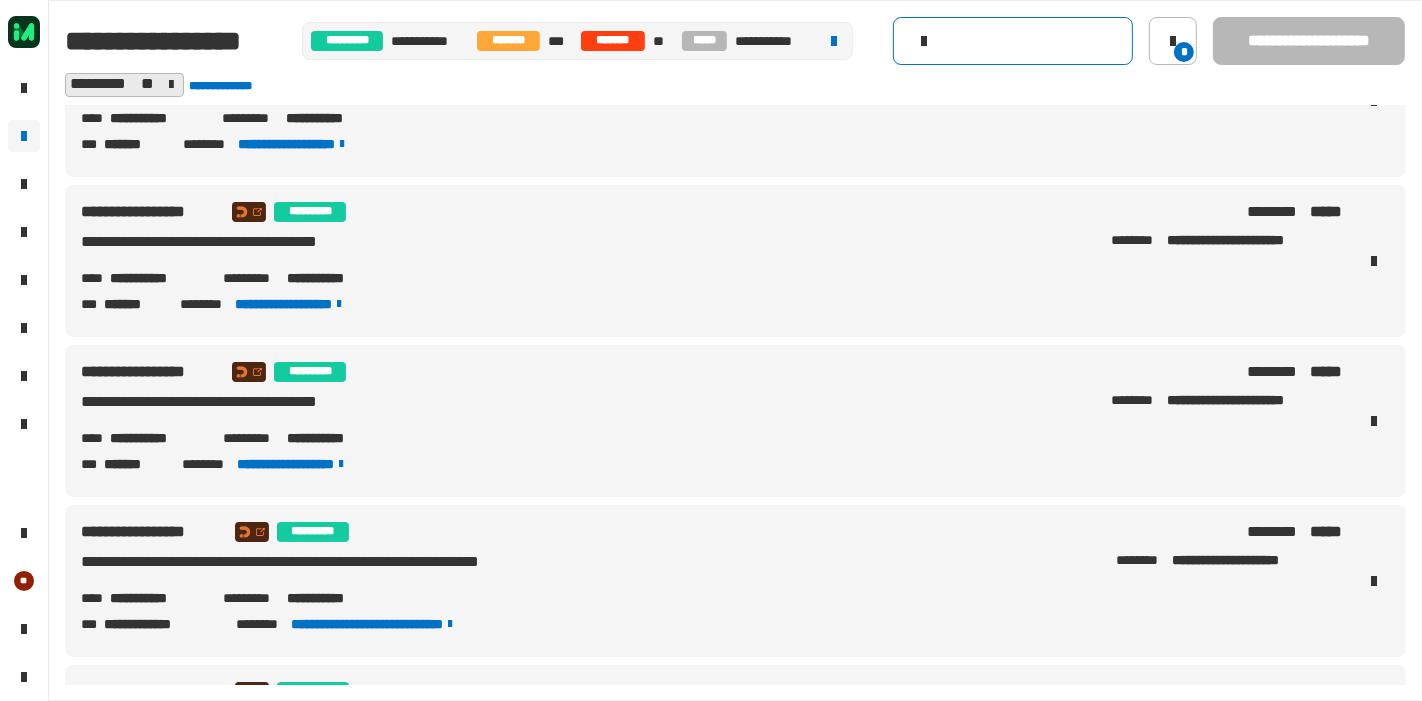 scroll, scrollTop: 118, scrollLeft: 0, axis: vertical 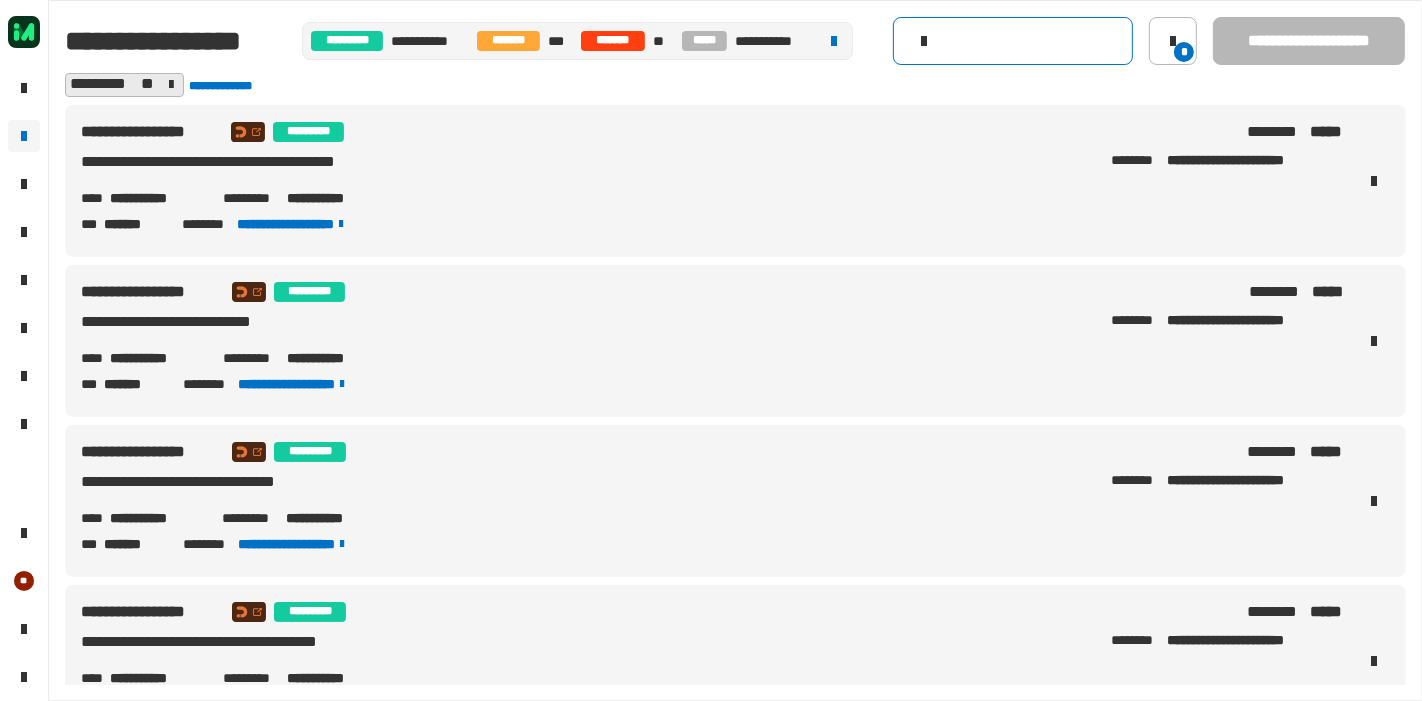 click 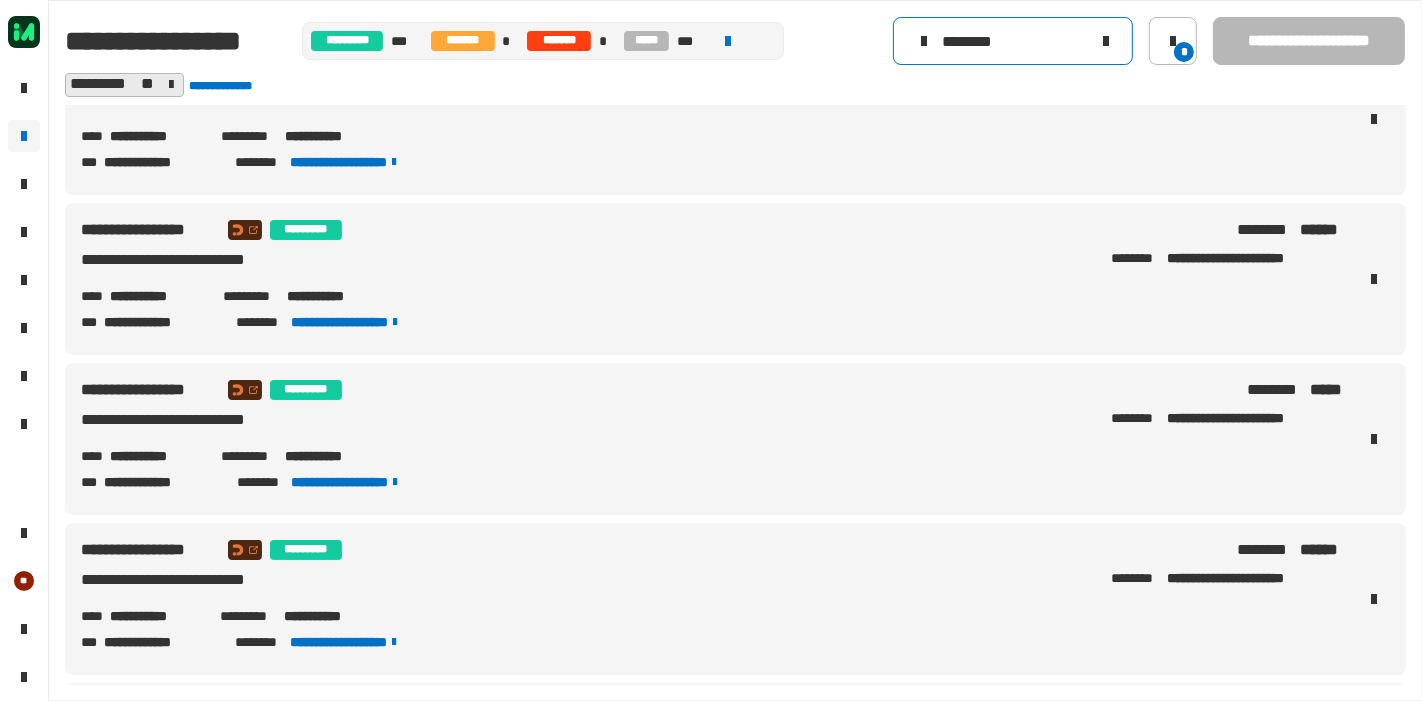 scroll, scrollTop: 6143, scrollLeft: 0, axis: vertical 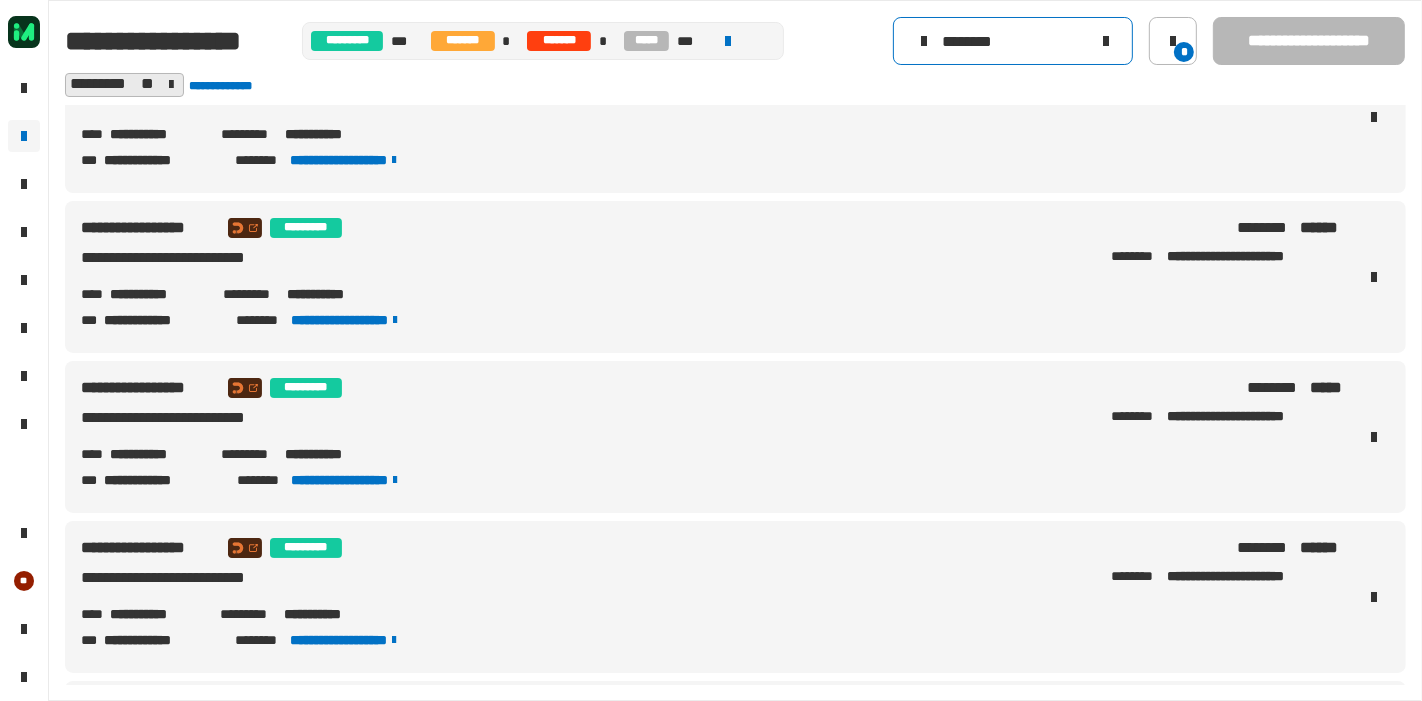 type on "********" 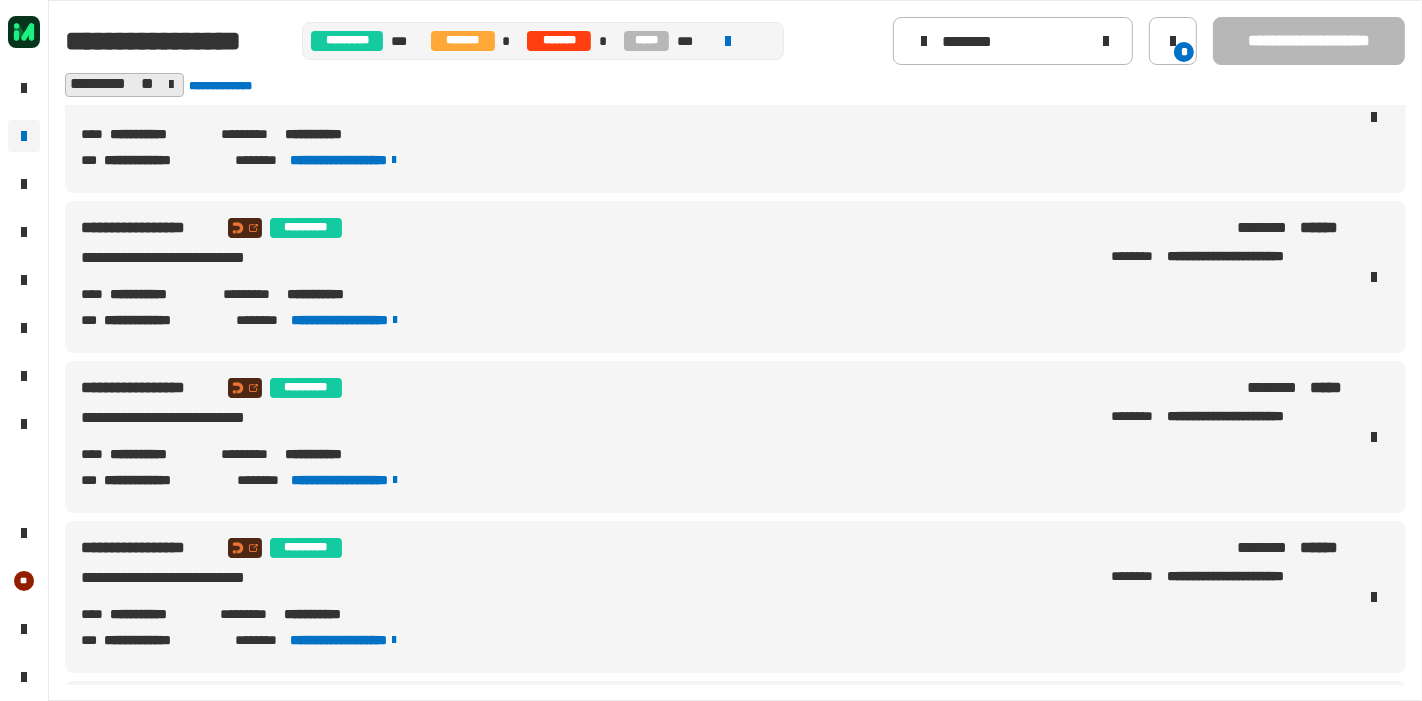 drag, startPoint x: 111, startPoint y: 293, endPoint x: 205, endPoint y: 294, distance: 94.00532 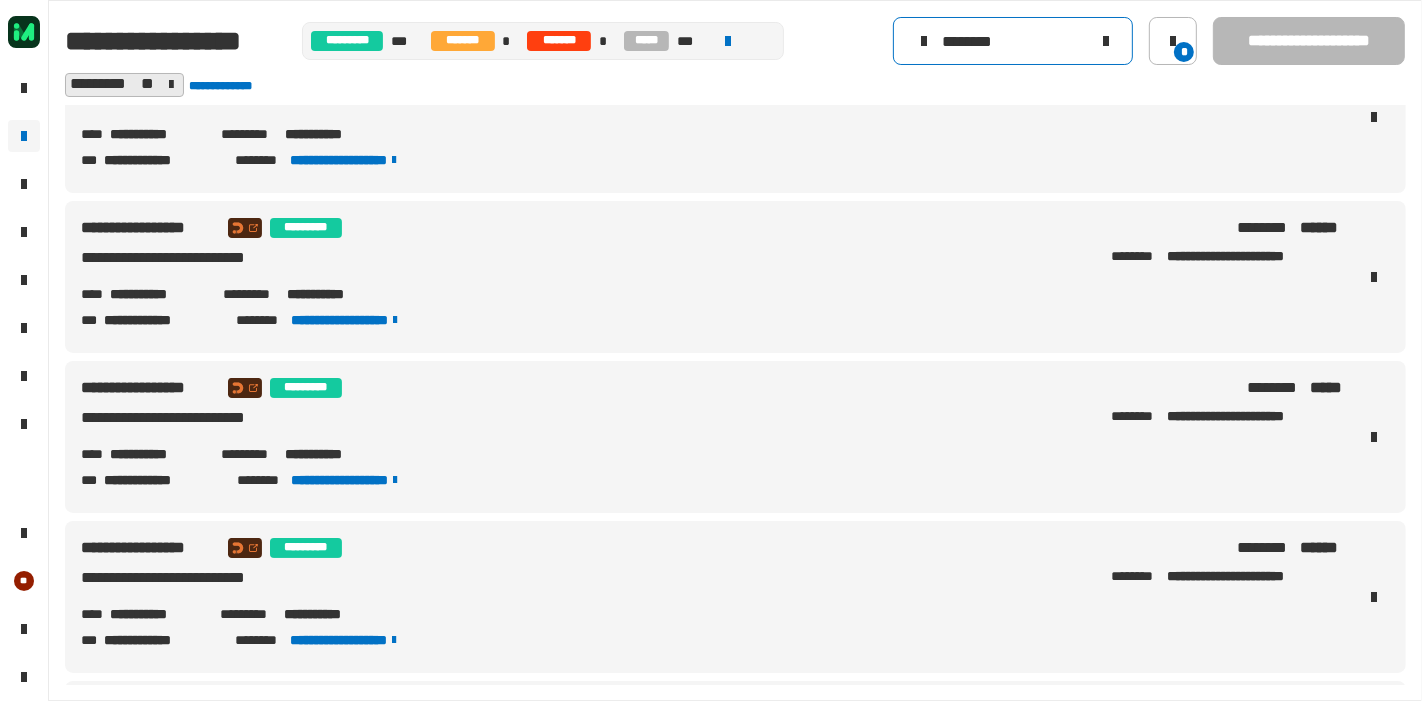 click 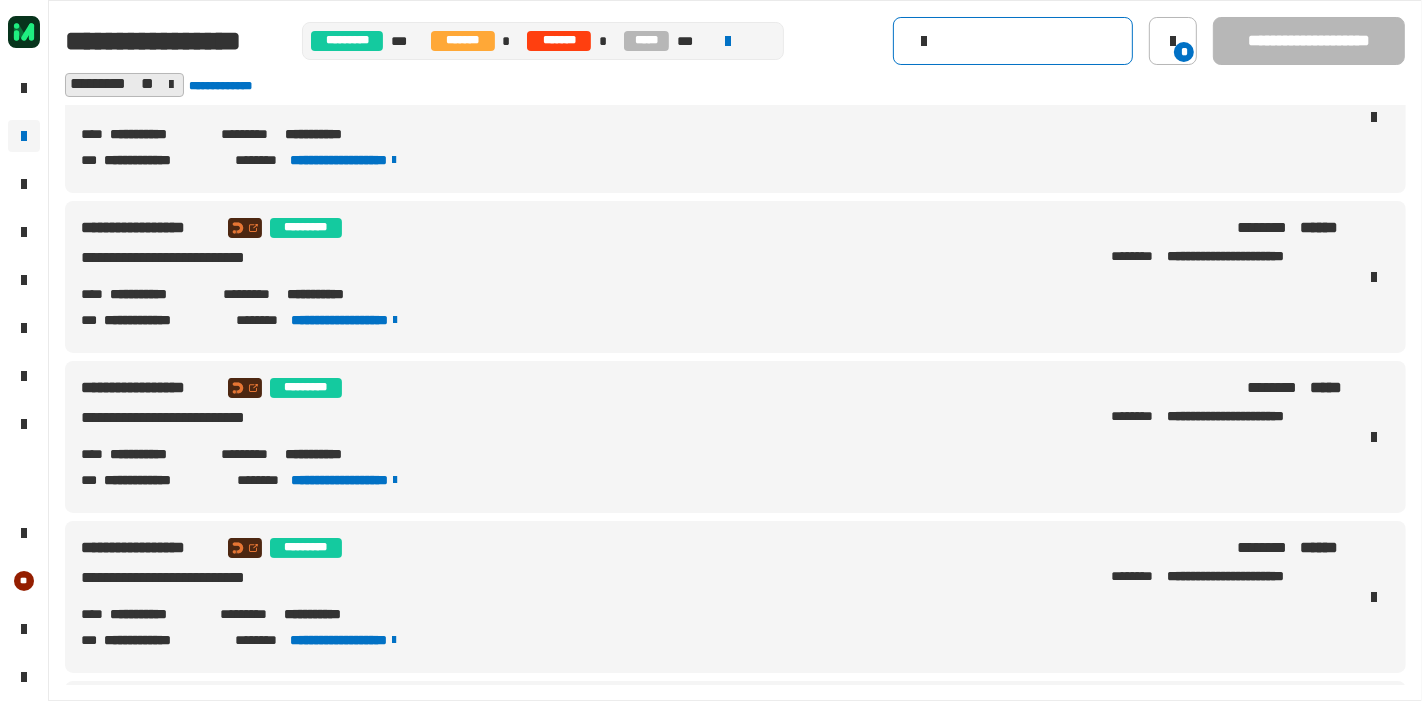 scroll, scrollTop: 0, scrollLeft: 0, axis: both 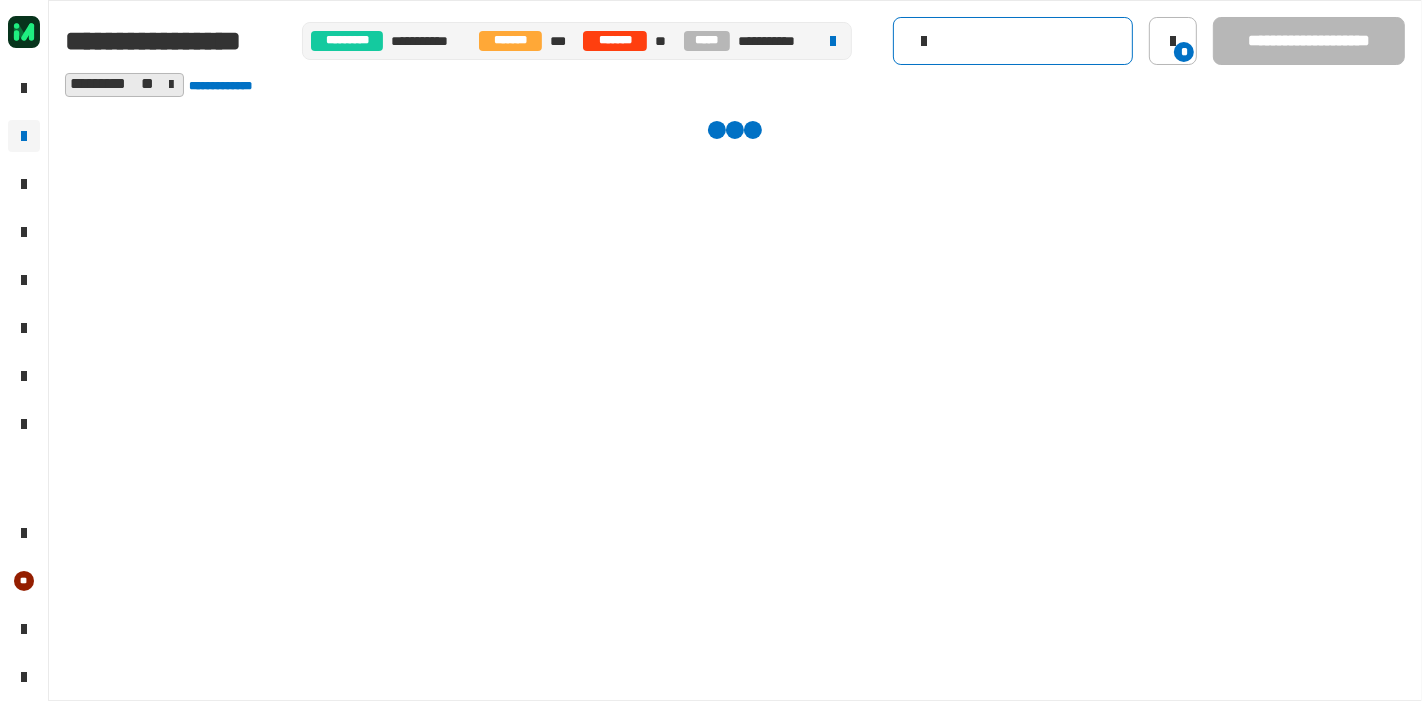 click 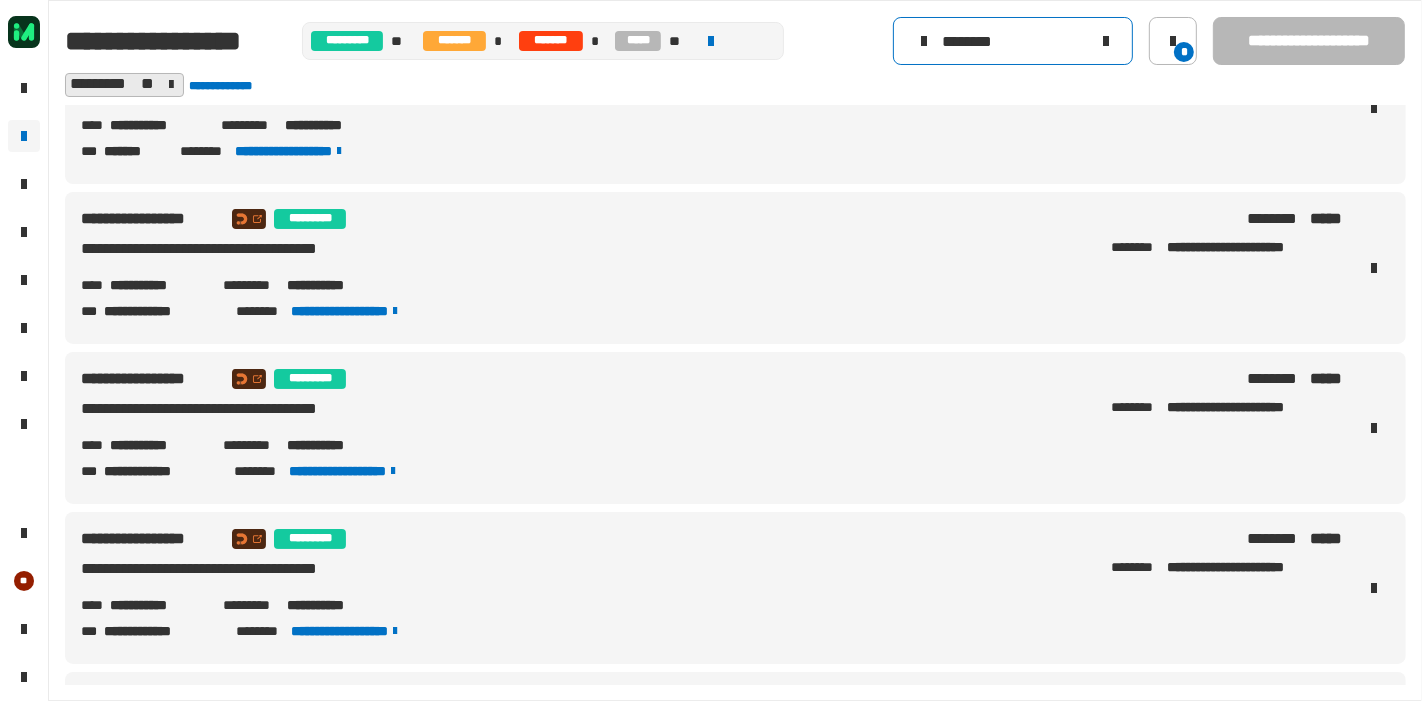 scroll, scrollTop: 1032, scrollLeft: 0, axis: vertical 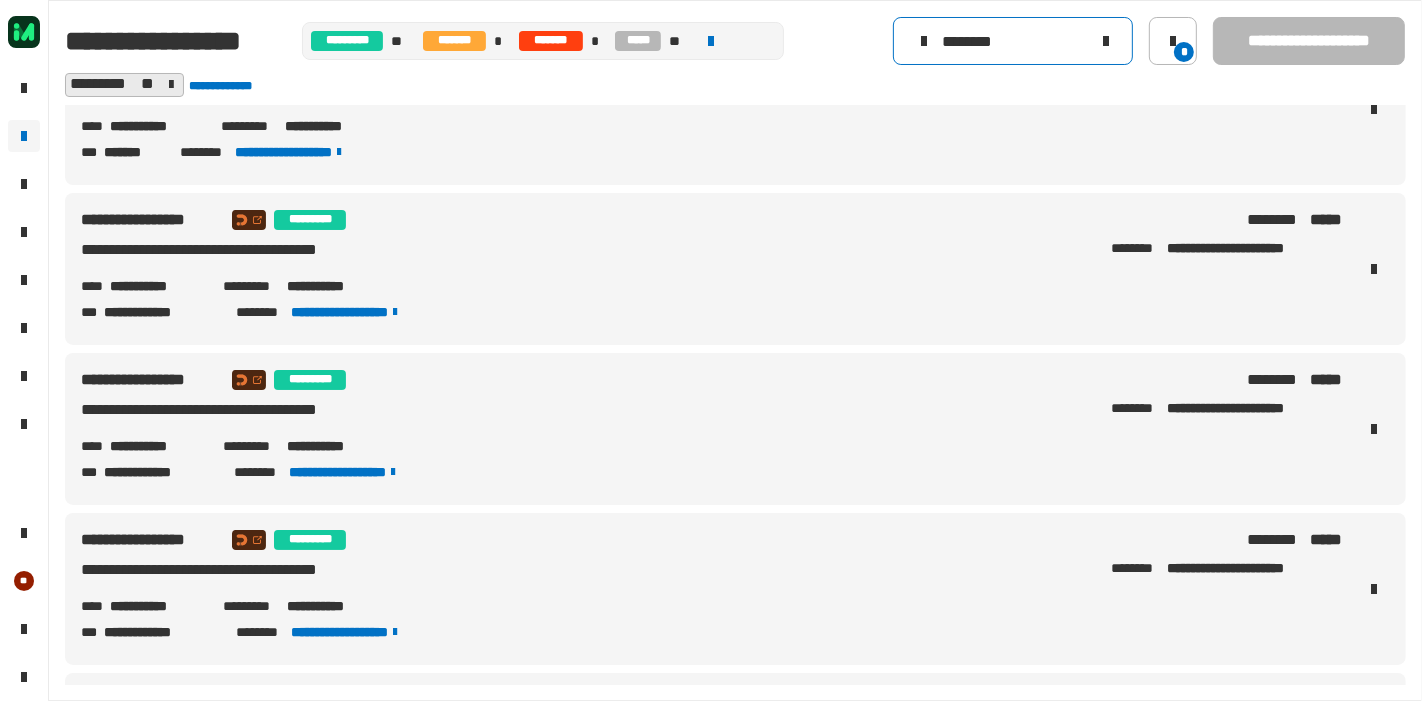 type on "********" 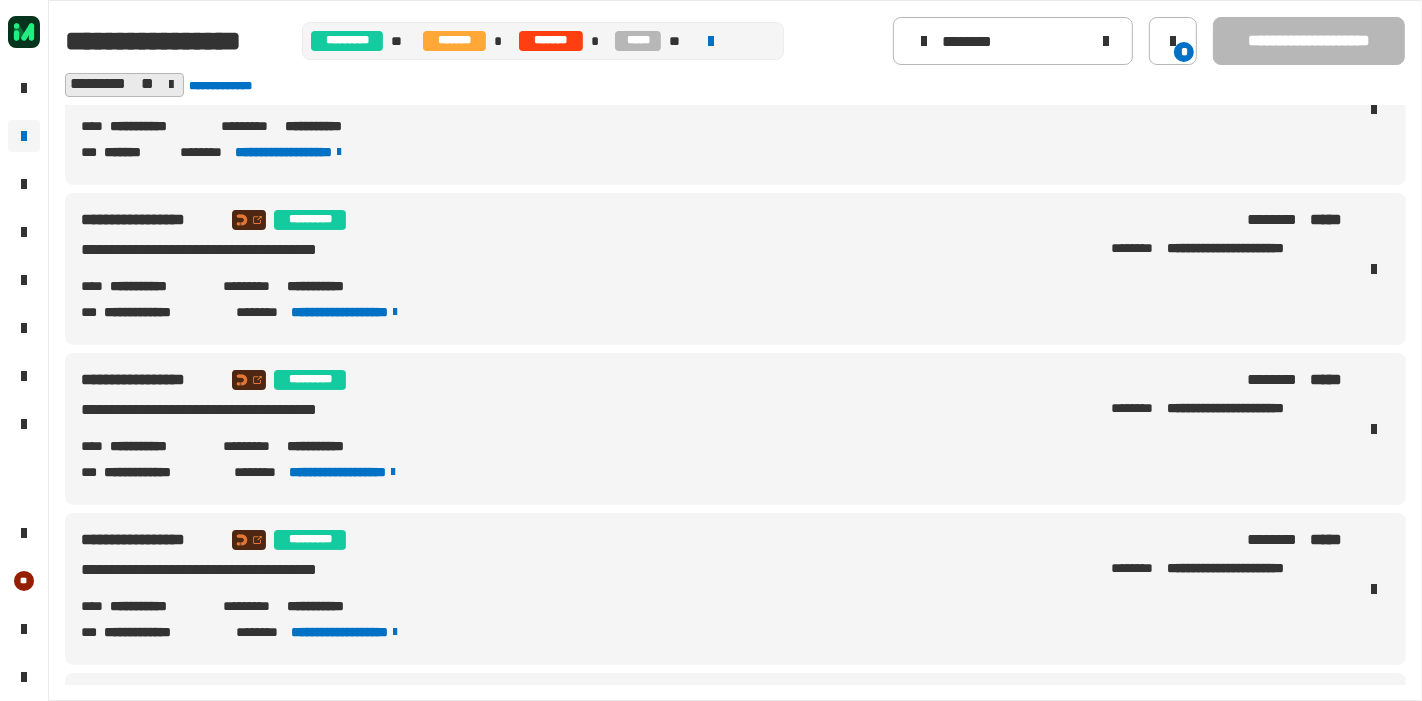 drag, startPoint x: 111, startPoint y: 441, endPoint x: 204, endPoint y: 445, distance: 93.08598 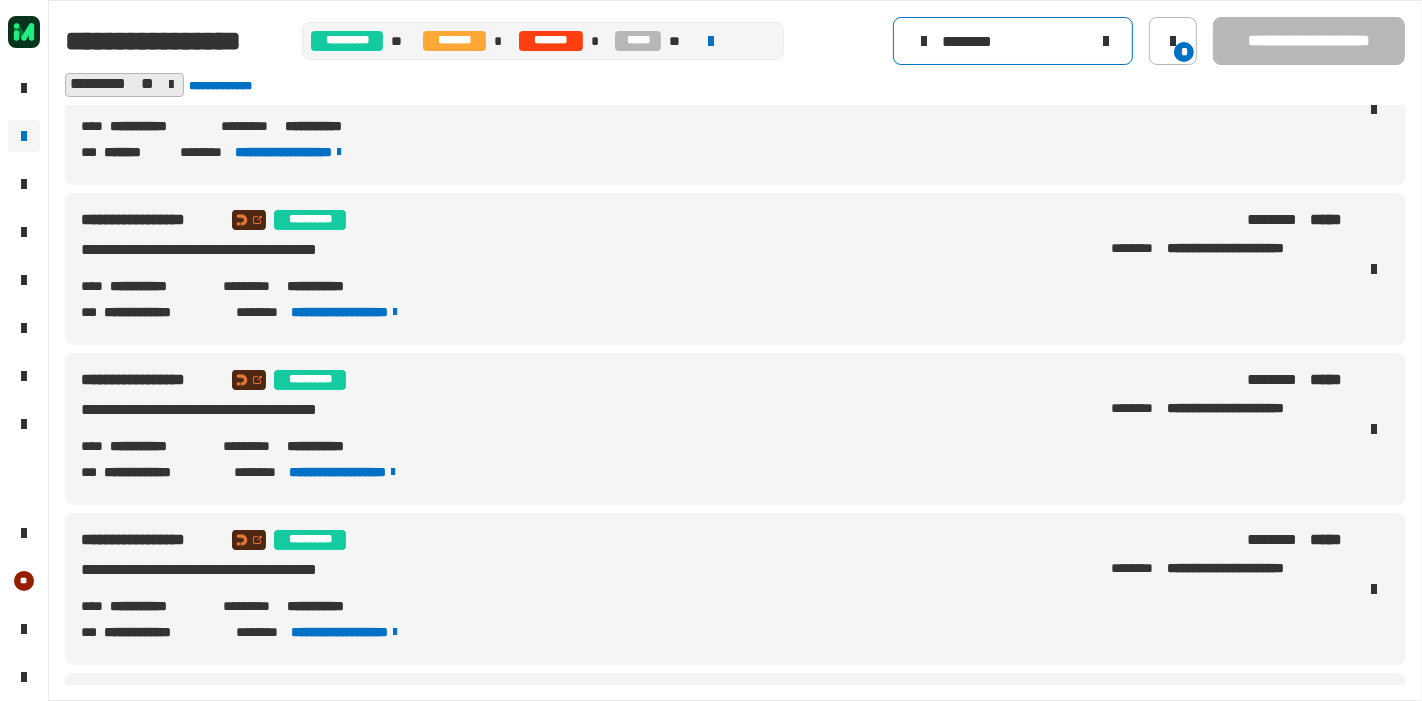 click 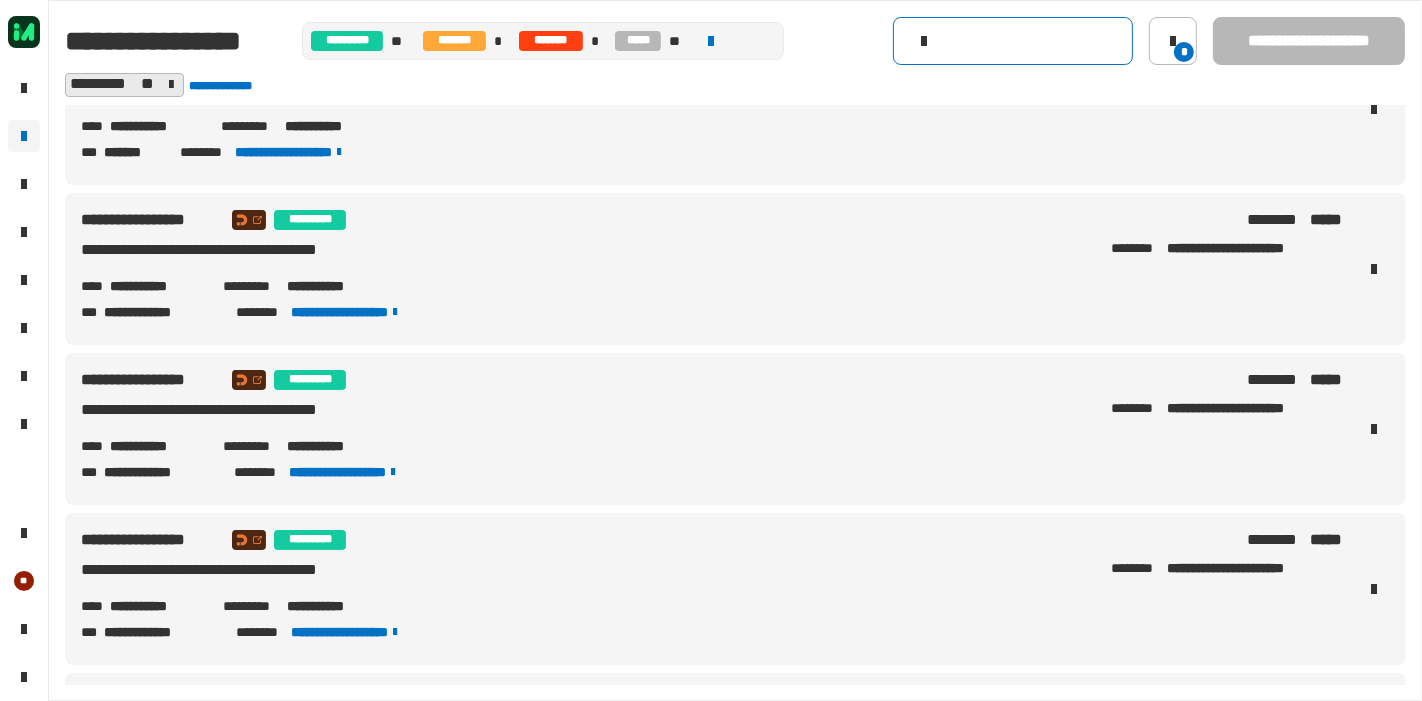 scroll, scrollTop: 0, scrollLeft: 0, axis: both 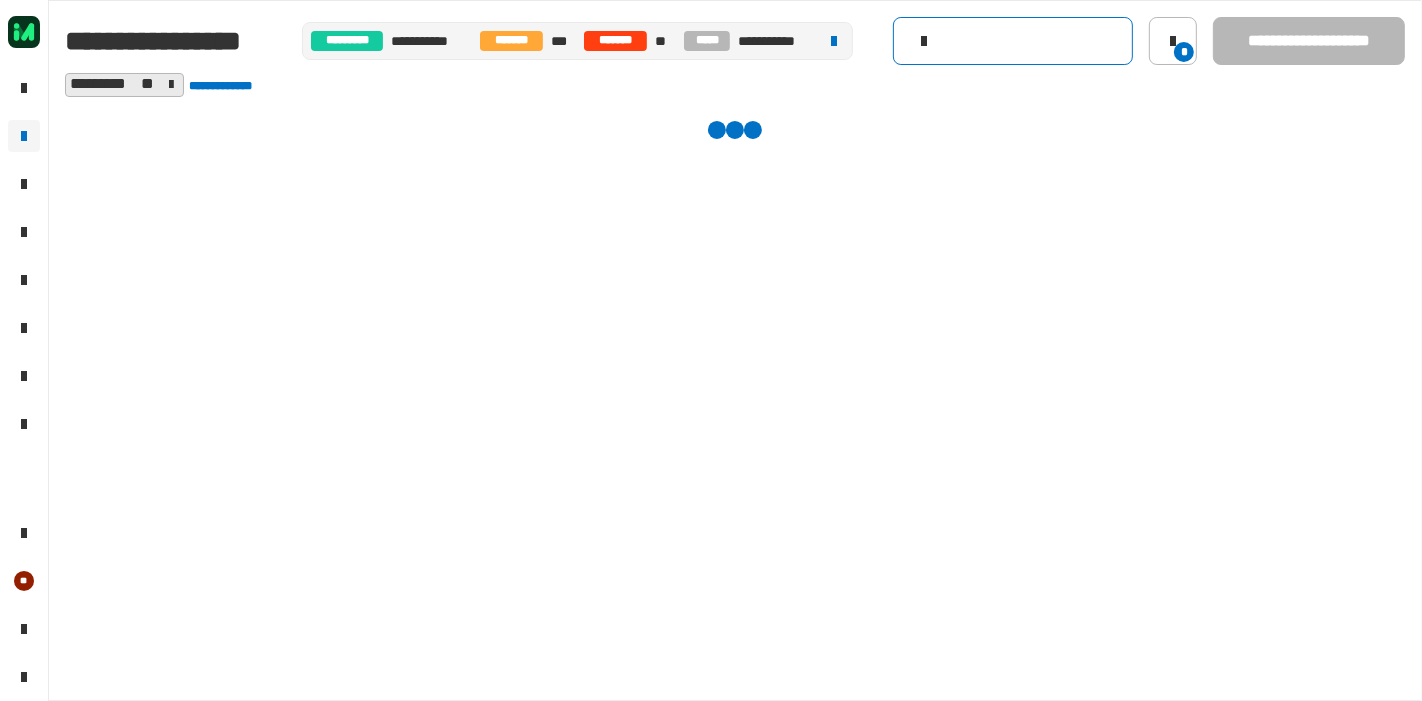 click 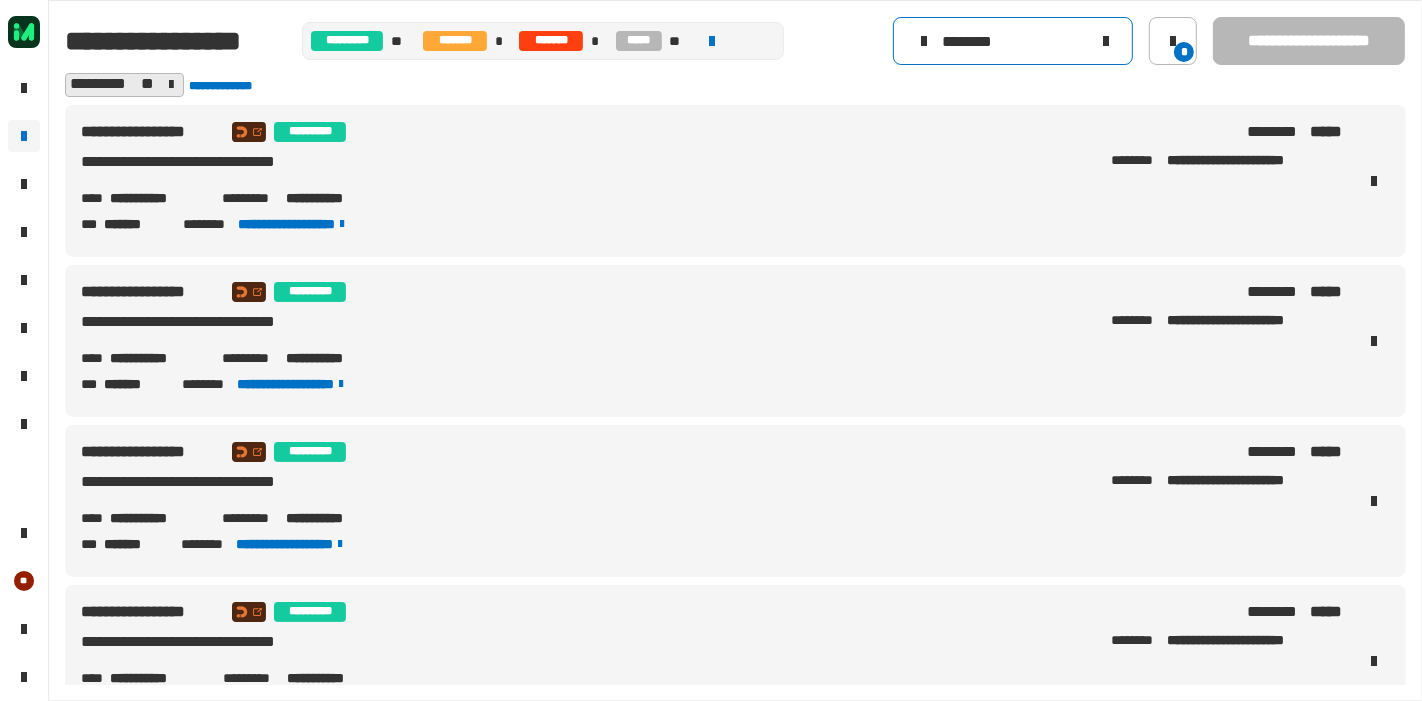 scroll, scrollTop: 540, scrollLeft: 0, axis: vertical 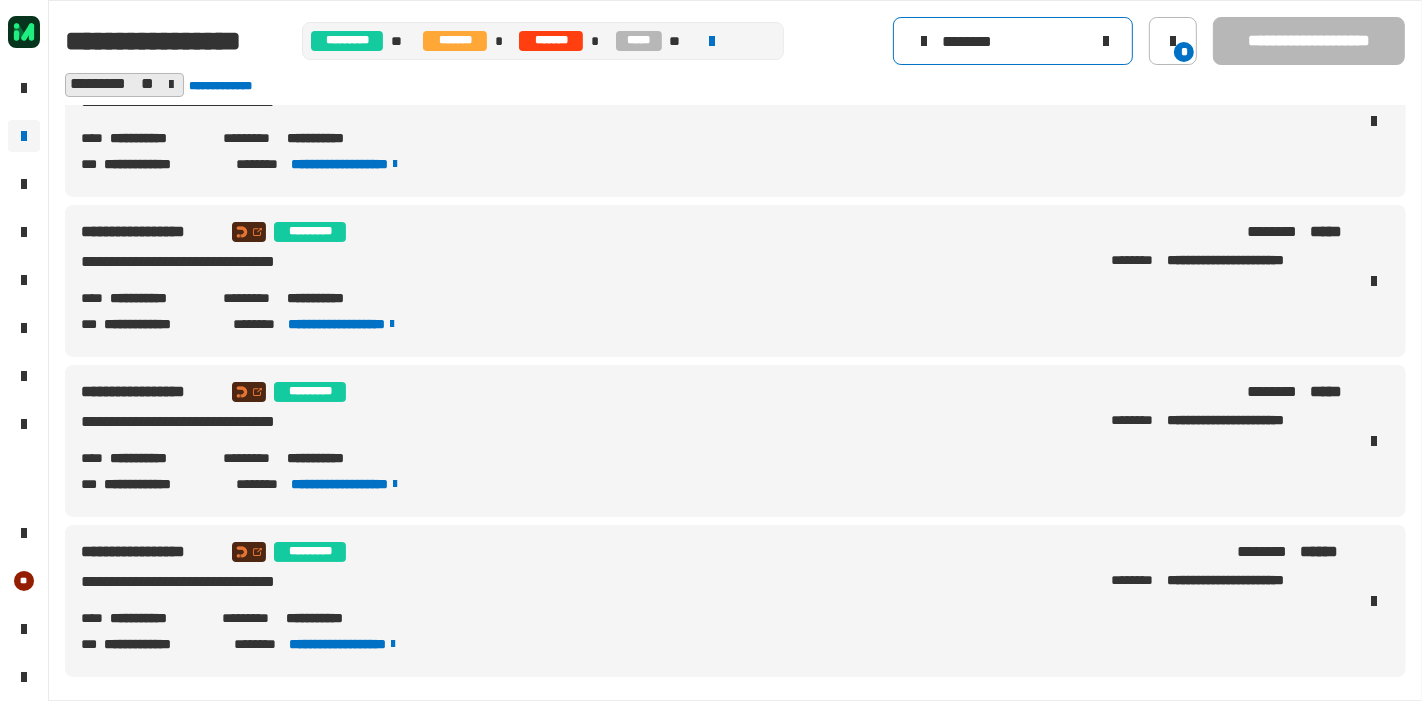 type on "********" 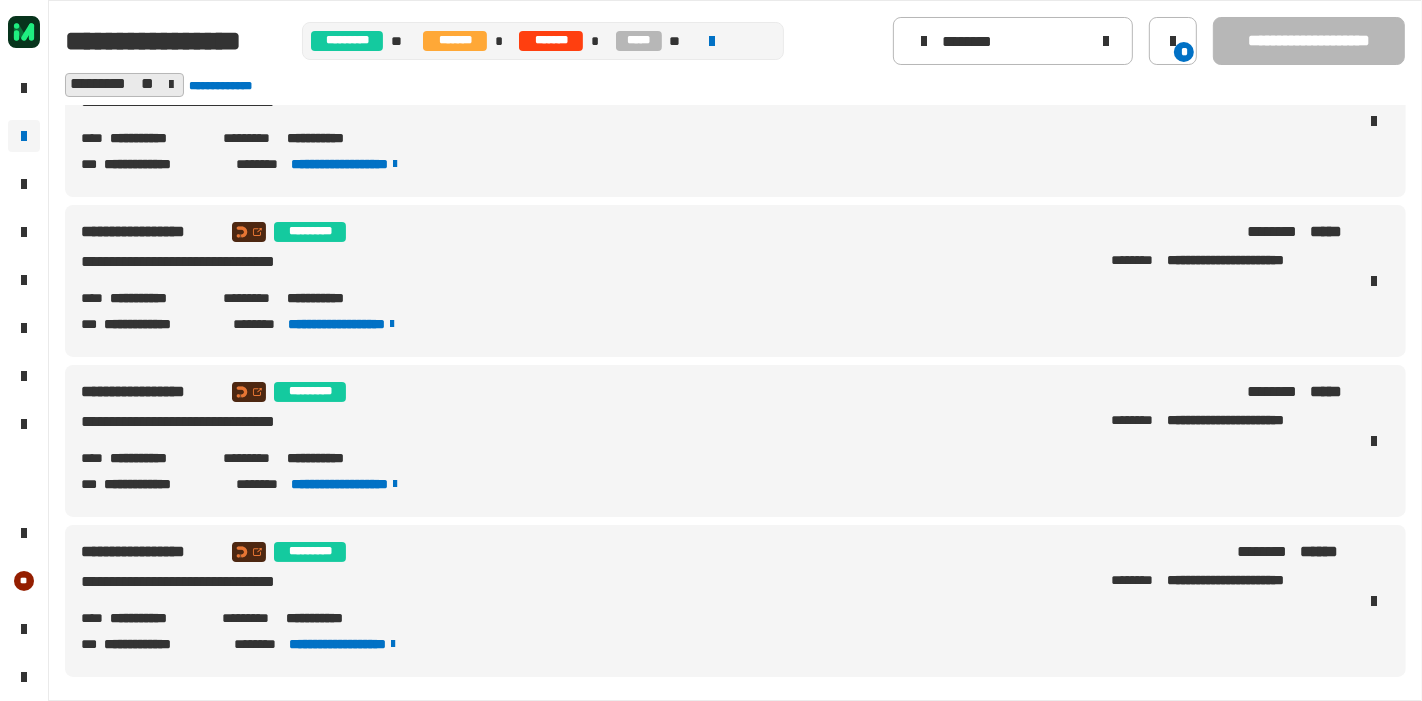 drag, startPoint x: 108, startPoint y: 453, endPoint x: 206, endPoint y: 453, distance: 98 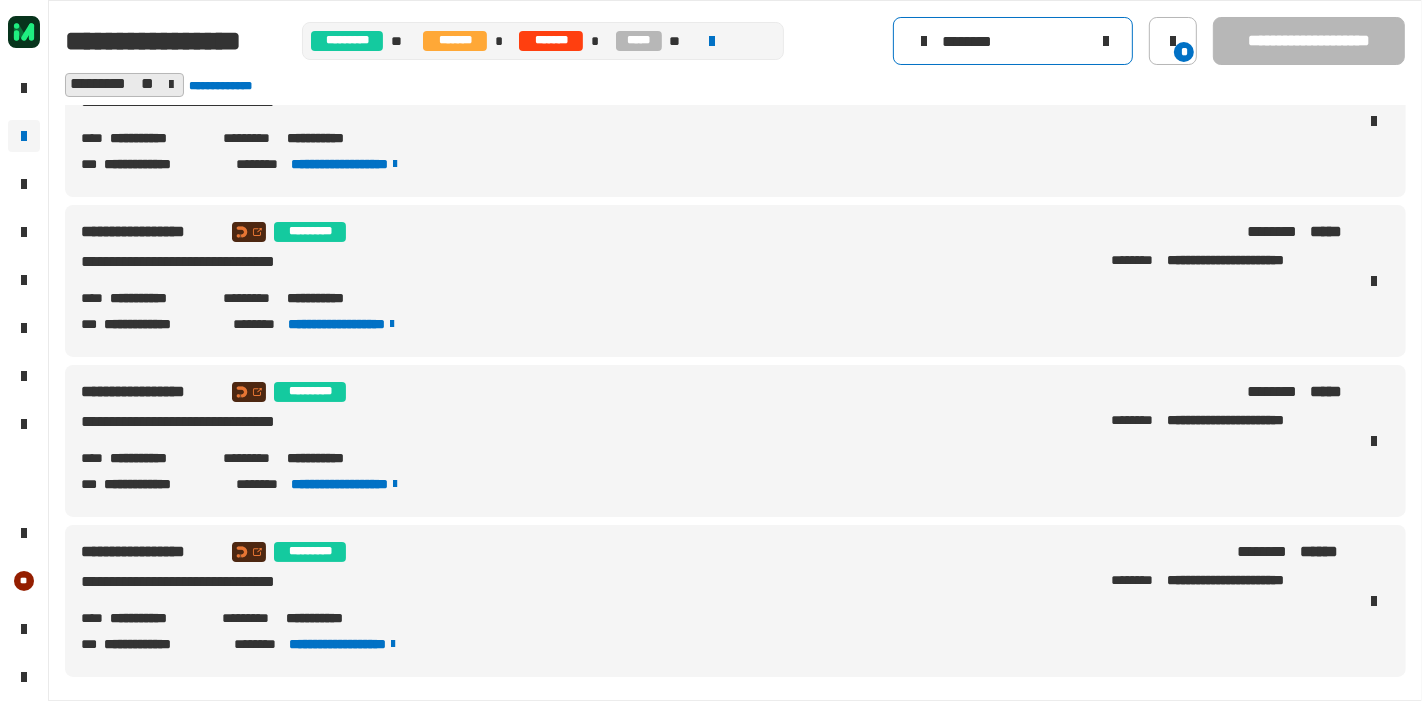 click 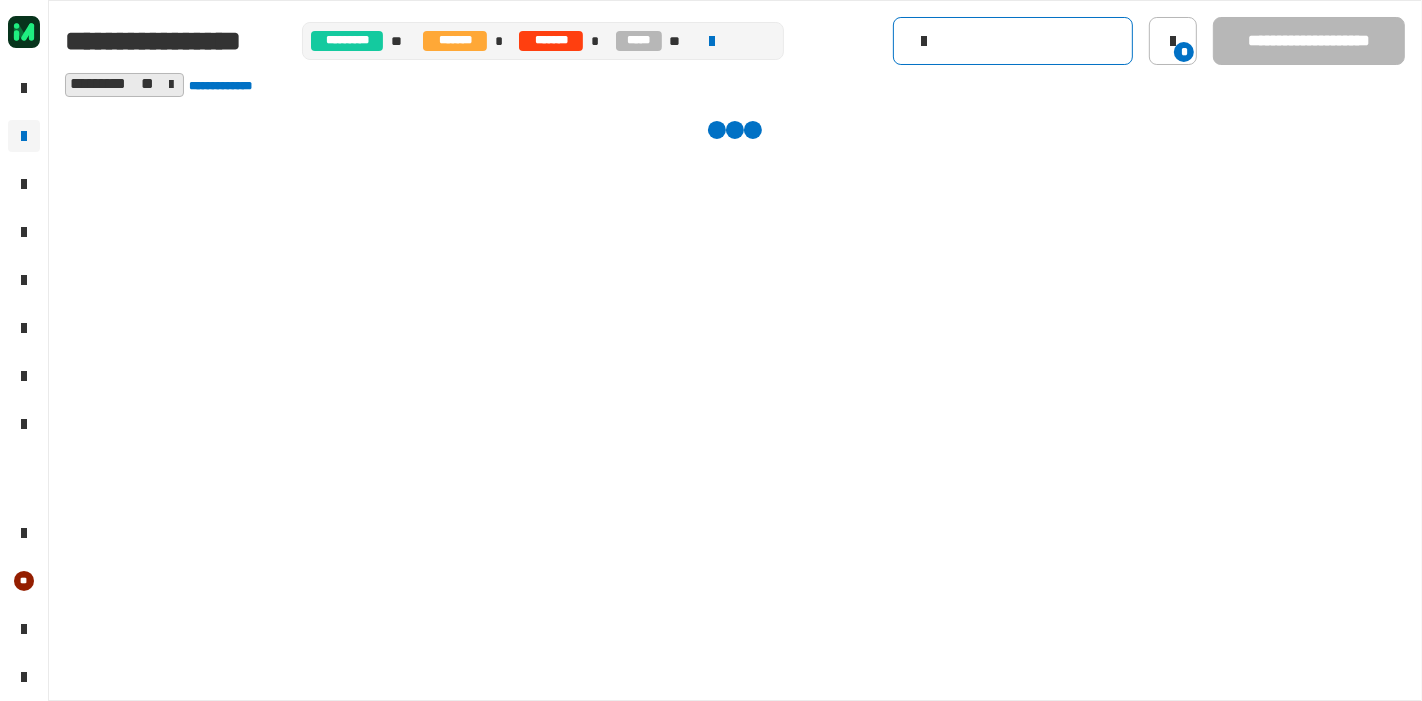 scroll, scrollTop: 0, scrollLeft: 0, axis: both 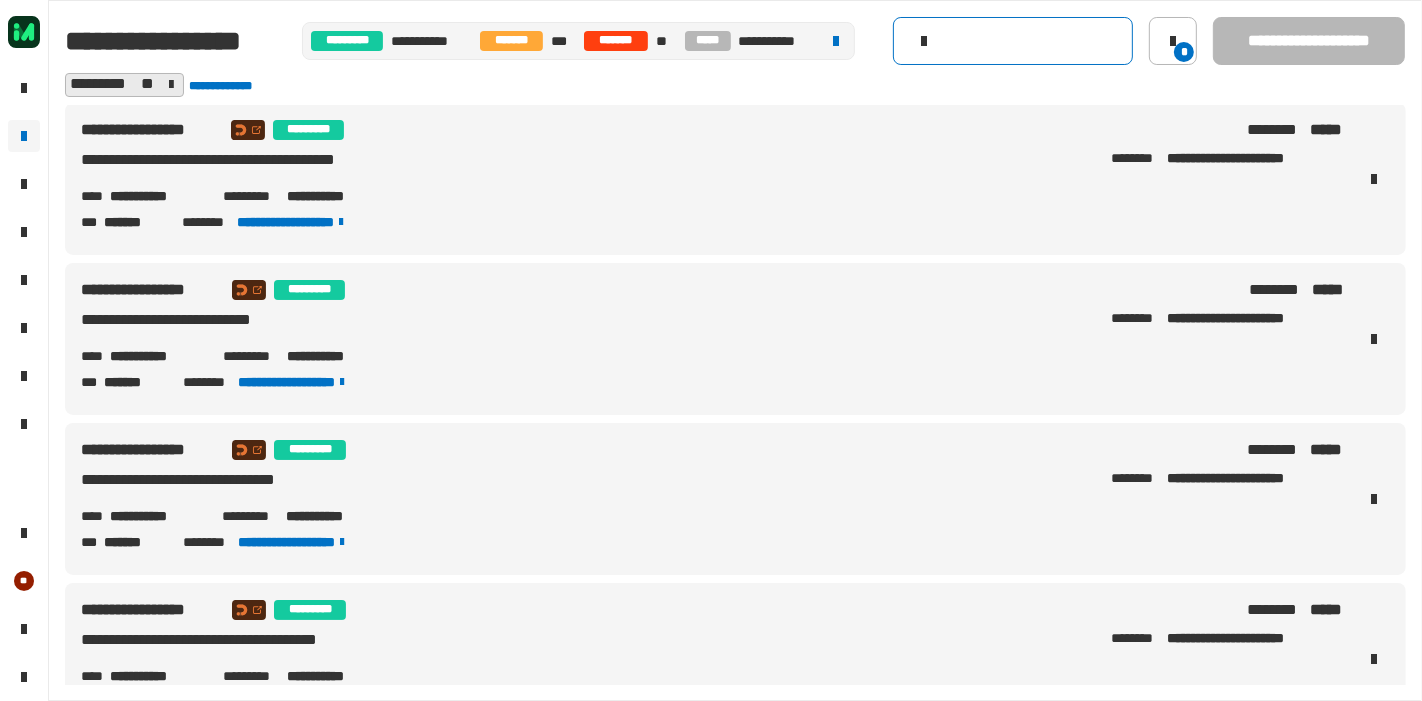 click 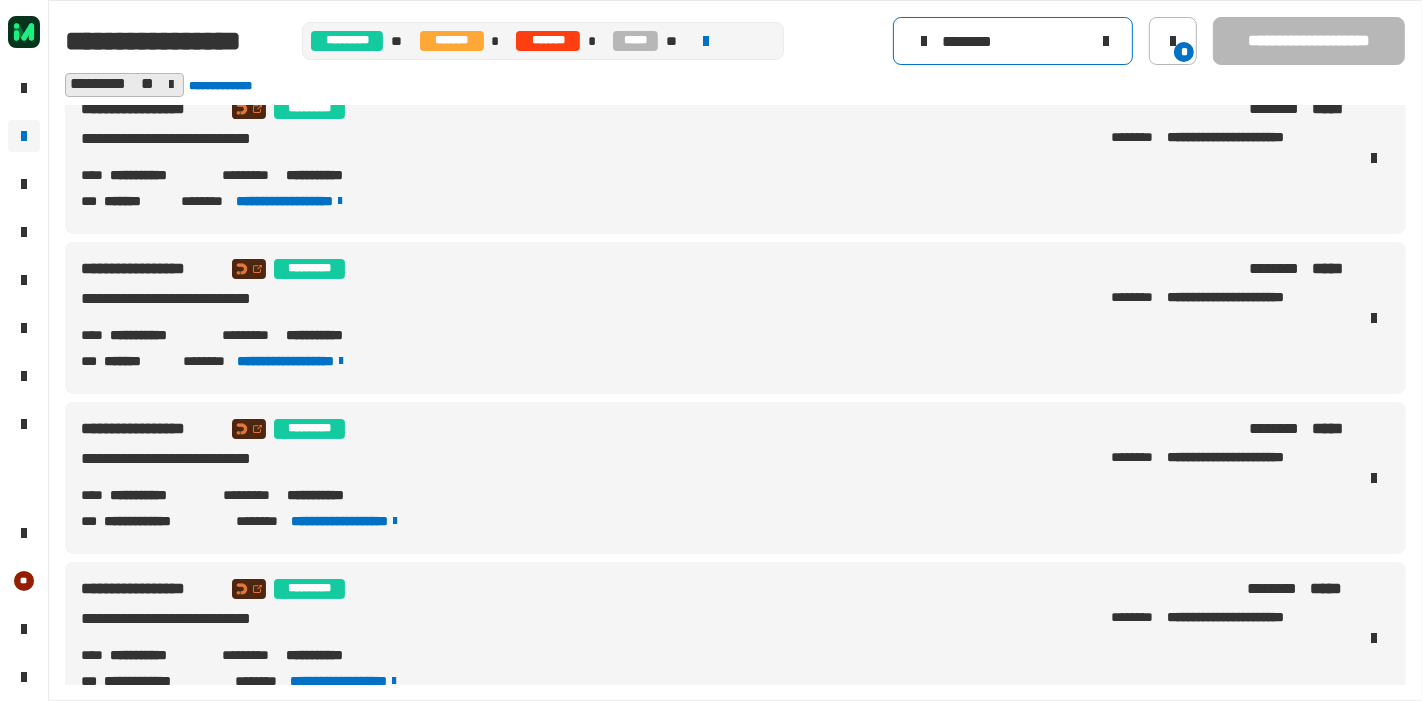 scroll, scrollTop: 220, scrollLeft: 0, axis: vertical 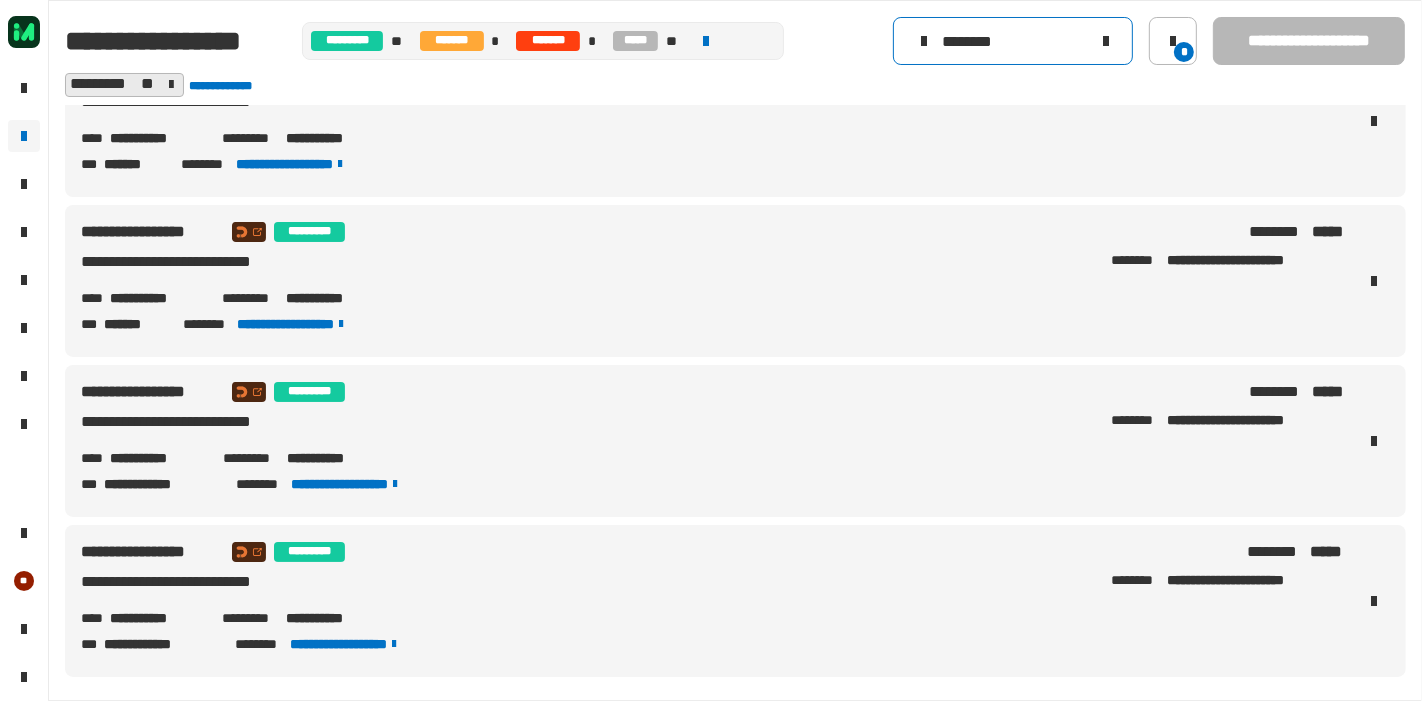 type on "********" 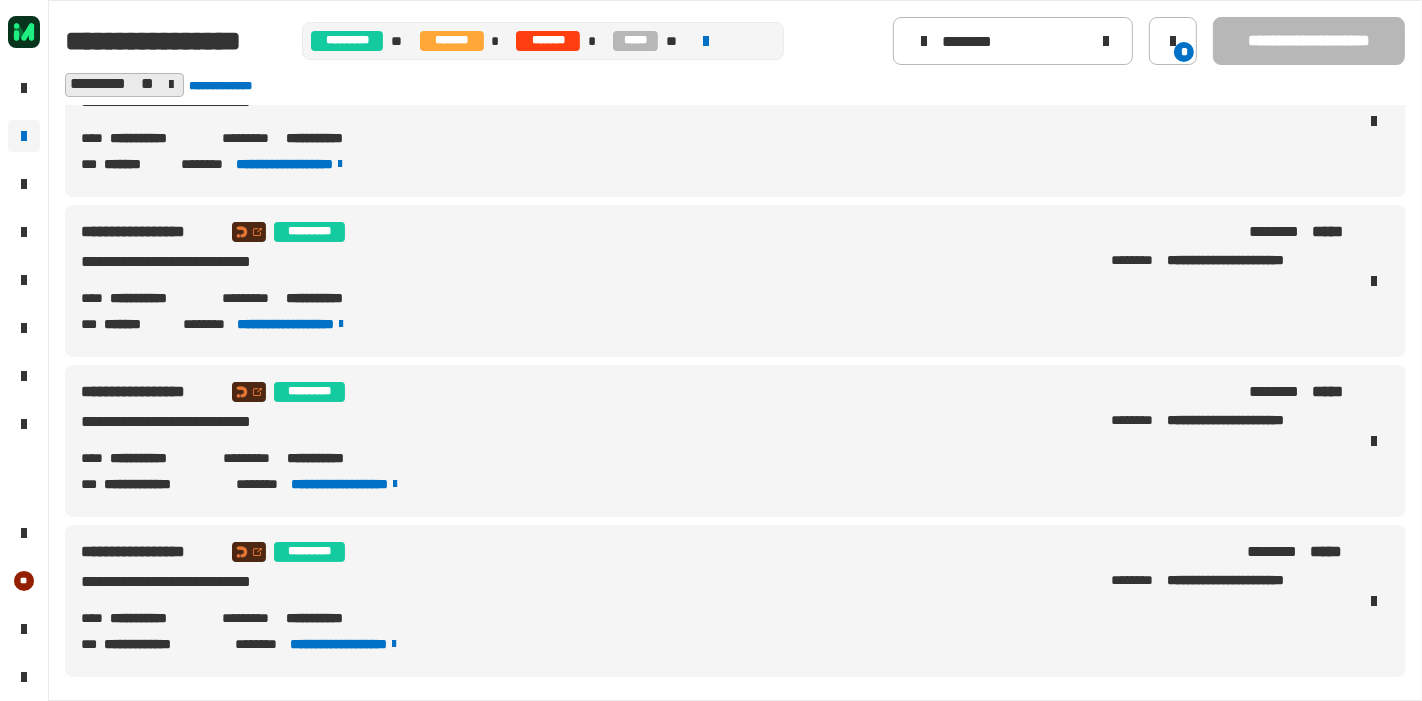 drag, startPoint x: 111, startPoint y: 455, endPoint x: 211, endPoint y: 449, distance: 100.17984 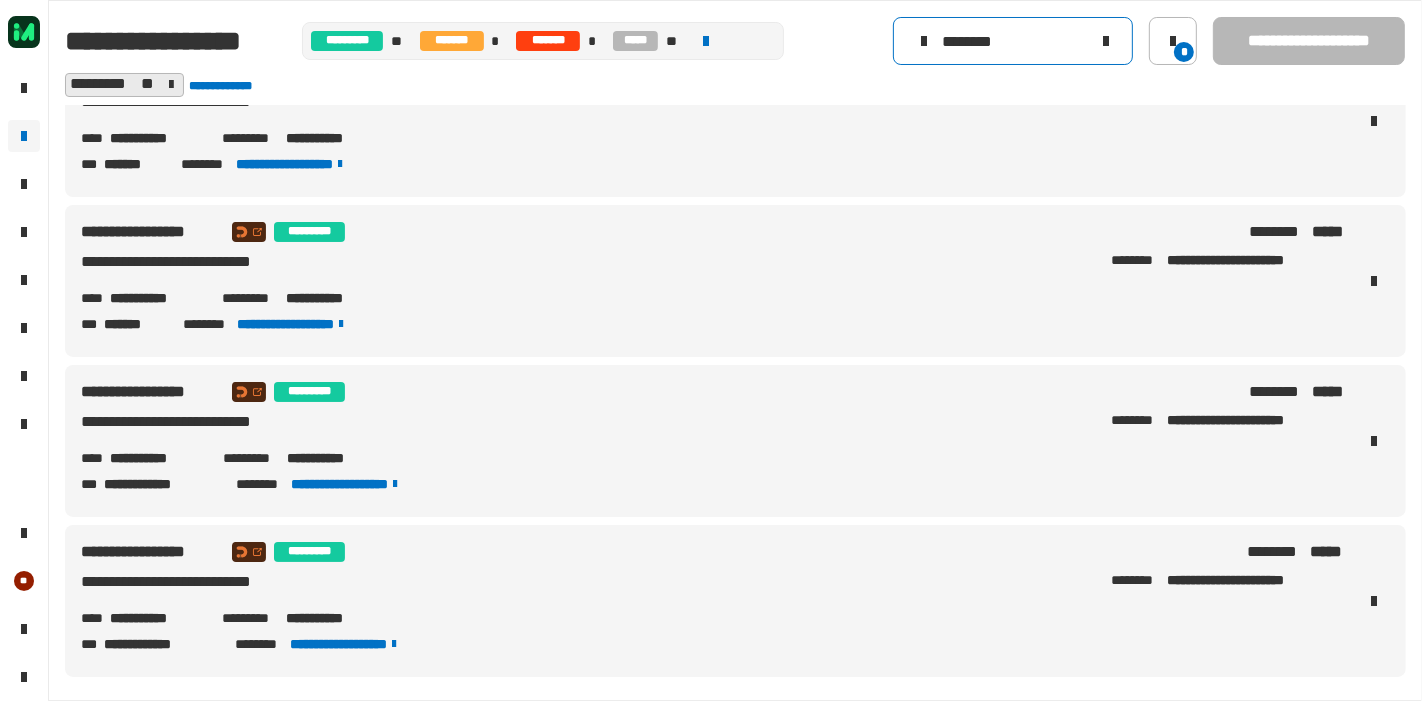 click 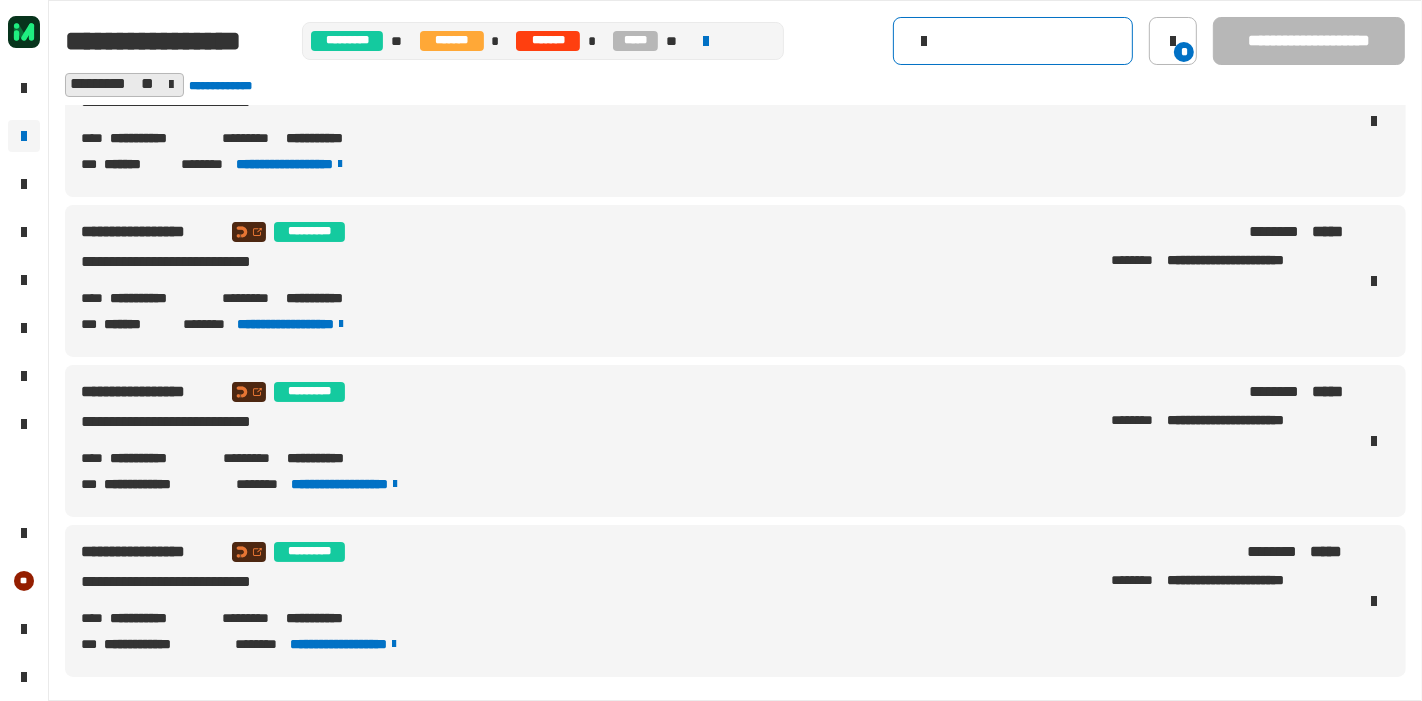 scroll, scrollTop: 0, scrollLeft: 0, axis: both 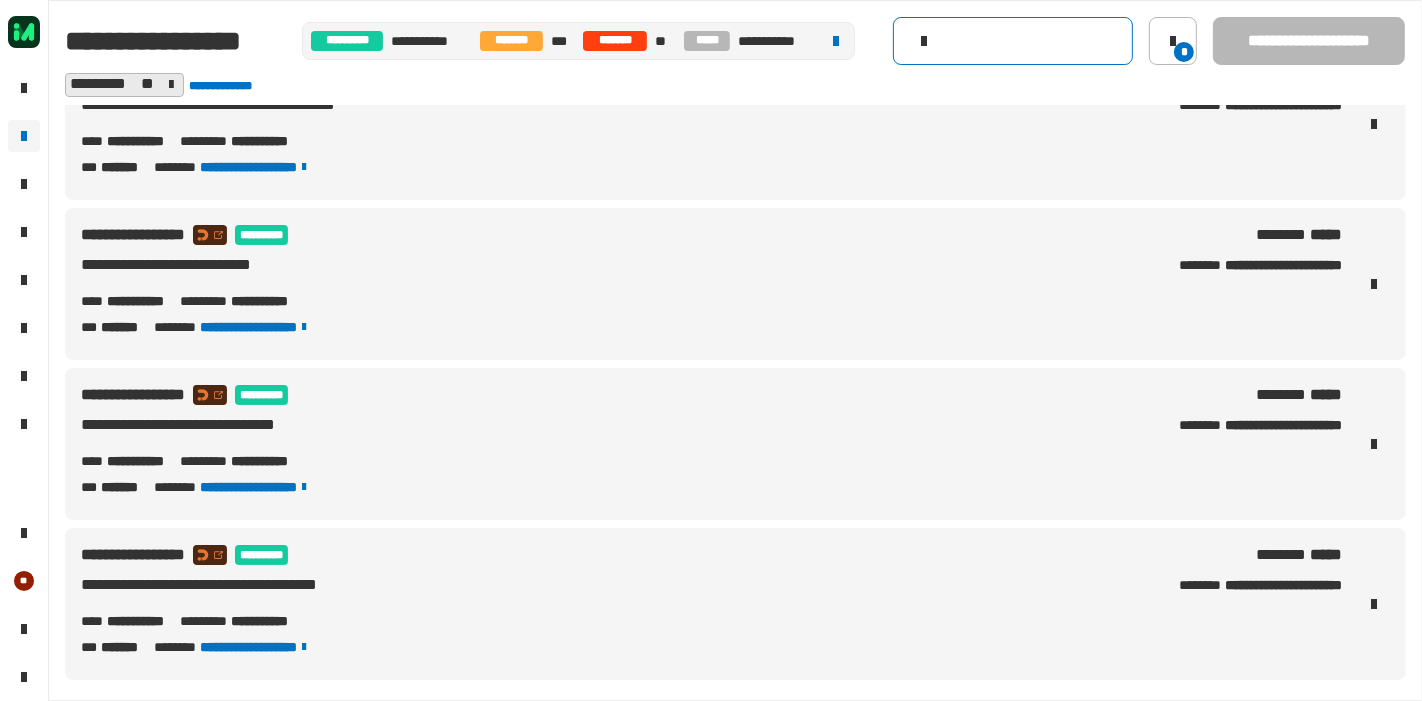 click 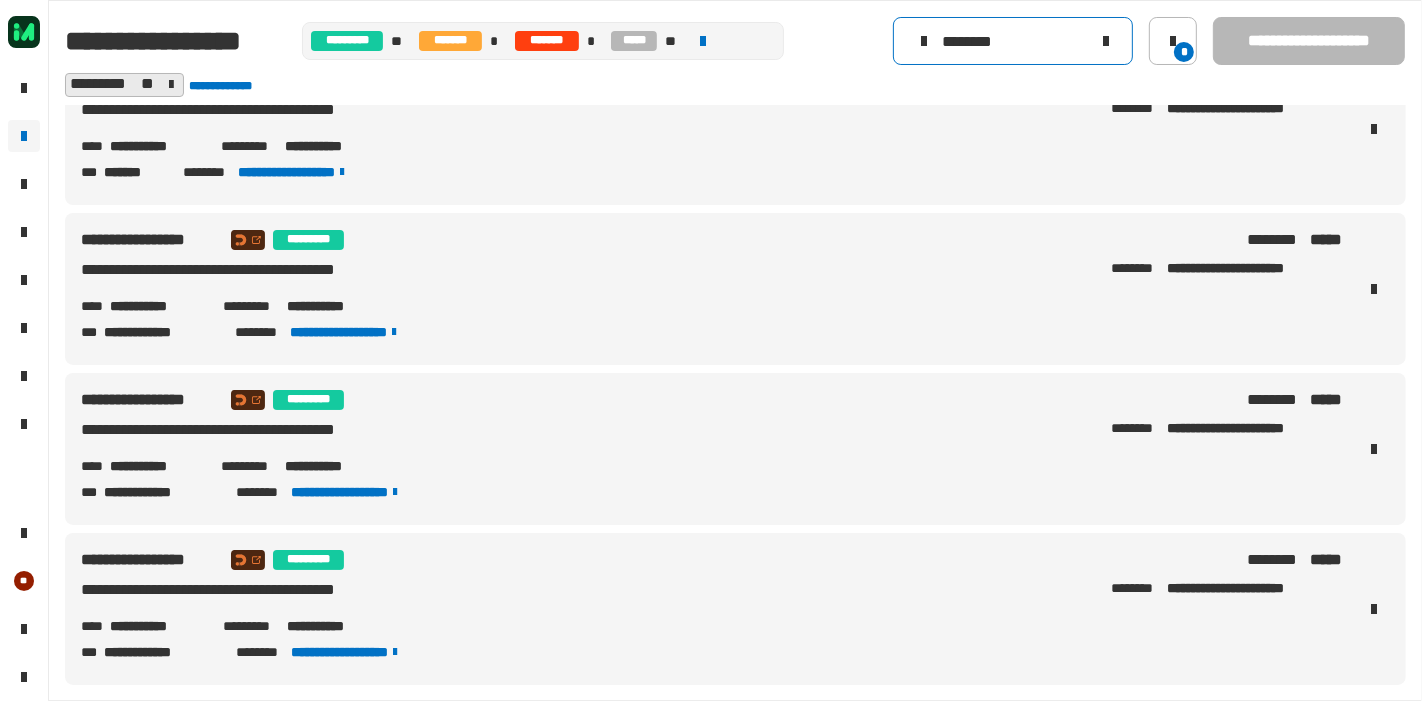 scroll, scrollTop: 860, scrollLeft: 0, axis: vertical 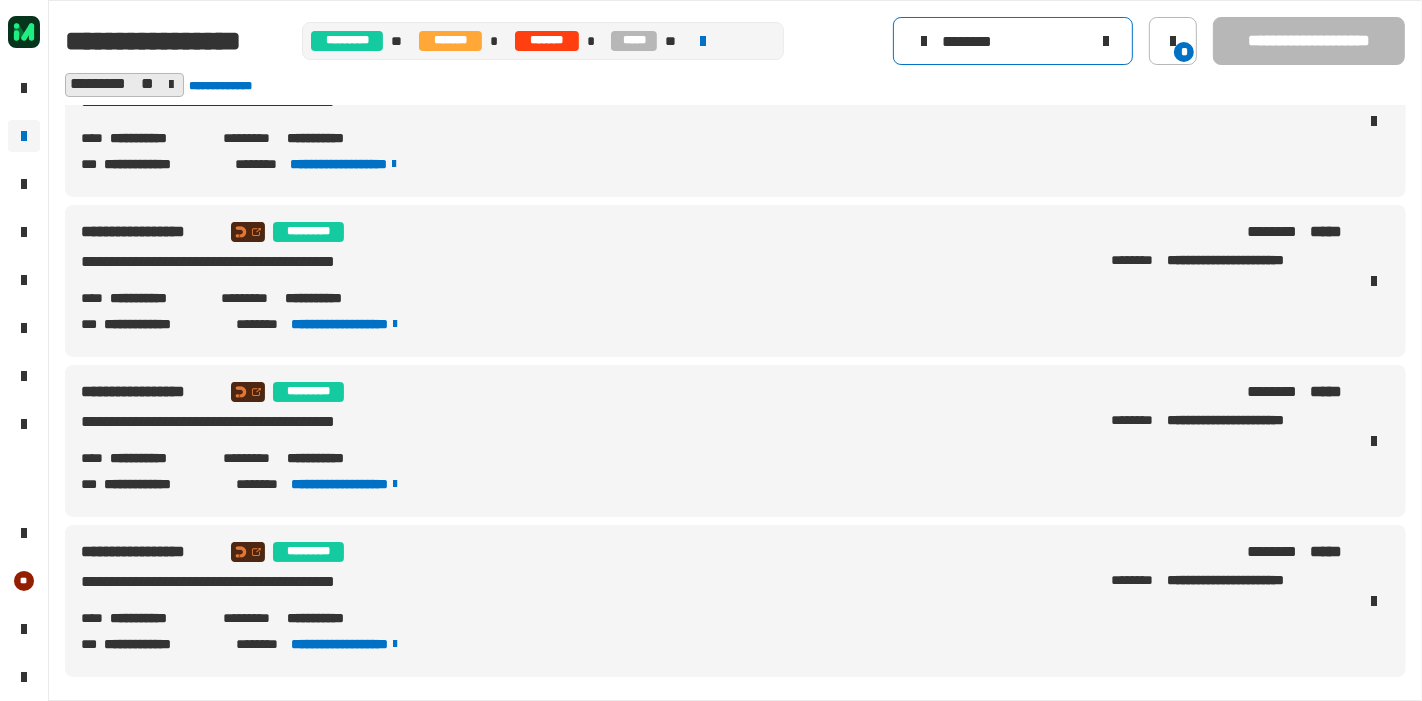 type on "********" 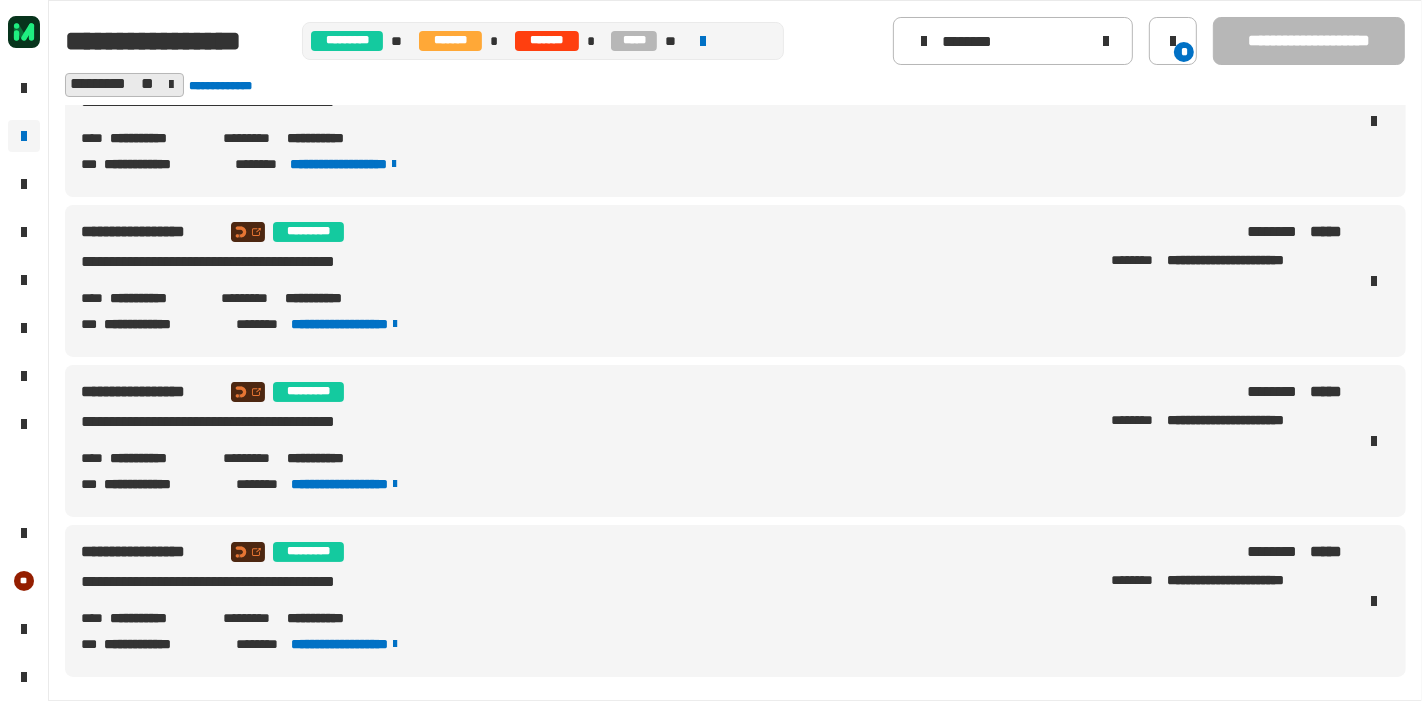 drag, startPoint x: 109, startPoint y: 618, endPoint x: 205, endPoint y: 620, distance: 96.02083 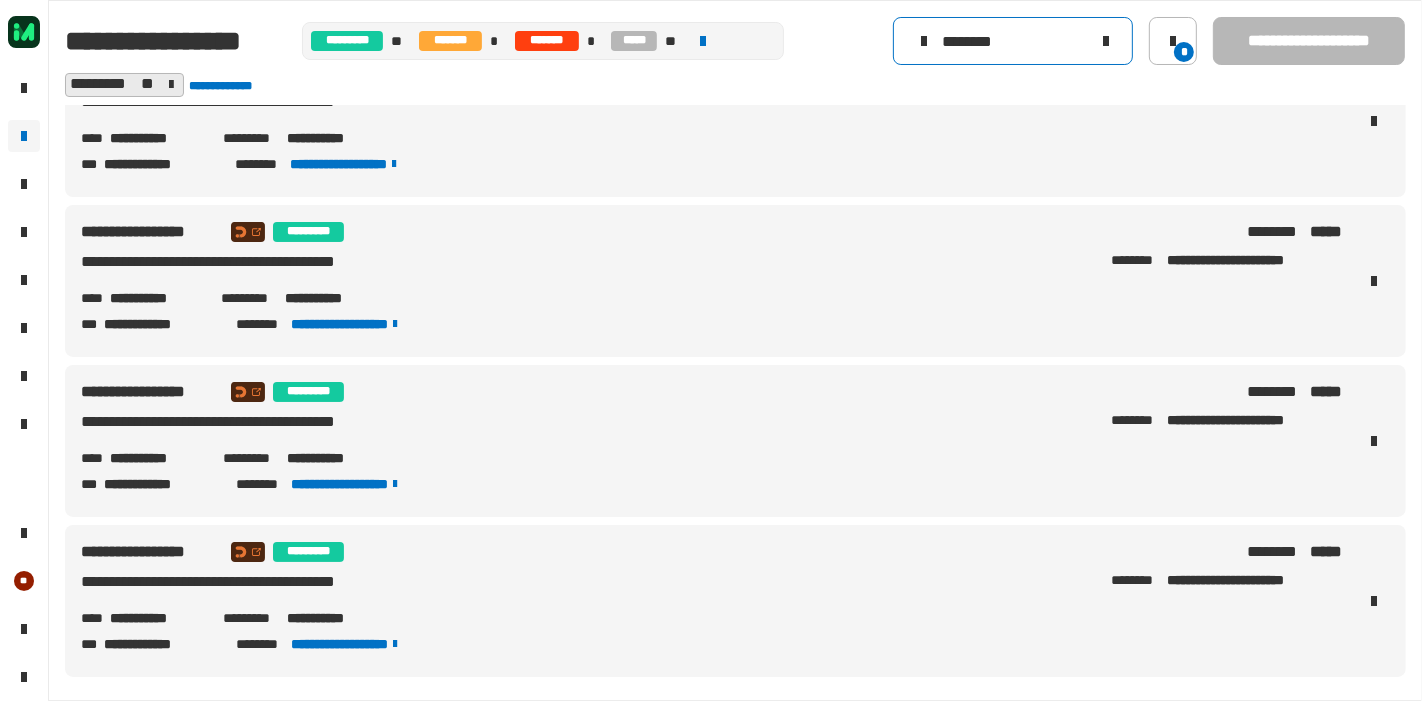 click 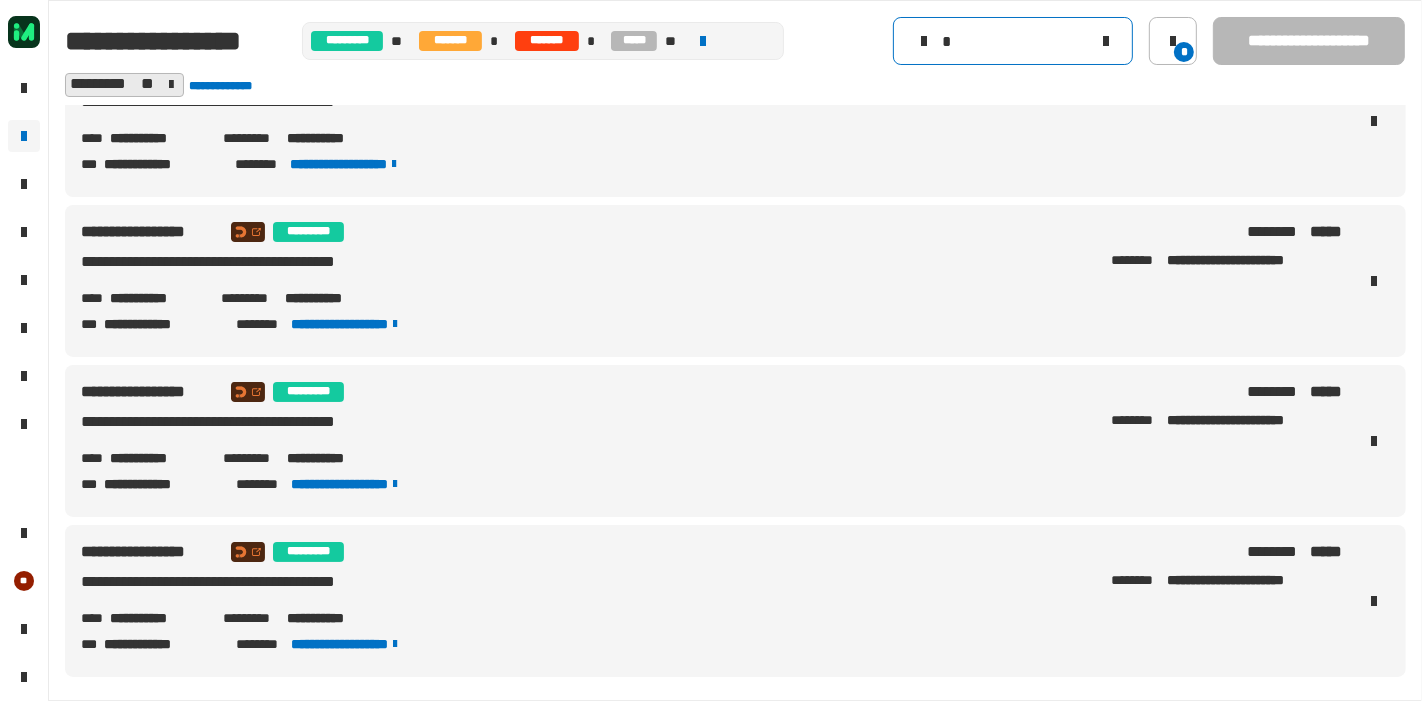 type 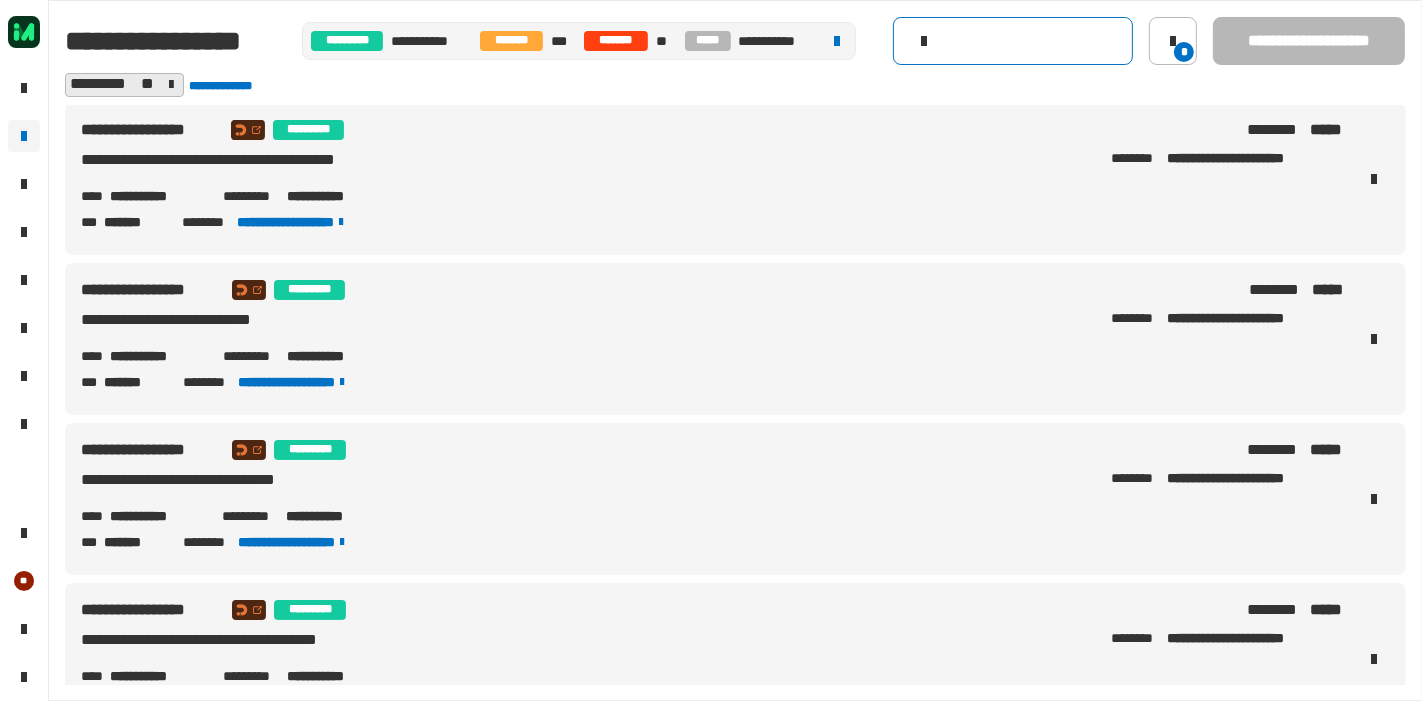 scroll, scrollTop: 0, scrollLeft: 0, axis: both 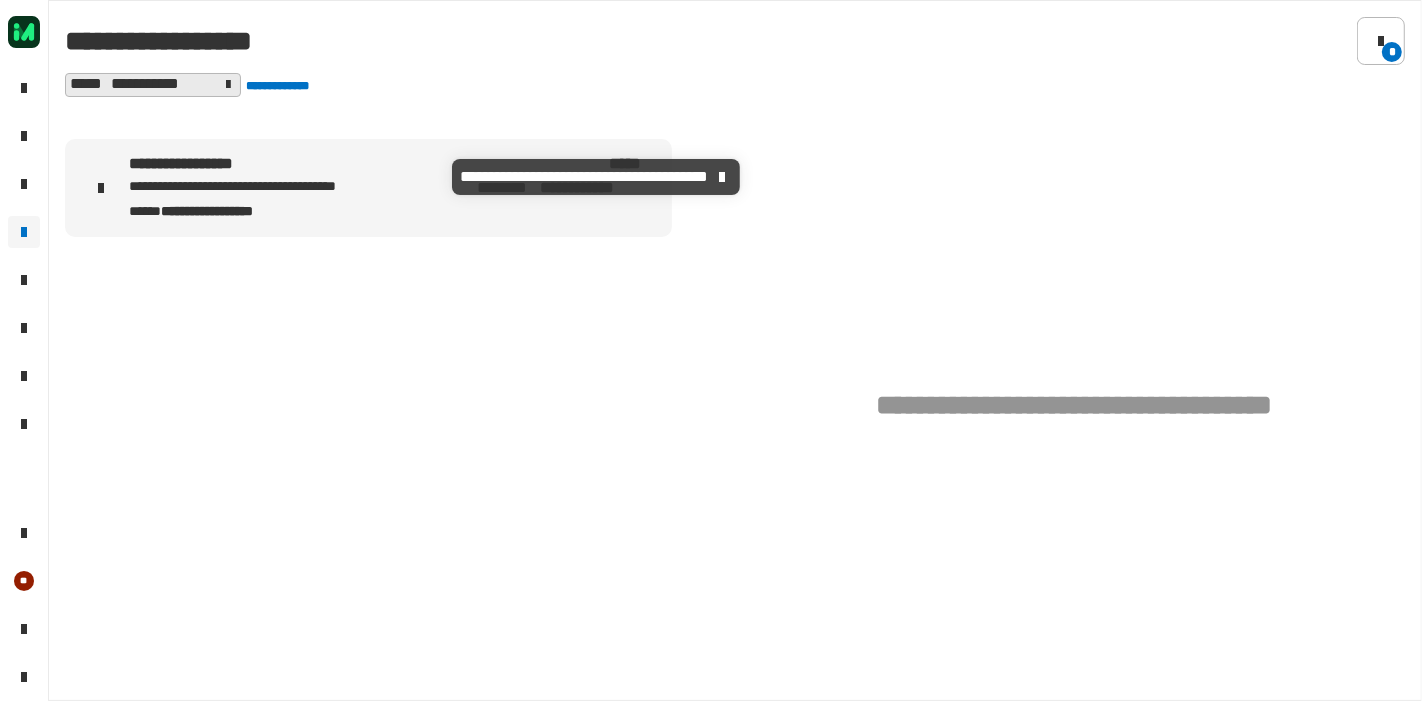 click on "**********" at bounding box center (290, 187) 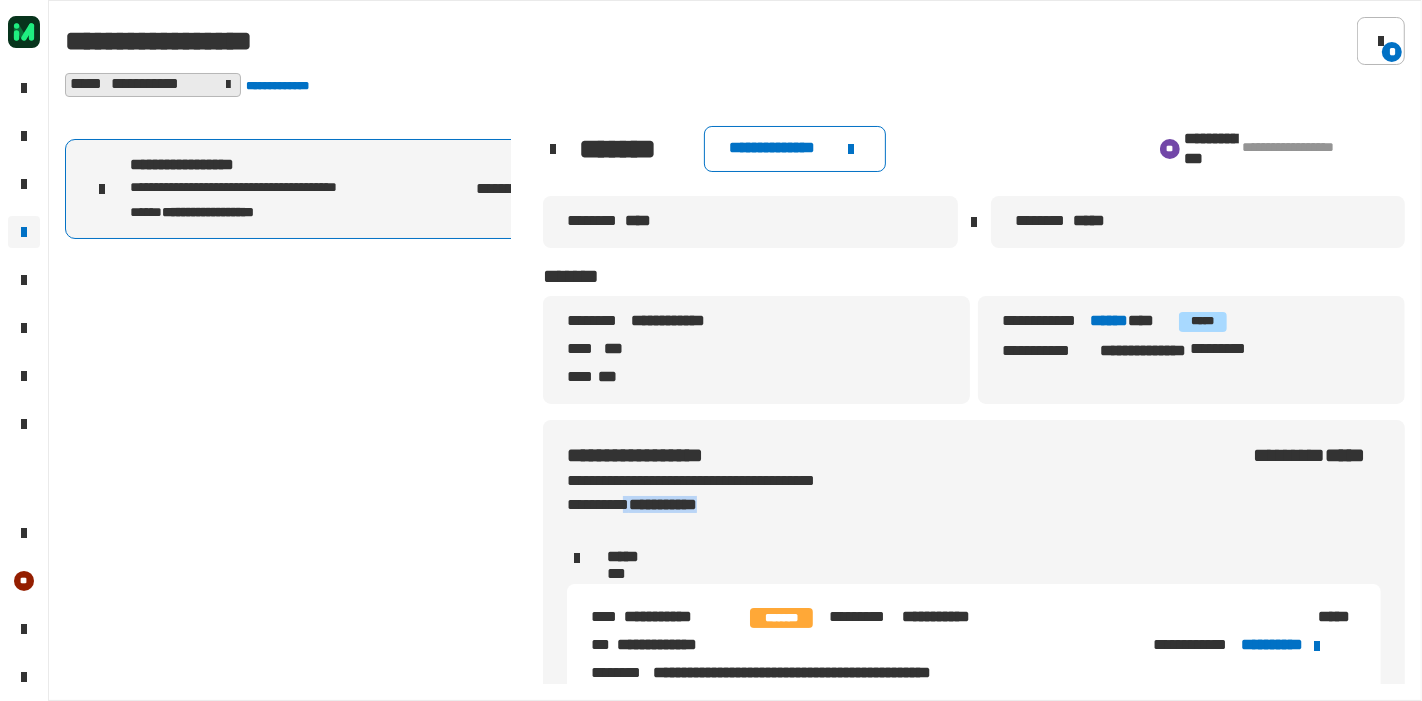 drag, startPoint x: 730, startPoint y: 507, endPoint x: 612, endPoint y: 505, distance: 118.016945 